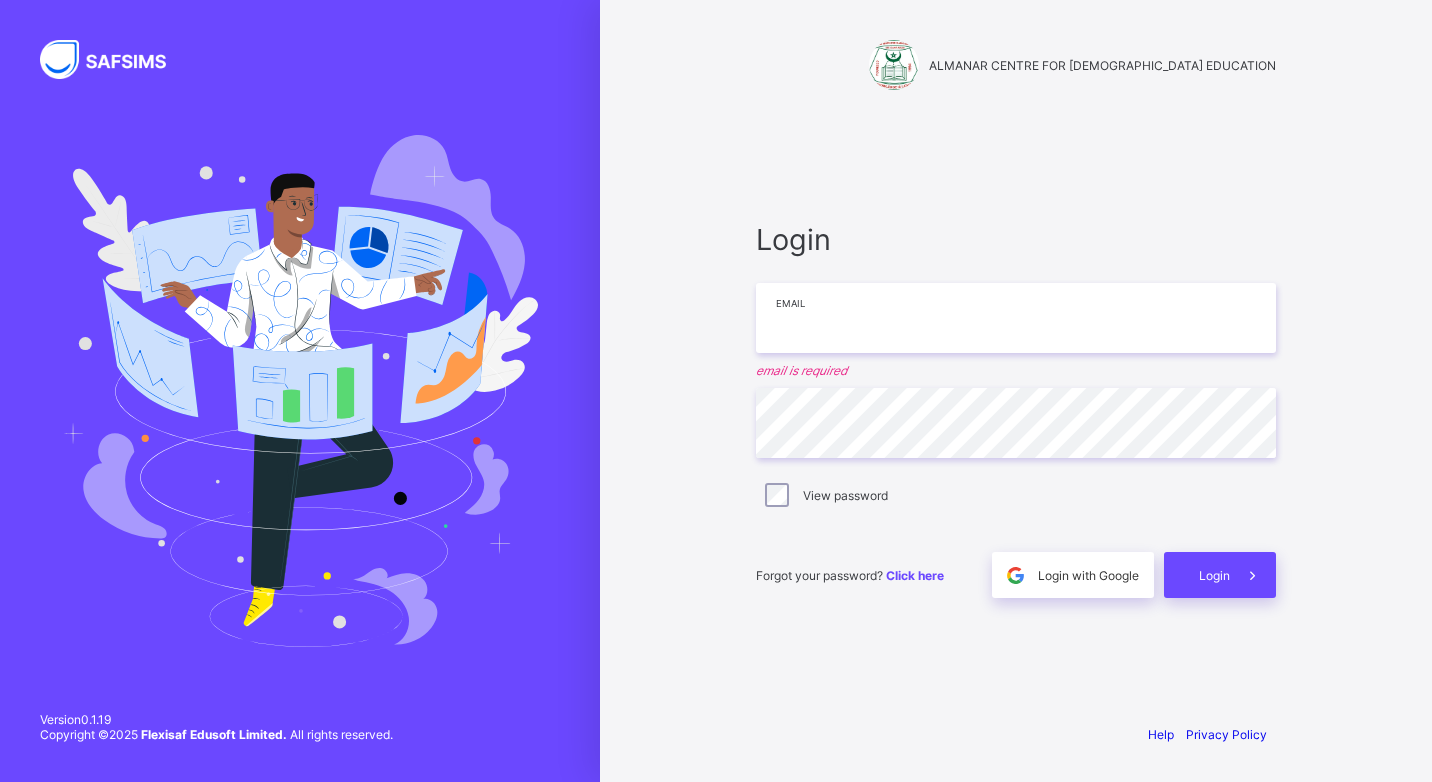 scroll, scrollTop: 0, scrollLeft: 0, axis: both 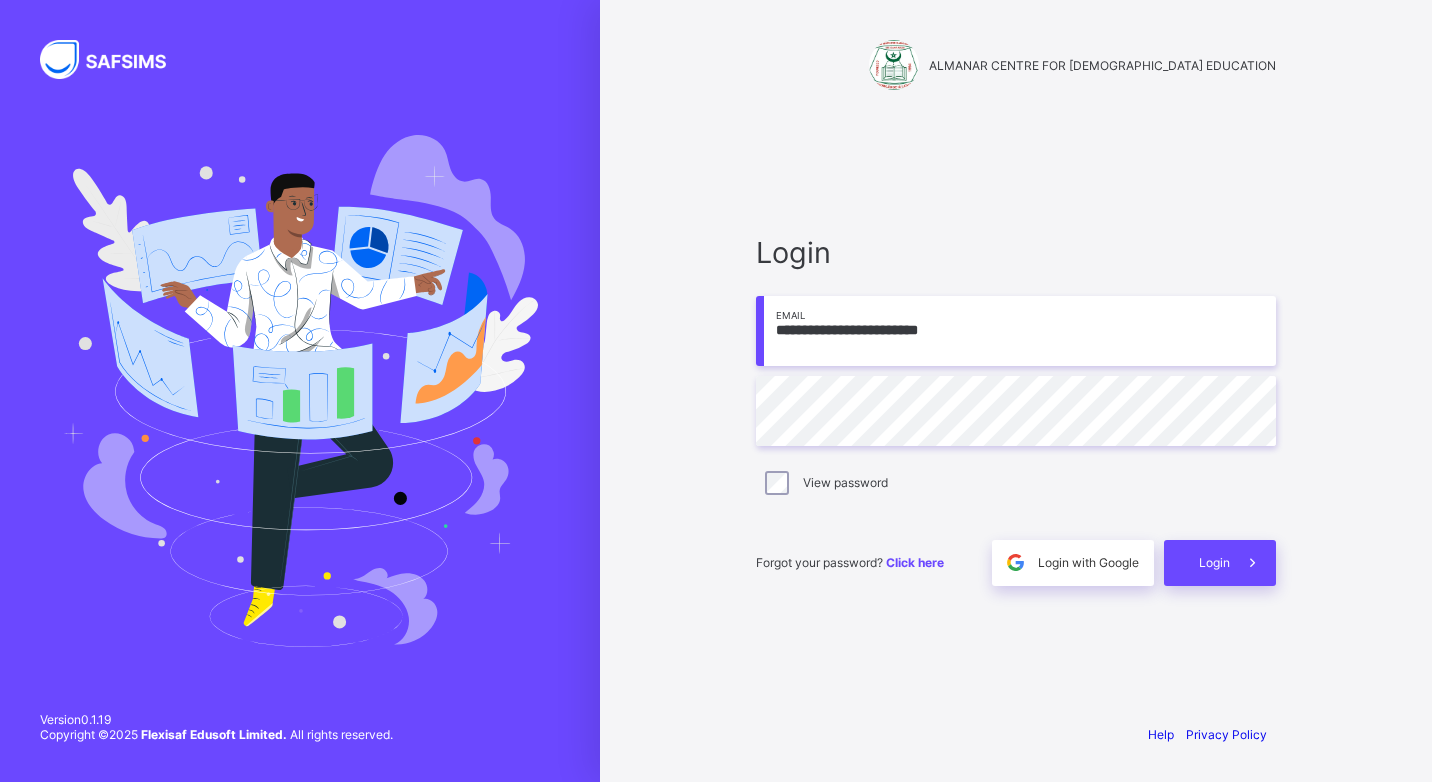 type on "**********" 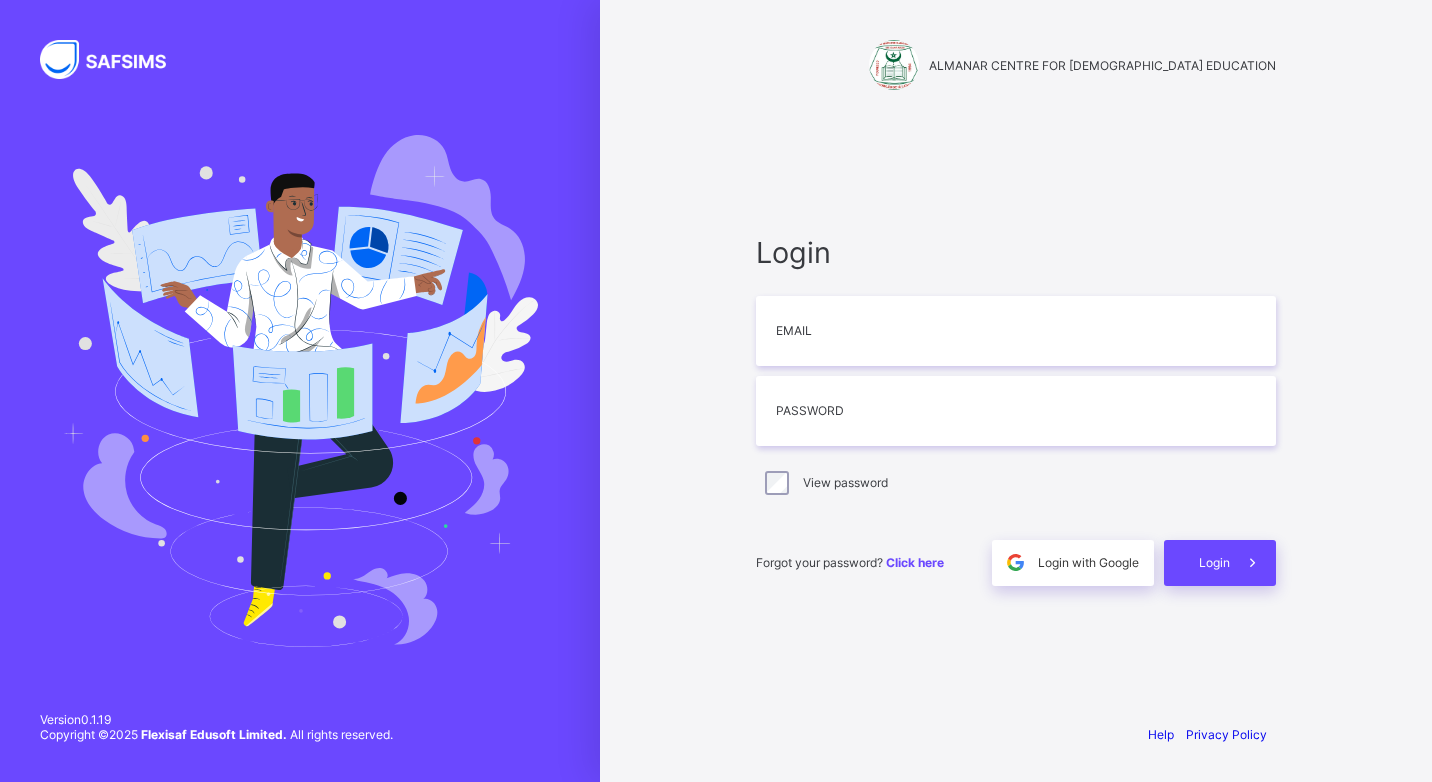 scroll, scrollTop: 0, scrollLeft: 0, axis: both 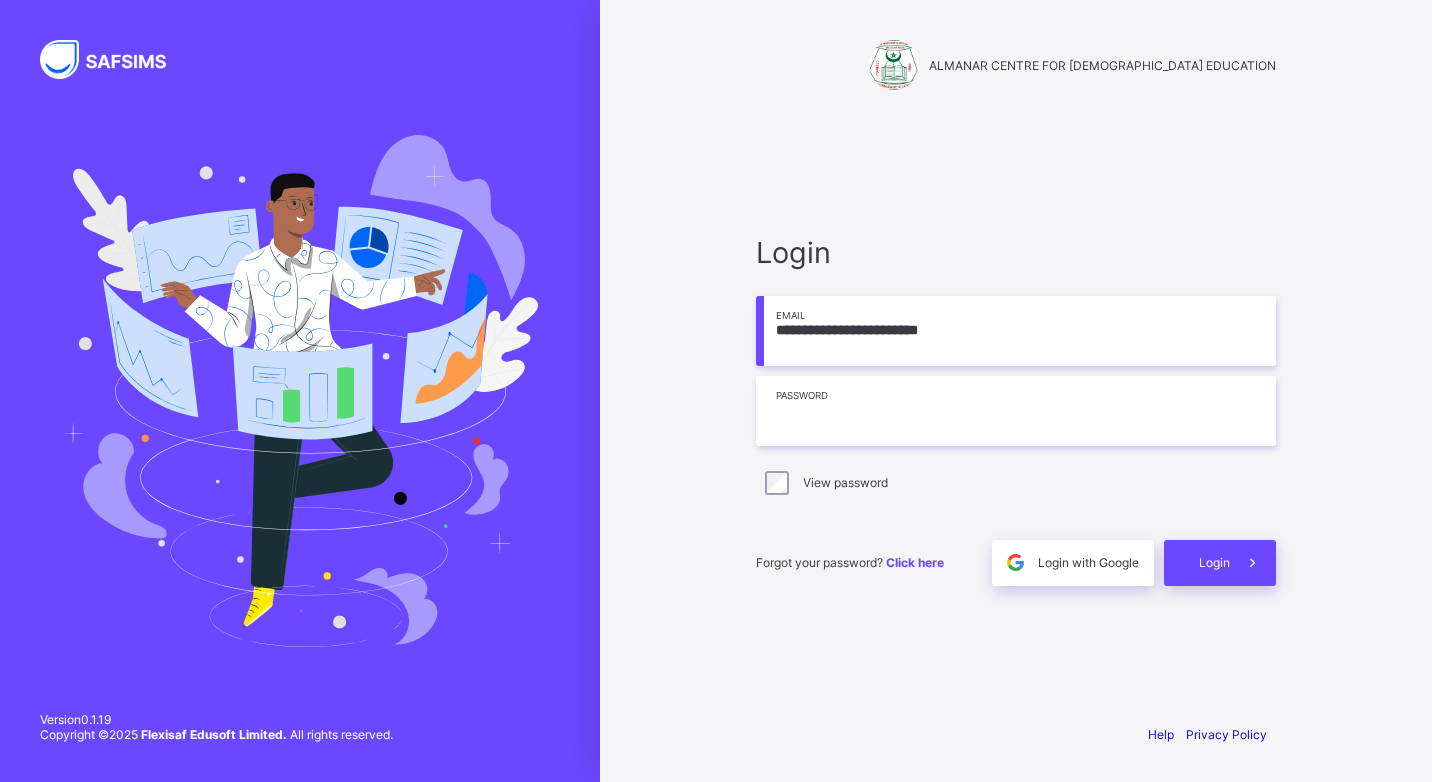 click at bounding box center (1016, 411) 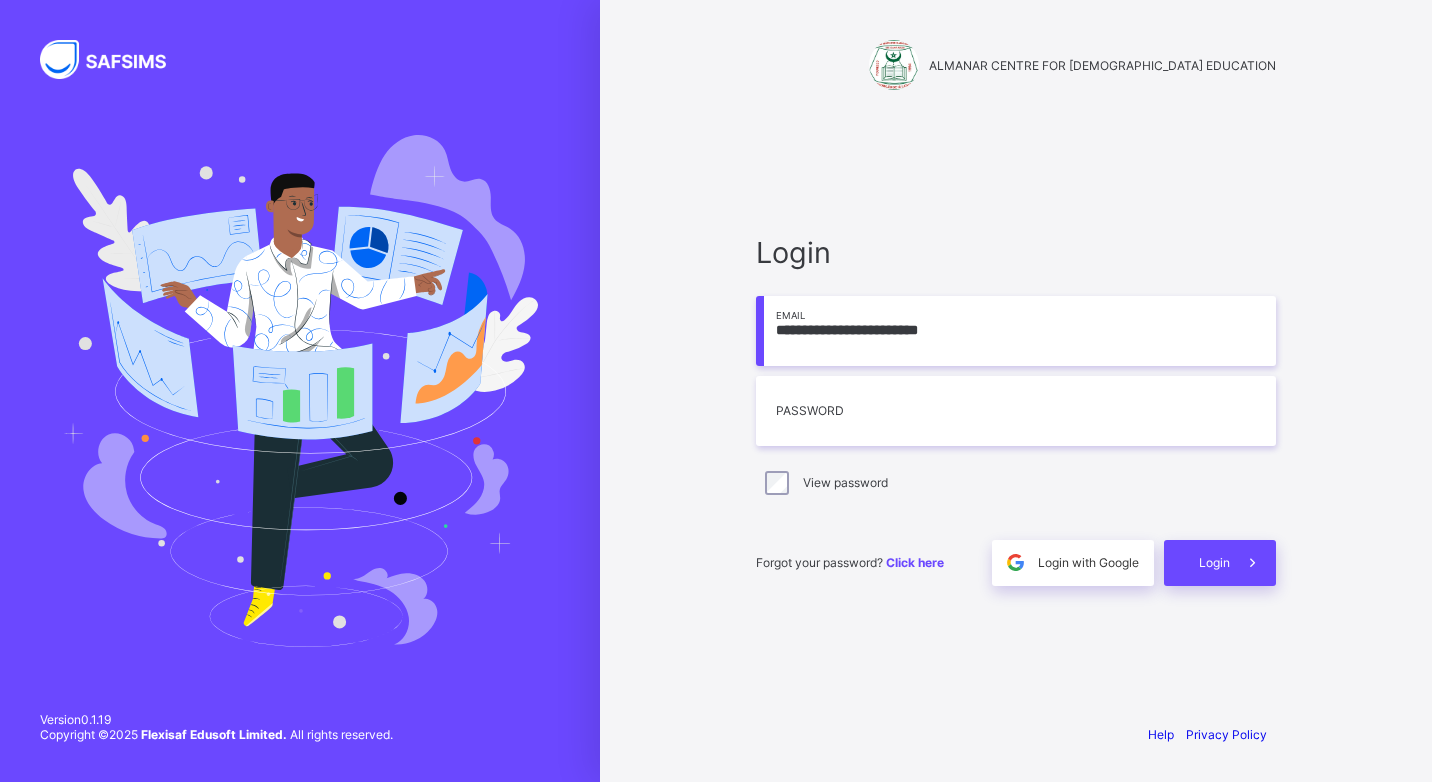 drag, startPoint x: 1431, startPoint y: 478, endPoint x: 879, endPoint y: 199, distance: 618.5022 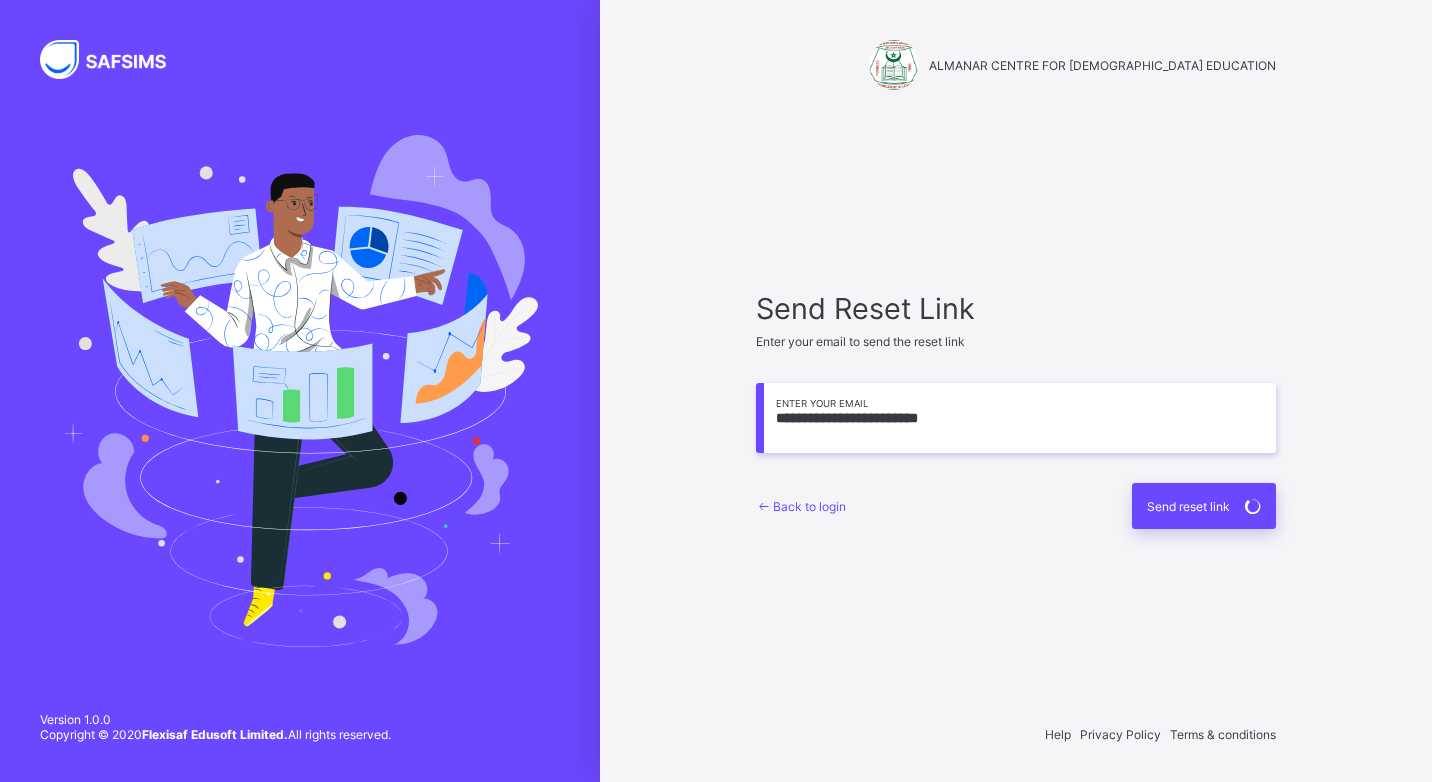scroll, scrollTop: 0, scrollLeft: 0, axis: both 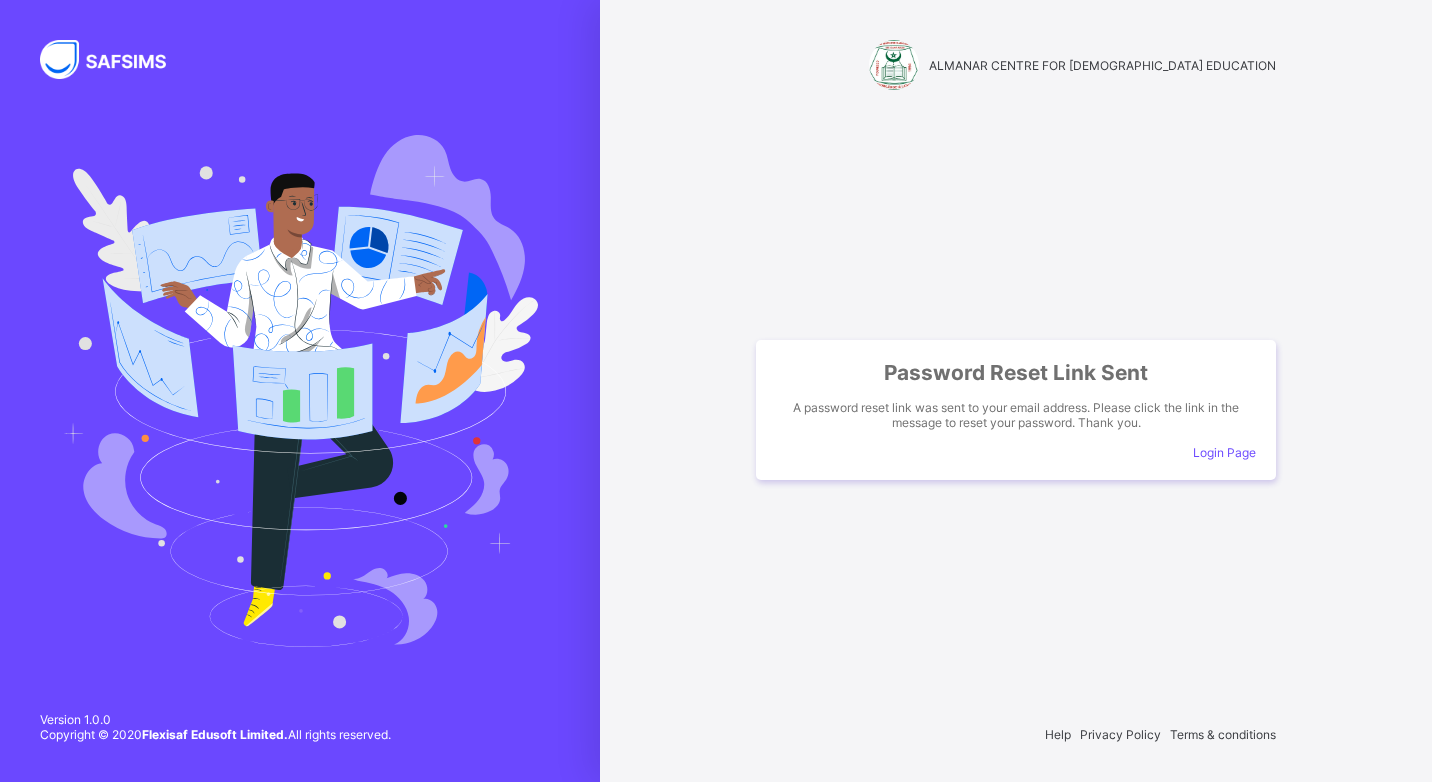 drag, startPoint x: 744, startPoint y: 460, endPoint x: 655, endPoint y: 612, distance: 176.13914 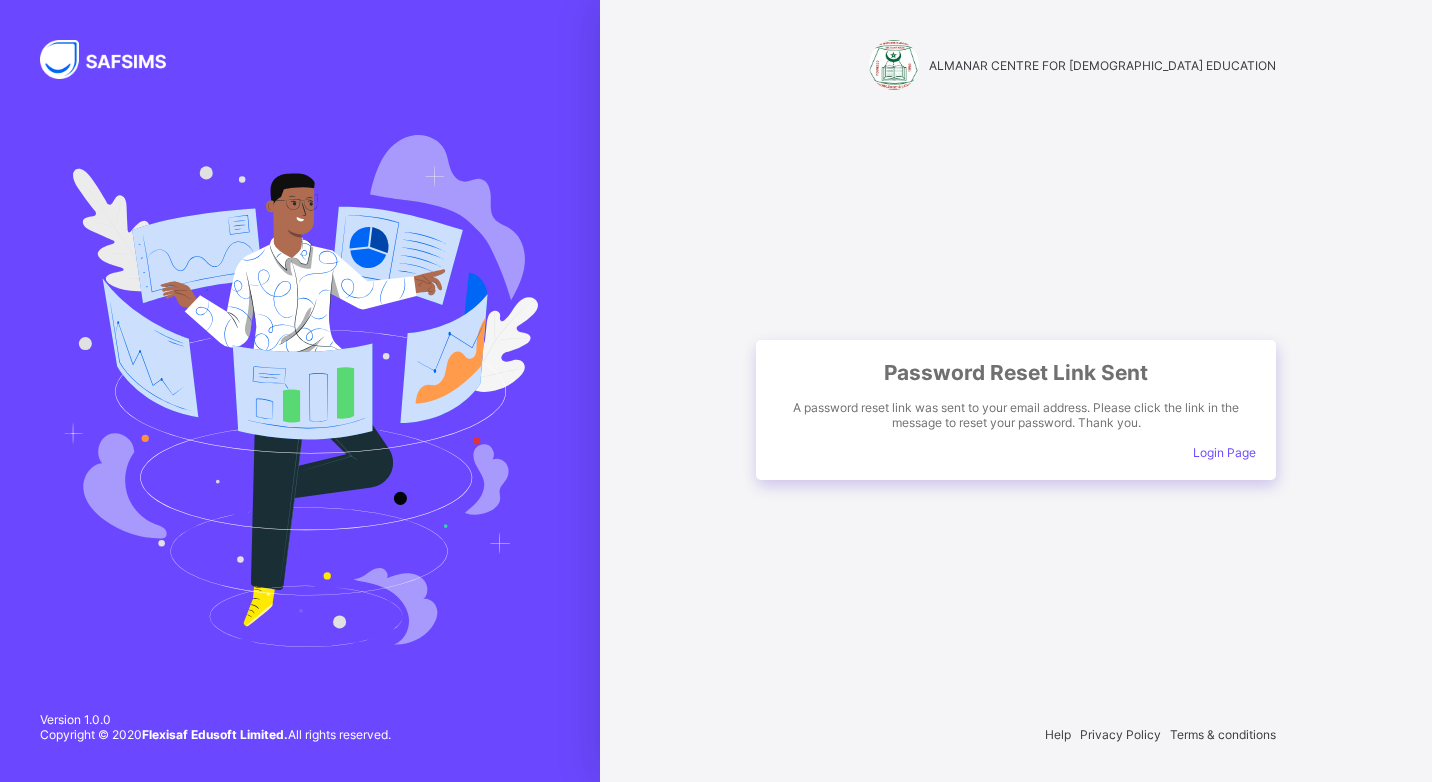 click on "Login Page" at bounding box center [1224, 452] 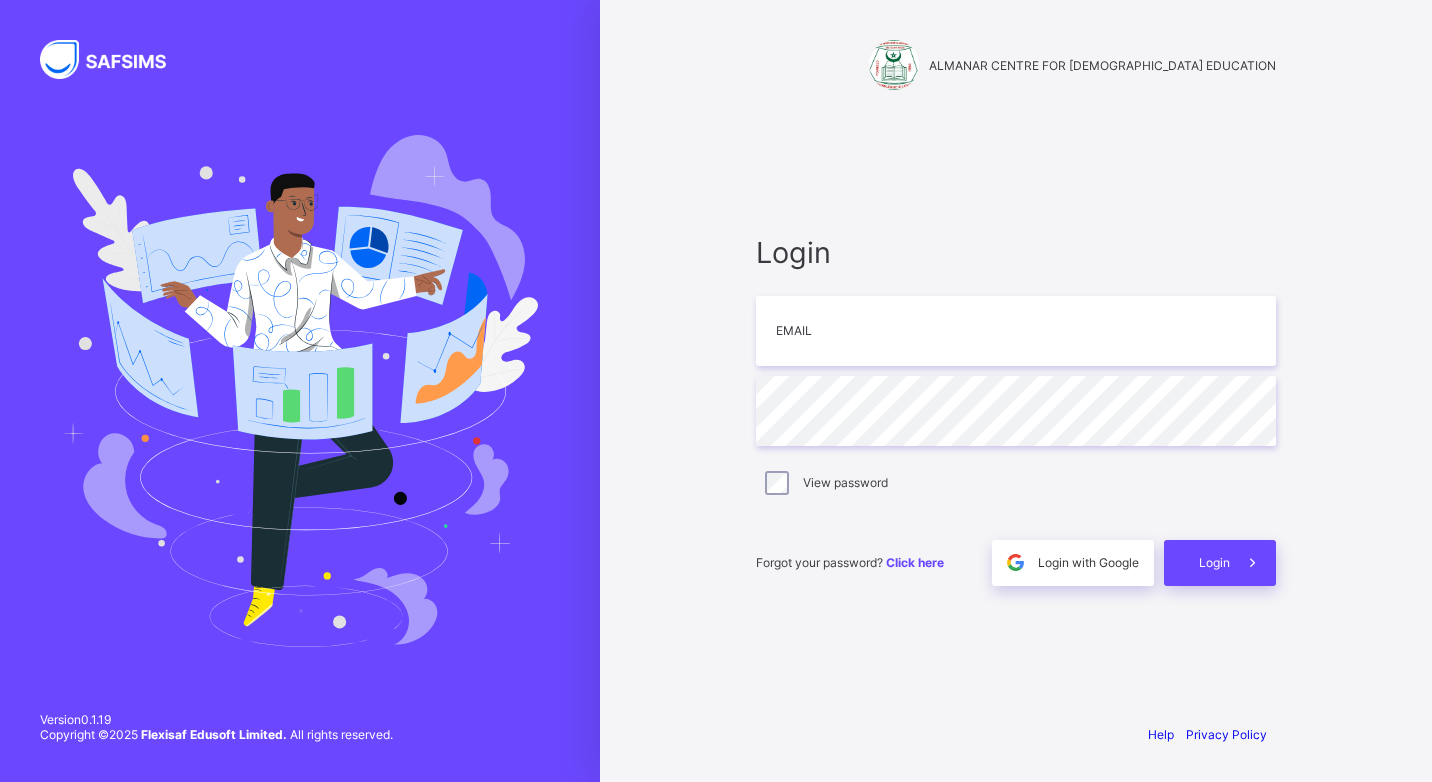 scroll, scrollTop: 0, scrollLeft: 0, axis: both 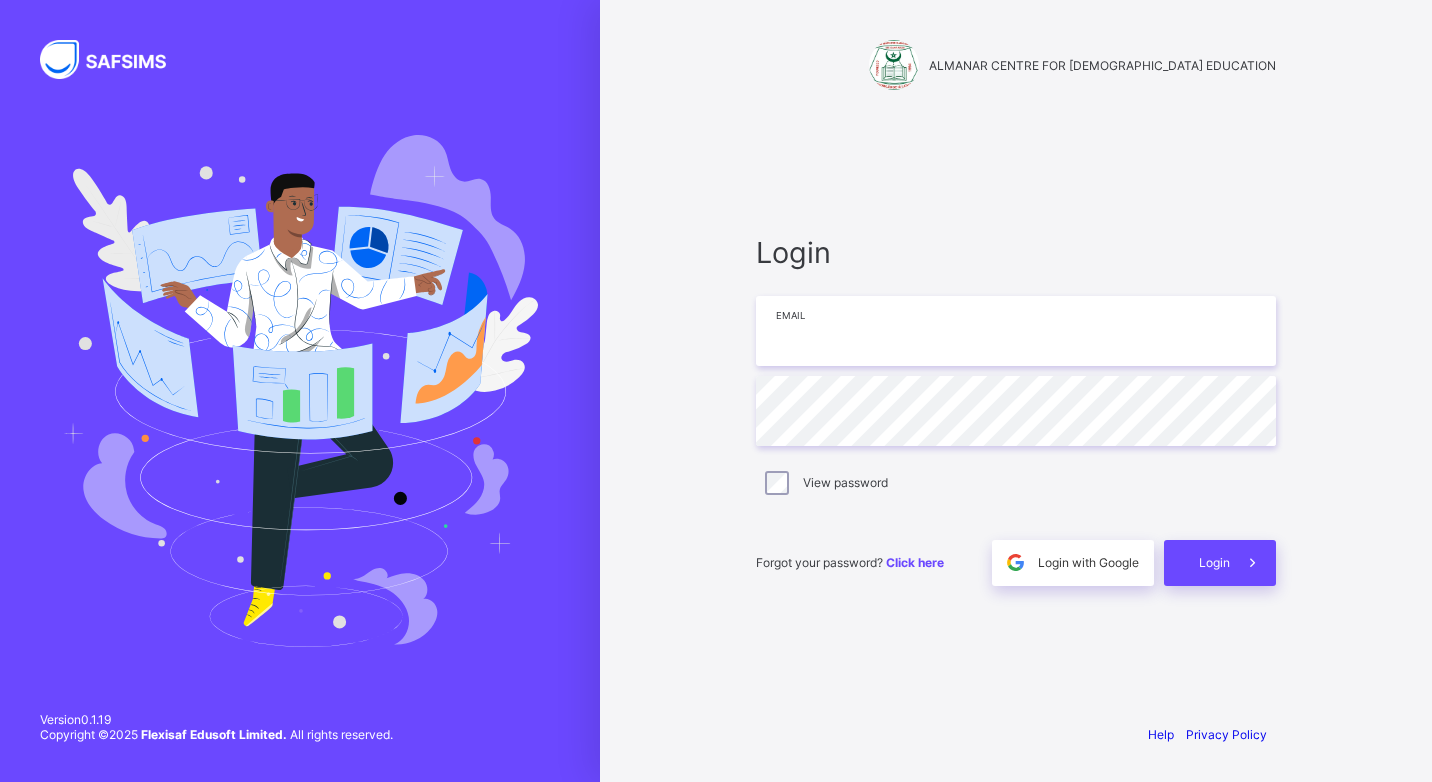 click at bounding box center [1016, 331] 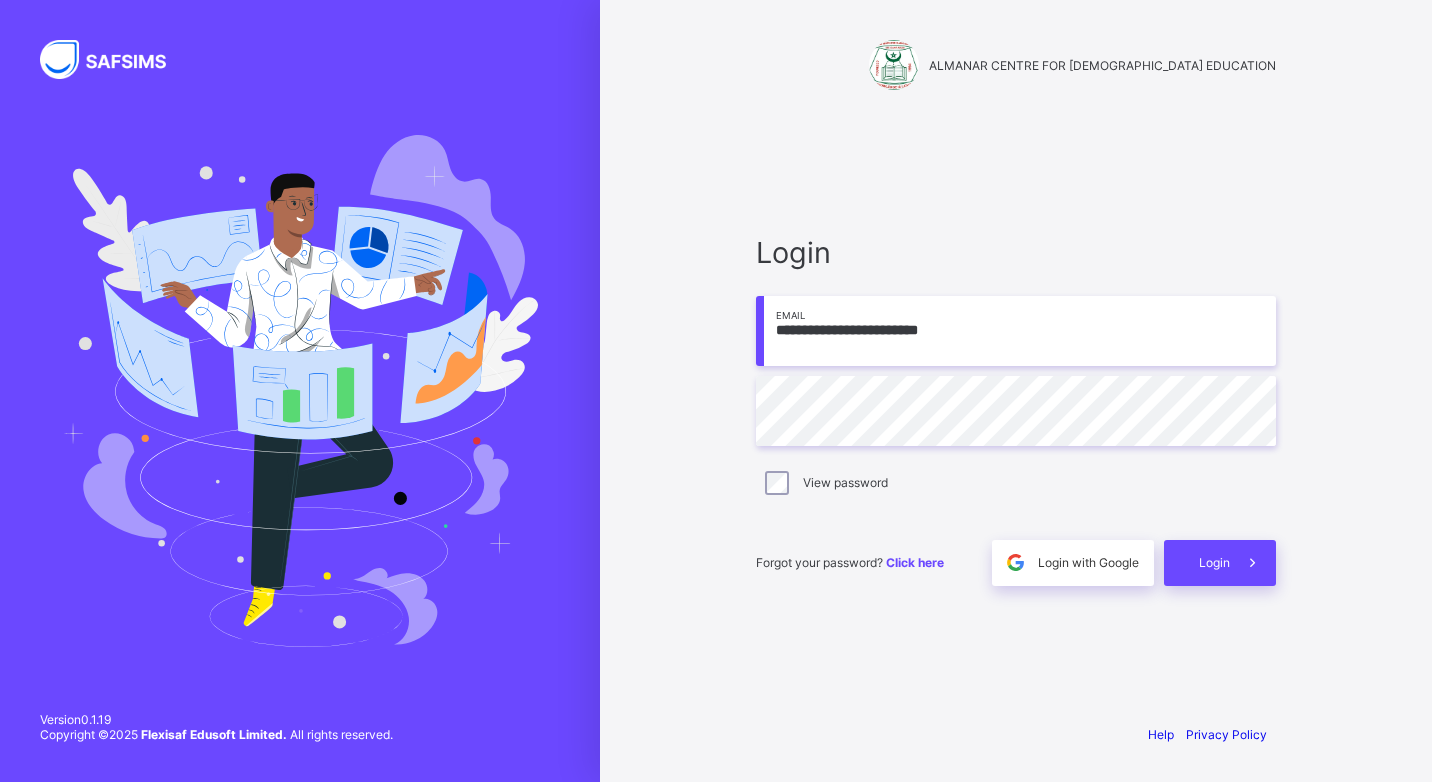 click on "Click here" at bounding box center (915, 562) 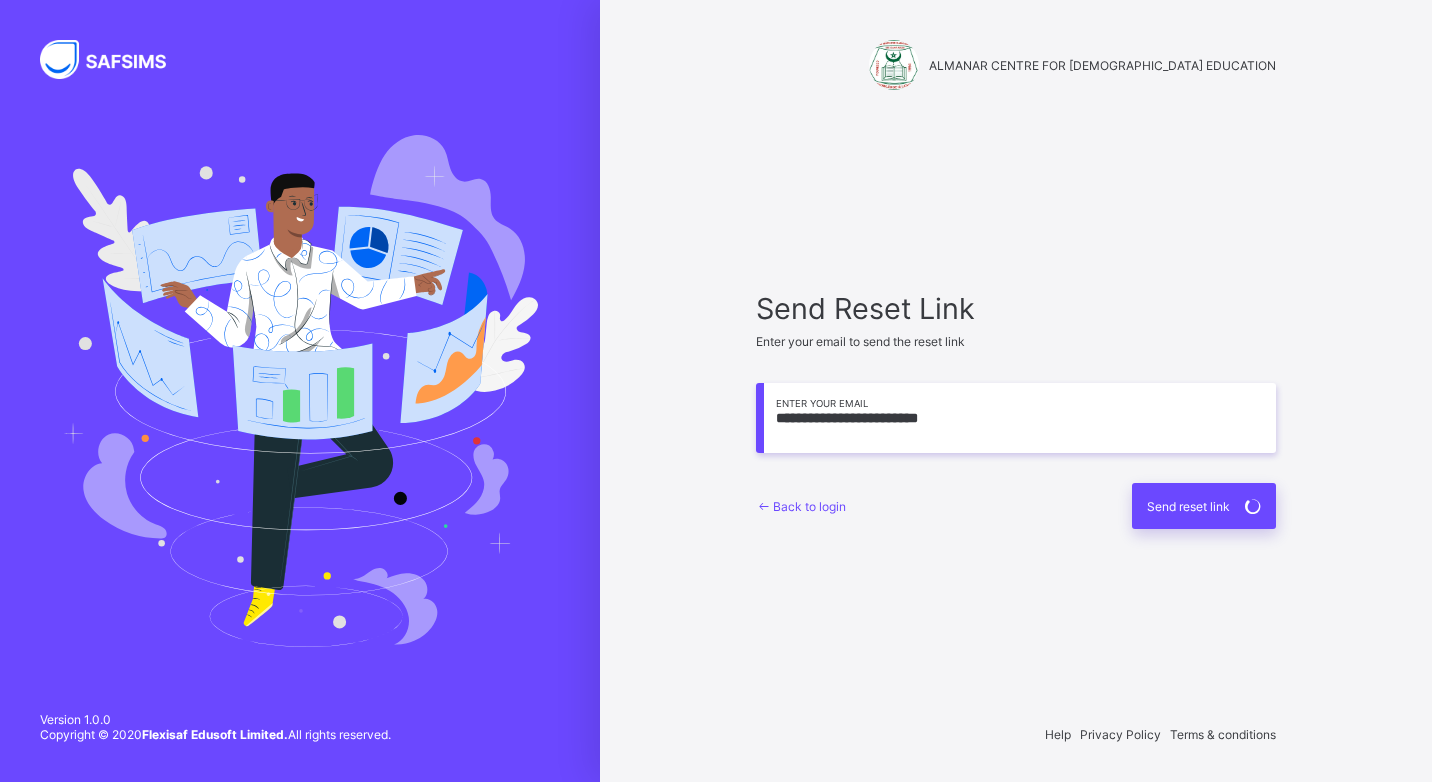 scroll, scrollTop: 0, scrollLeft: 0, axis: both 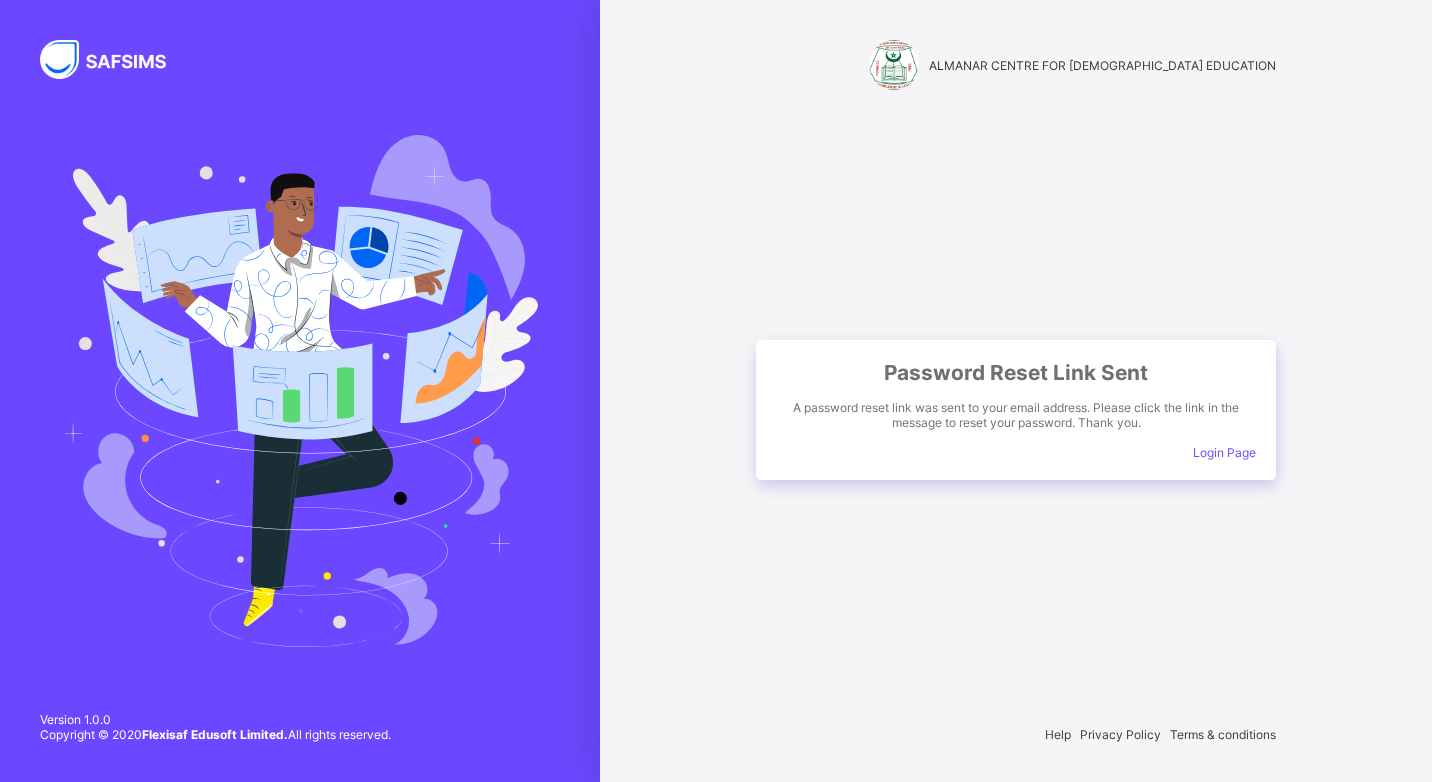 click on "Password Reset Link Sent A password reset link was sent to your email address. Please click the link in the message to reset your password. Thank you. Login Page" at bounding box center [1016, 410] 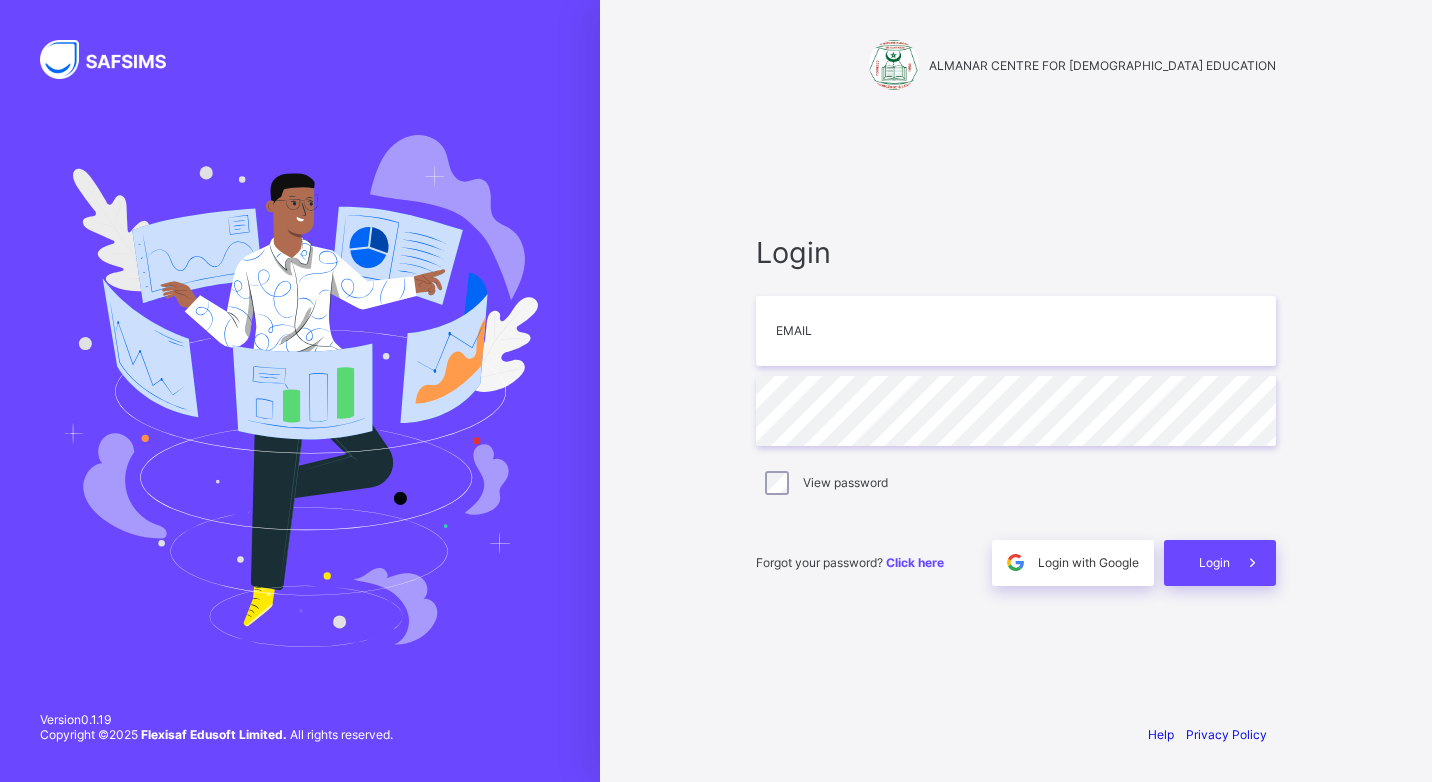 scroll, scrollTop: 0, scrollLeft: 0, axis: both 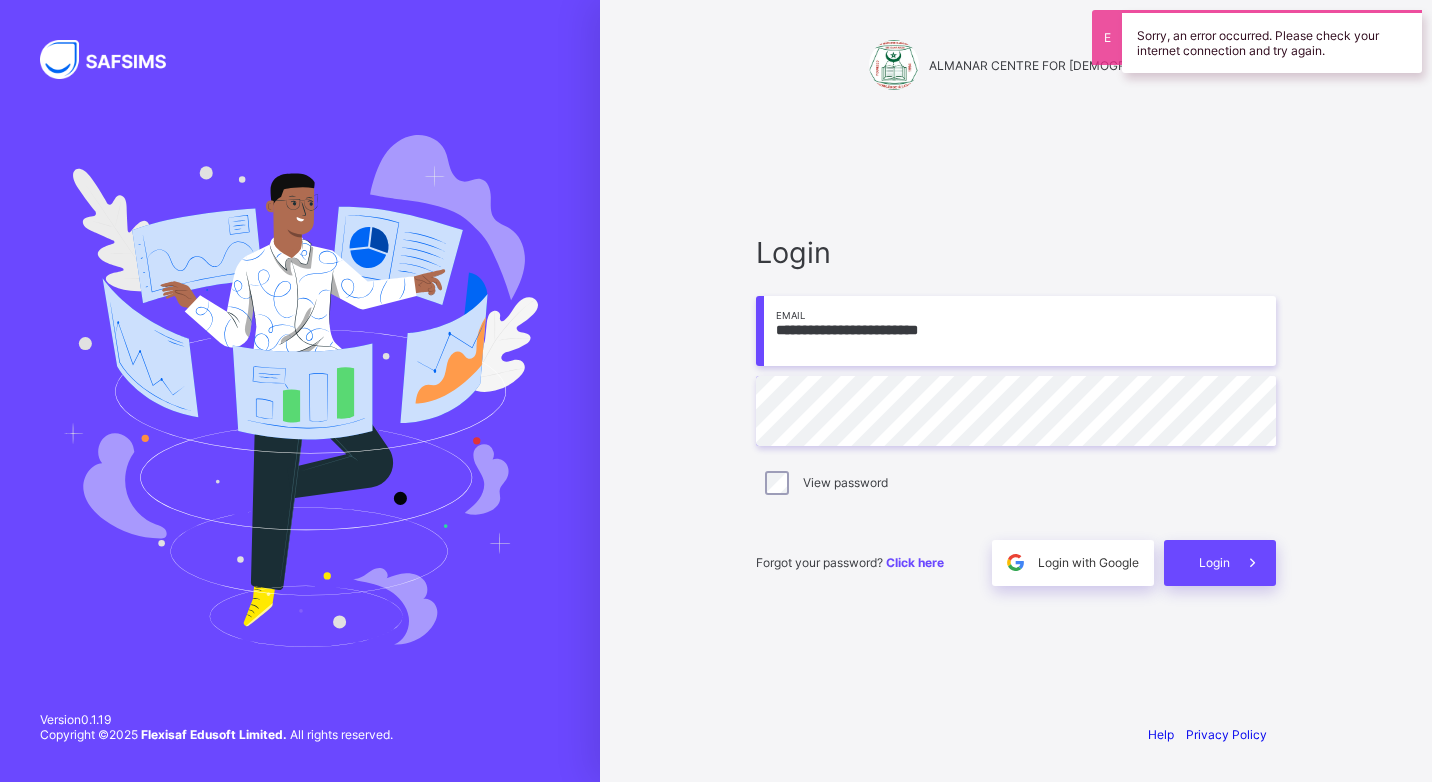 drag, startPoint x: 920, startPoint y: 340, endPoint x: 1010, endPoint y: 334, distance: 90.199776 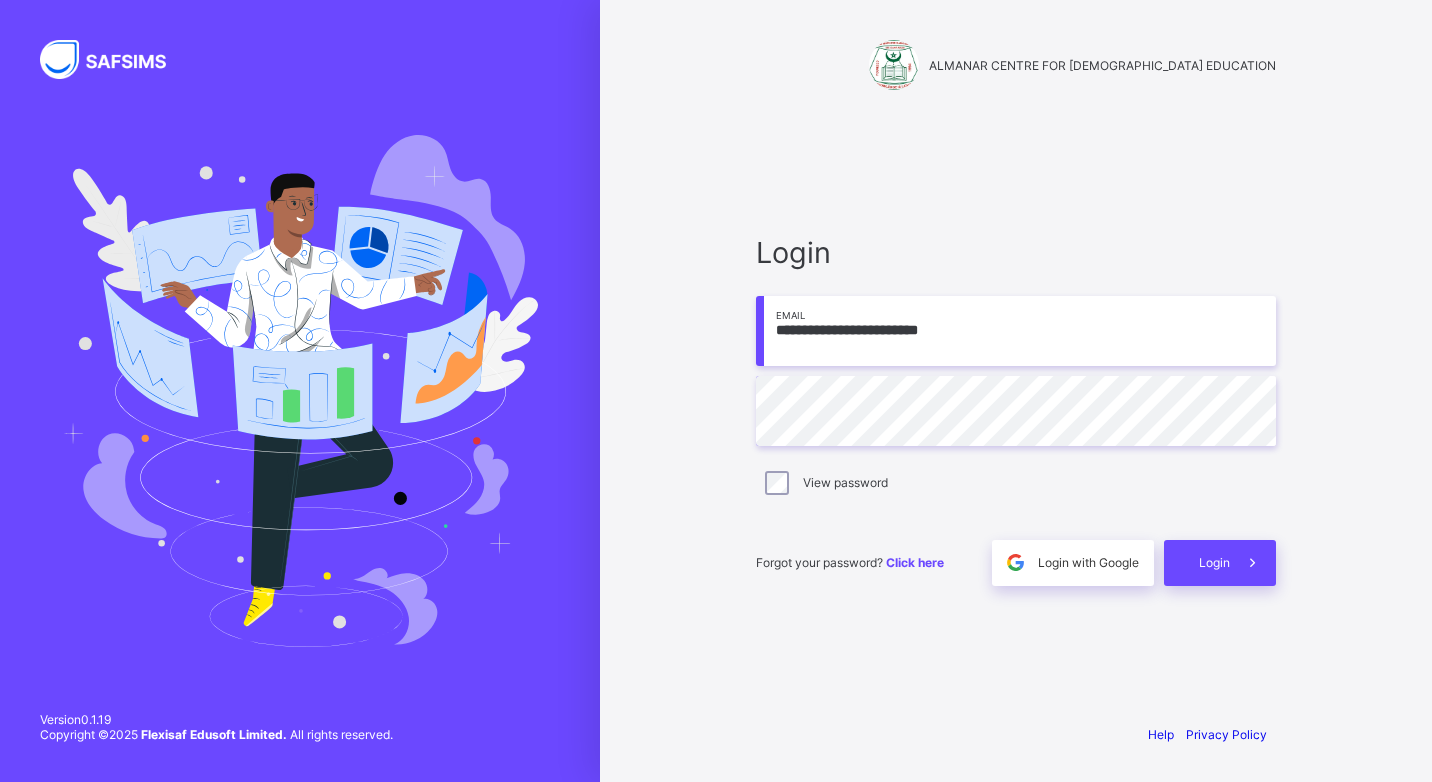 click on "**********" at bounding box center [1016, 331] 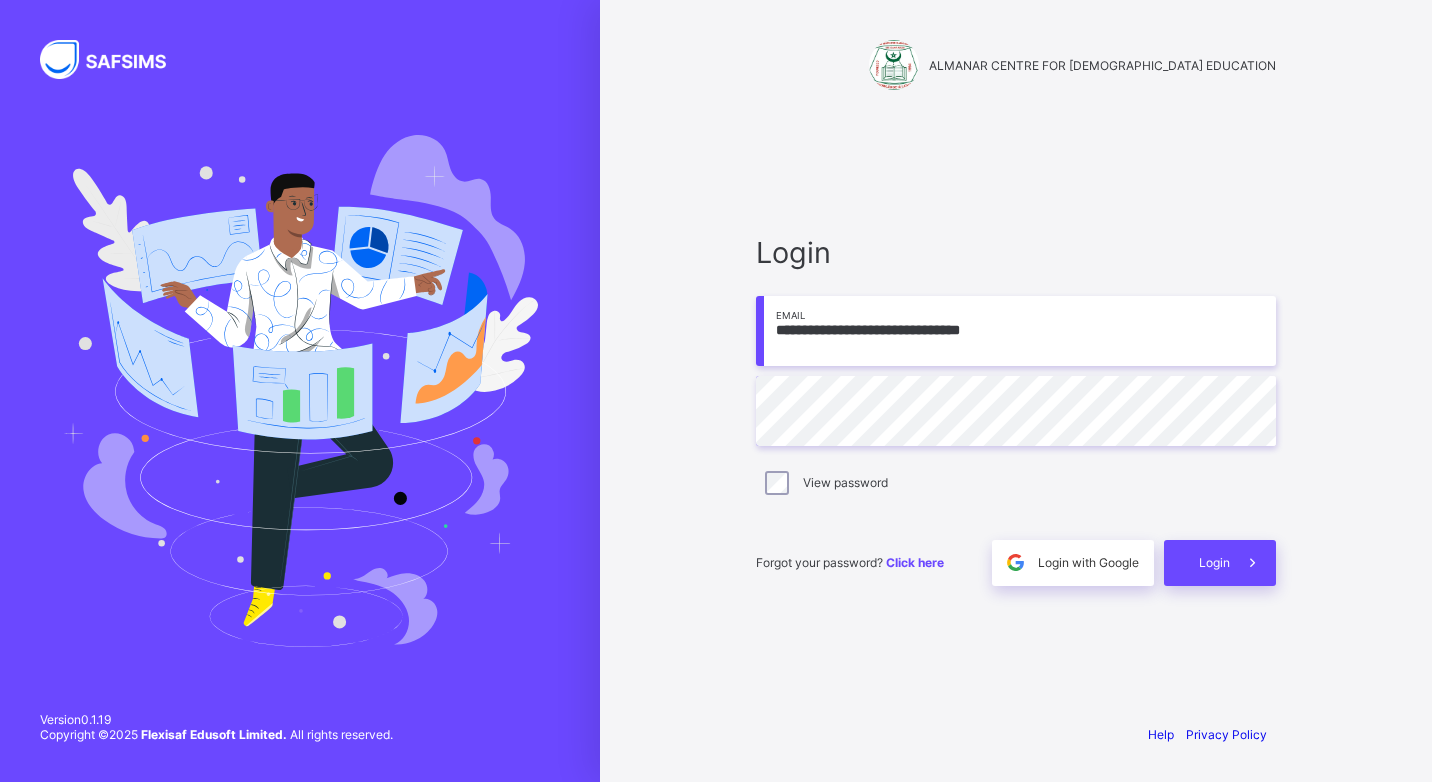 type on "**********" 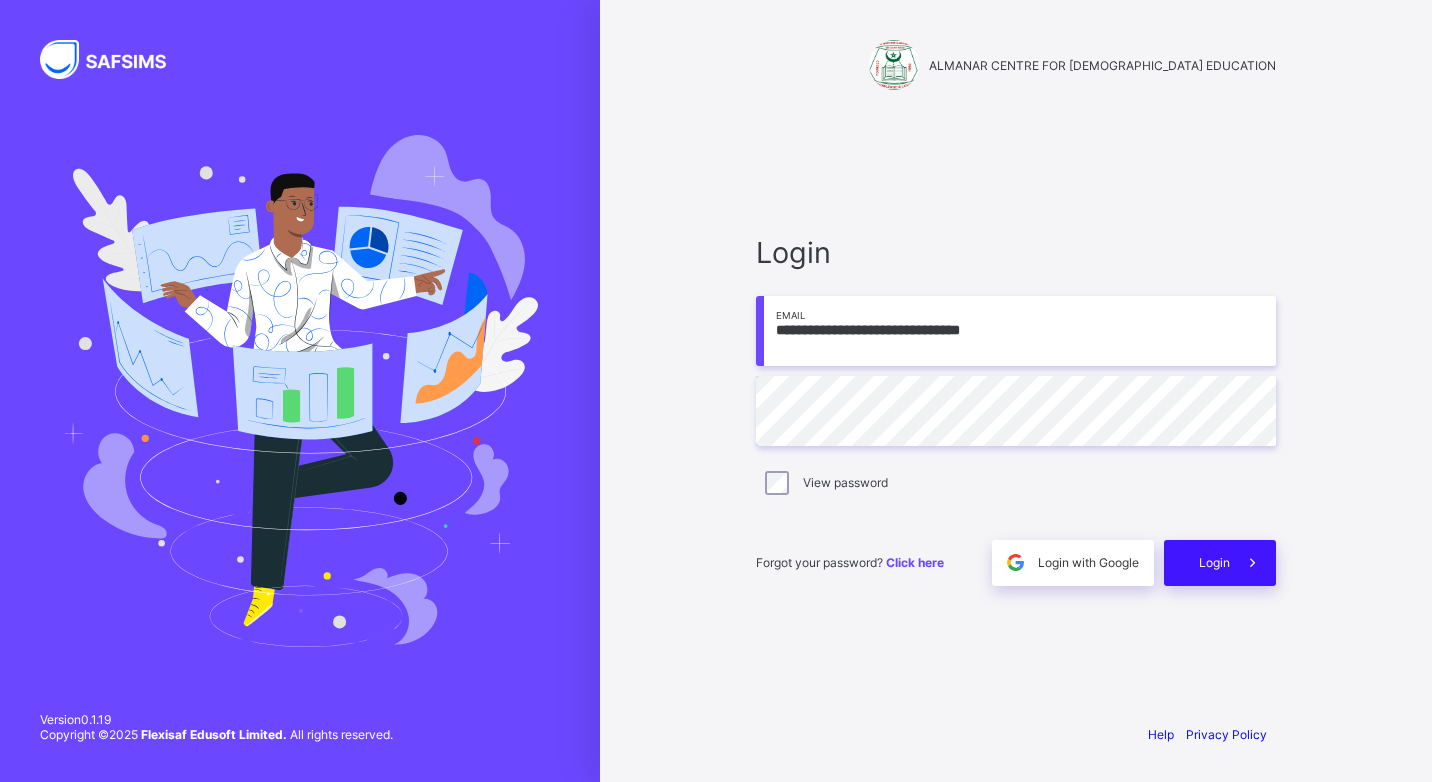 click at bounding box center [1252, 562] 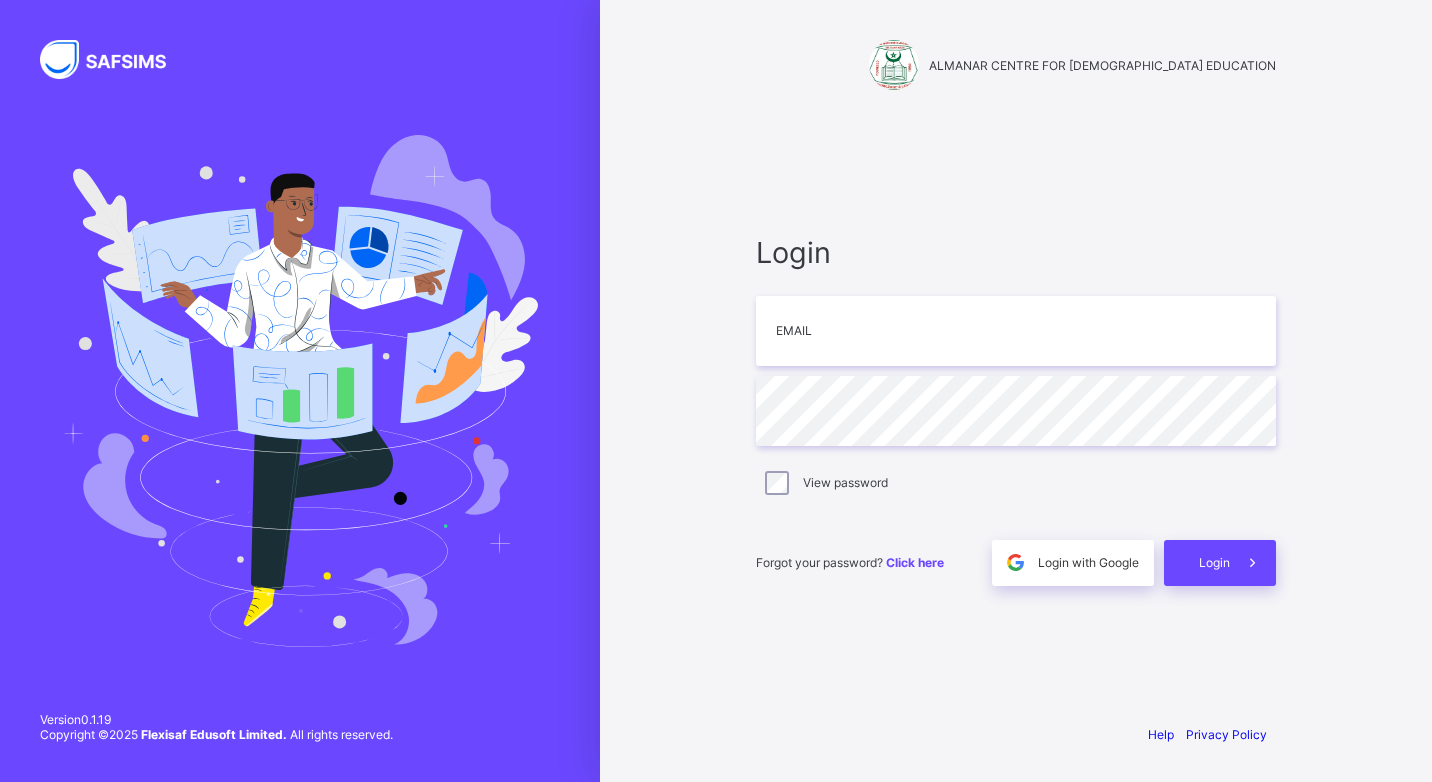 scroll, scrollTop: 0, scrollLeft: 0, axis: both 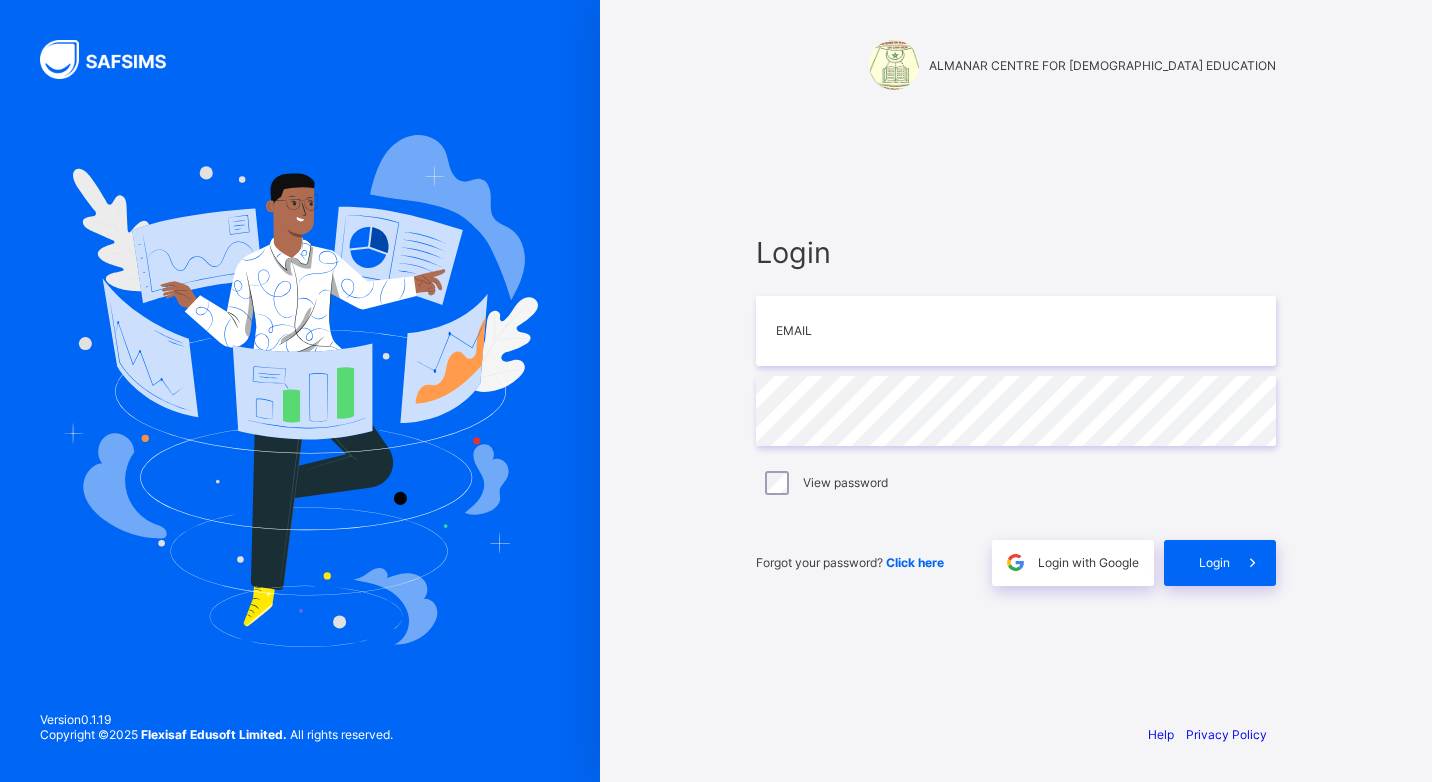 type on "**********" 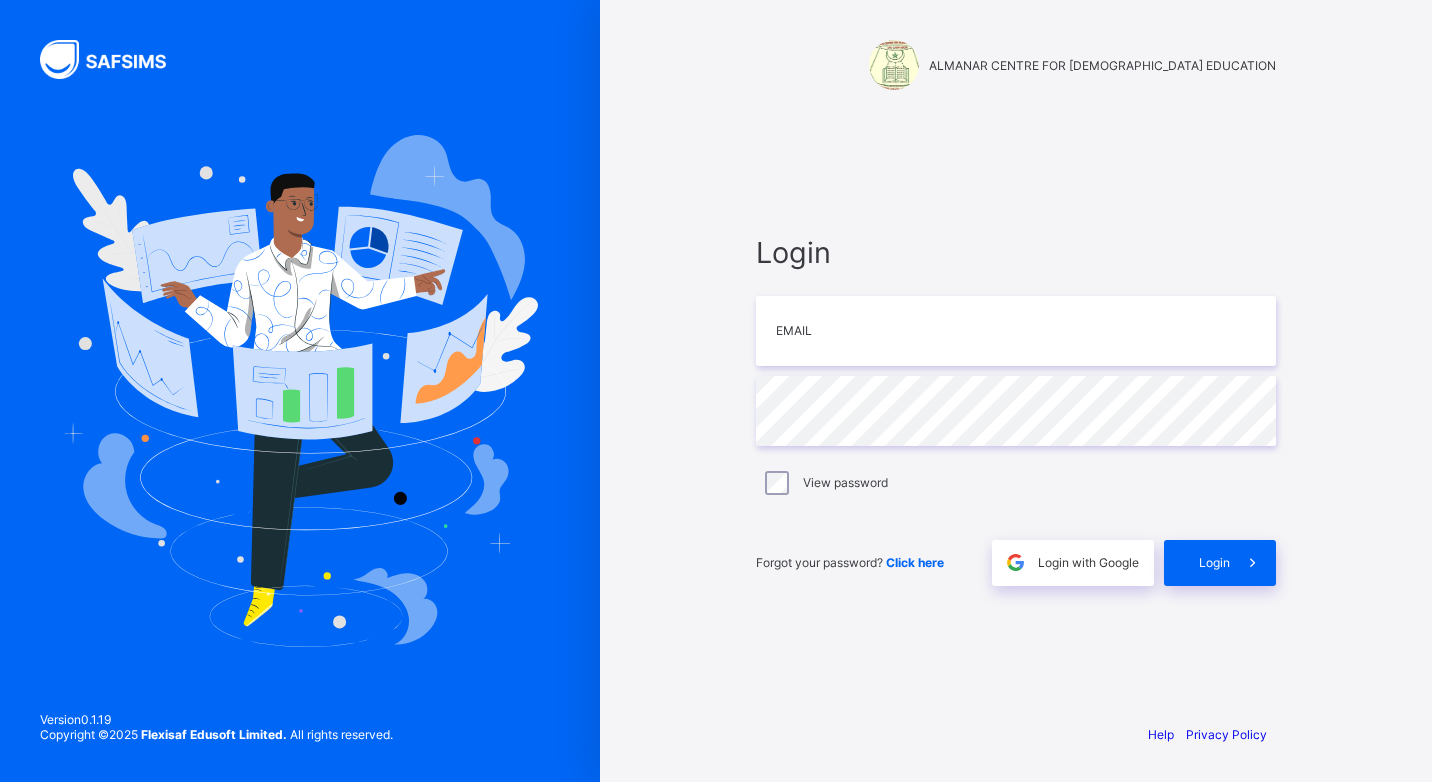 scroll, scrollTop: 0, scrollLeft: 0, axis: both 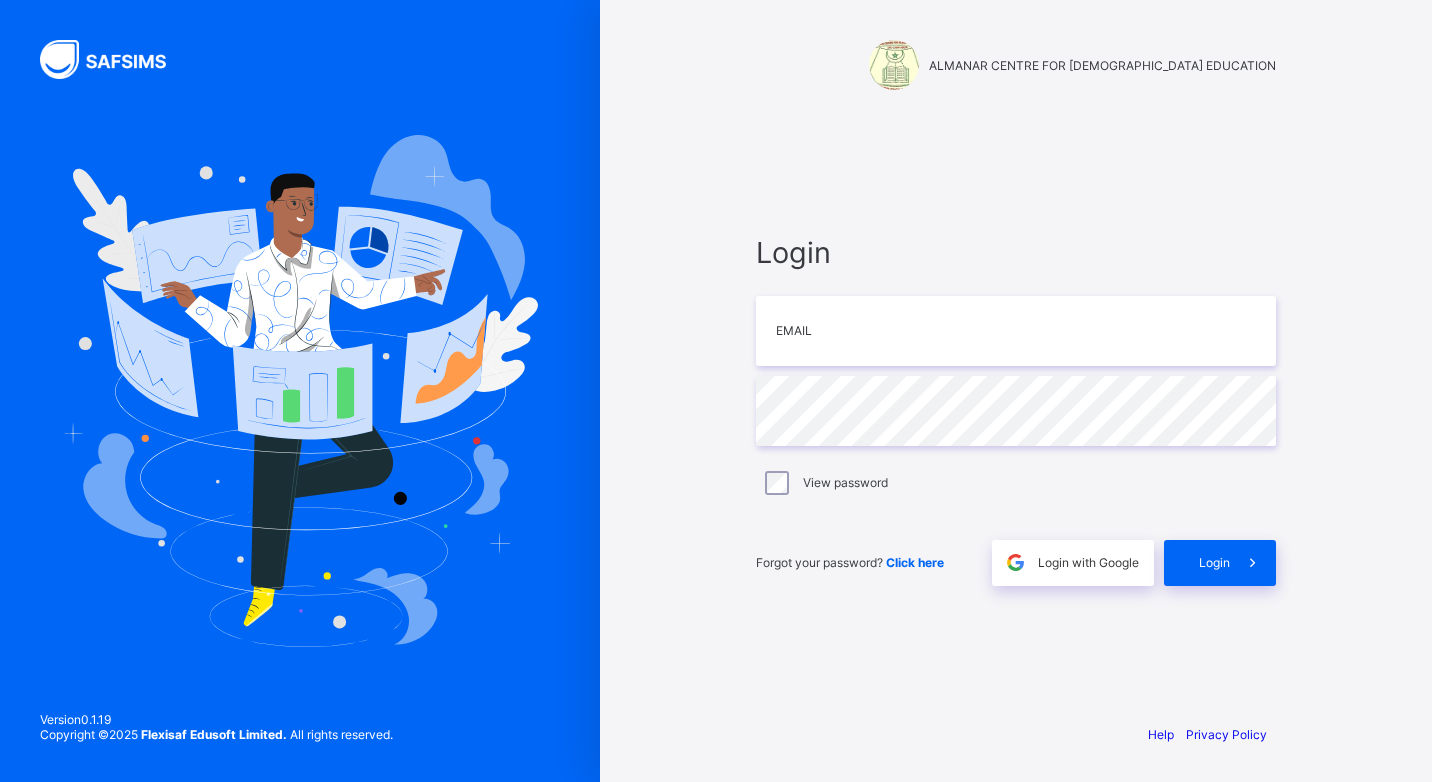 type on "**********" 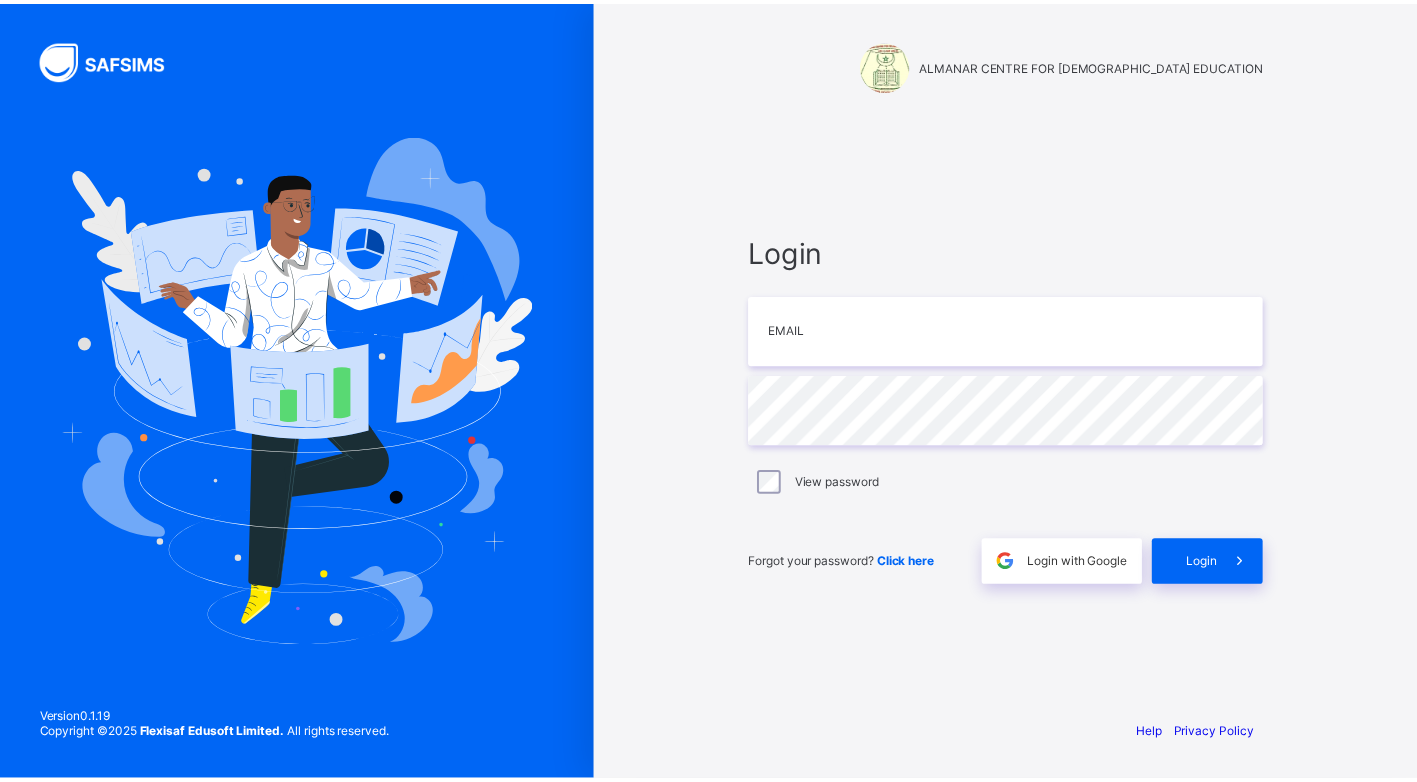 scroll, scrollTop: 0, scrollLeft: 0, axis: both 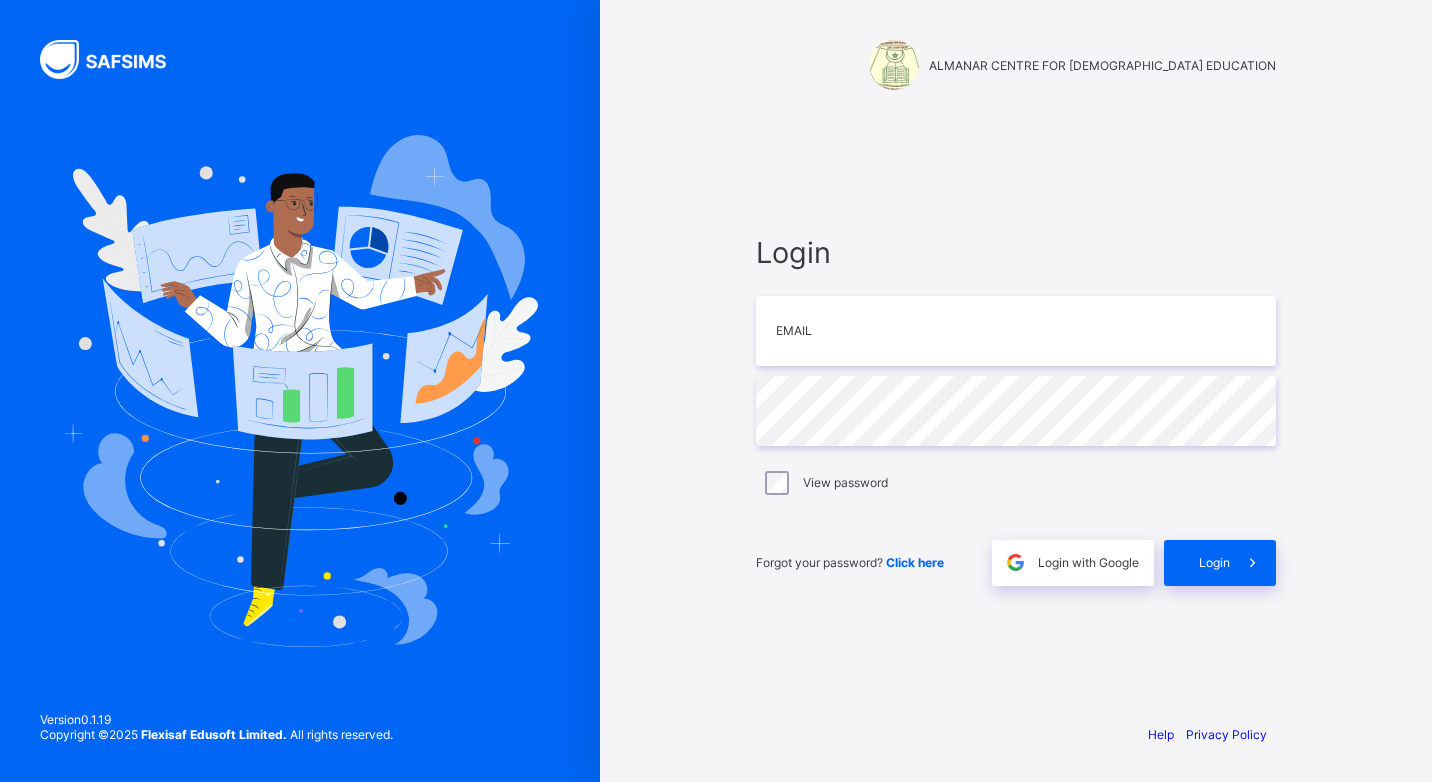 type on "**********" 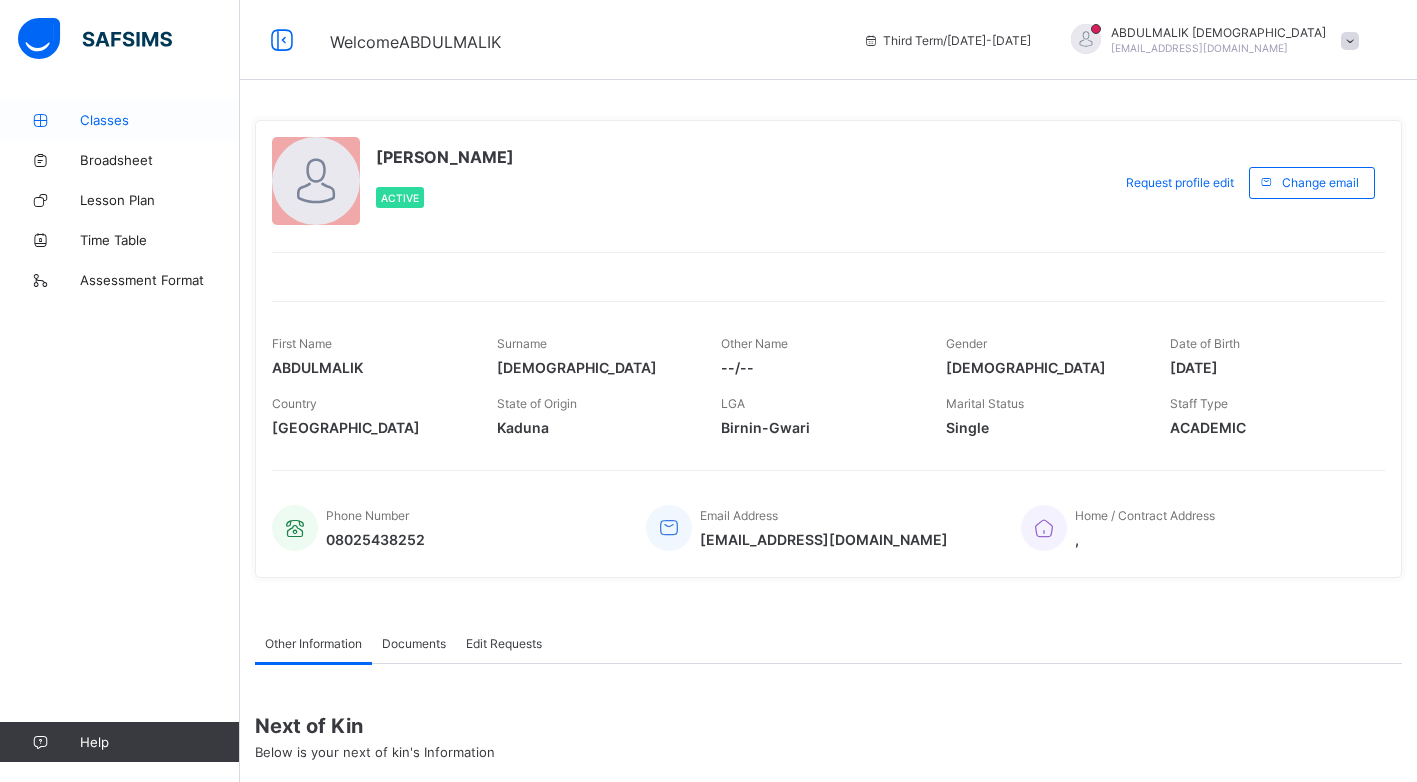 click on "Classes" at bounding box center (160, 120) 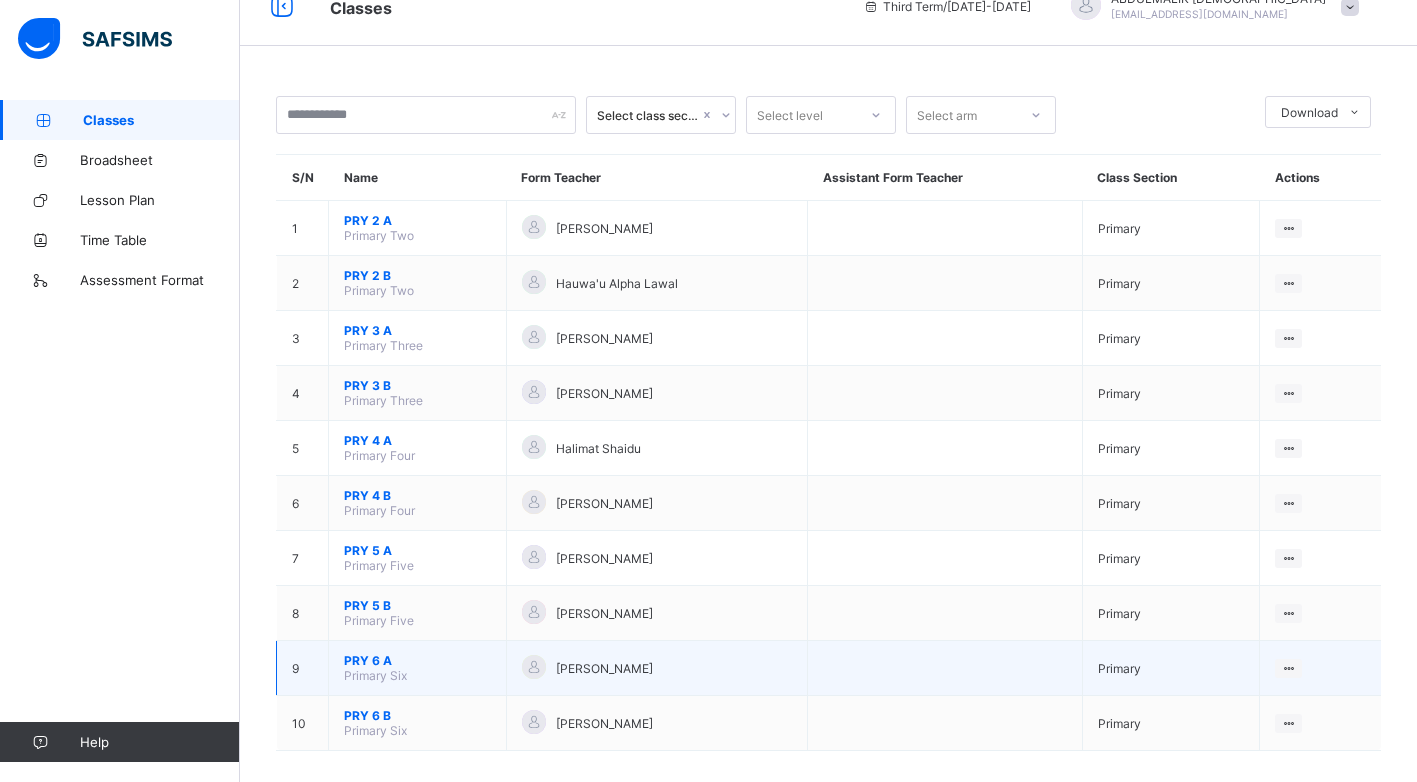 scroll, scrollTop: 53, scrollLeft: 0, axis: vertical 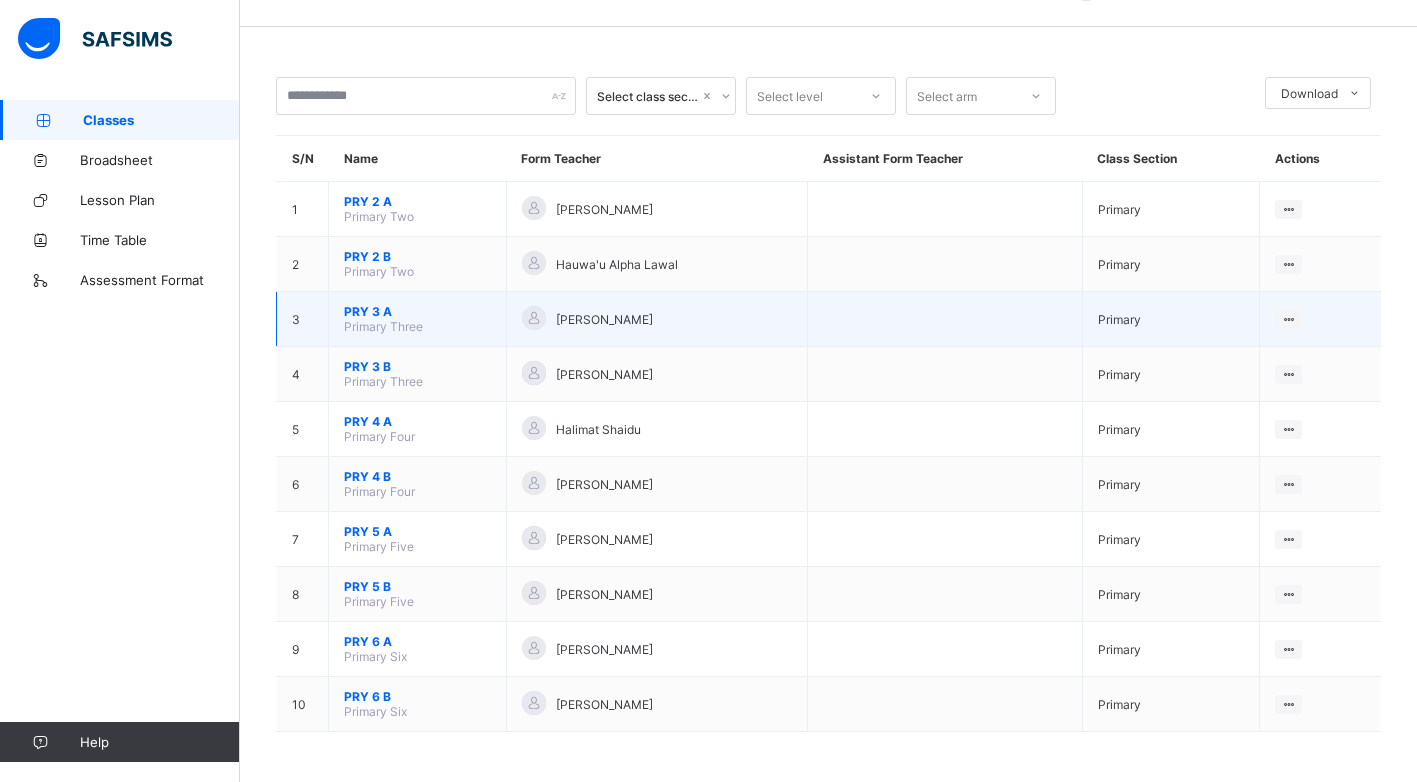 click on "PRY 3   A   Primary Three" at bounding box center (418, 319) 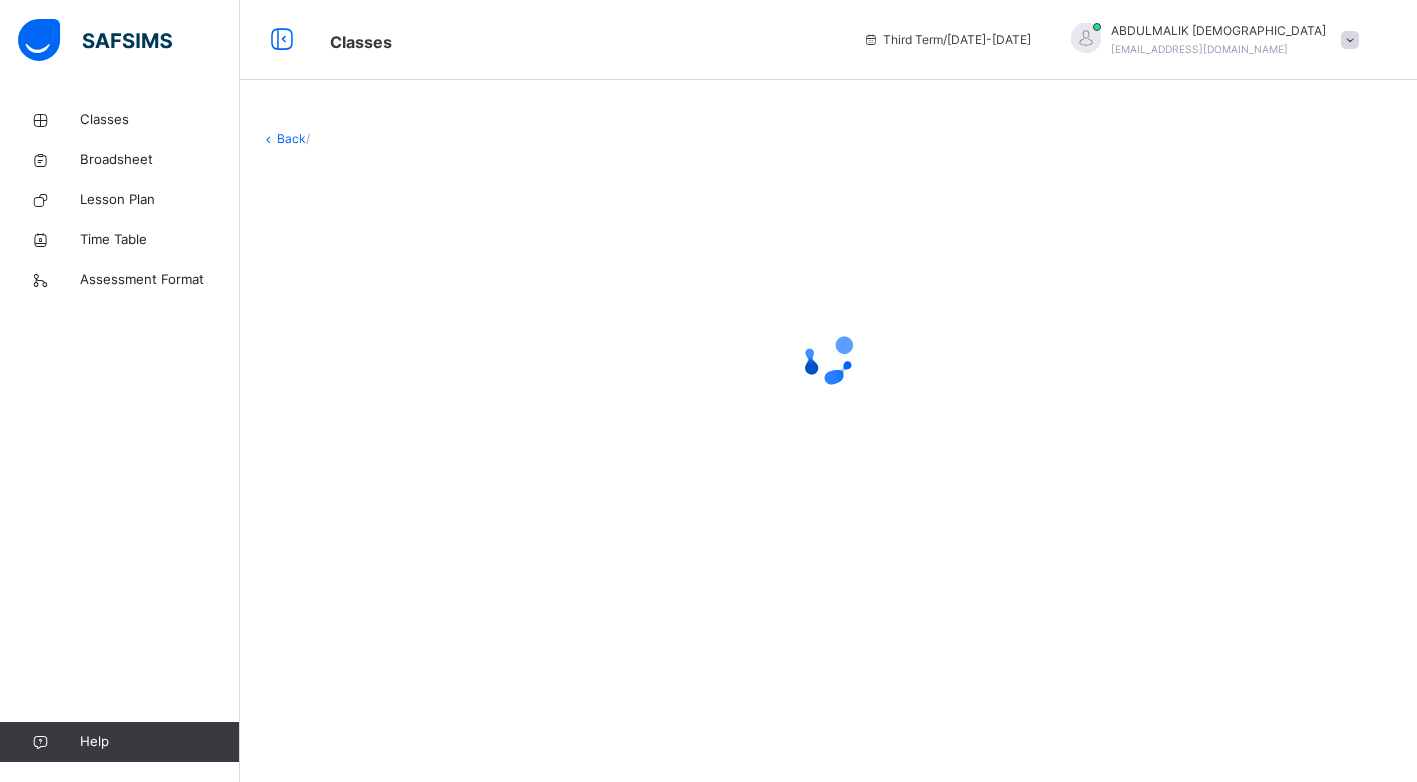 scroll, scrollTop: 0, scrollLeft: 0, axis: both 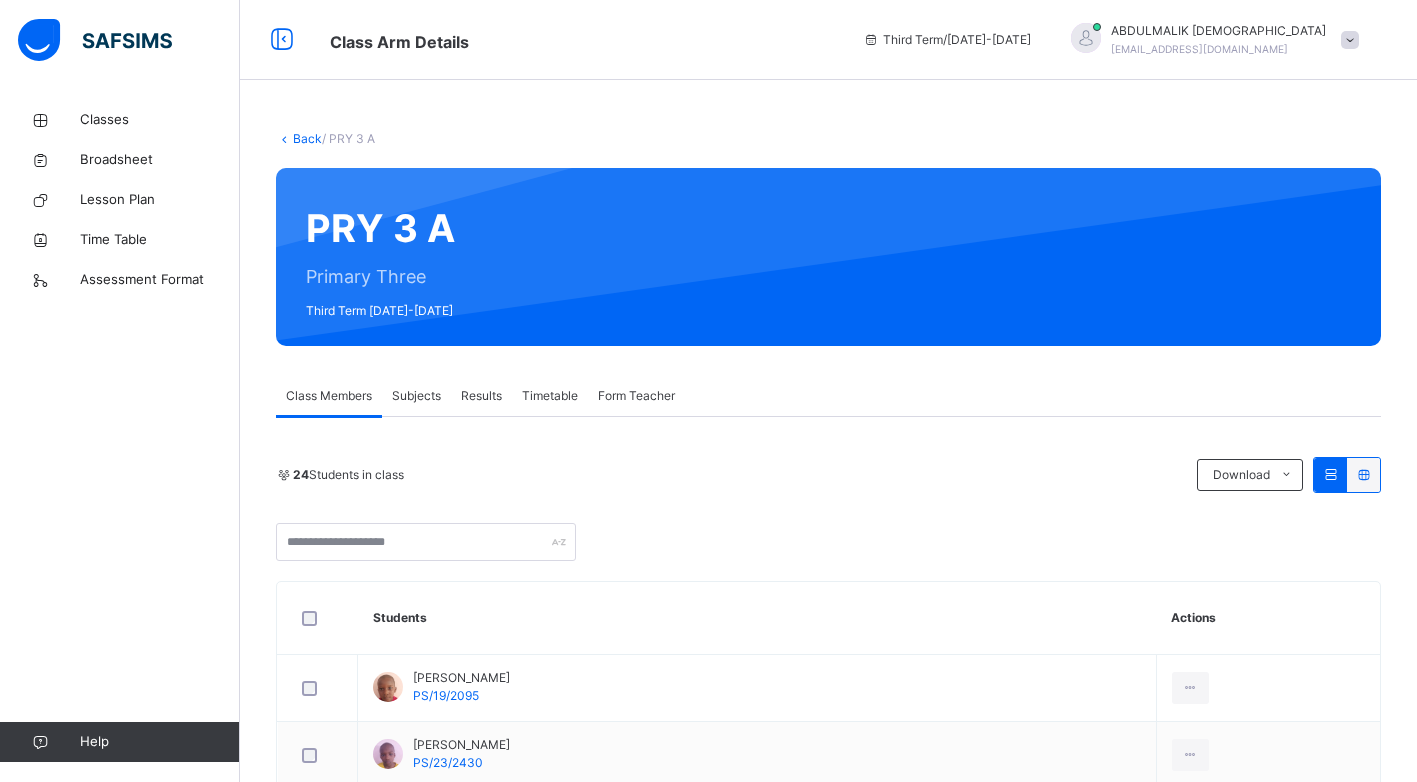 click on "Subjects" at bounding box center [416, 396] 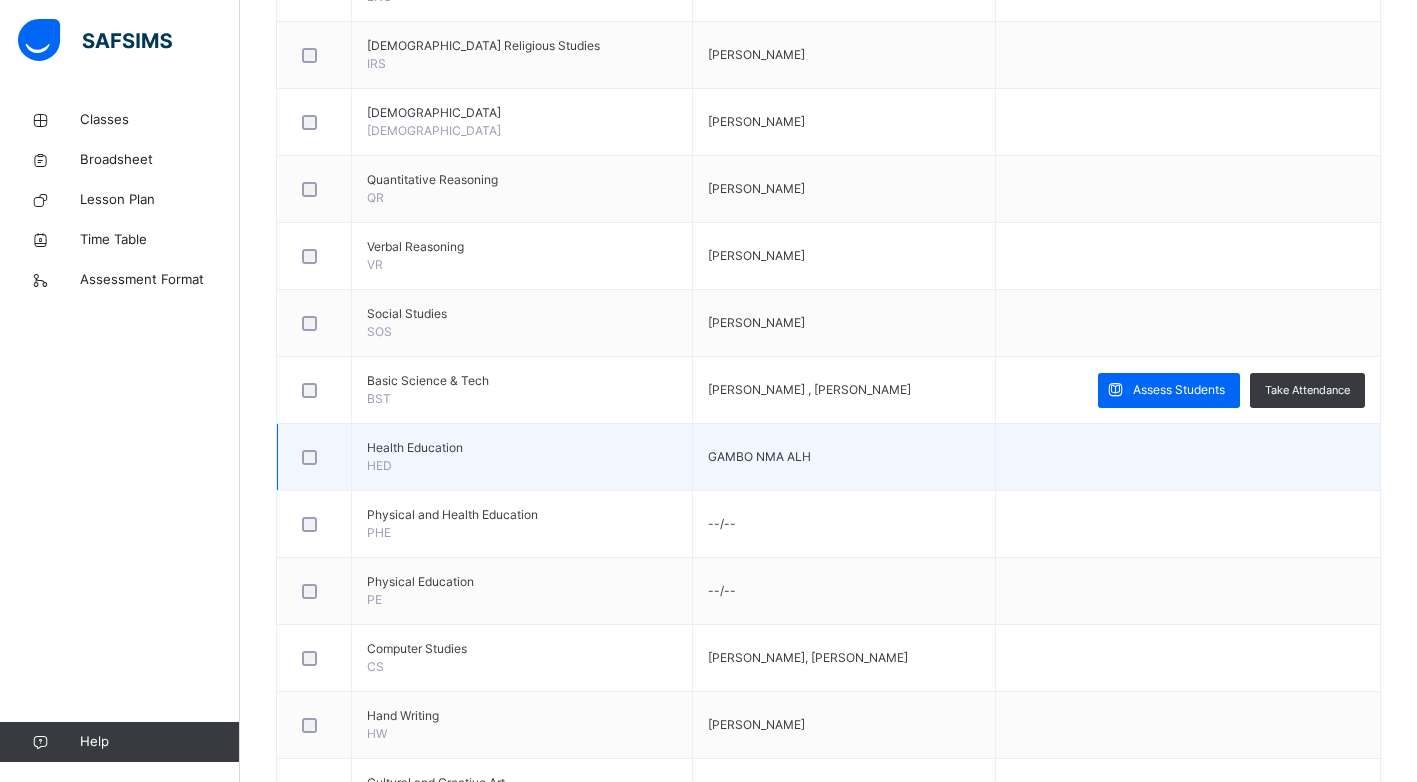 scroll, scrollTop: 800, scrollLeft: 0, axis: vertical 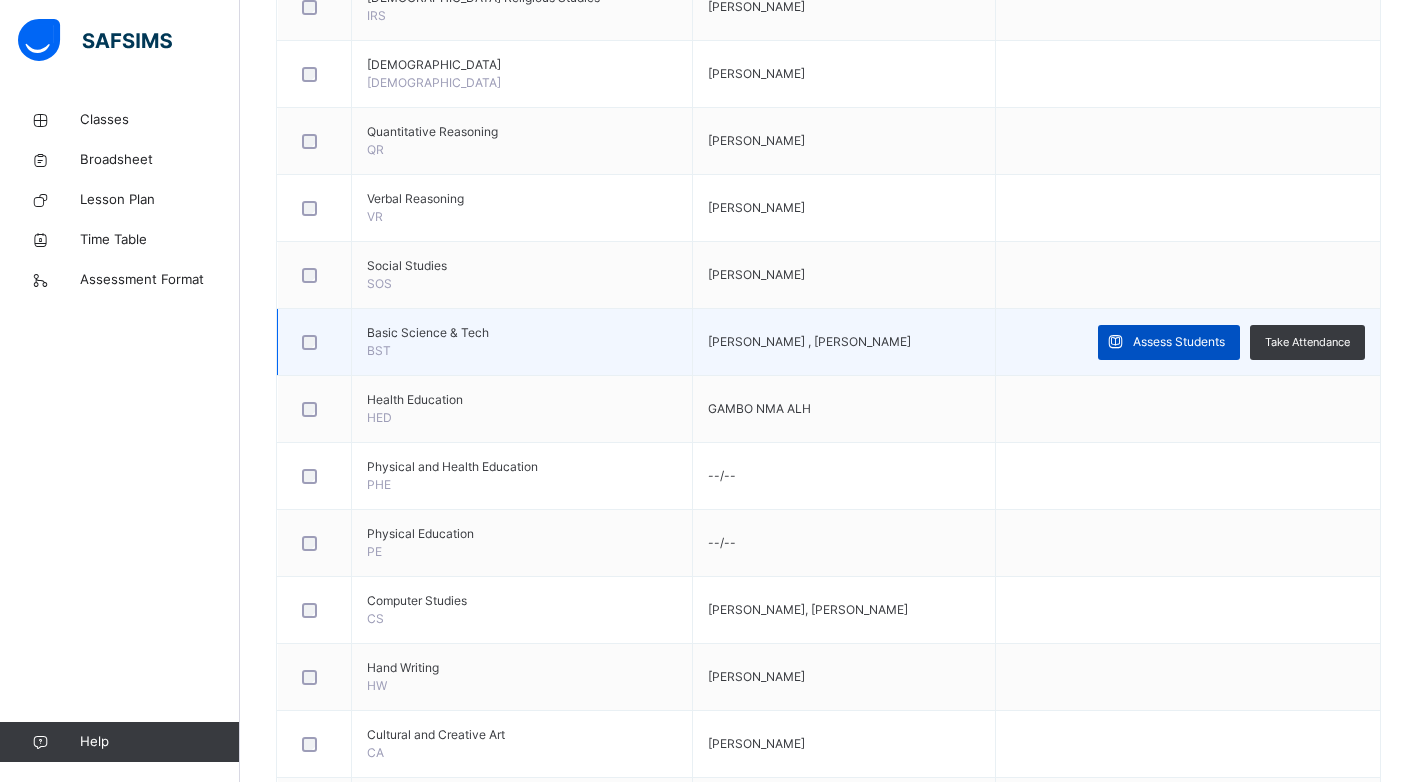 click on "Assess Students" at bounding box center [1179, 342] 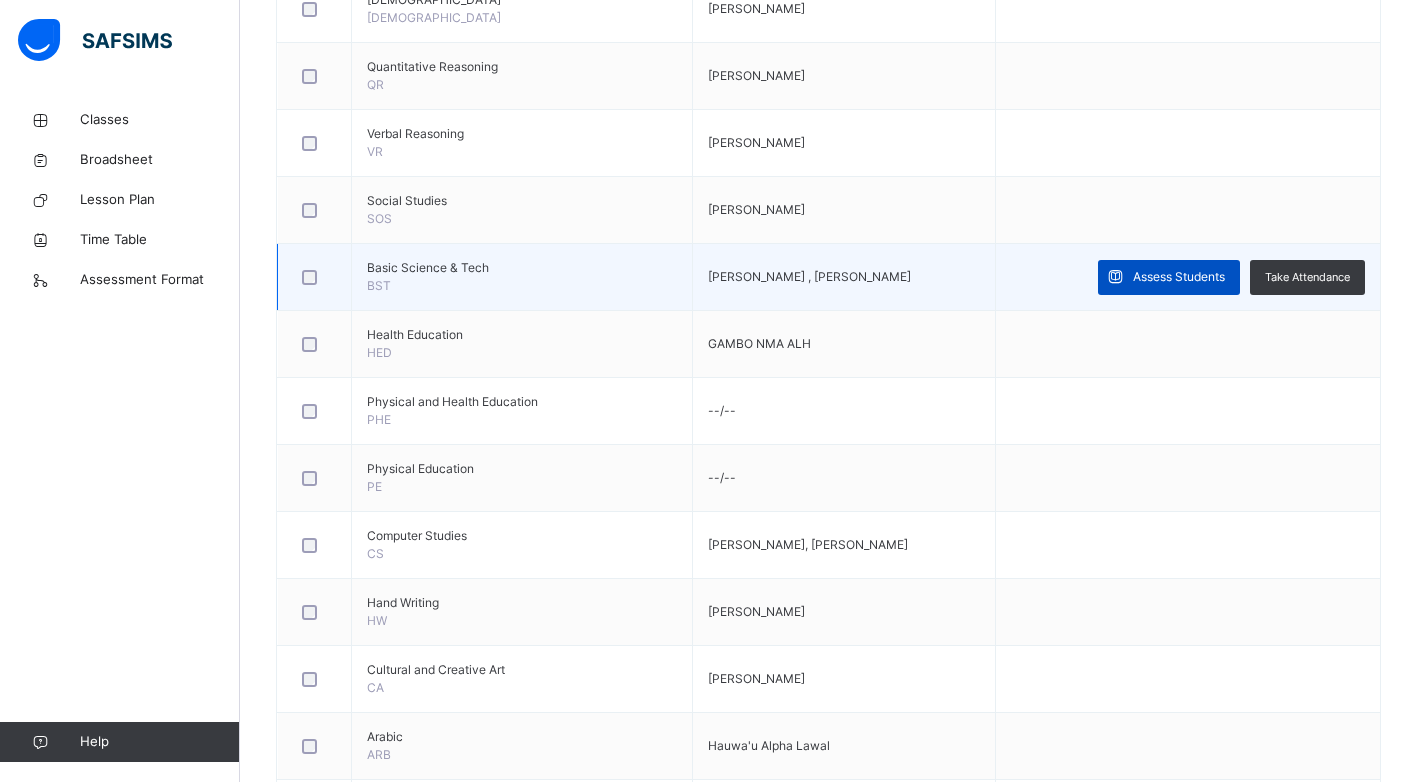 scroll, scrollTop: 900, scrollLeft: 0, axis: vertical 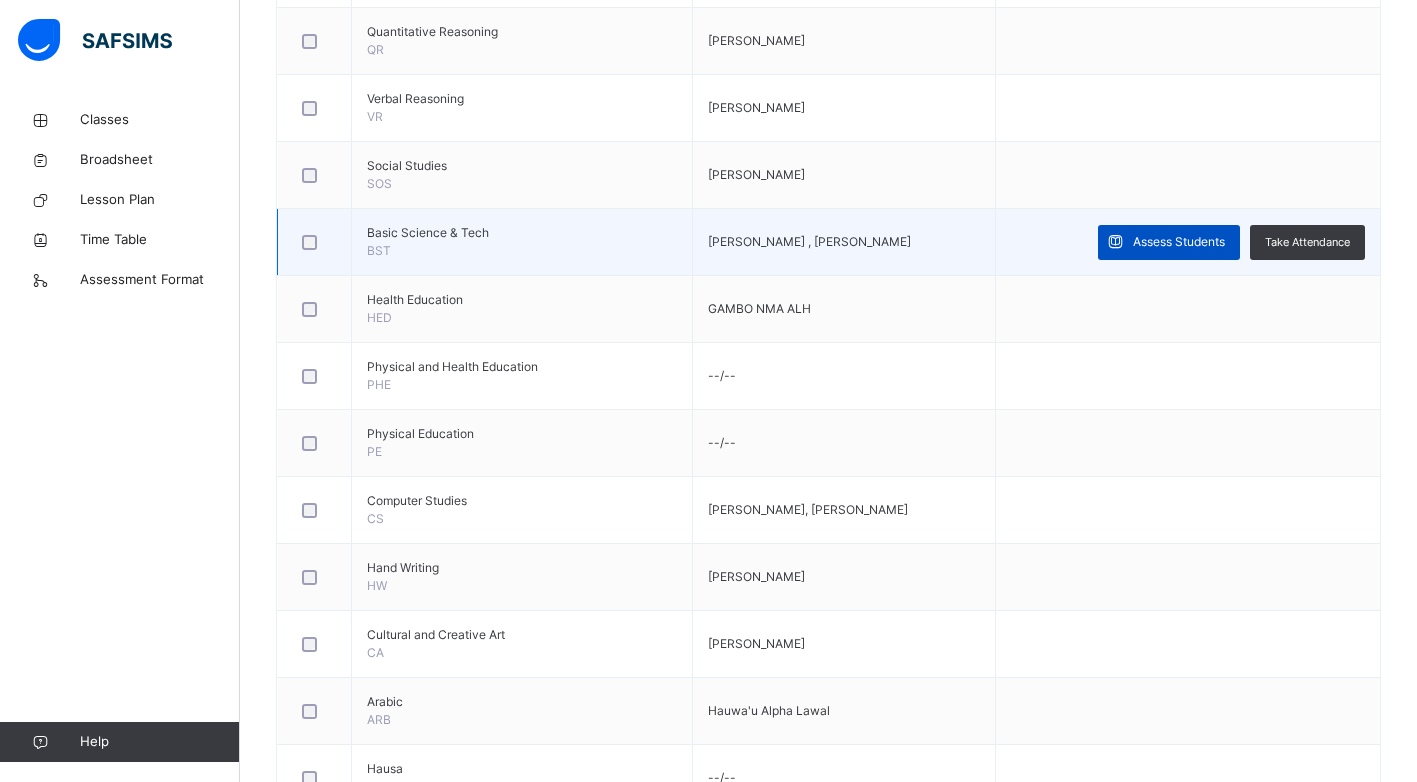 click on "Assess Students" at bounding box center [1179, 242] 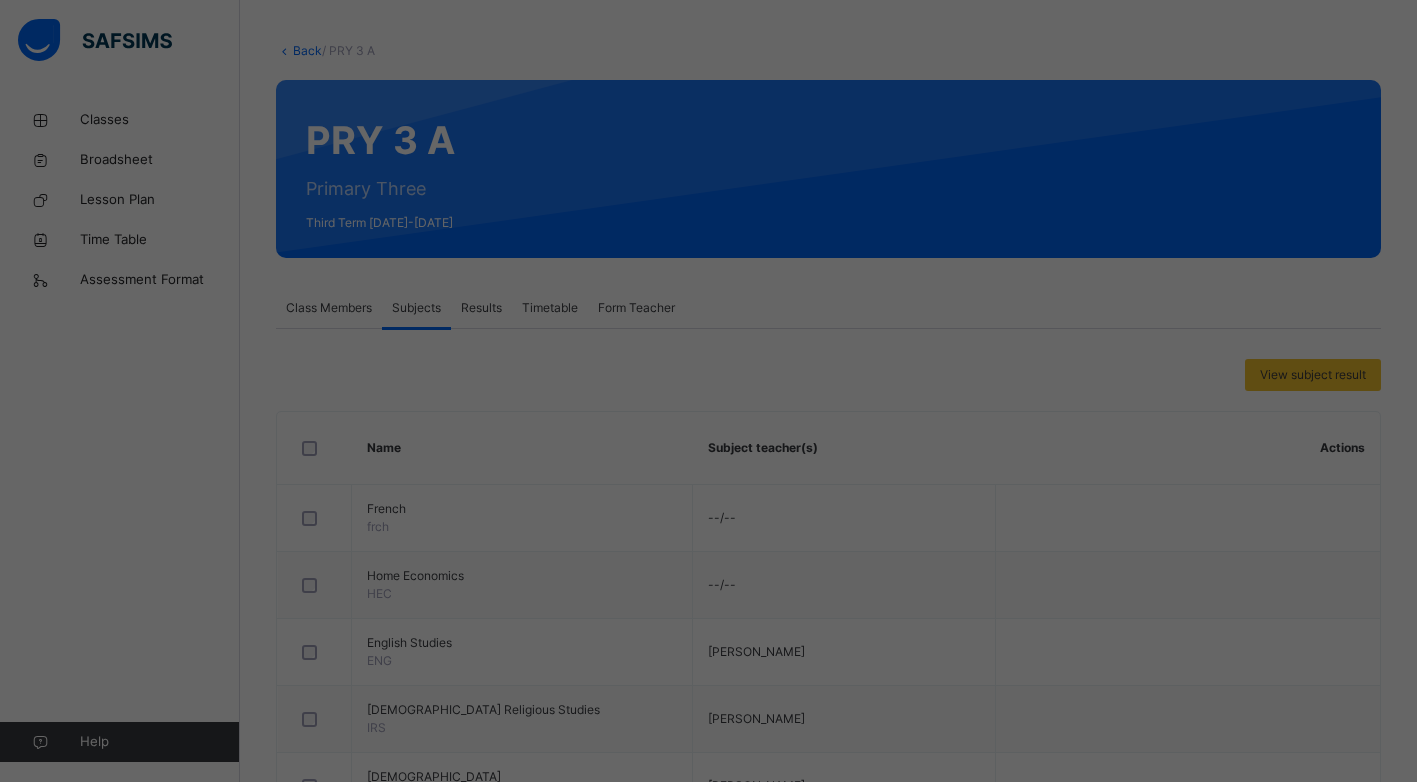 scroll, scrollTop: 0, scrollLeft: 0, axis: both 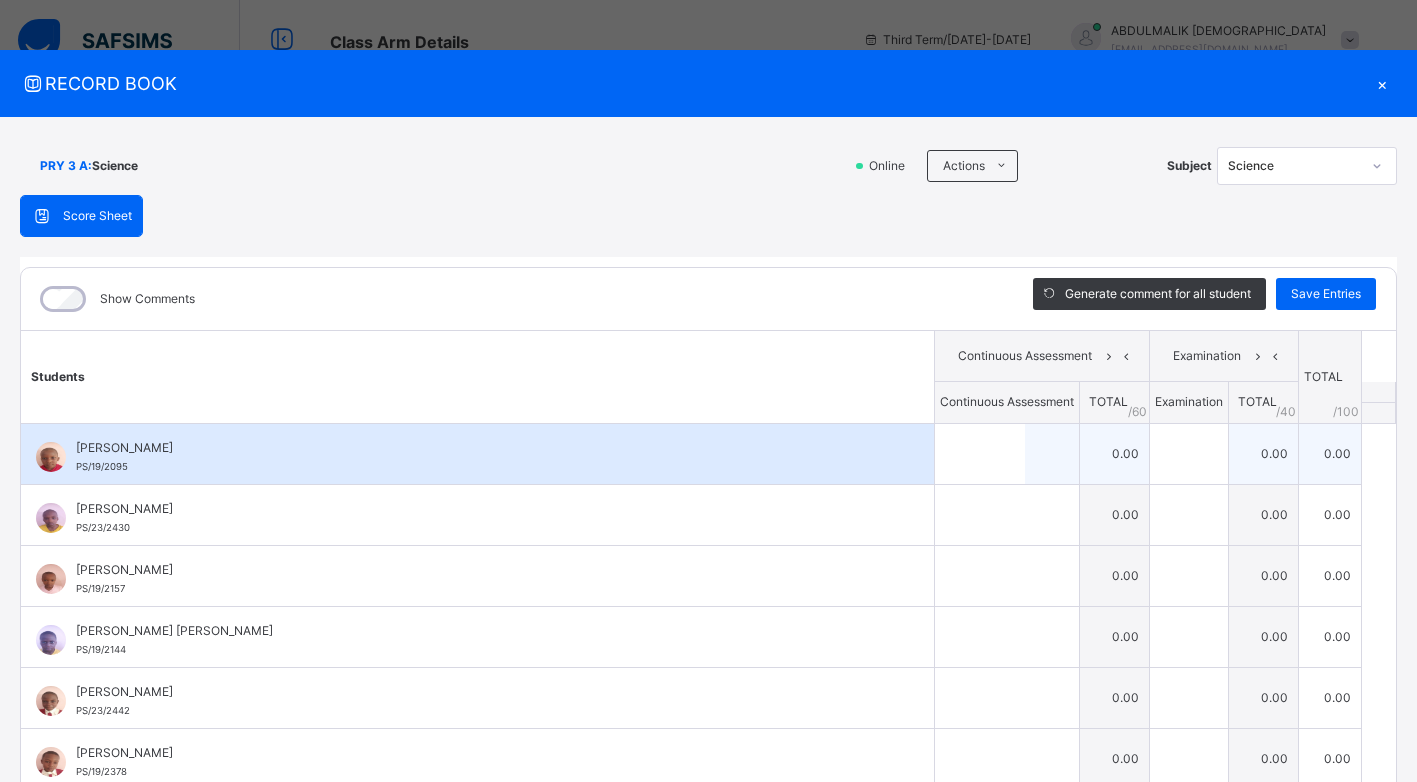 drag, startPoint x: 1090, startPoint y: 449, endPoint x: 1101, endPoint y: 447, distance: 11.18034 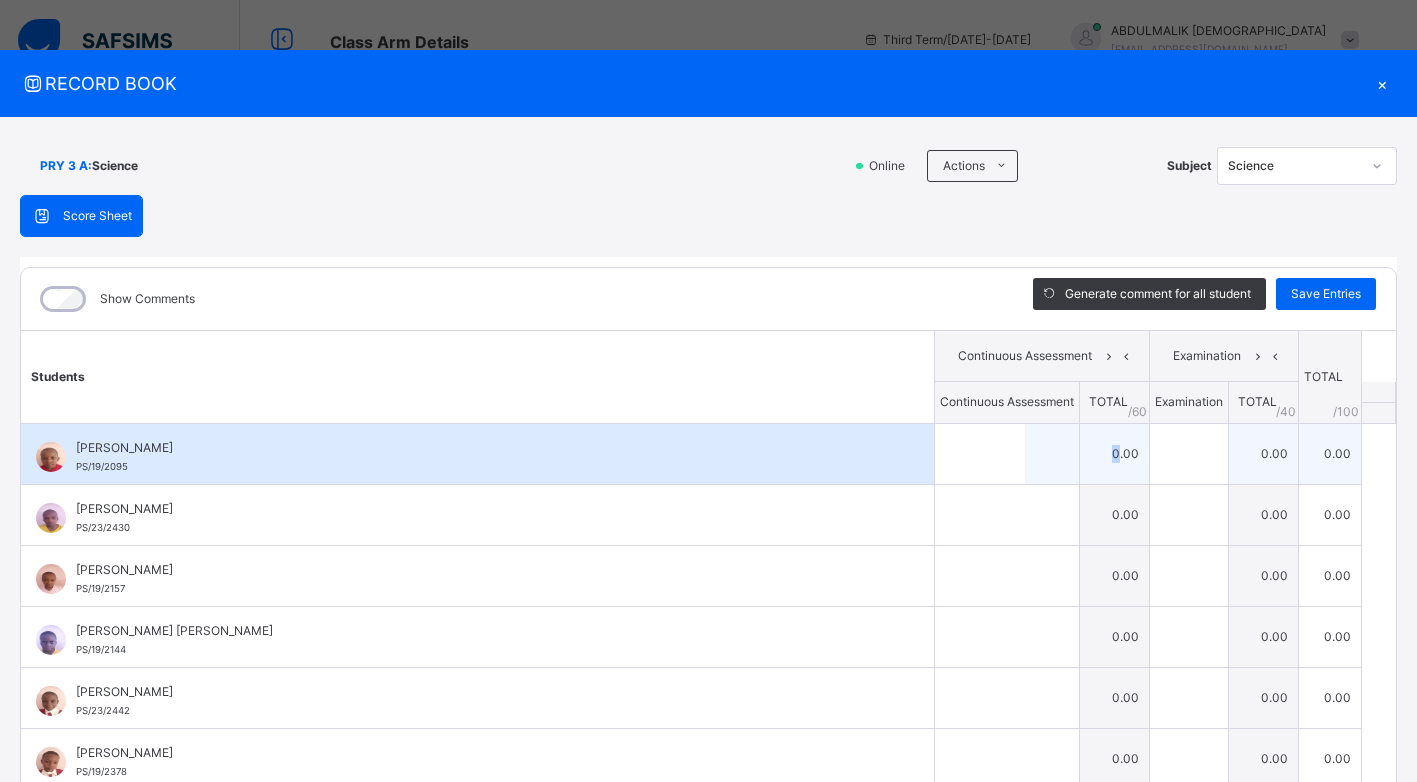 click on "0.00" at bounding box center [1115, 453] 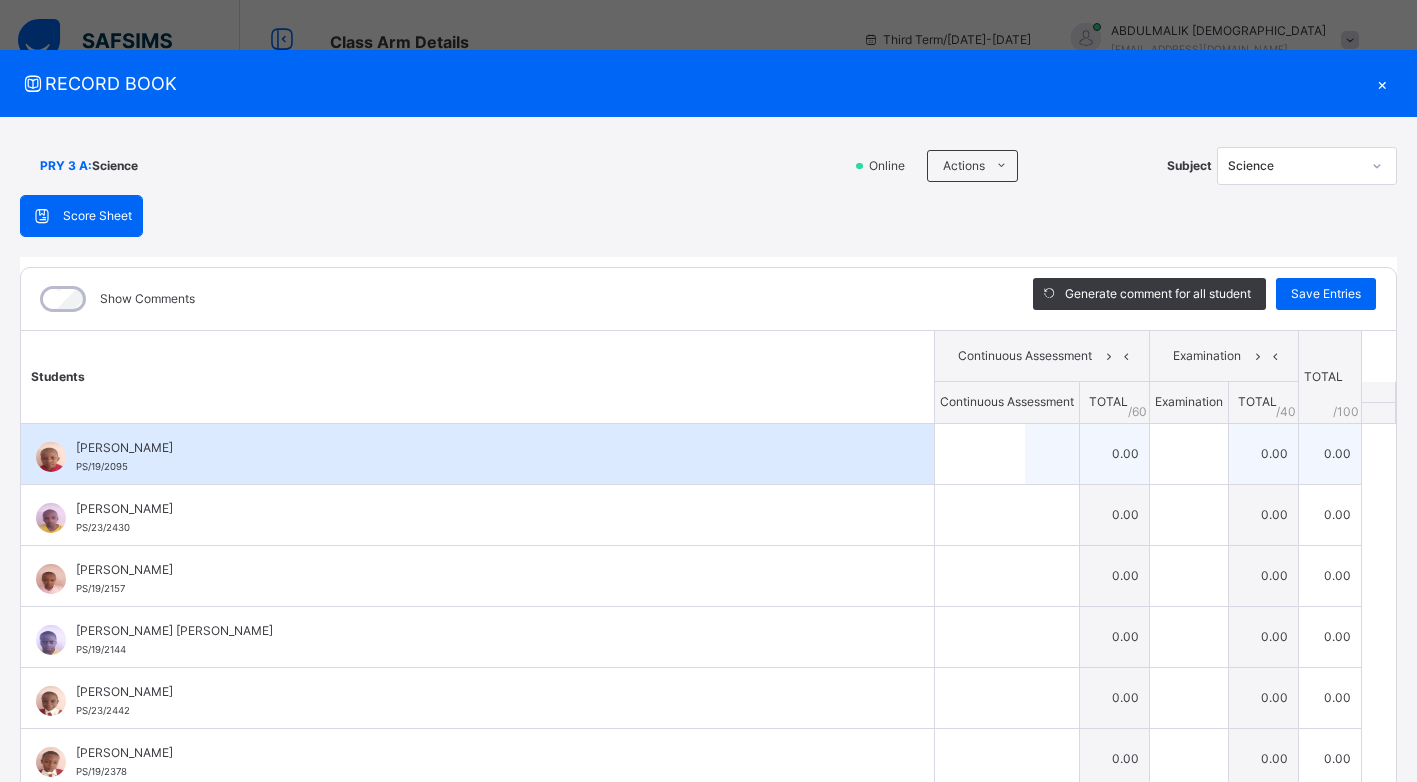 click on "0.00" at bounding box center (1115, 453) 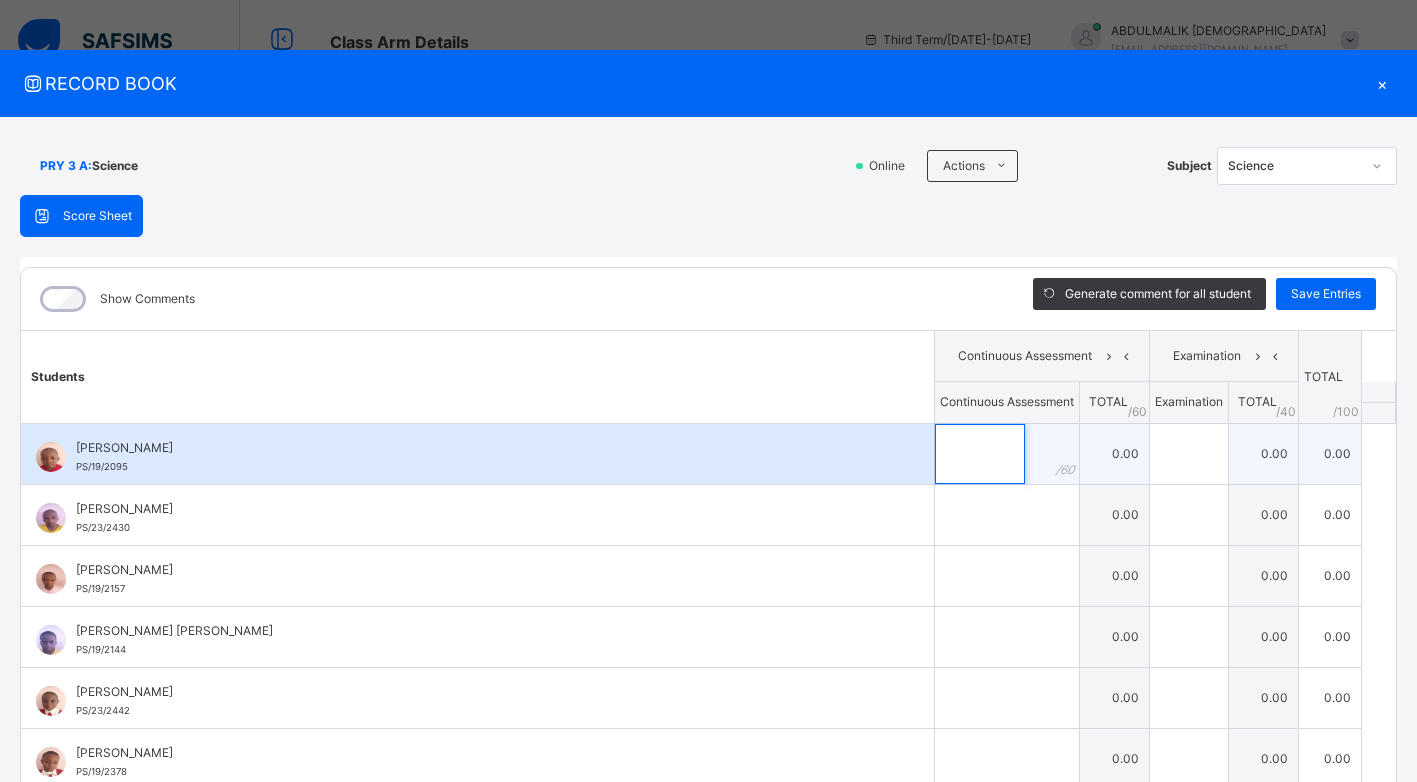 drag, startPoint x: 942, startPoint y: 446, endPoint x: 987, endPoint y: 446, distance: 45 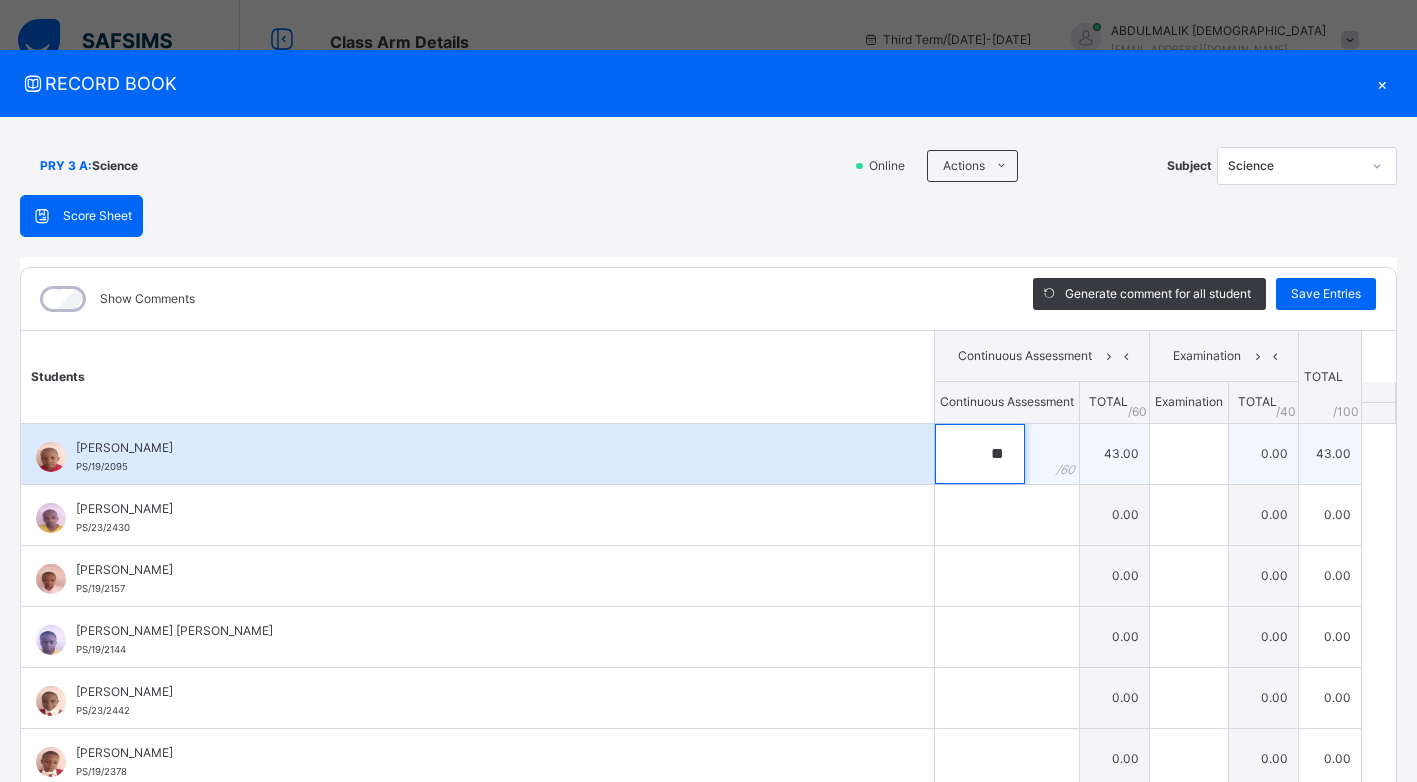 type on "**" 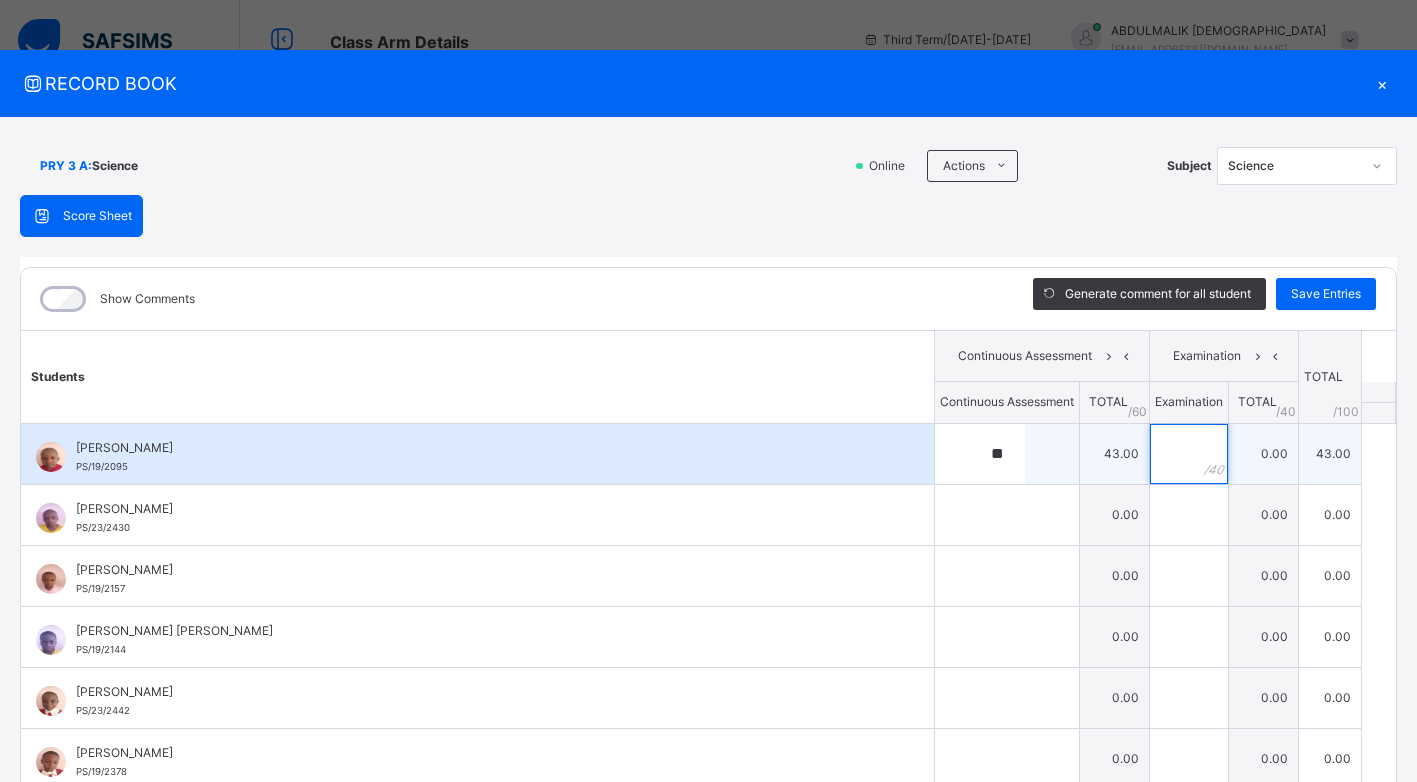 type on "*" 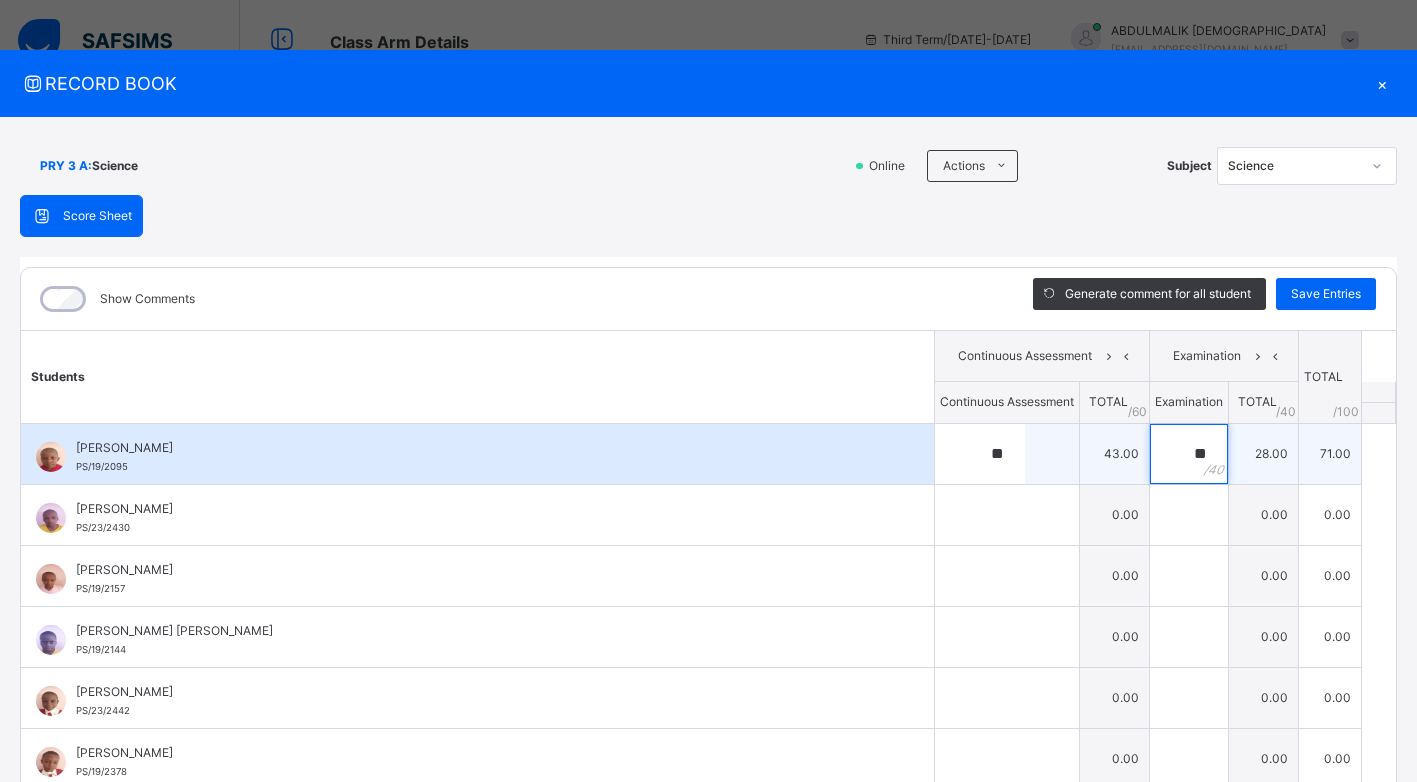 type on "**" 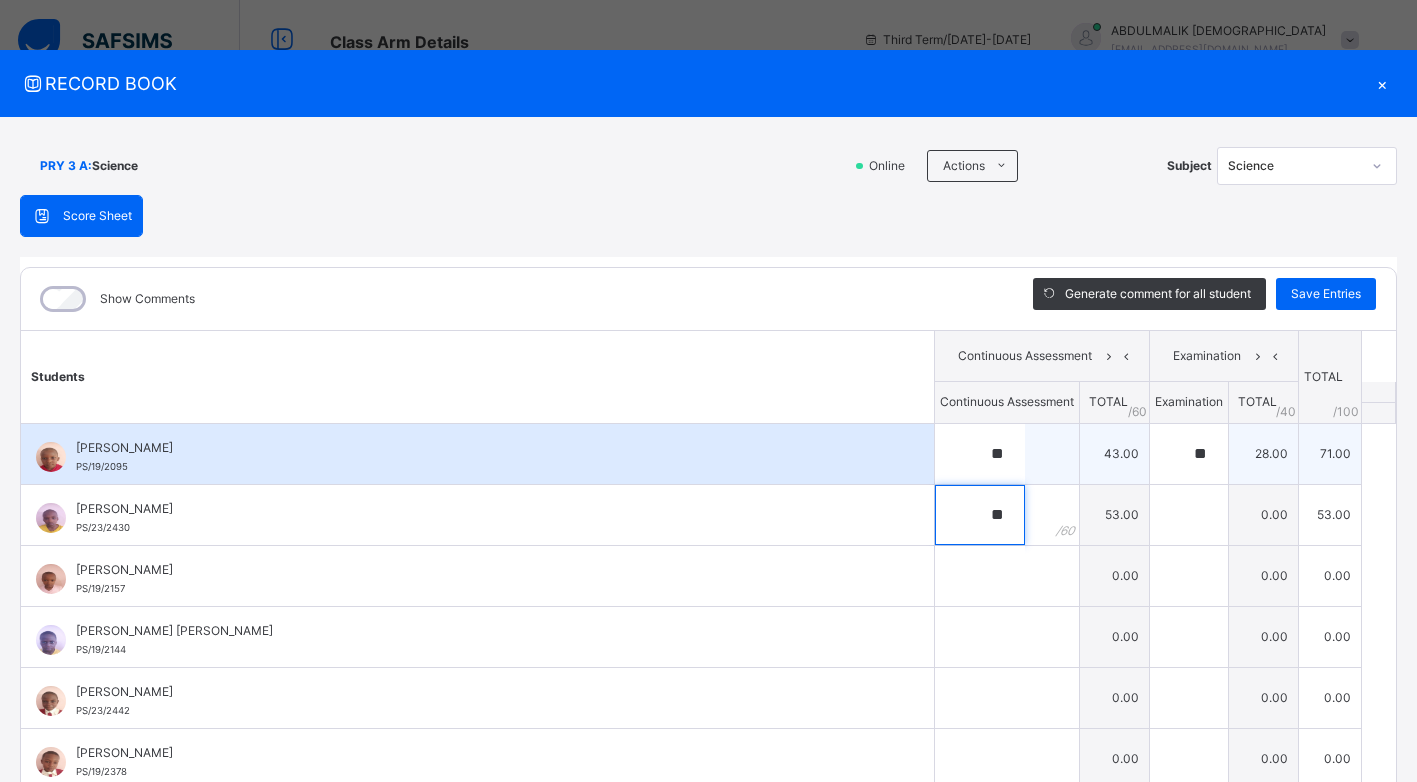 type on "**" 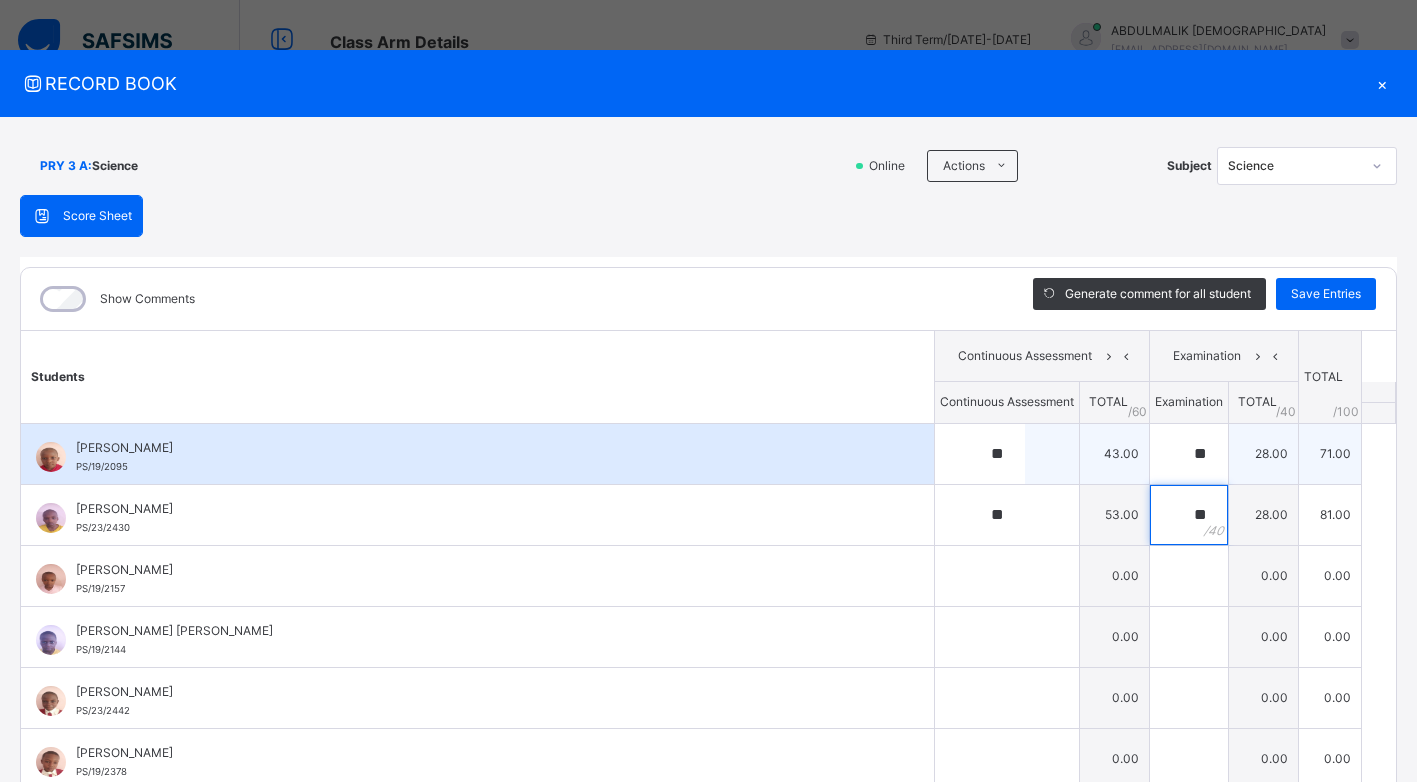 type on "**" 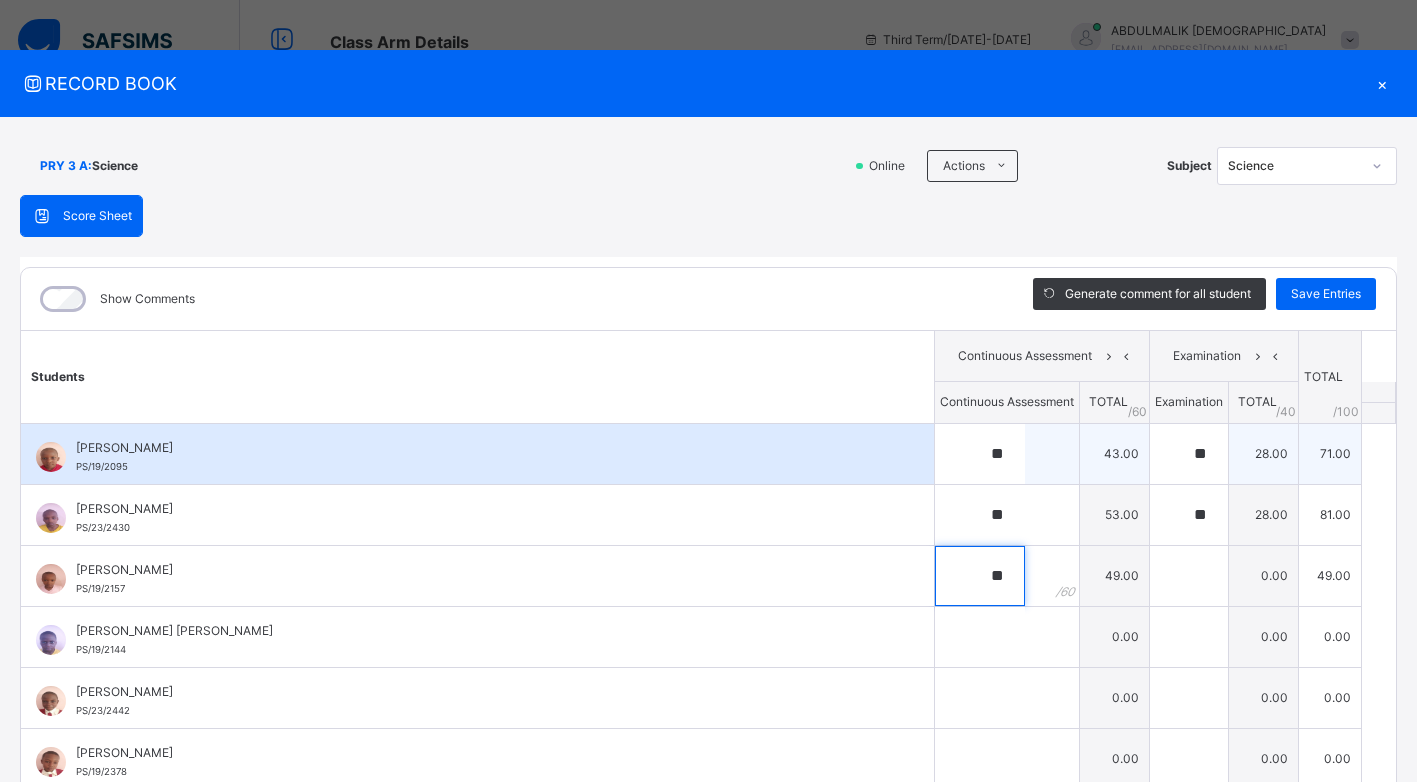 type on "**" 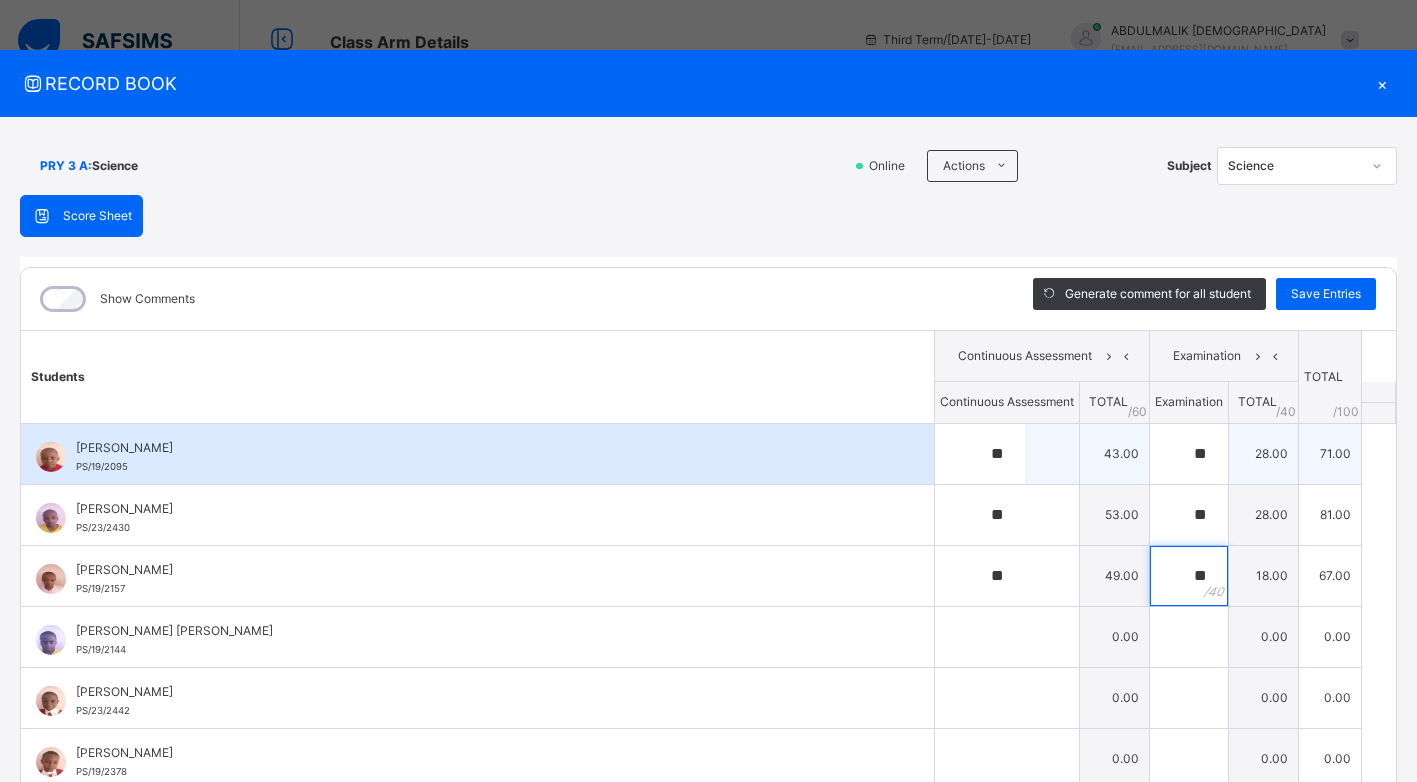 type on "**" 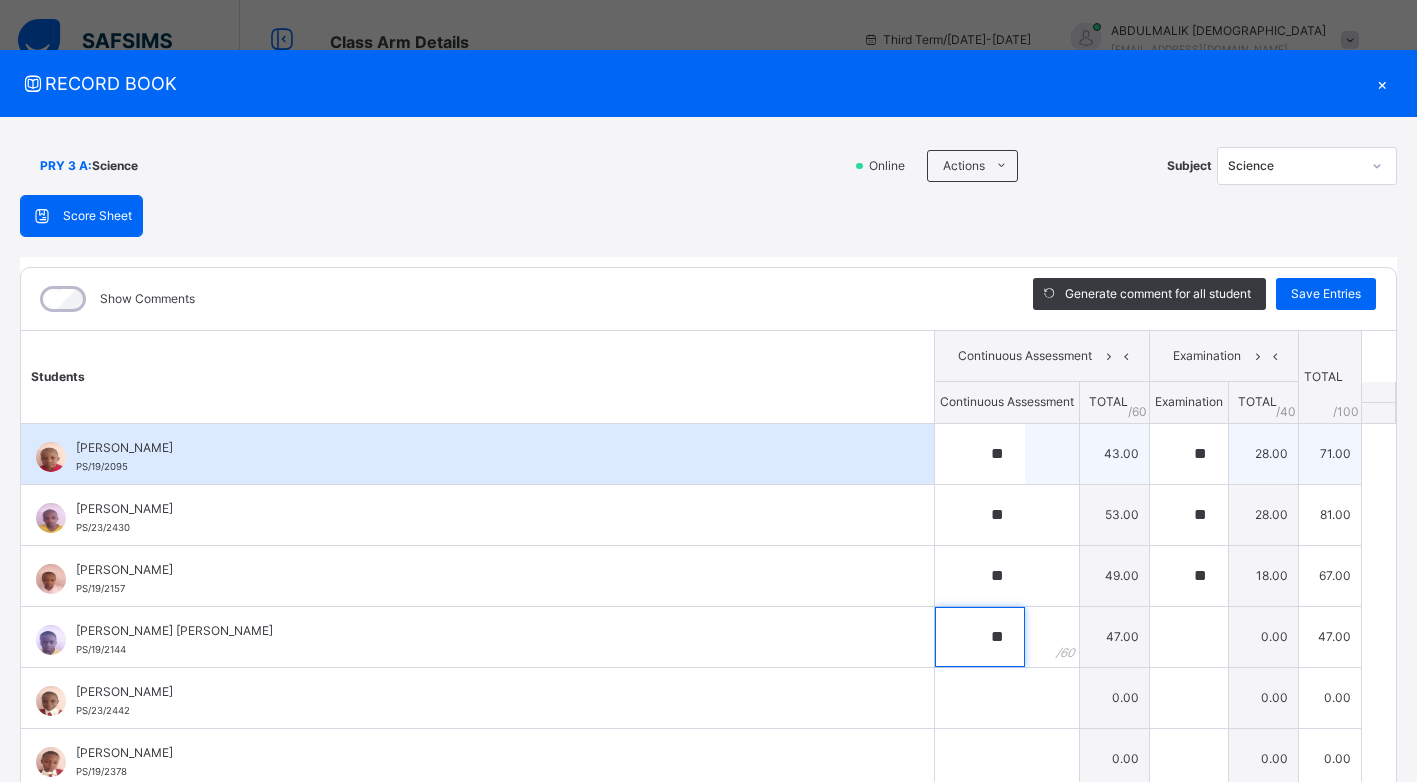 type on "**" 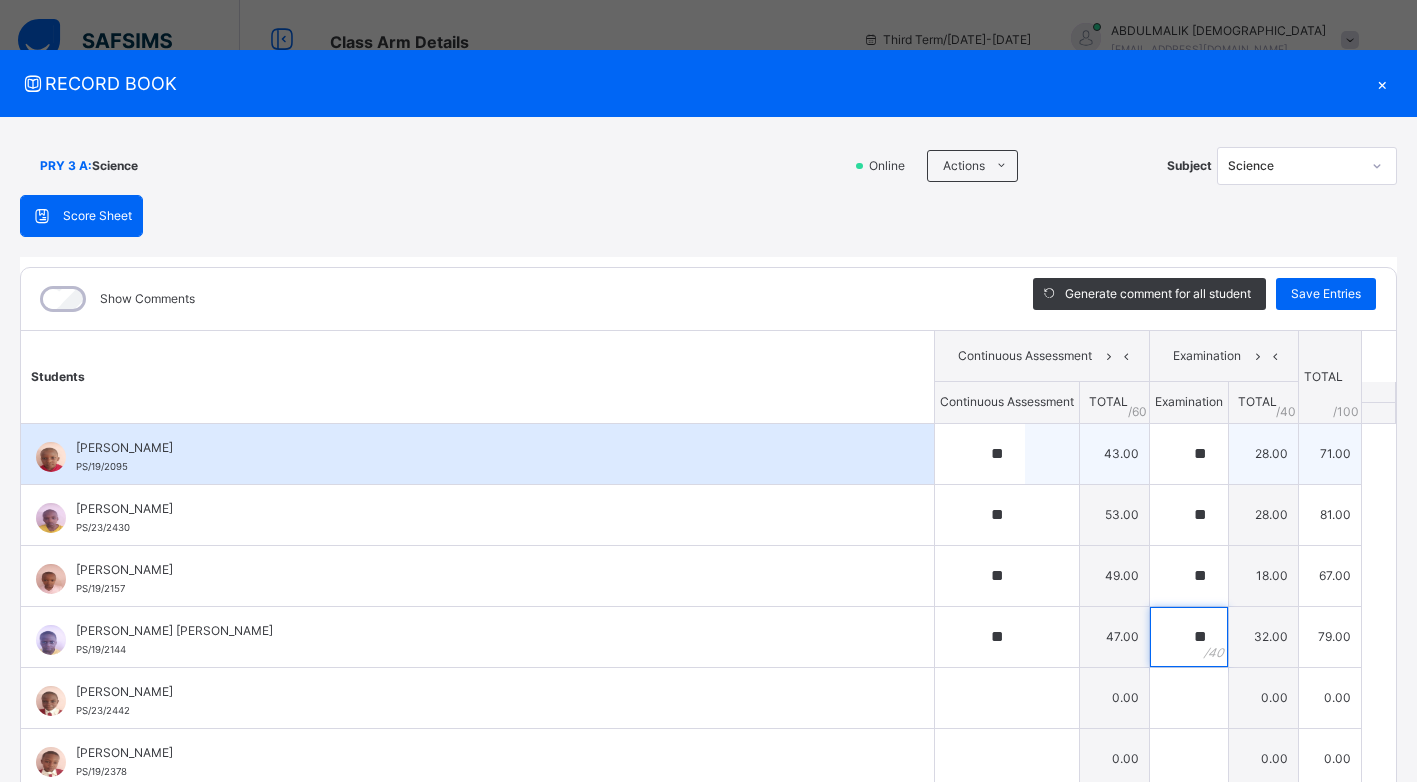 type on "**" 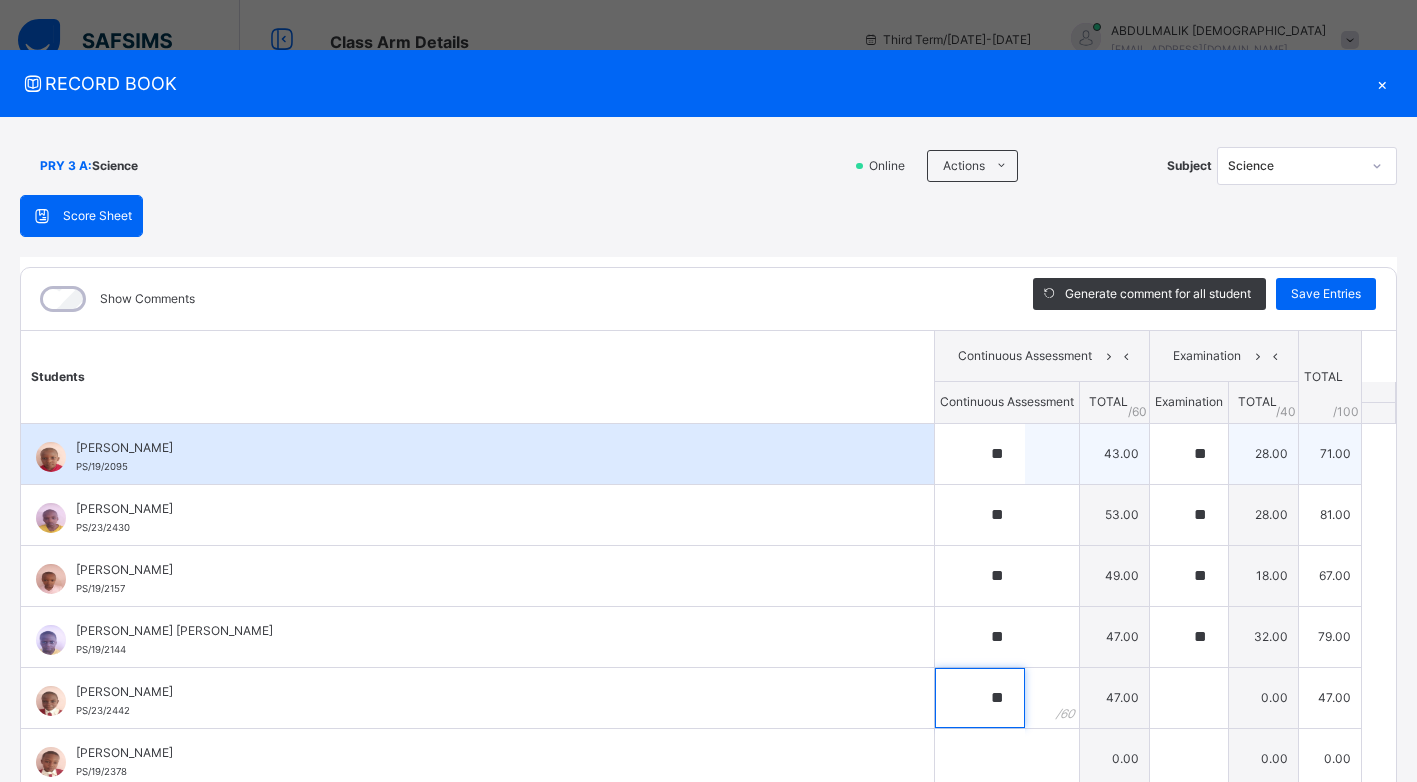 type on "**" 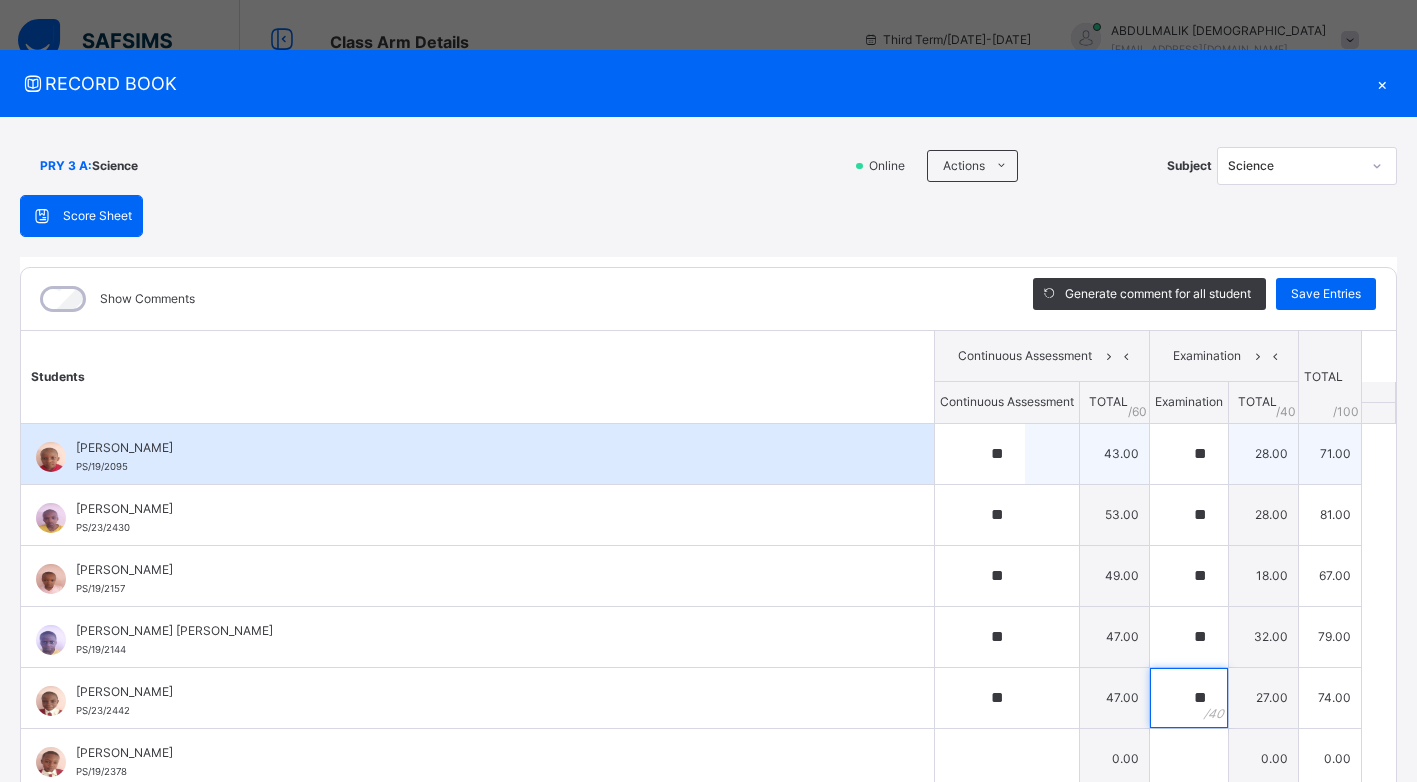 type on "**" 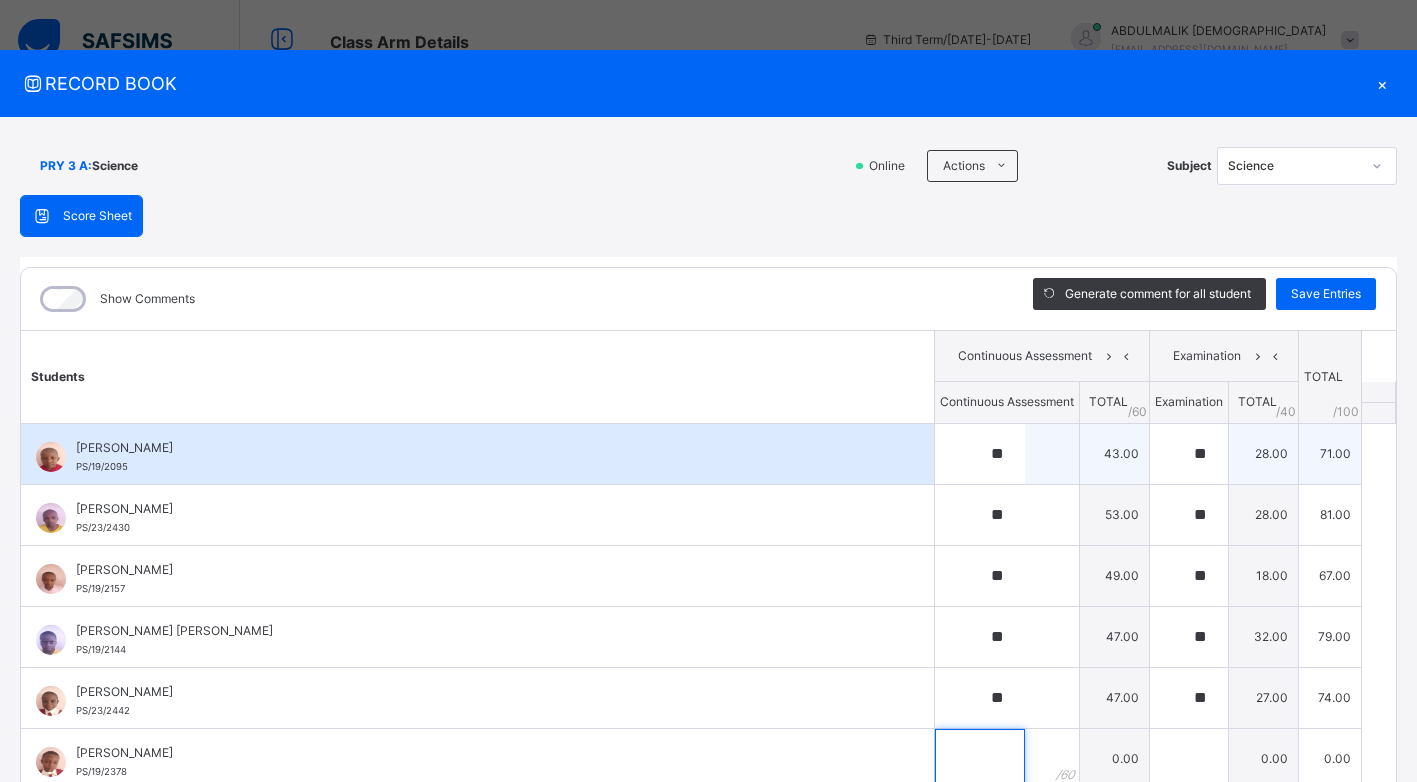scroll, scrollTop: 7, scrollLeft: 0, axis: vertical 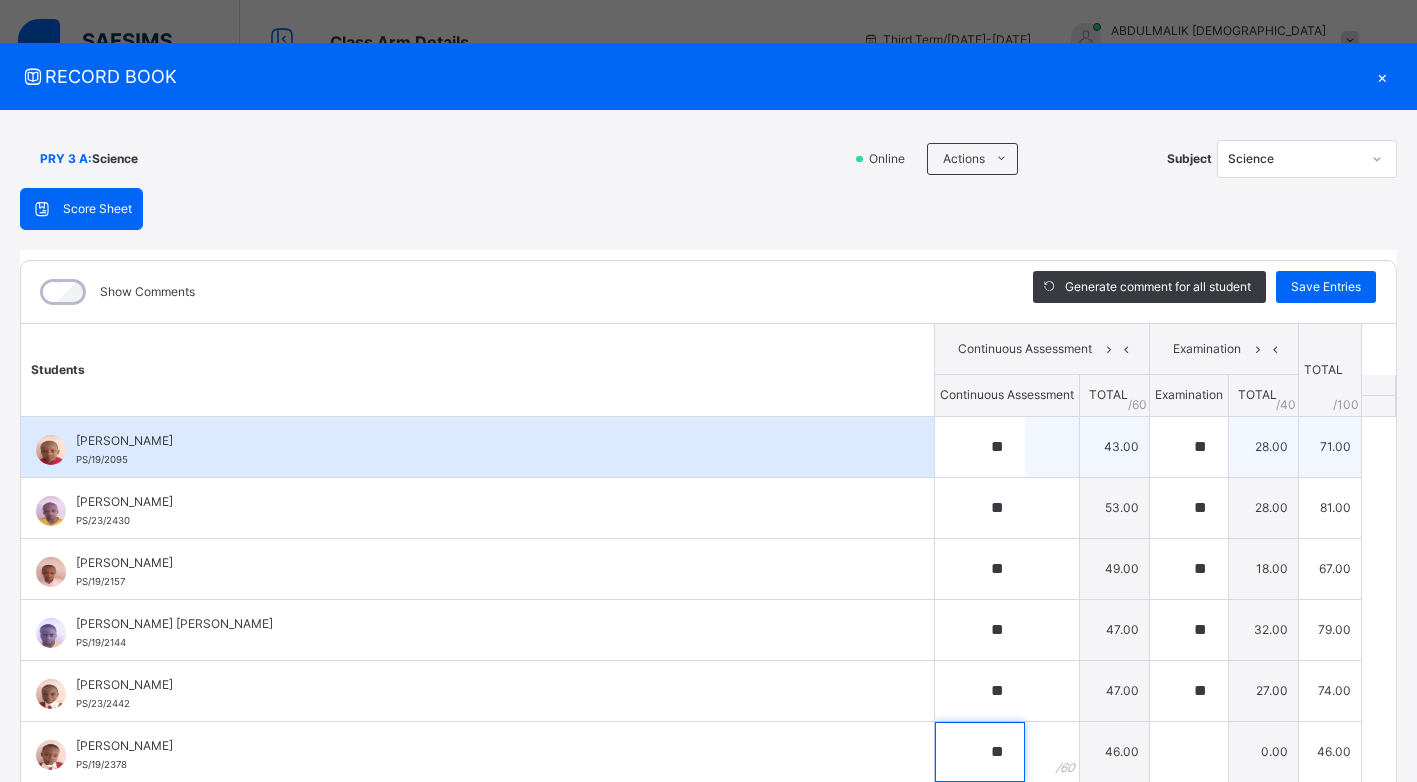 type on "**" 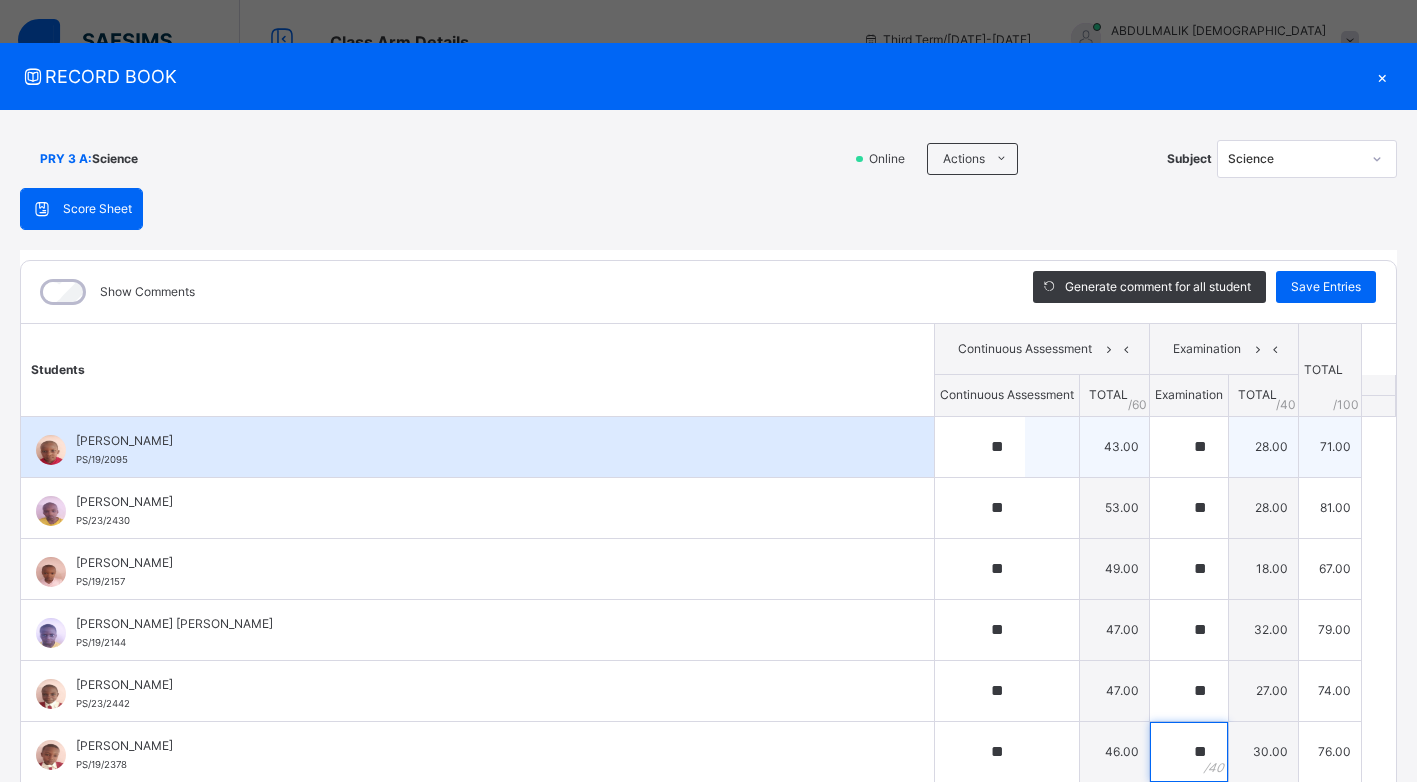 type on "**" 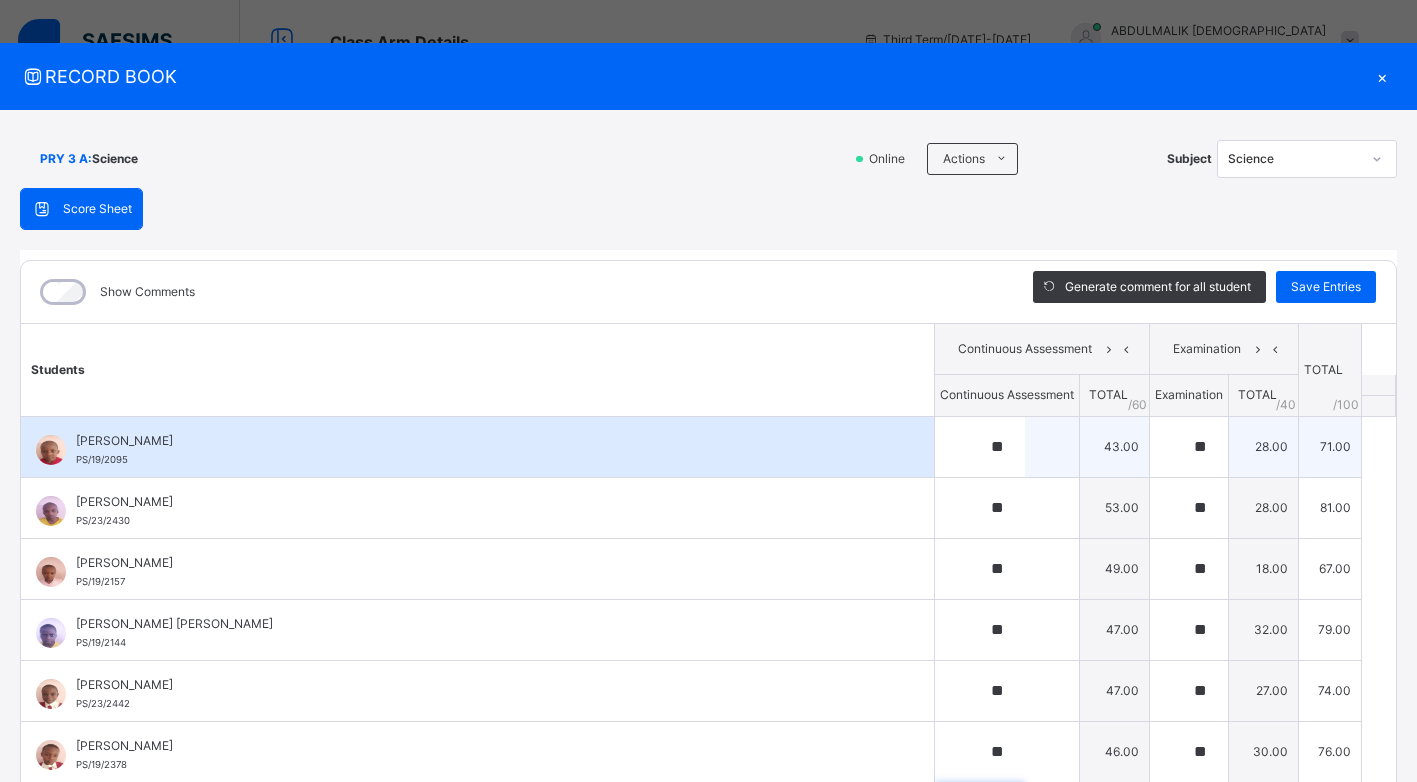 scroll, scrollTop: 20, scrollLeft: 0, axis: vertical 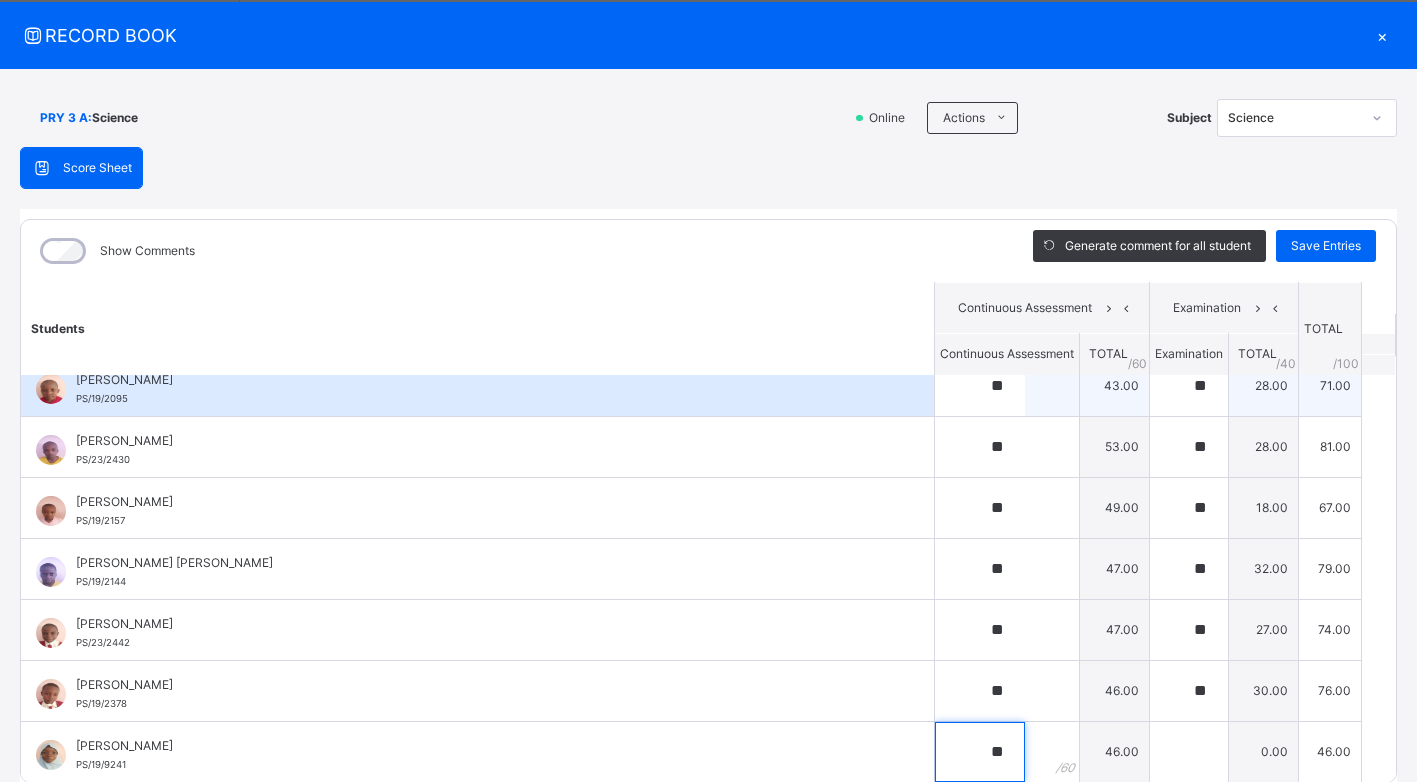 type on "**" 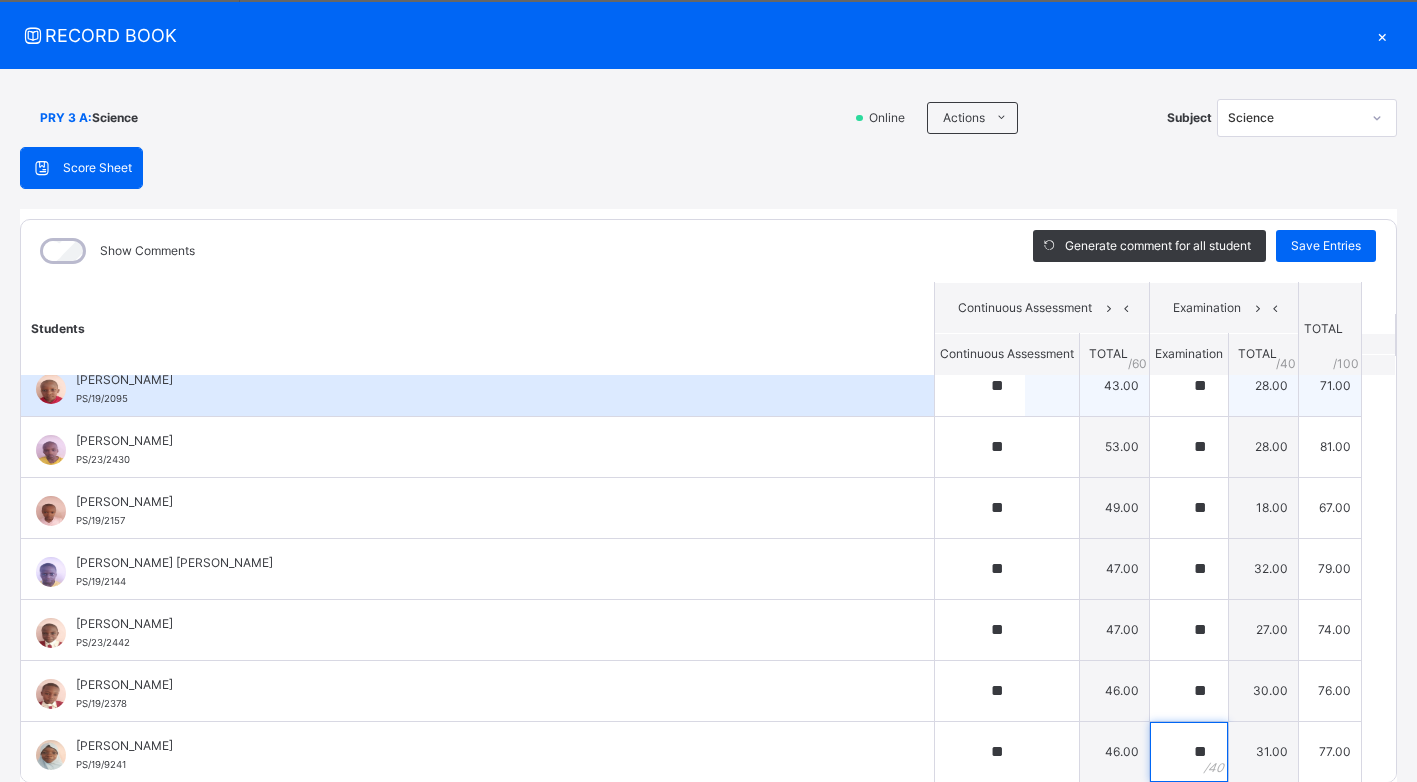 type on "**" 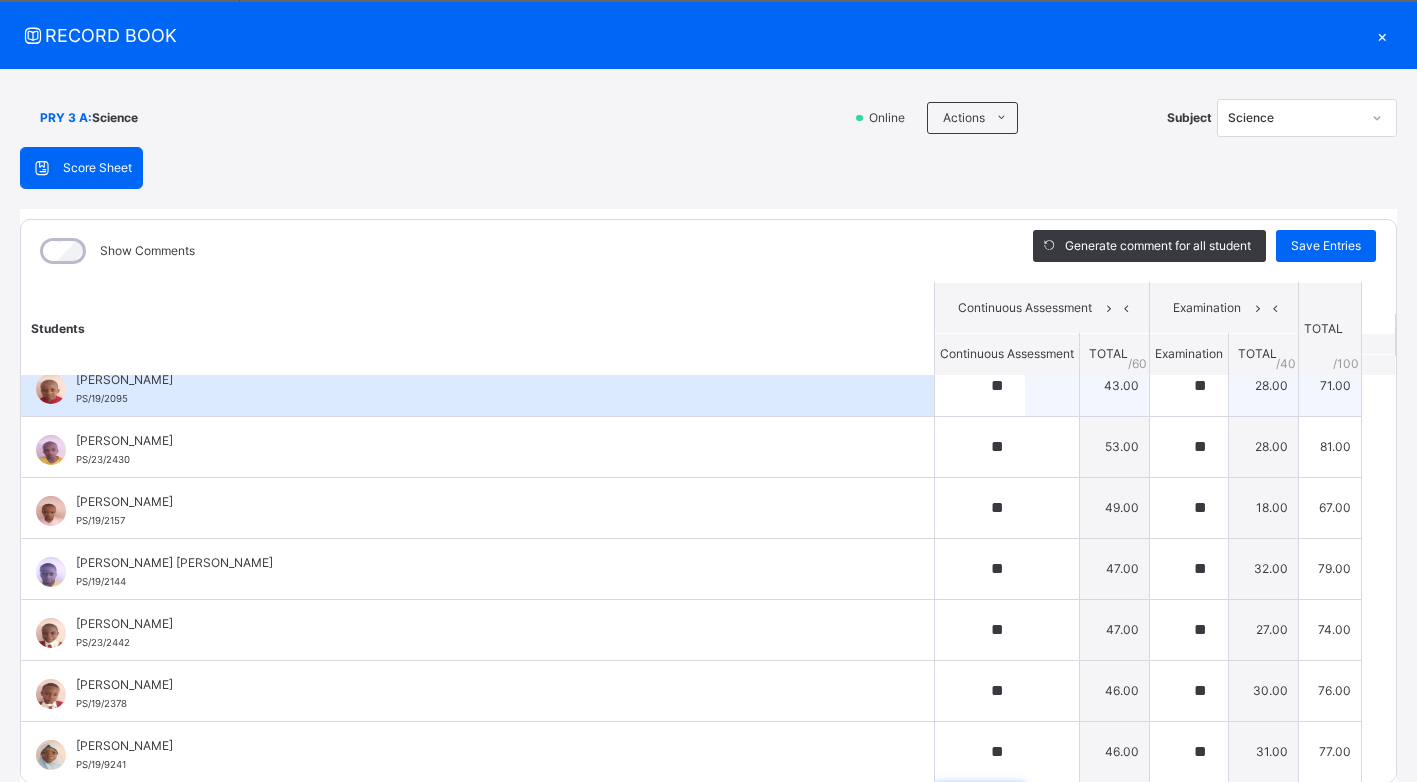 scroll, scrollTop: 301, scrollLeft: 0, axis: vertical 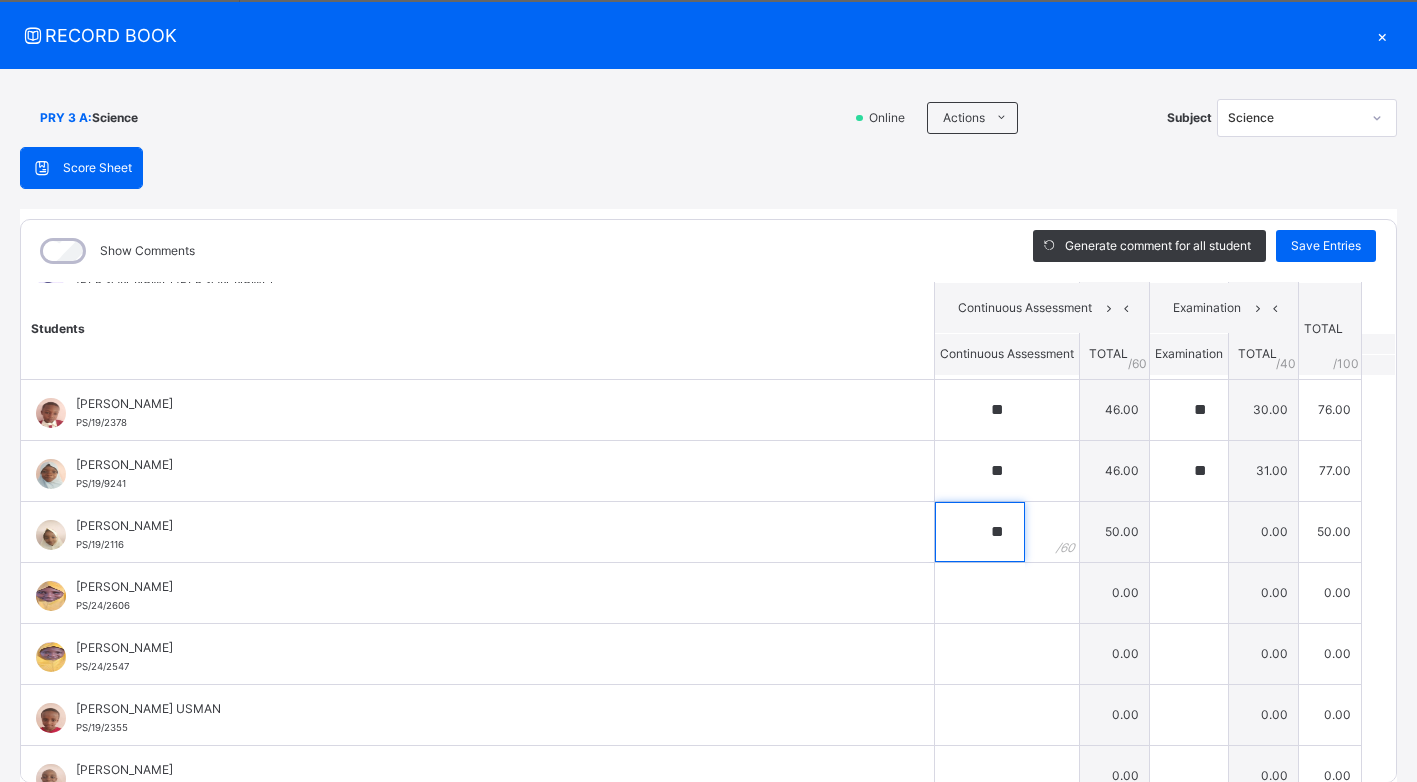 type on "**" 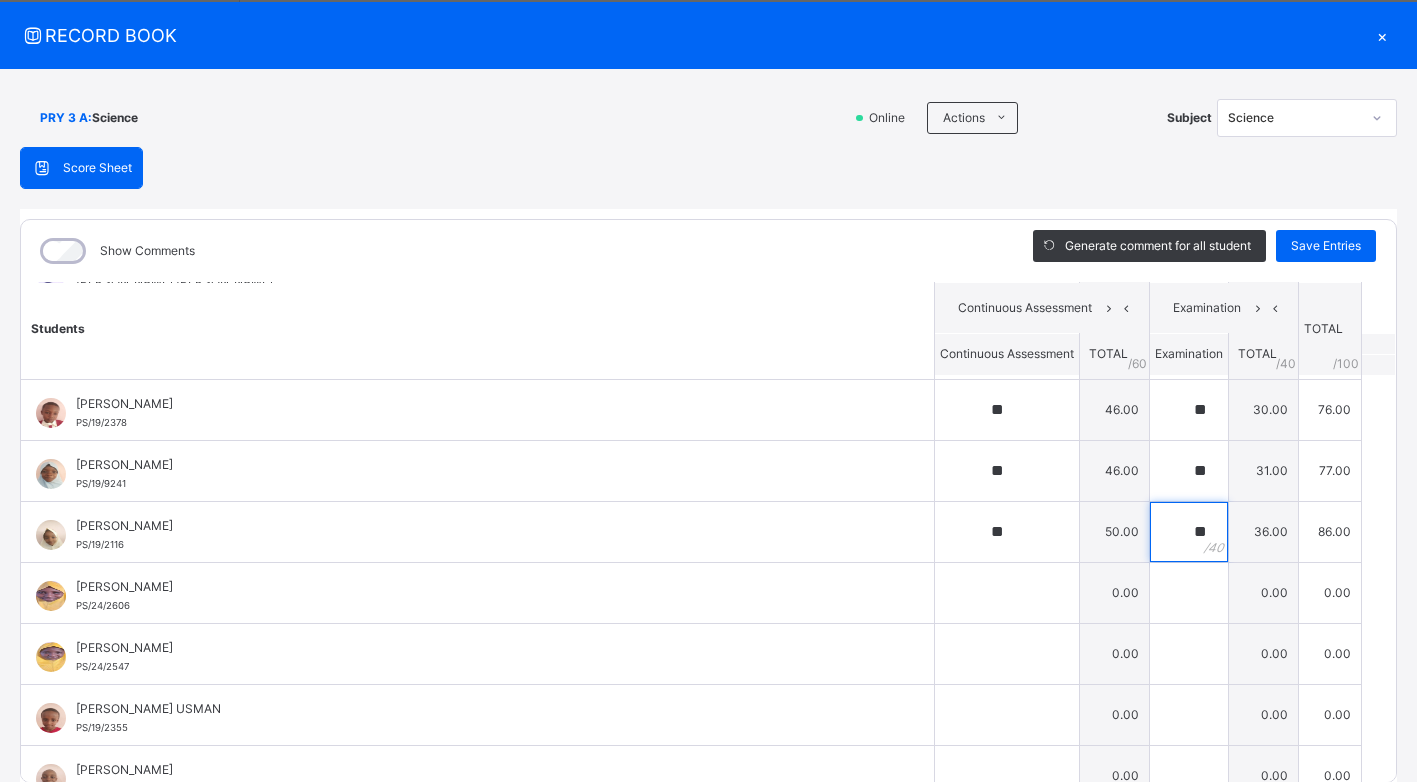 type on "**" 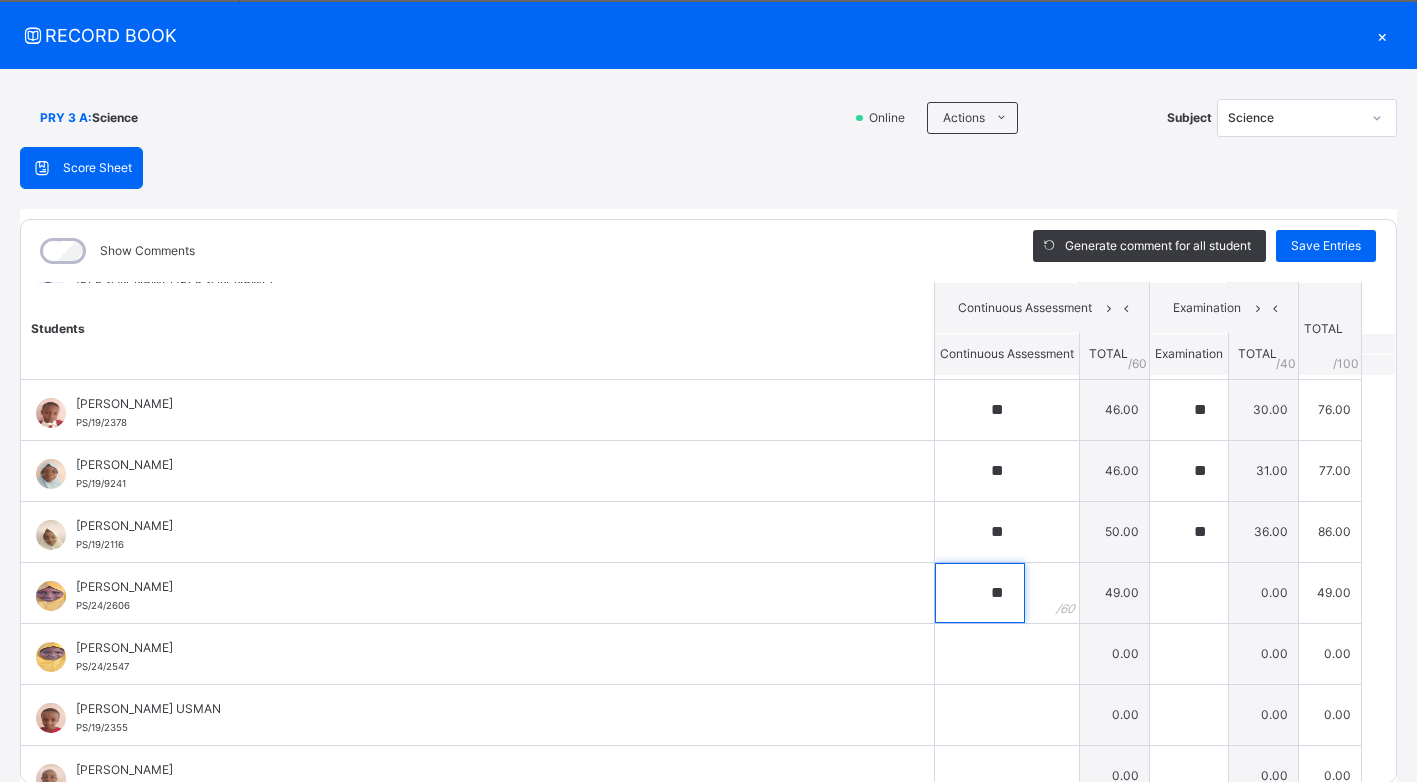 type on "**" 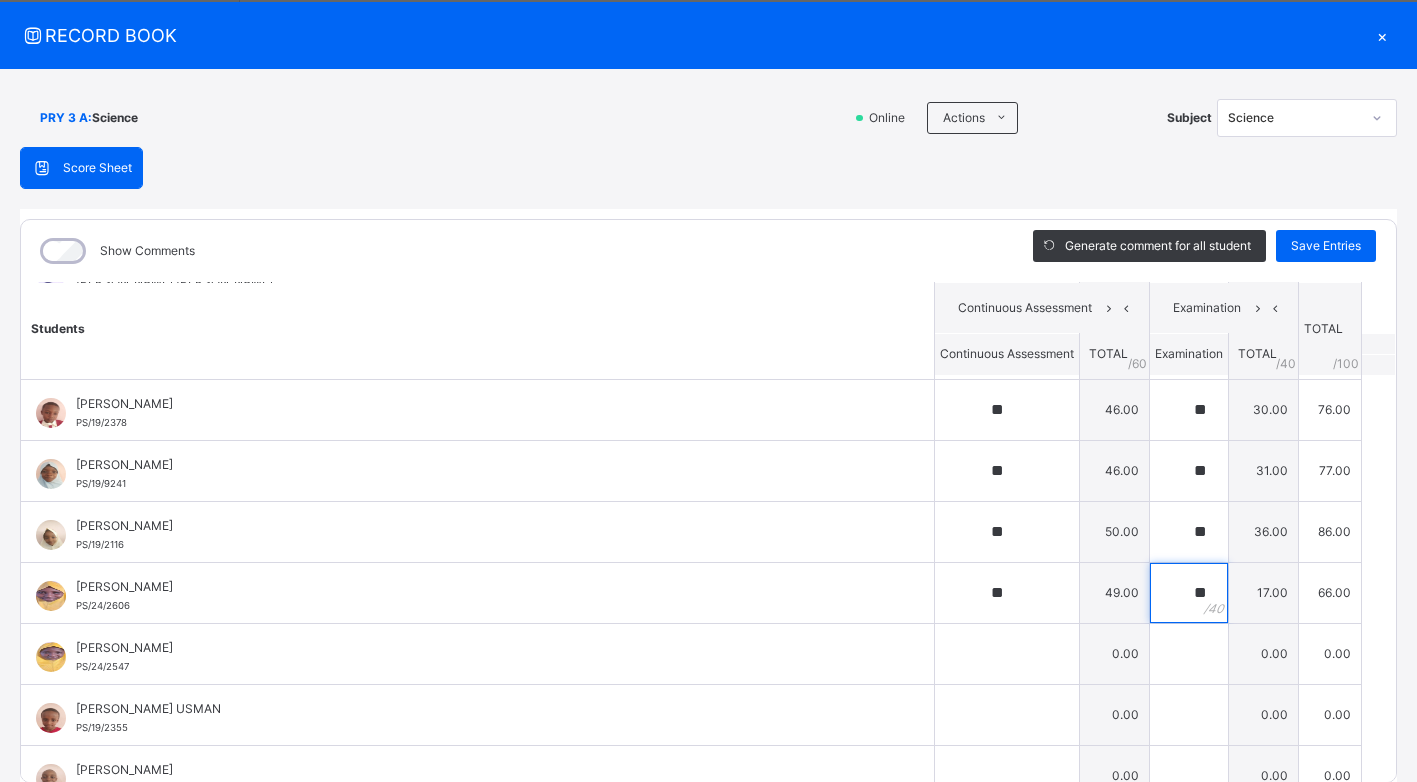 type on "**" 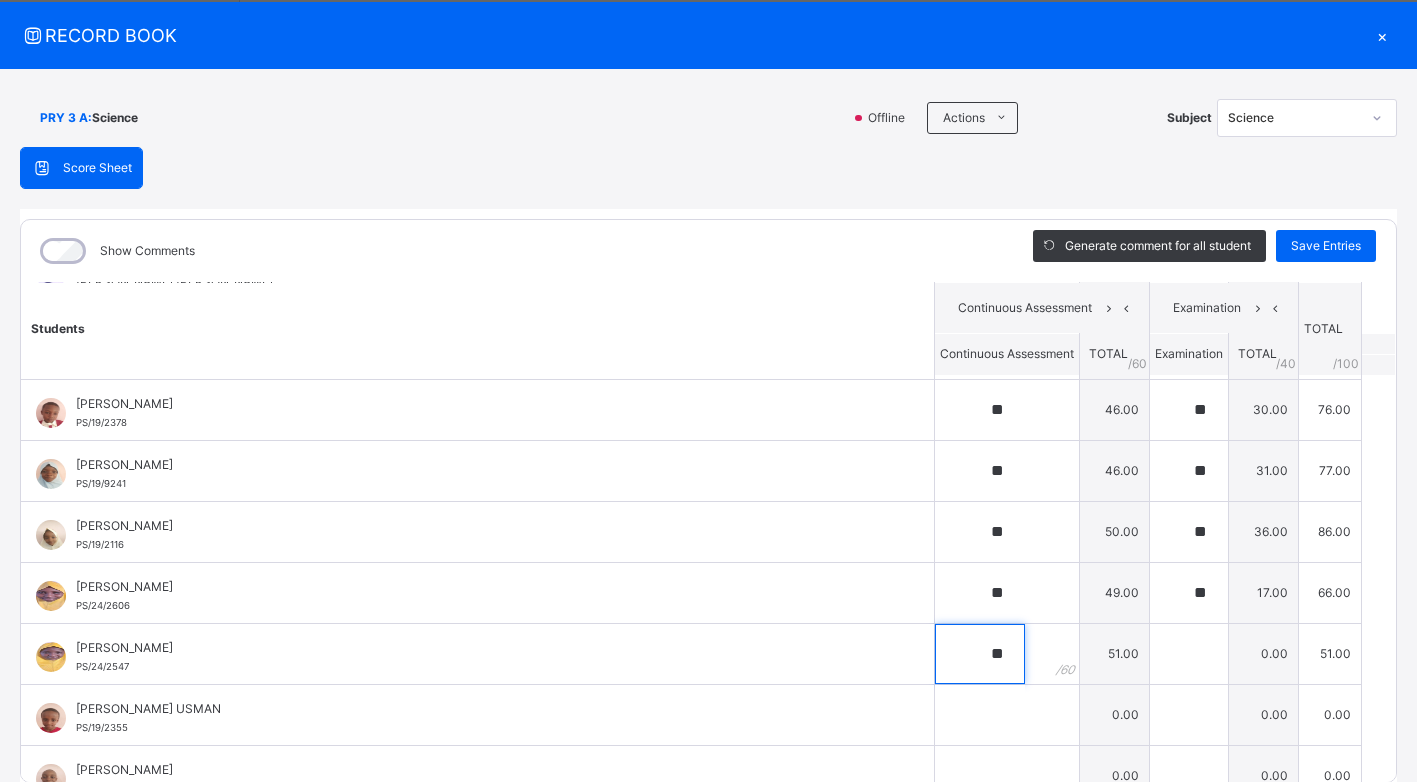 type on "**" 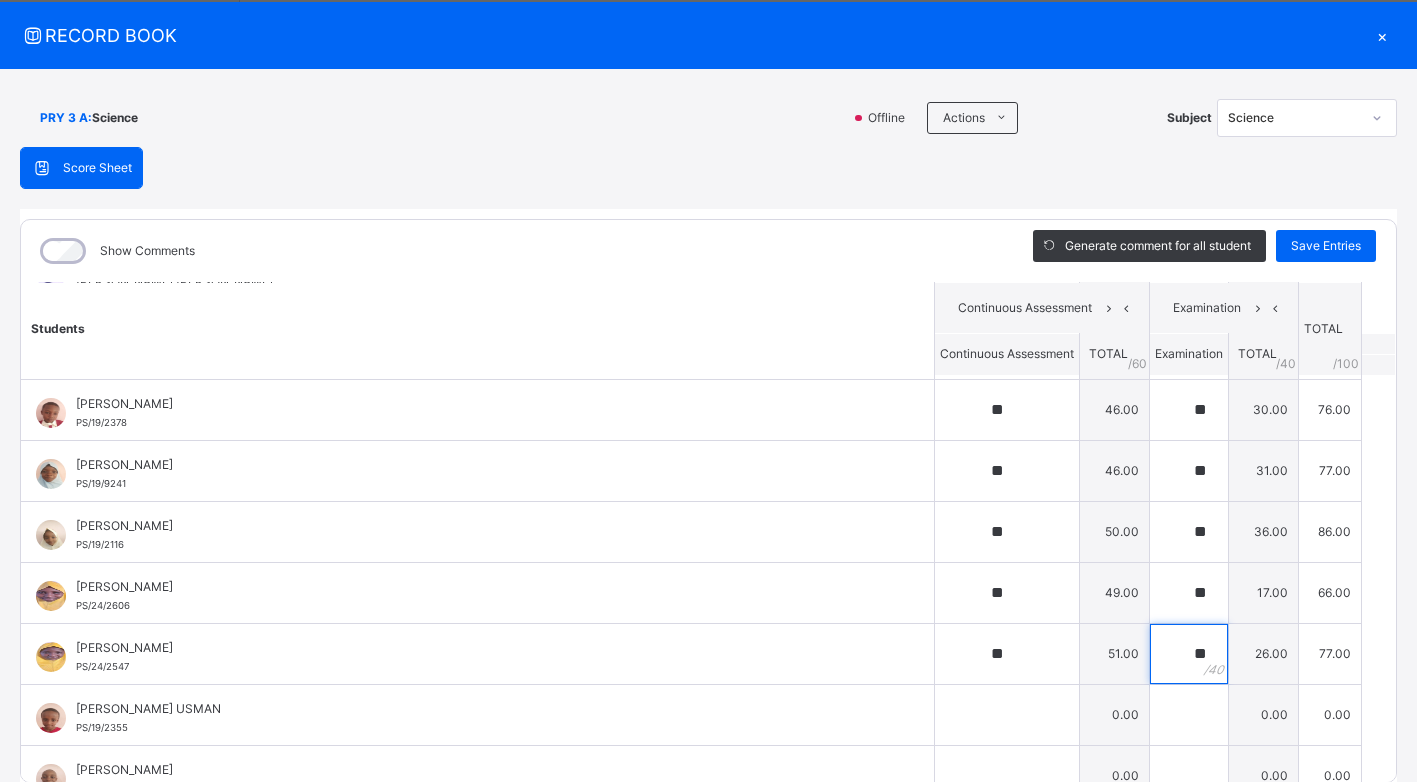 type on "**" 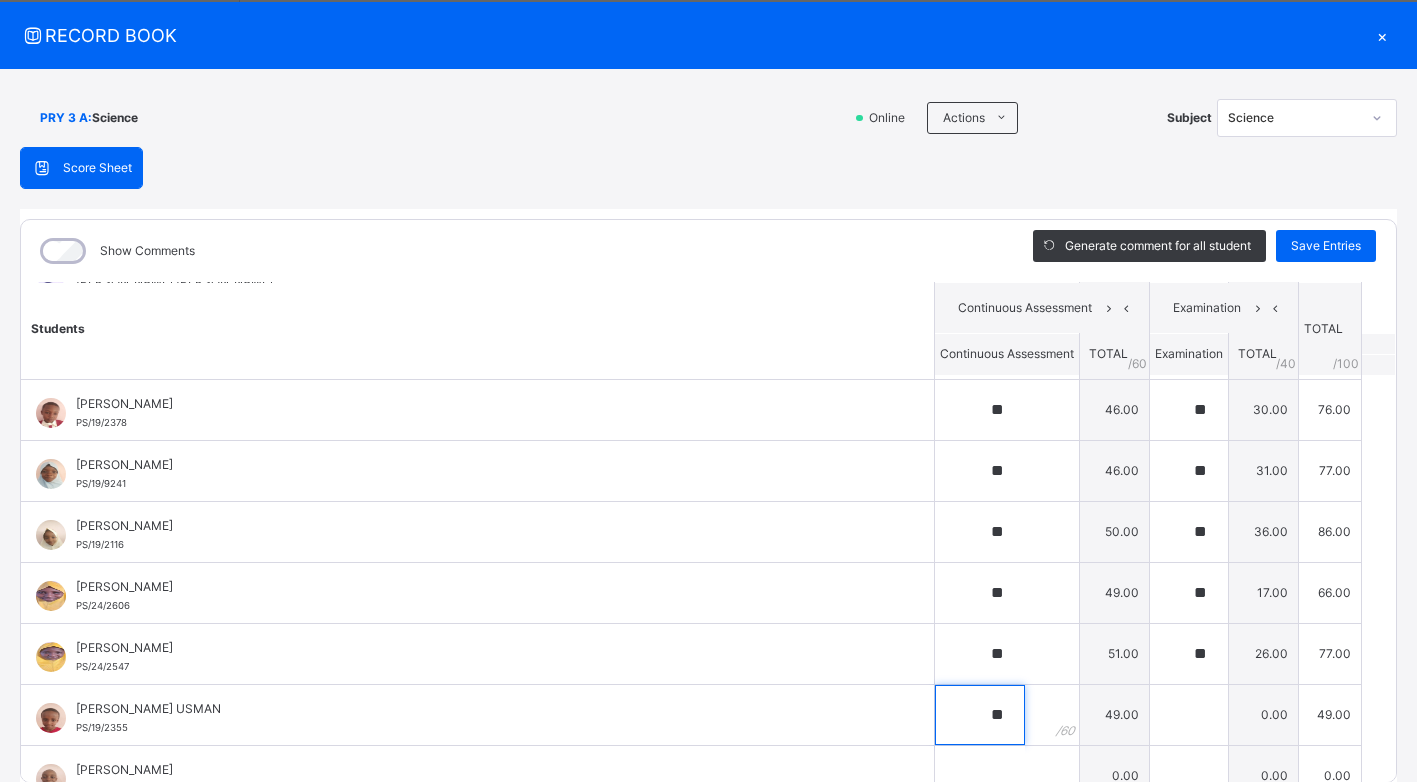 type on "**" 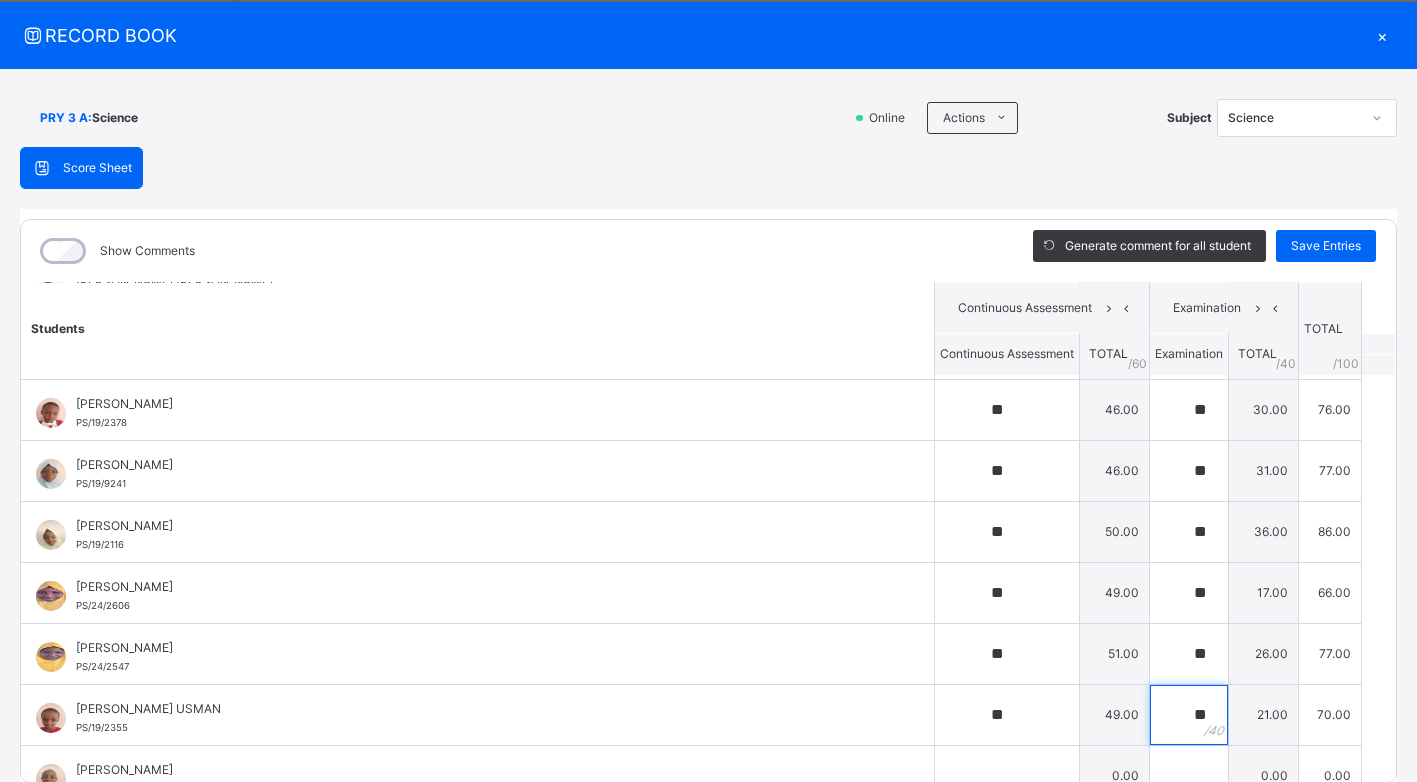 type on "**" 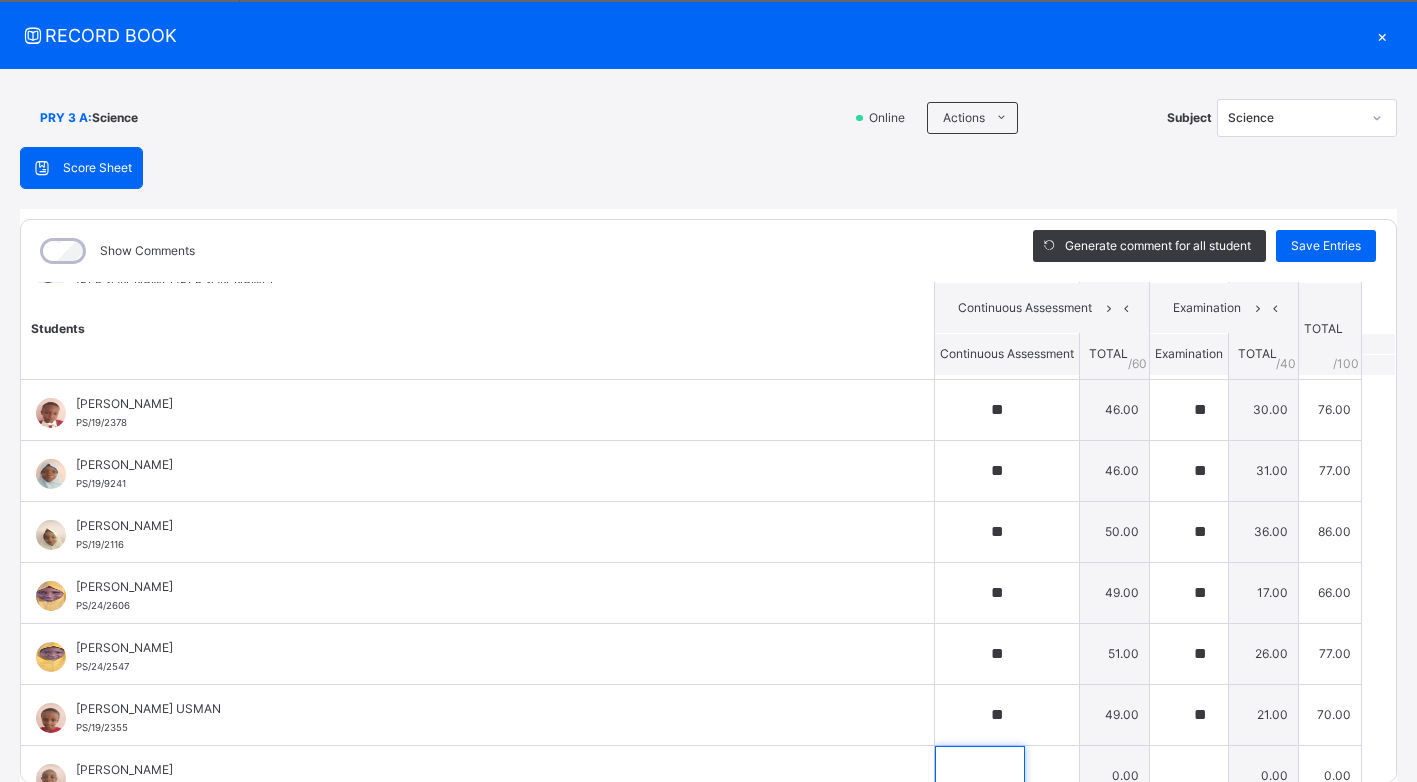 scroll, scrollTop: 325, scrollLeft: 0, axis: vertical 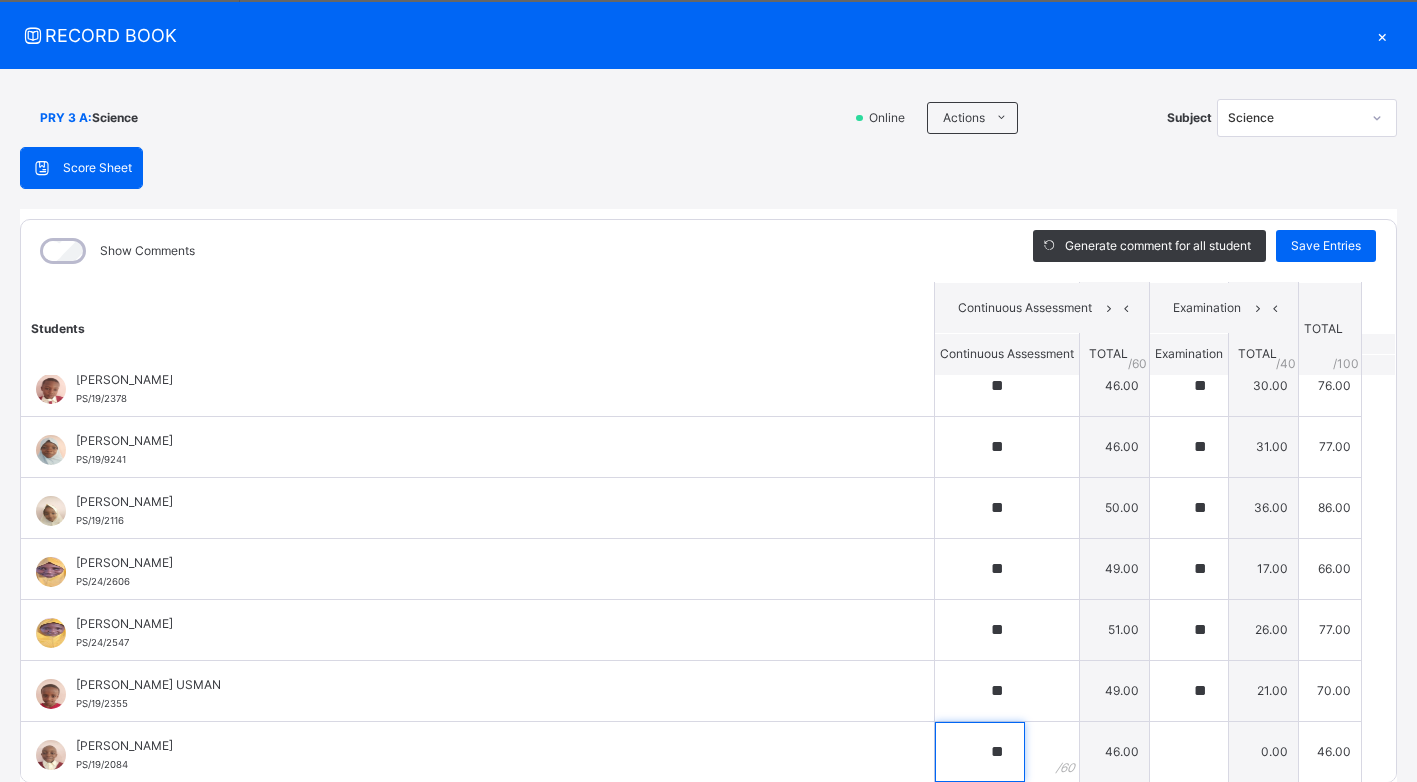 type on "**" 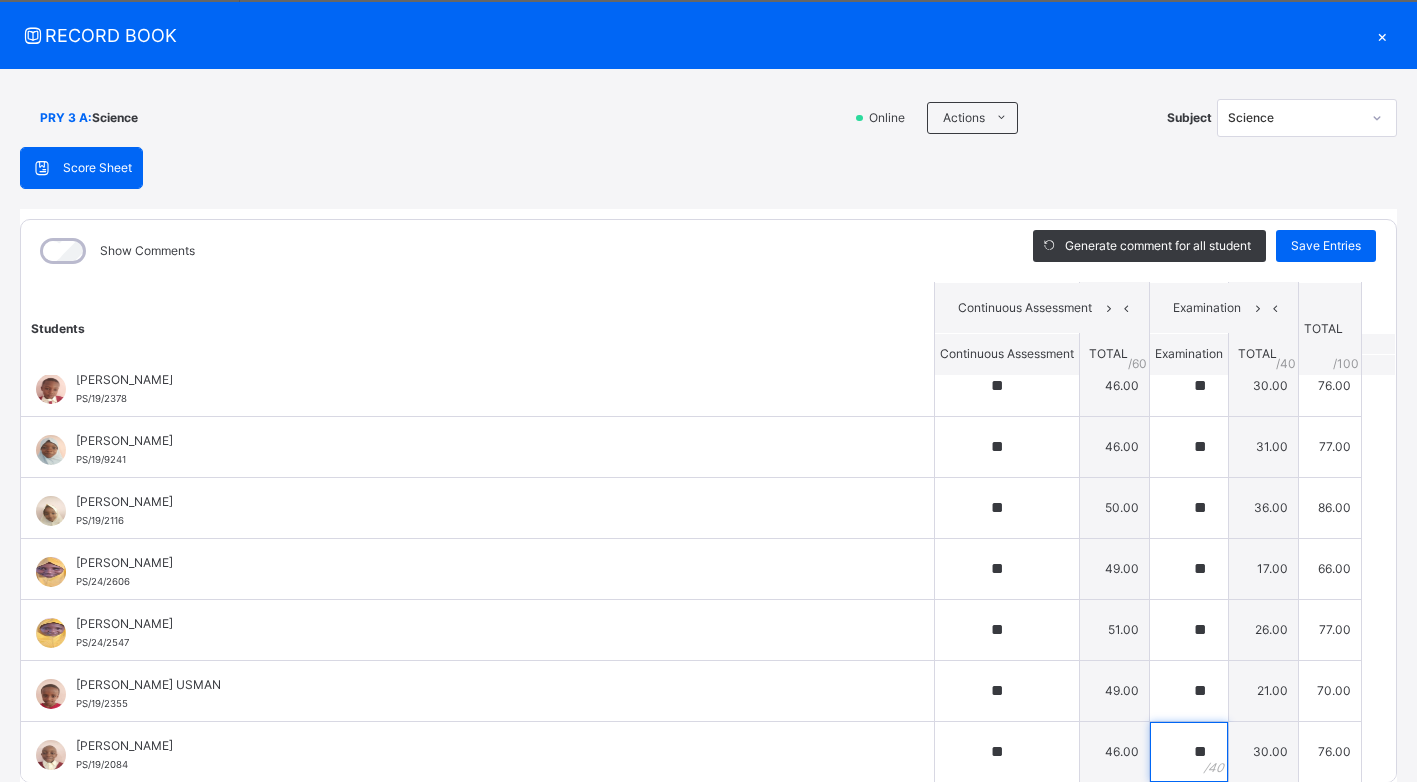 type on "**" 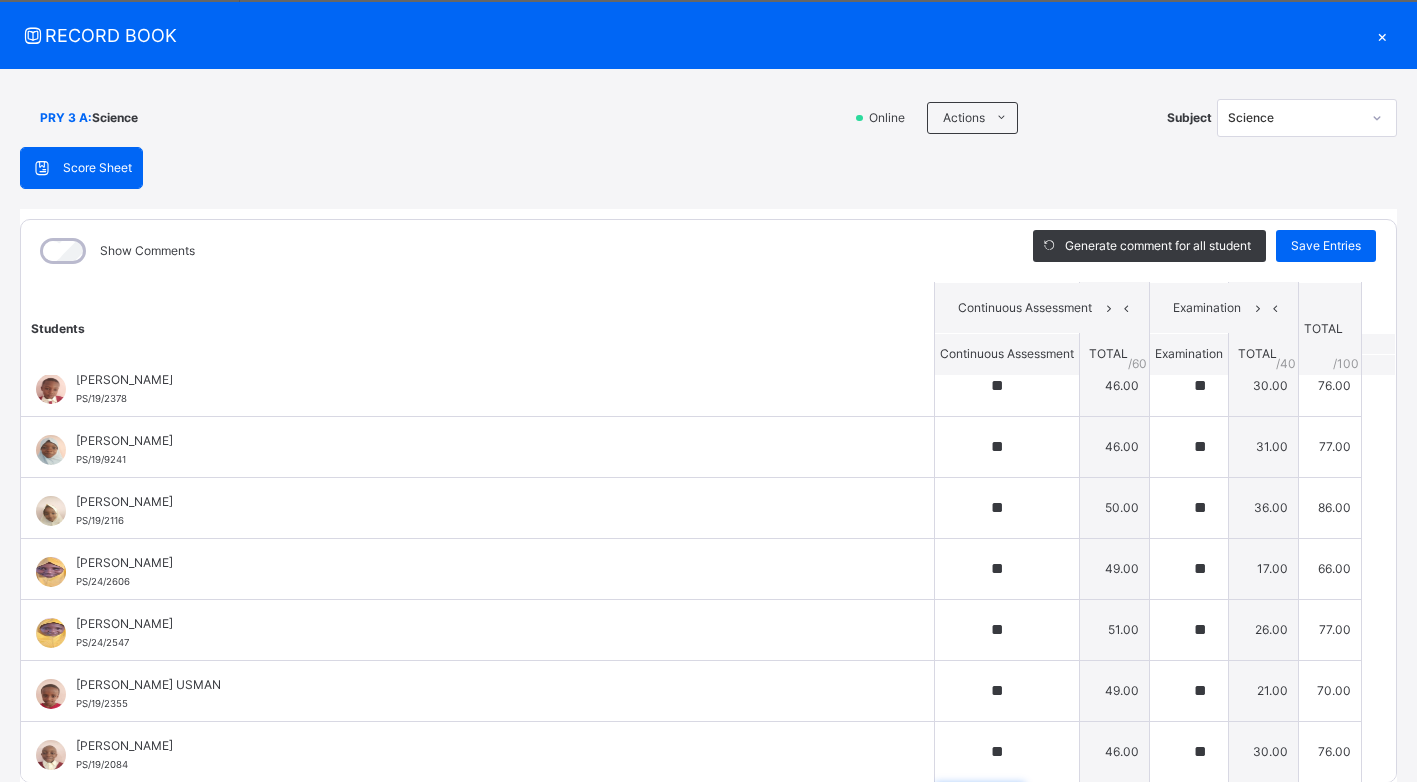 scroll, scrollTop: 606, scrollLeft: 0, axis: vertical 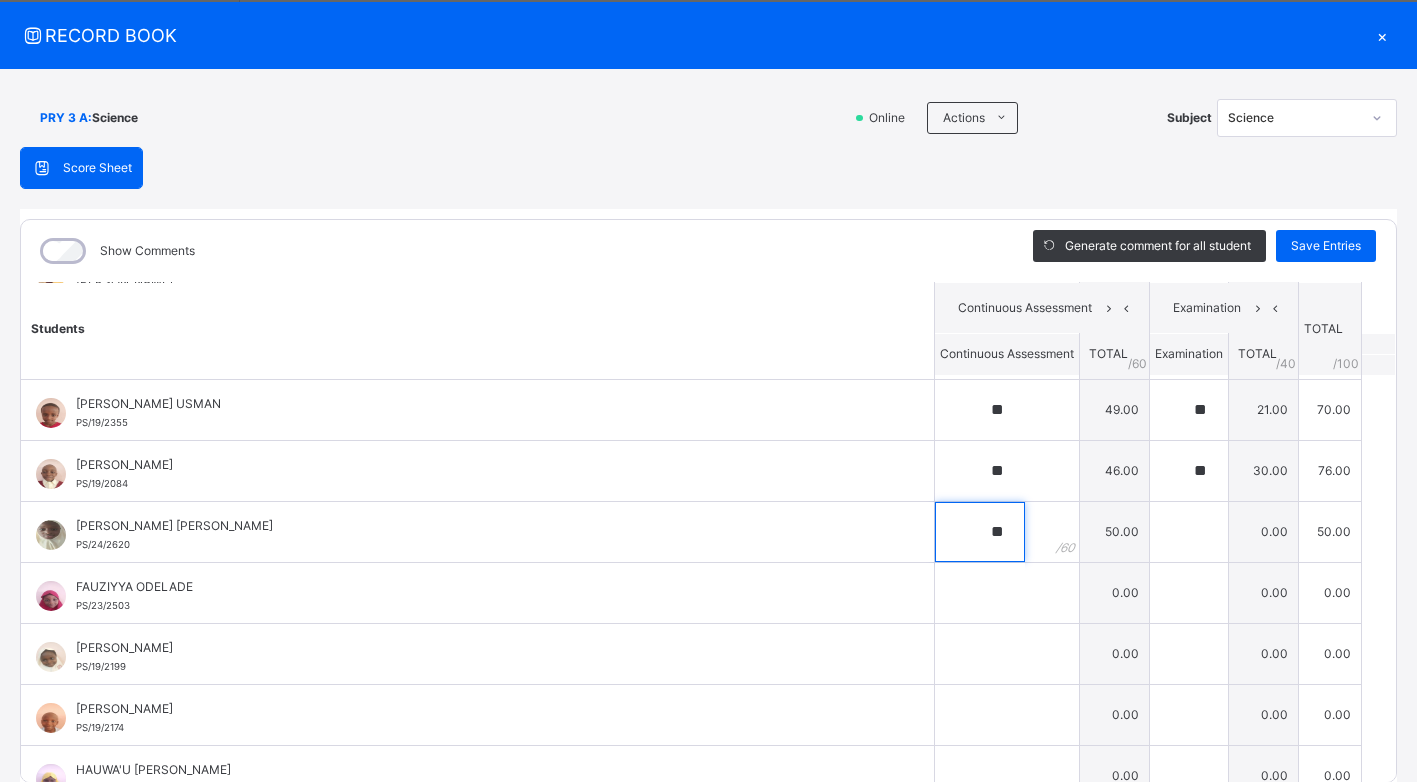 type on "**" 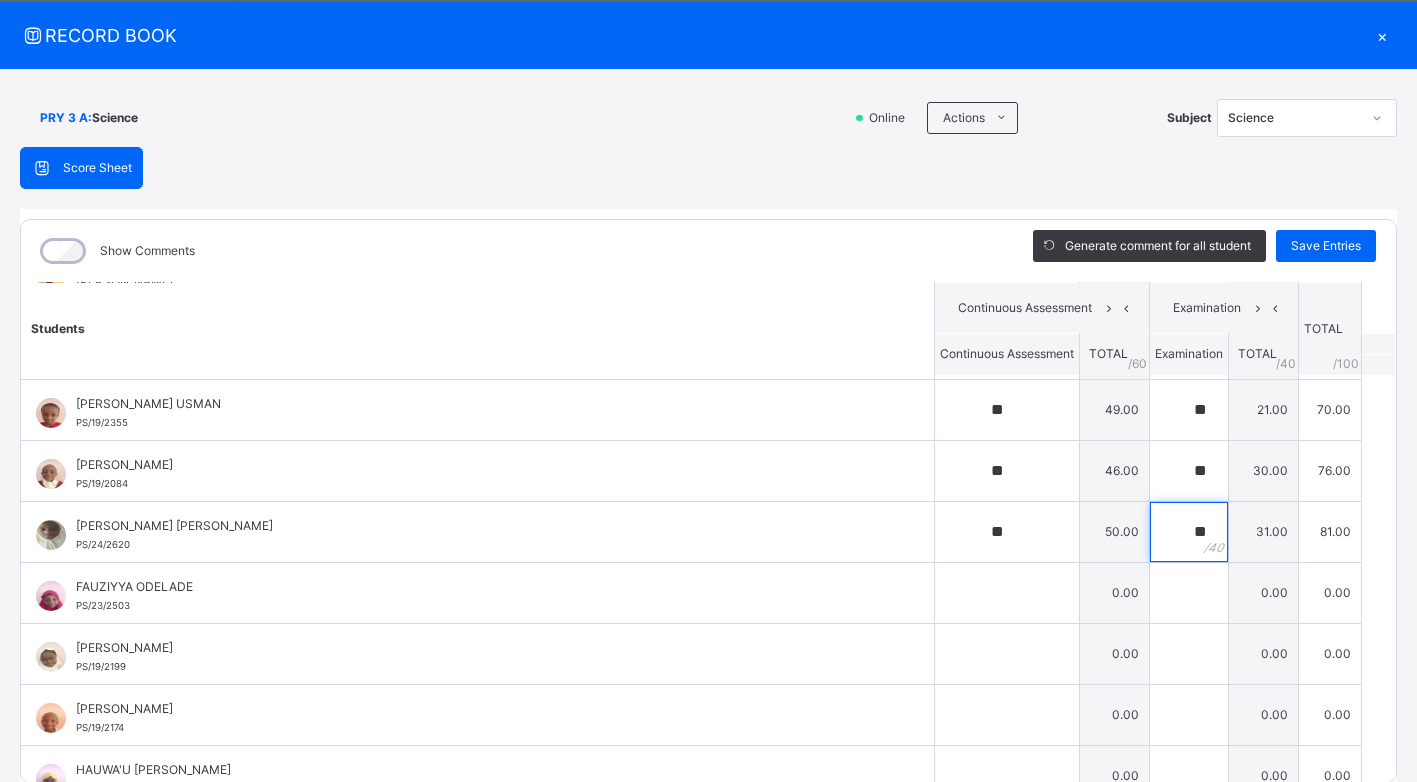 type on "**" 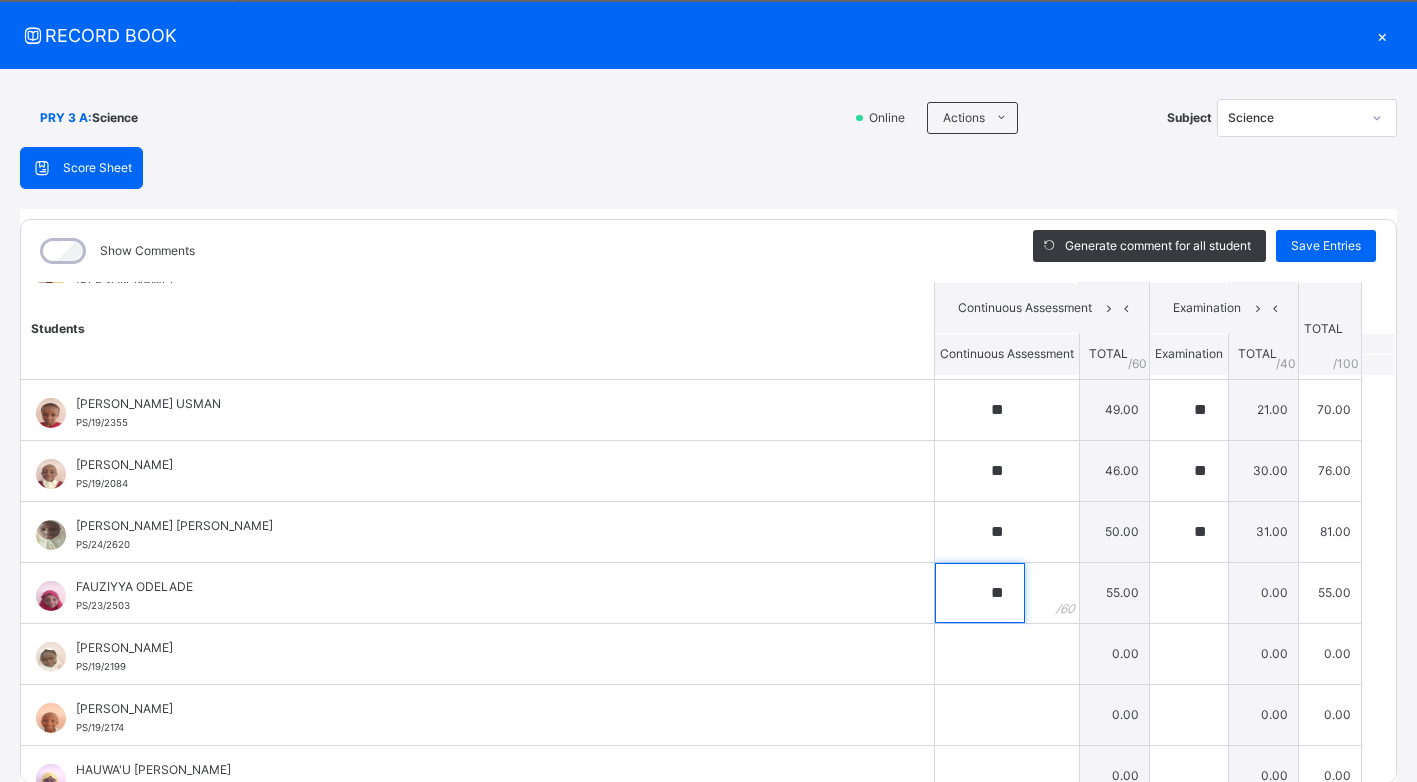 type on "**" 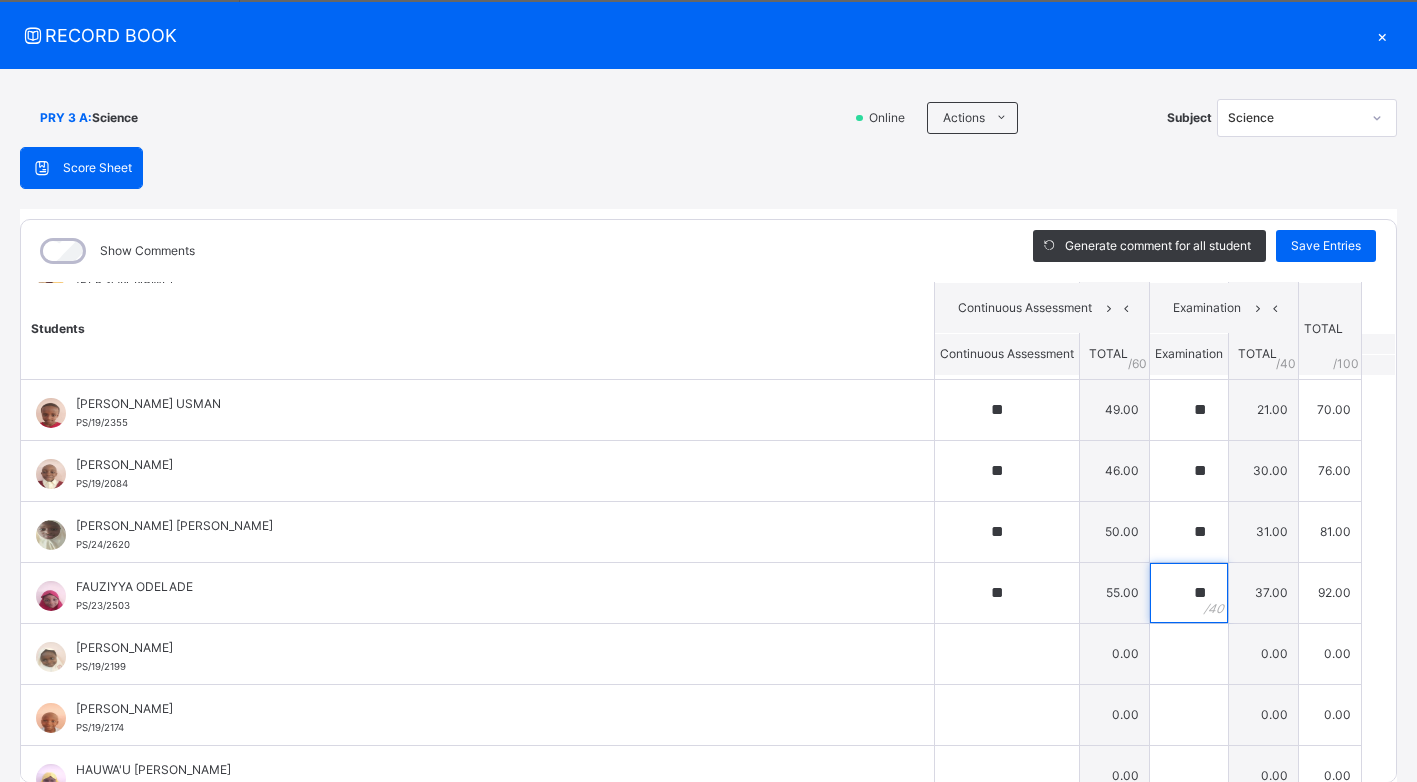 type on "**" 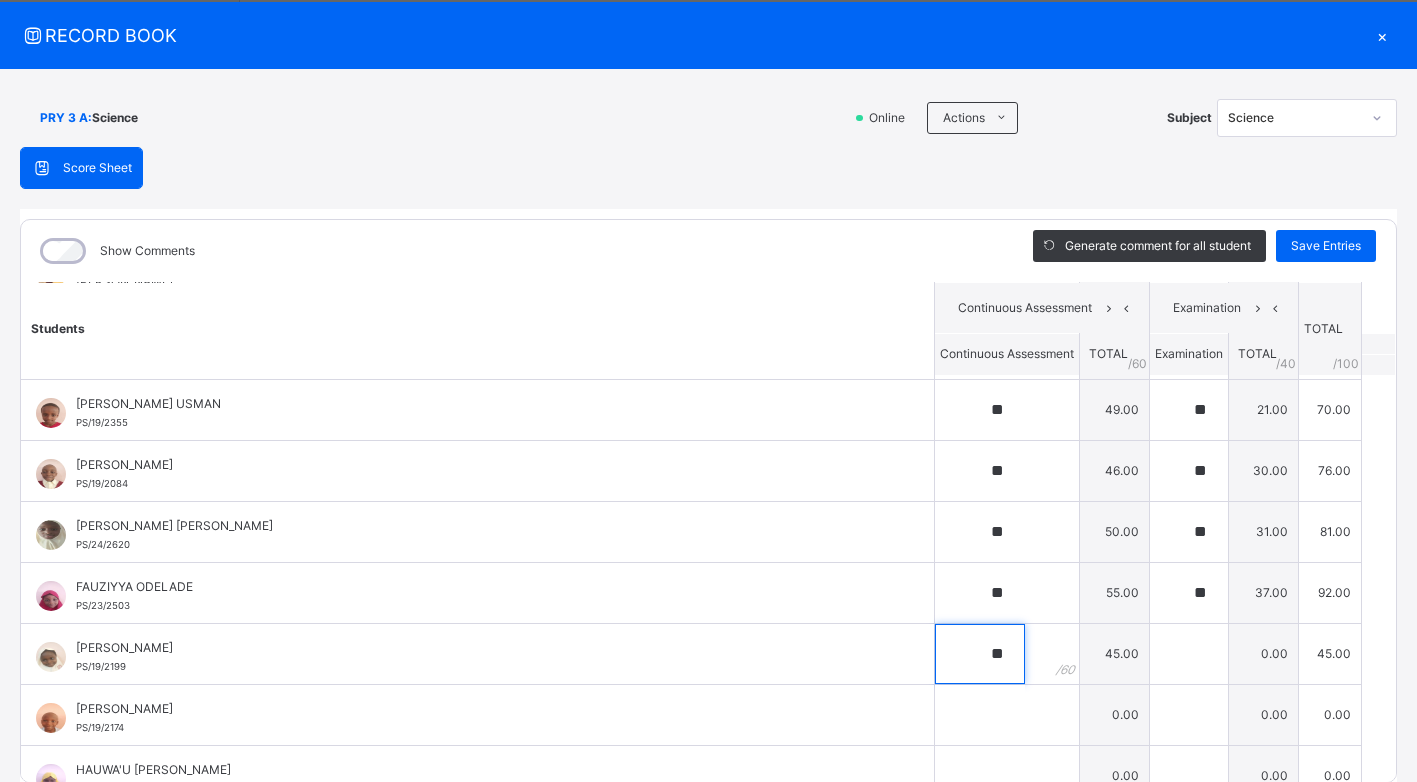 type on "**" 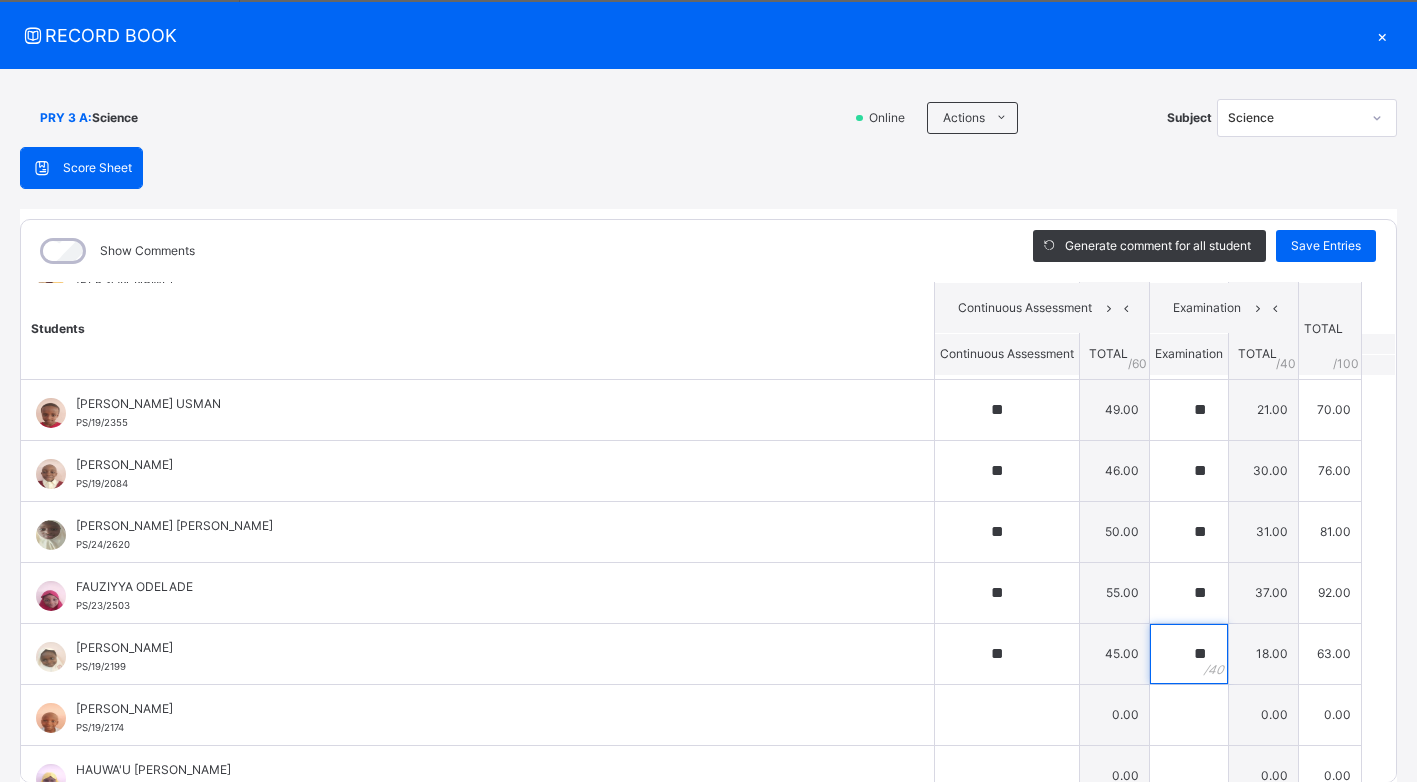 type on "**" 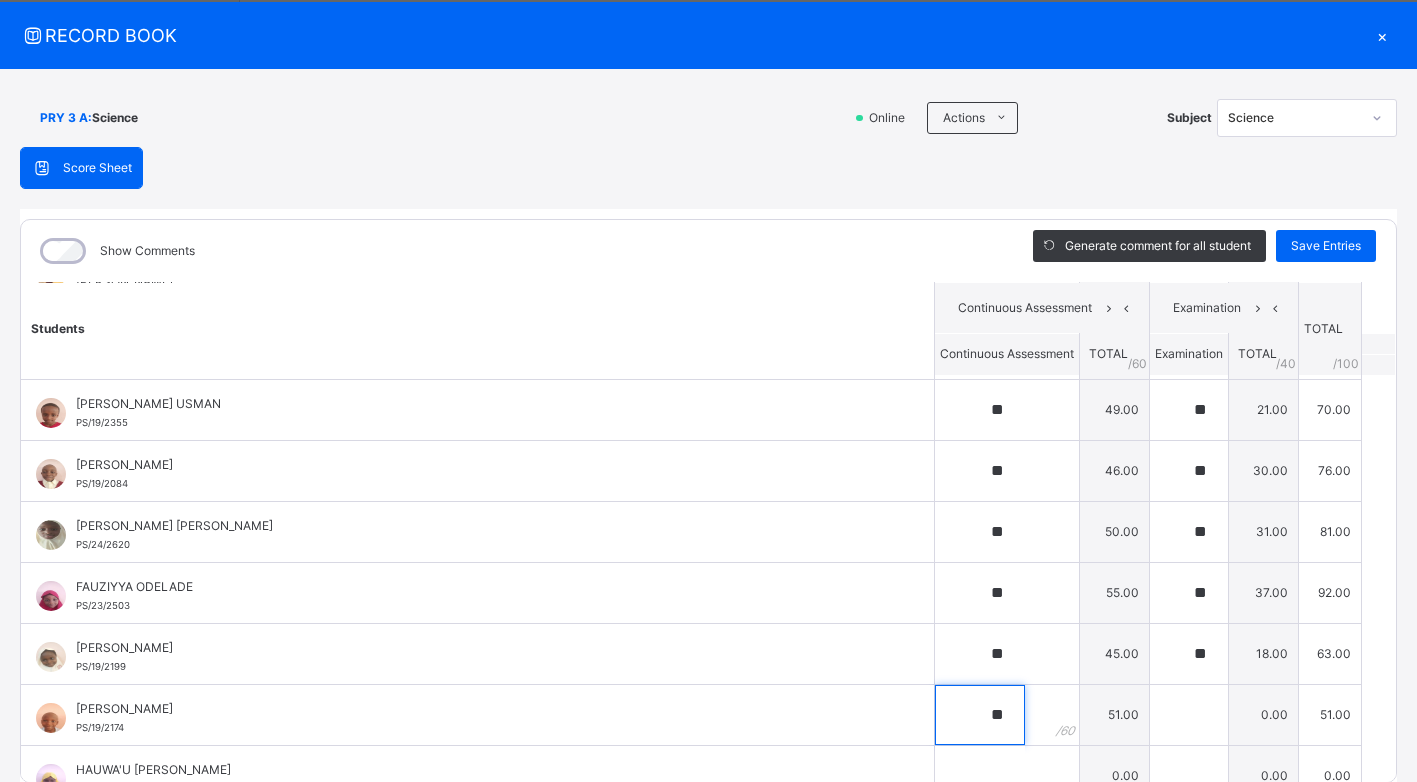 type on "**" 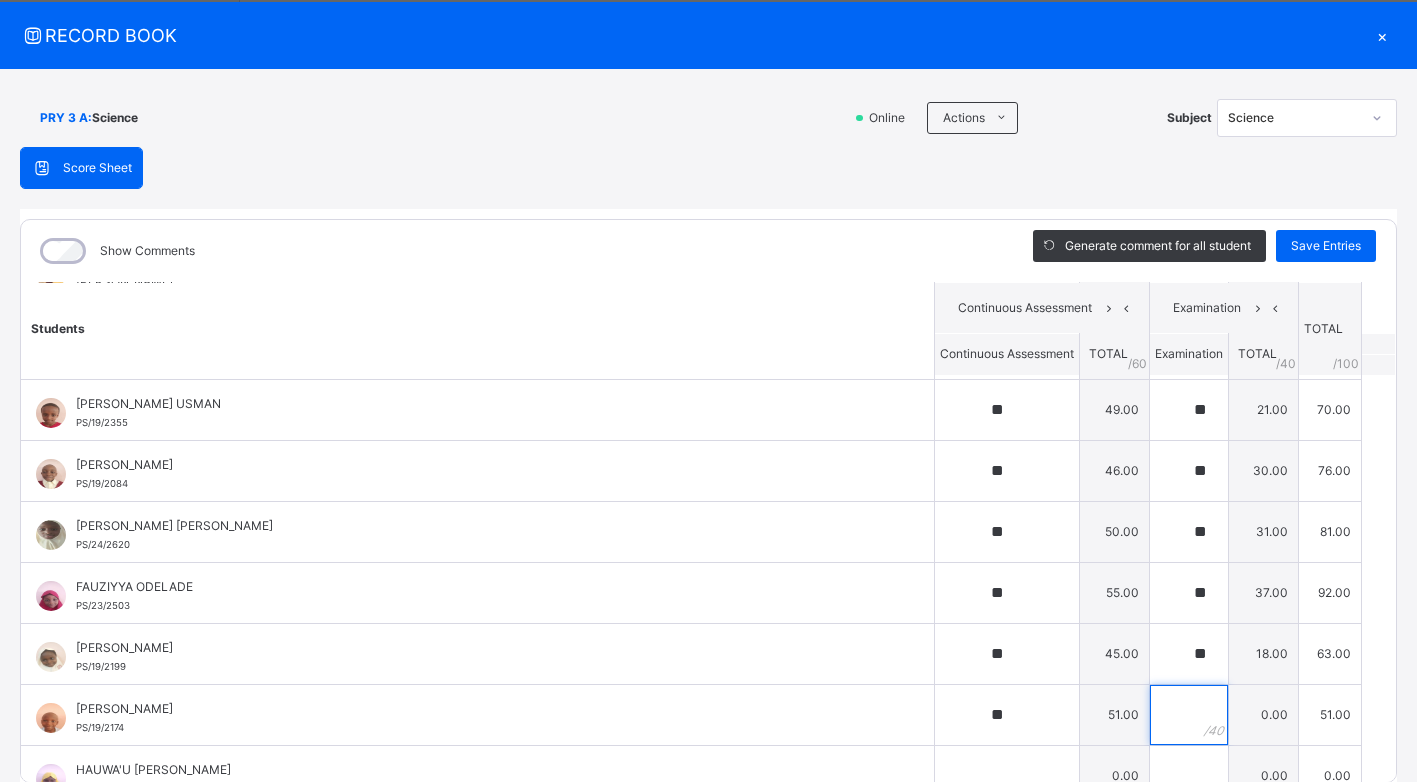 type on "*" 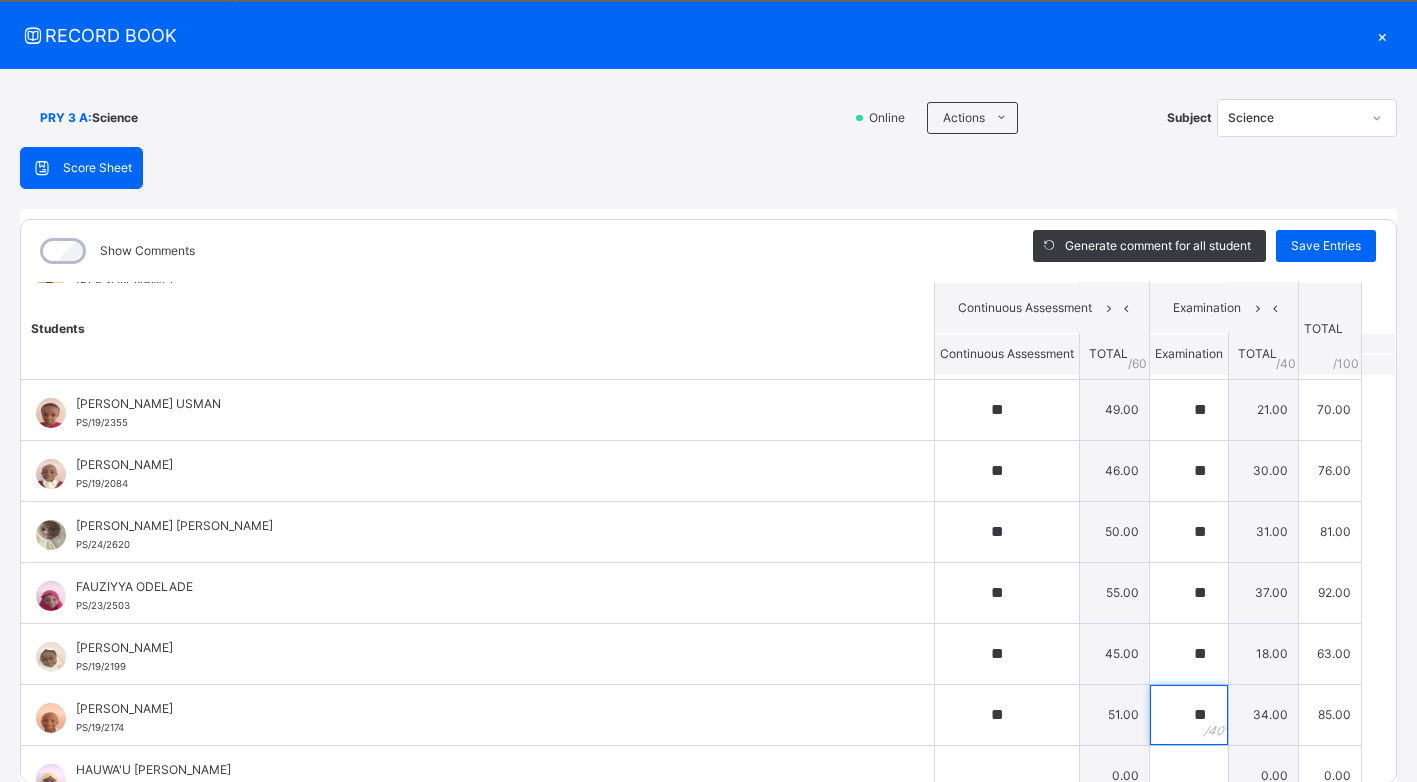 type on "**" 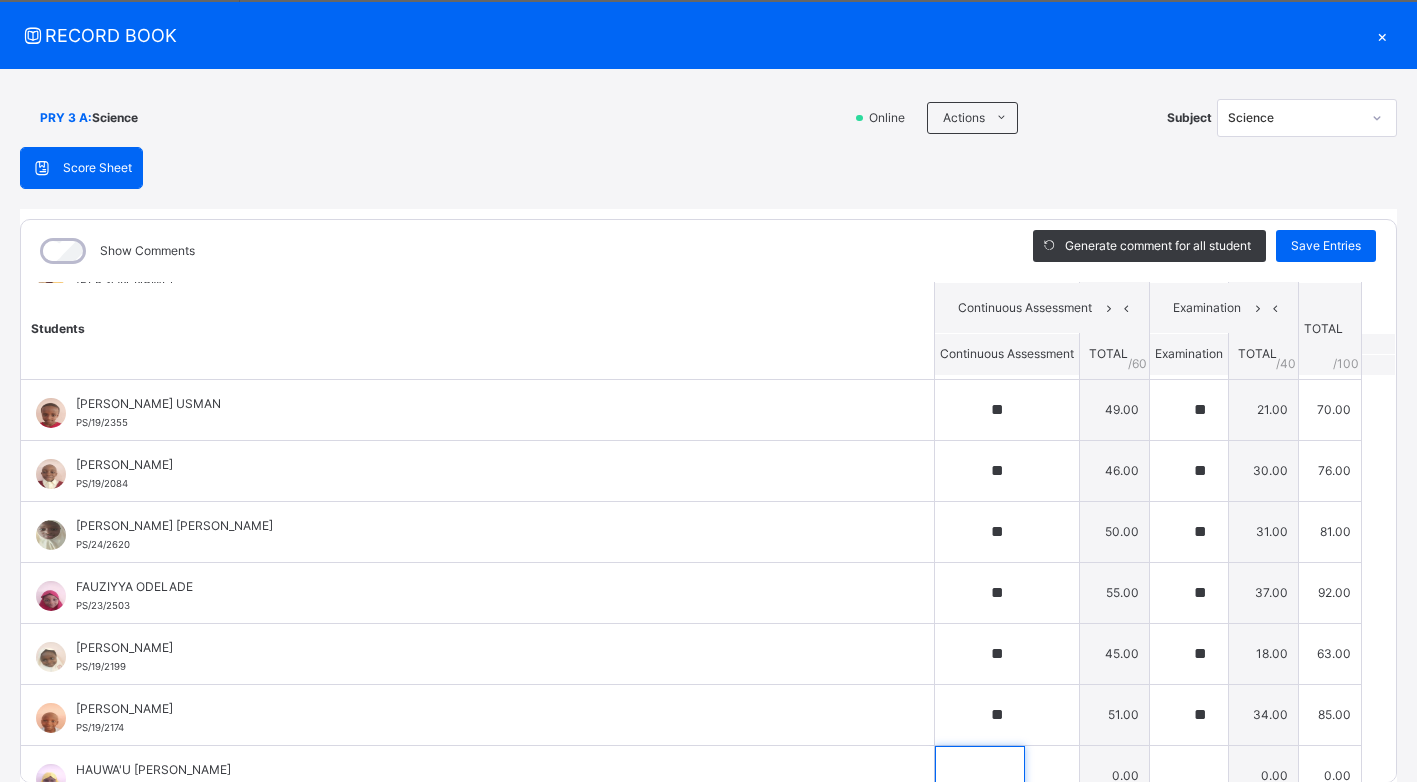 scroll, scrollTop: 630, scrollLeft: 0, axis: vertical 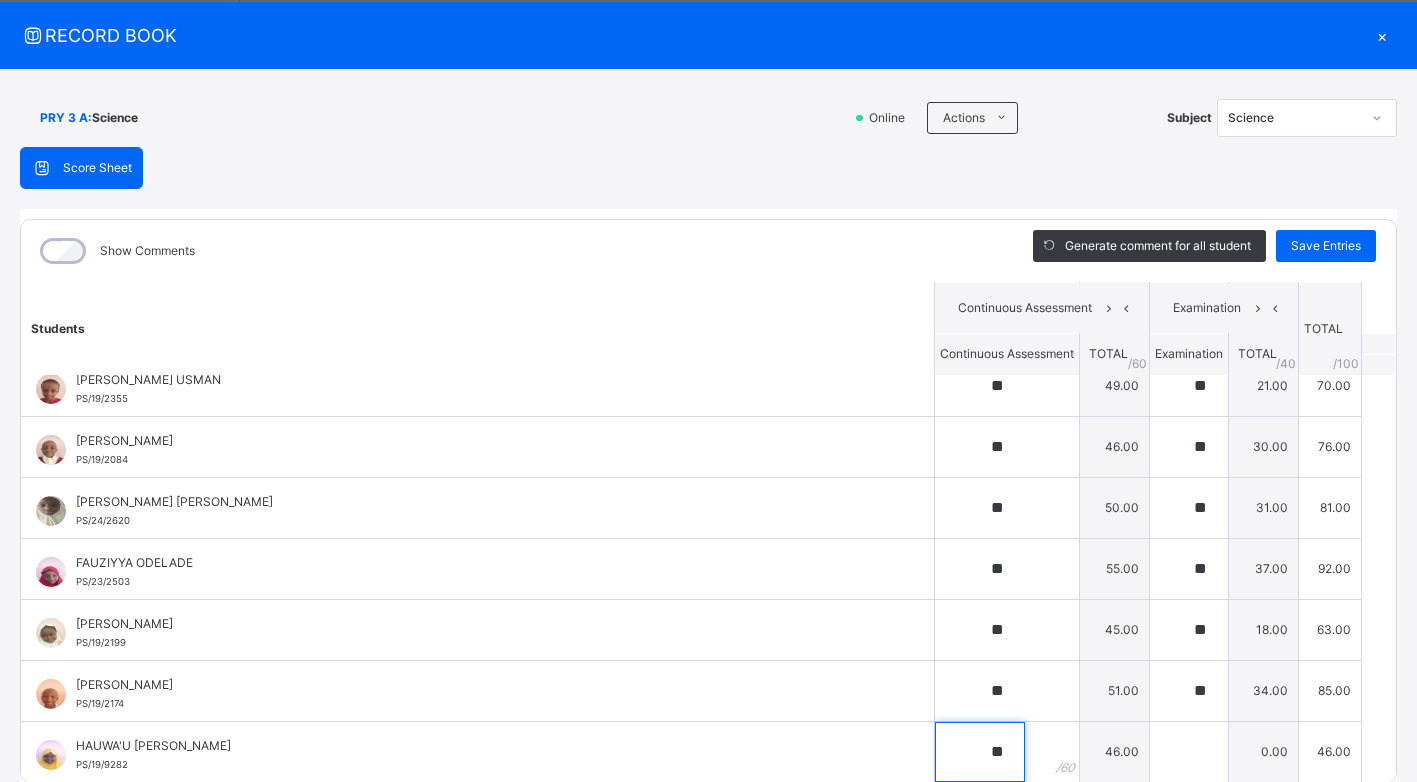 type on "**" 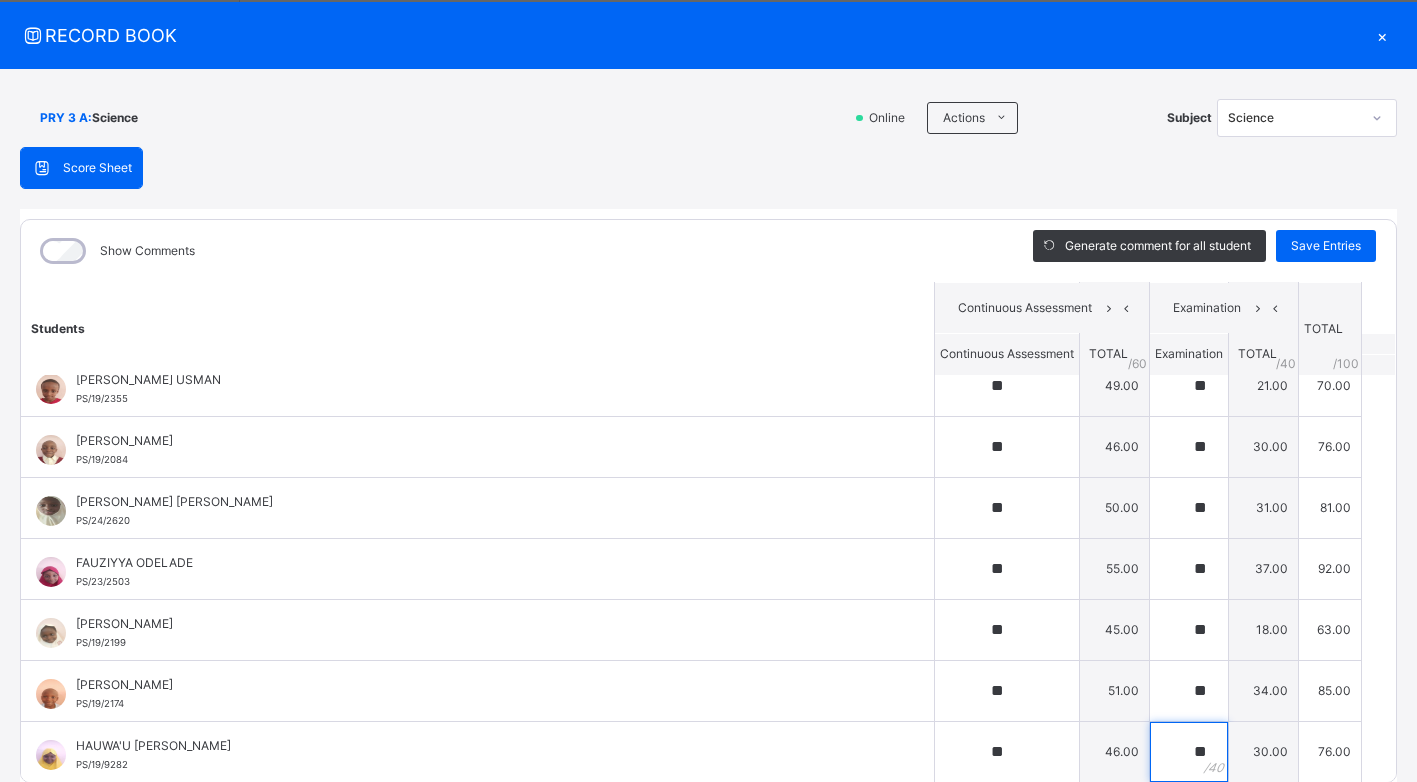 type on "**" 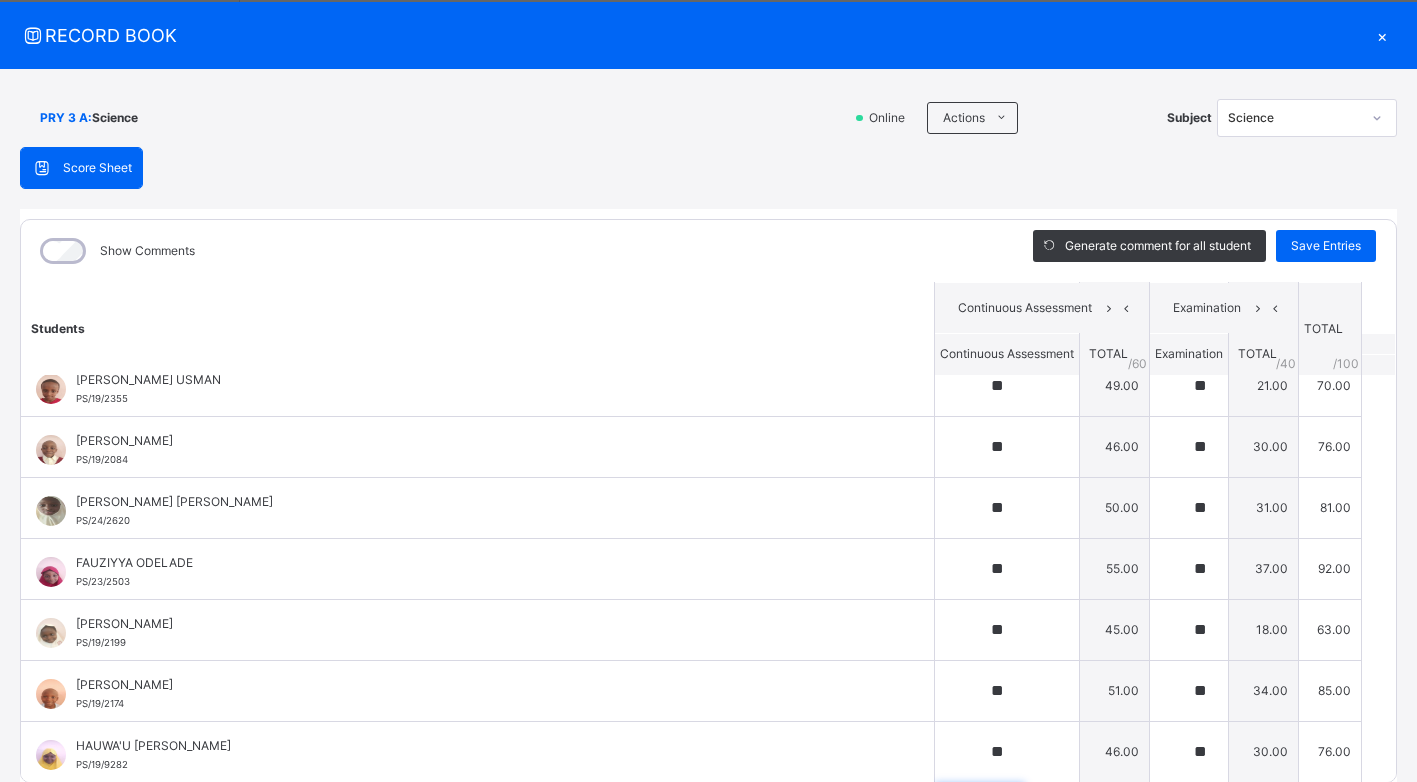 scroll, scrollTop: 911, scrollLeft: 0, axis: vertical 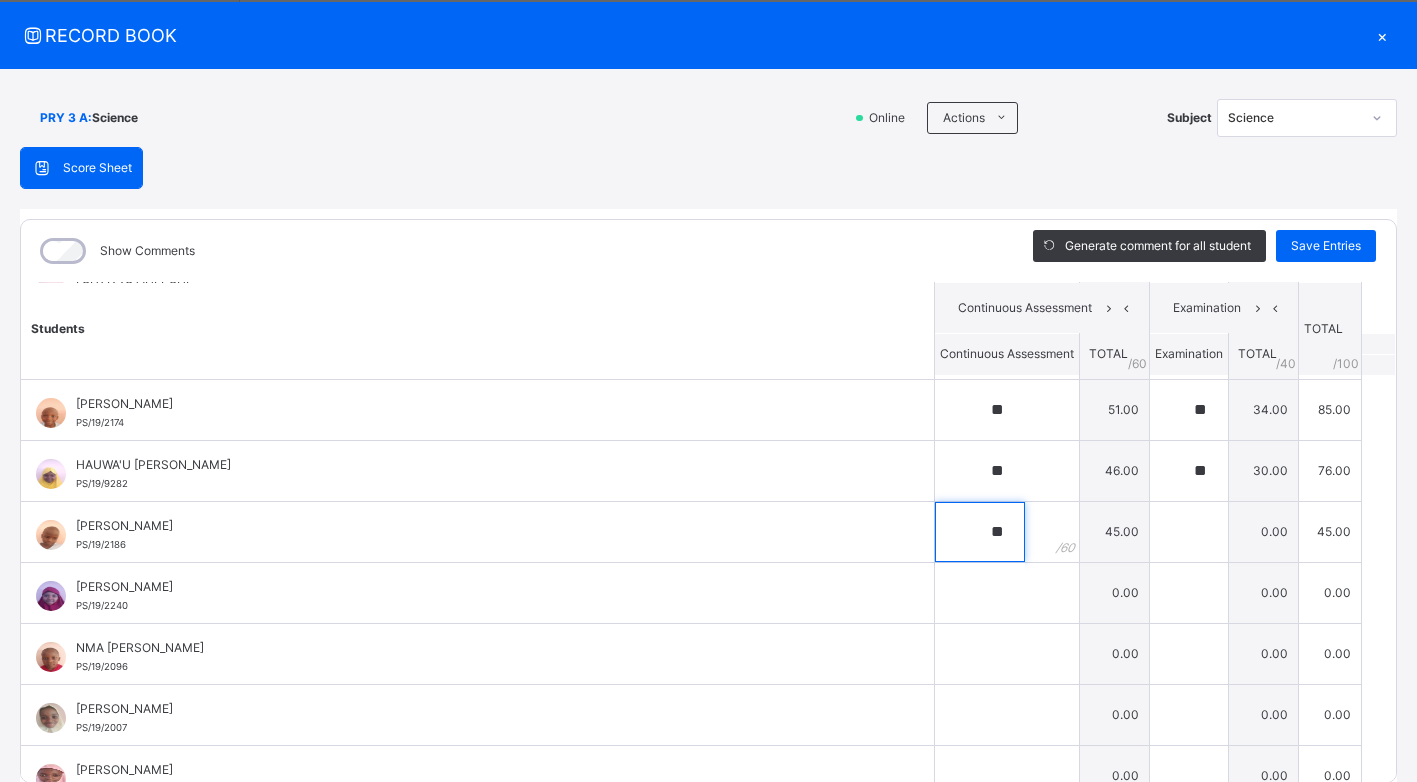 type on "**" 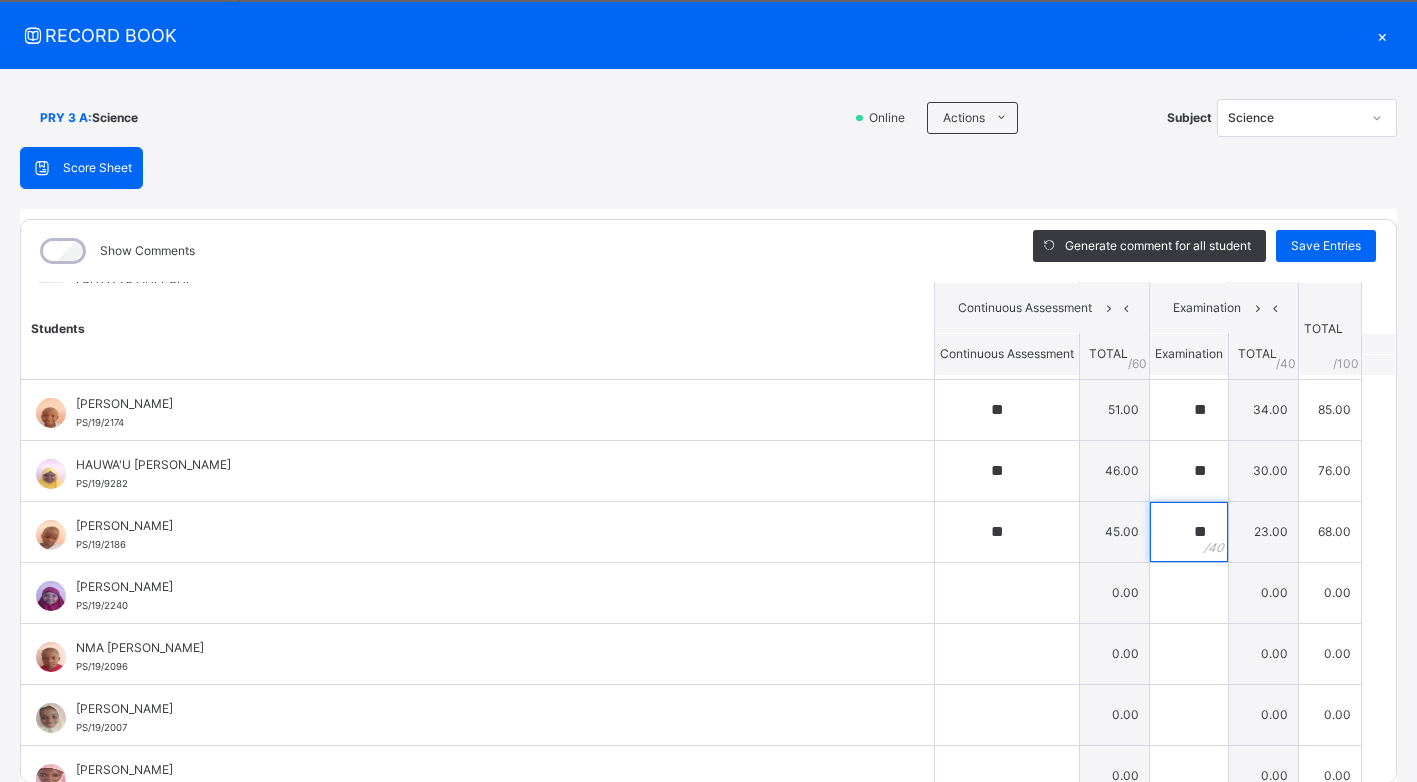 type on "**" 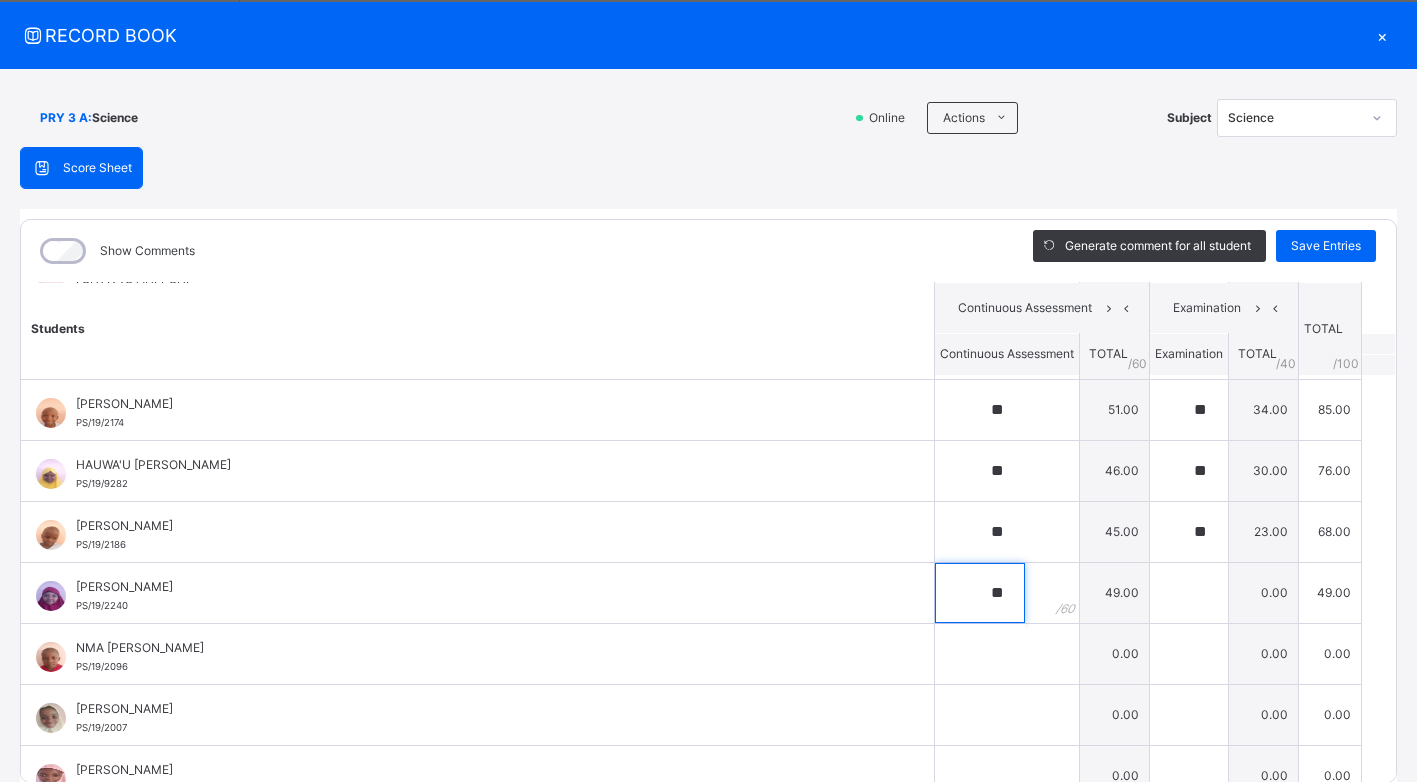 type on "**" 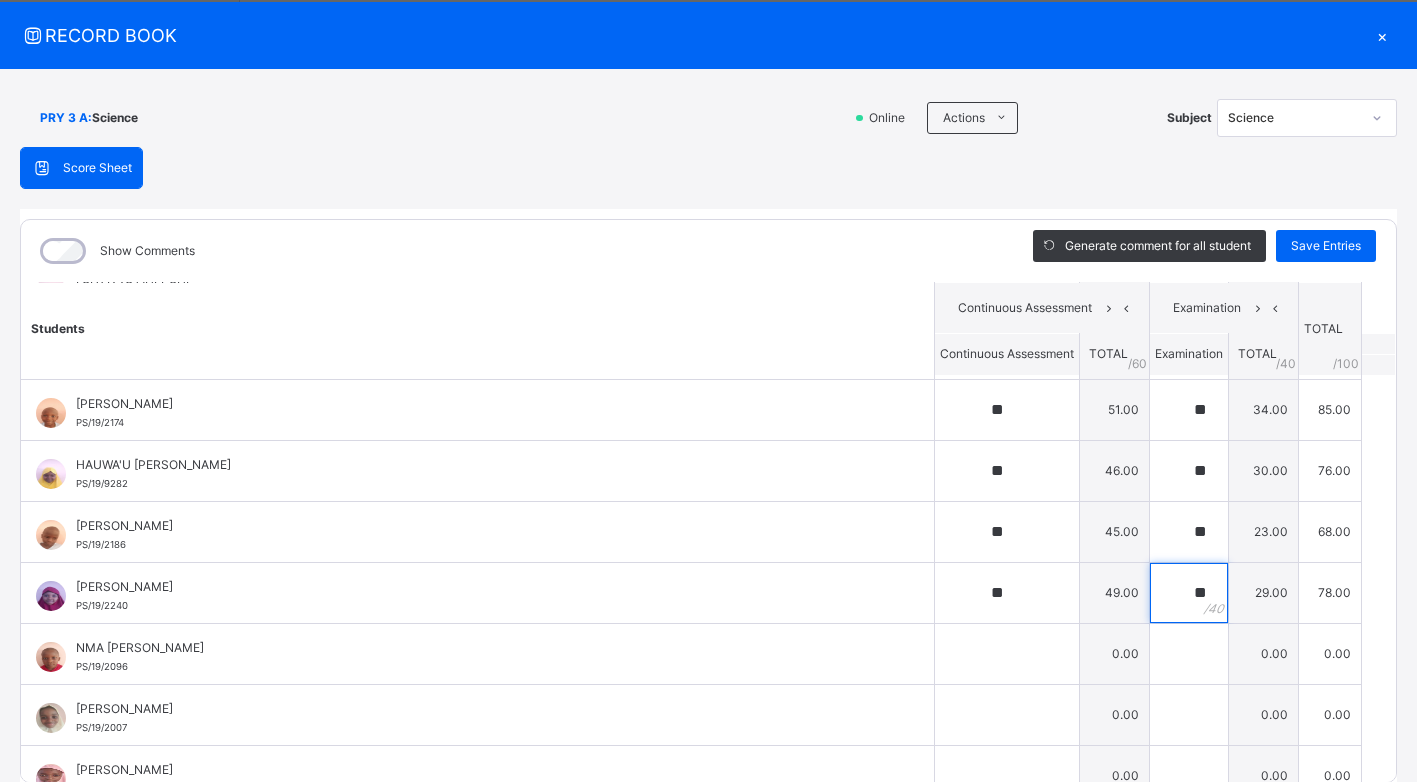 type on "**" 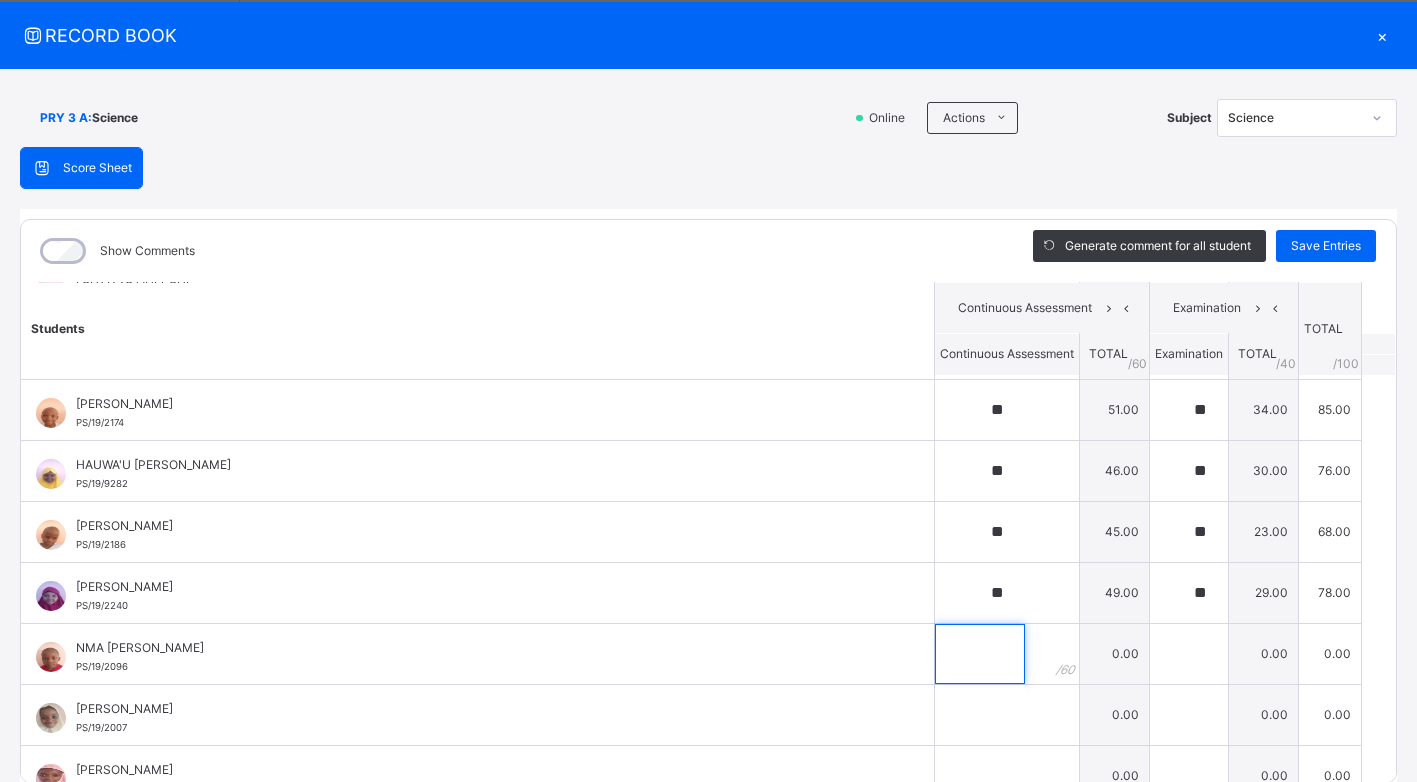 type on "*" 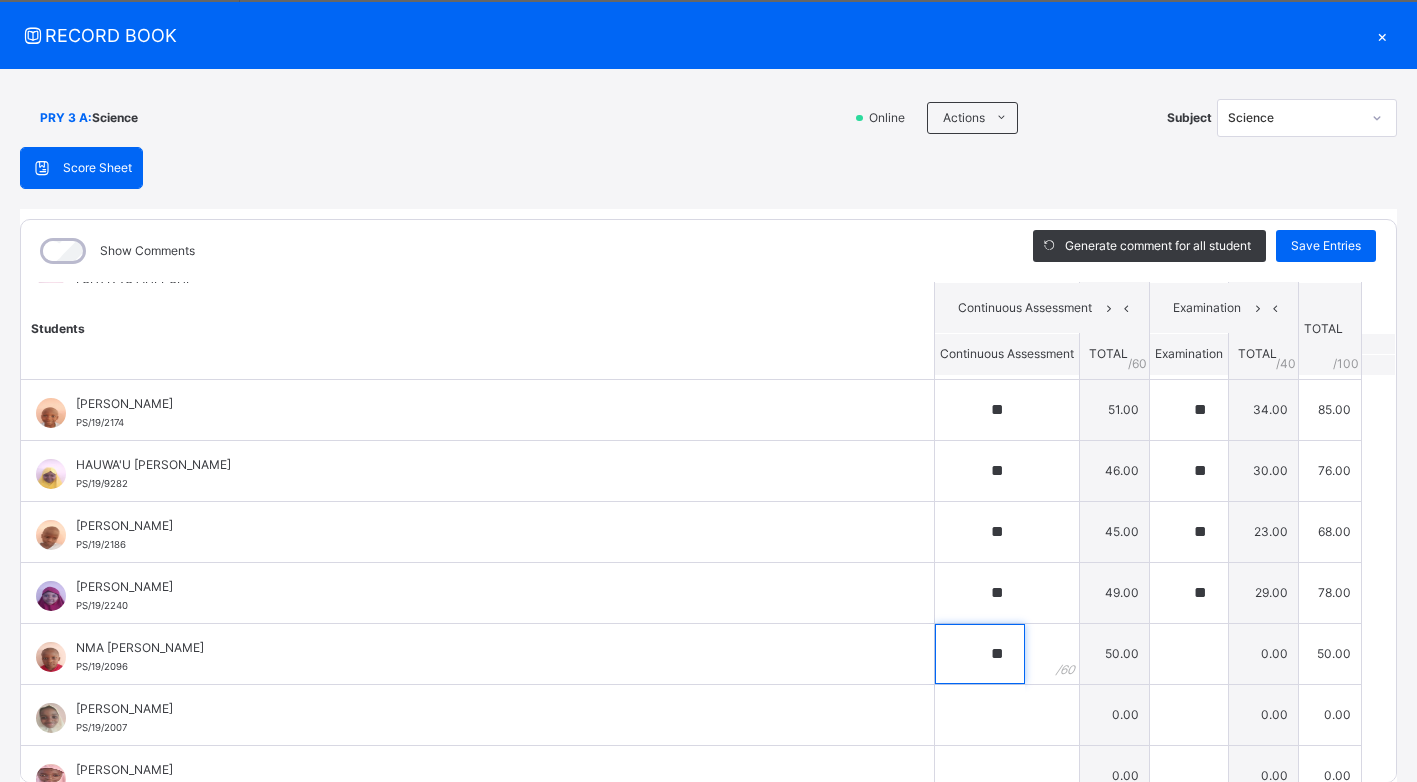 type on "**" 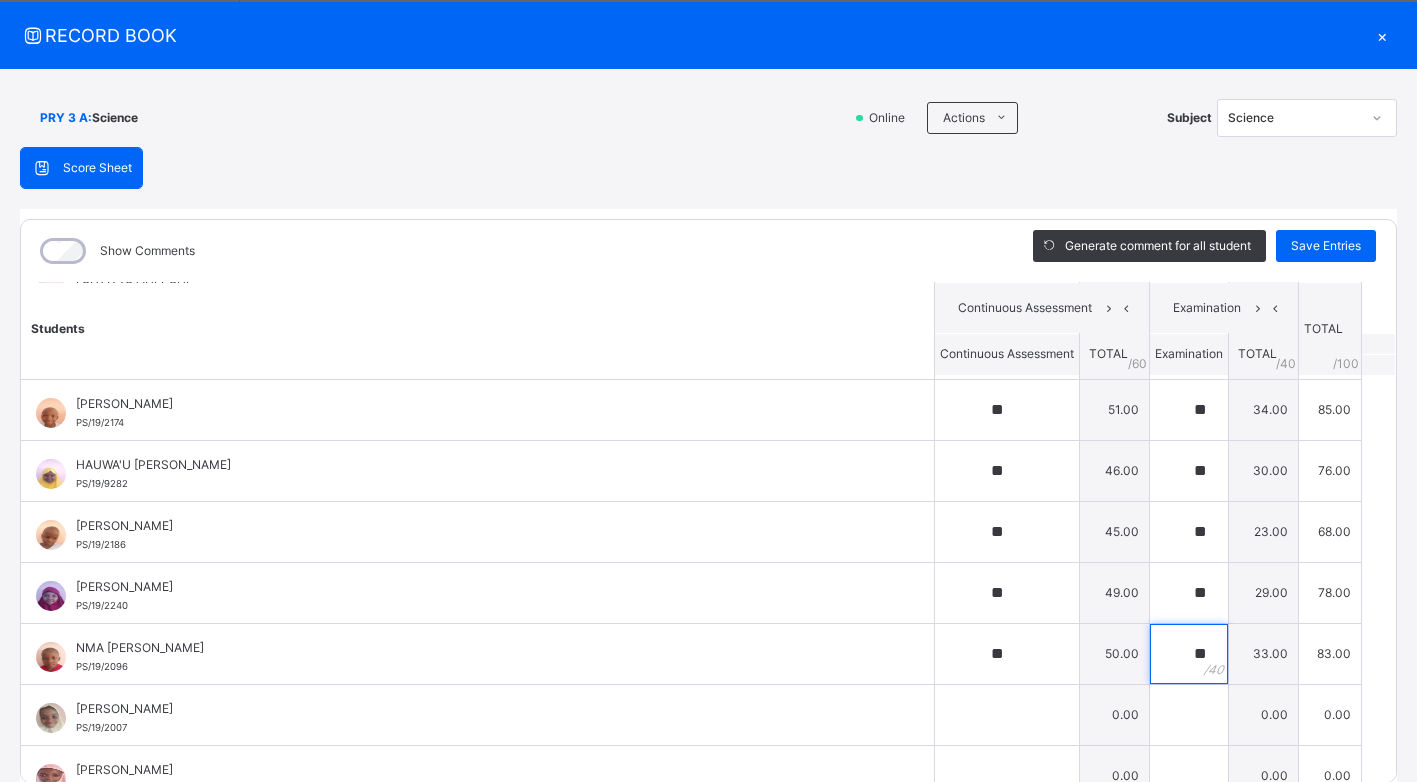 type on "**" 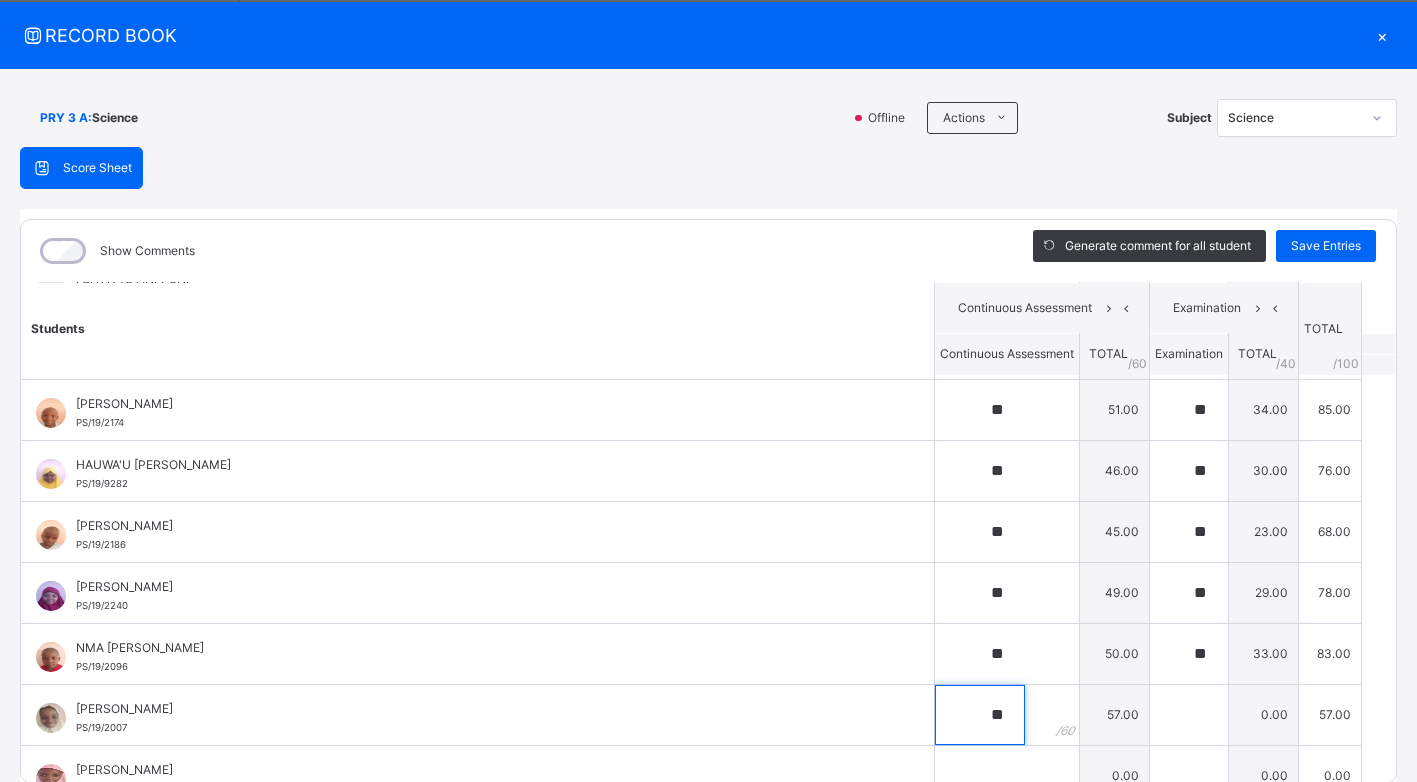 type on "**" 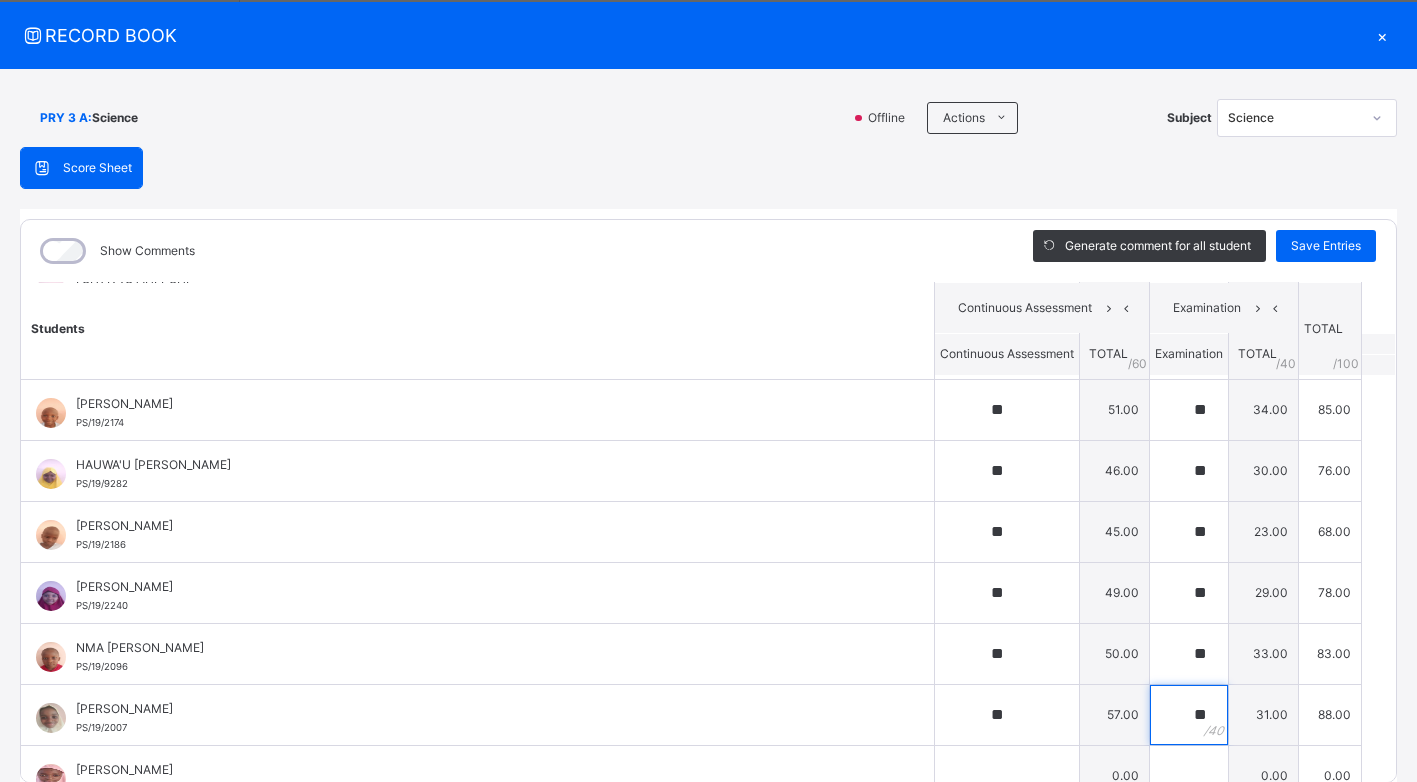 type on "**" 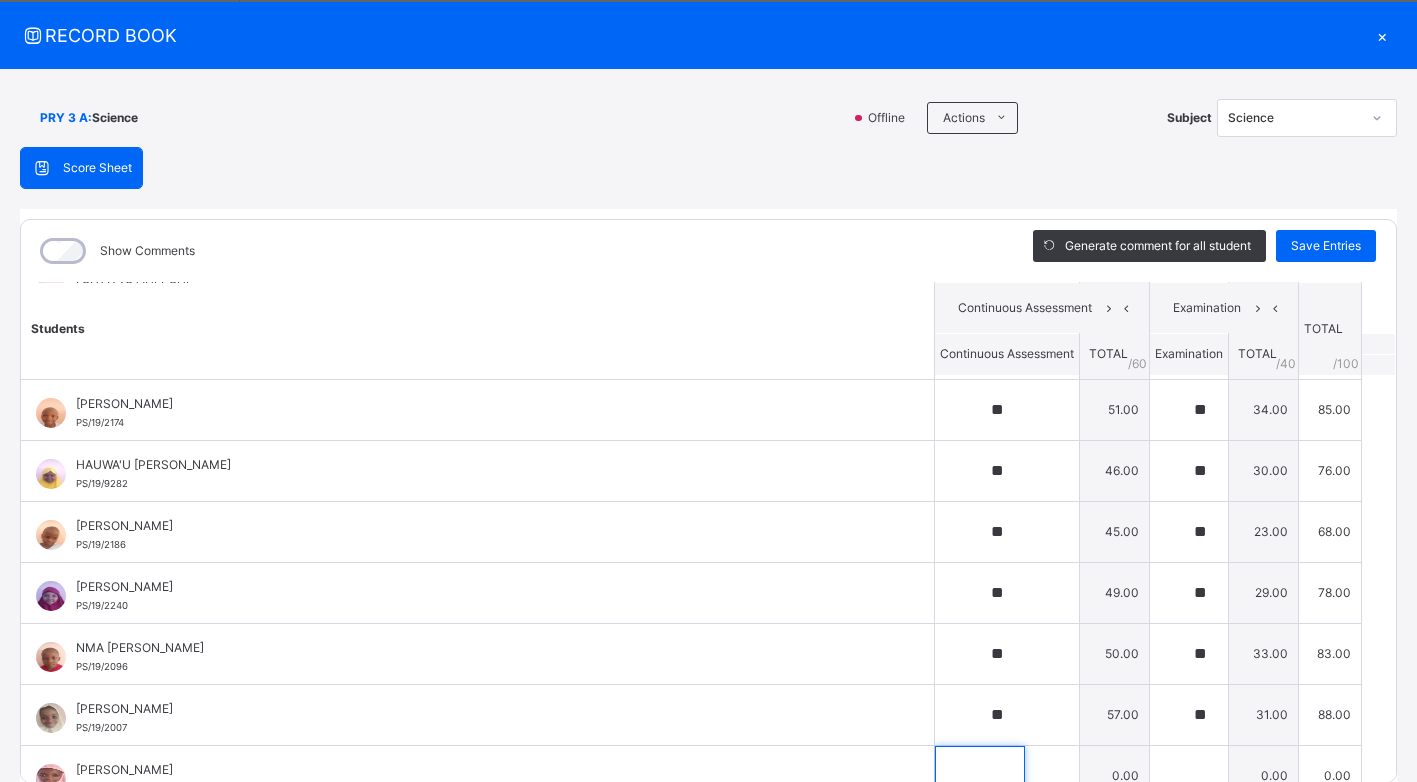 scroll, scrollTop: 935, scrollLeft: 0, axis: vertical 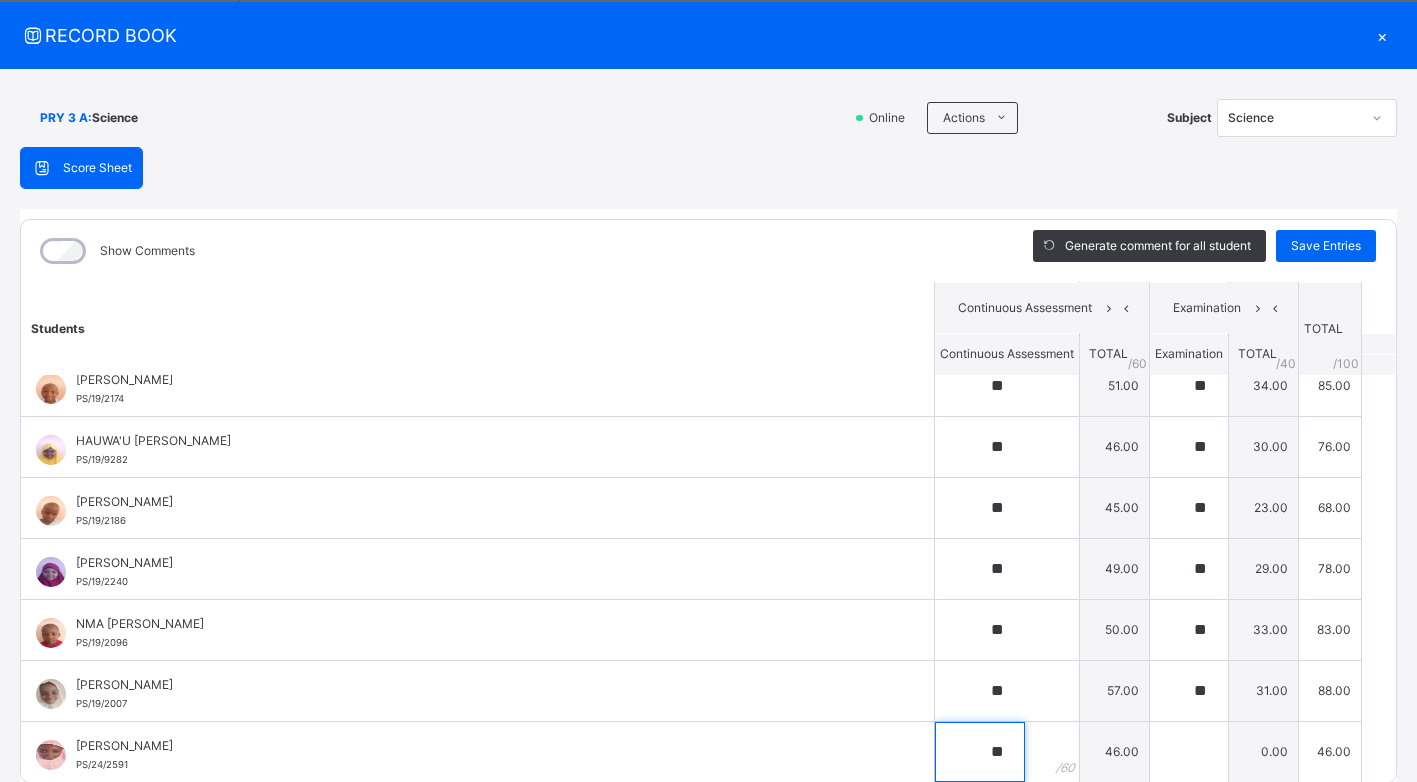 type on "**" 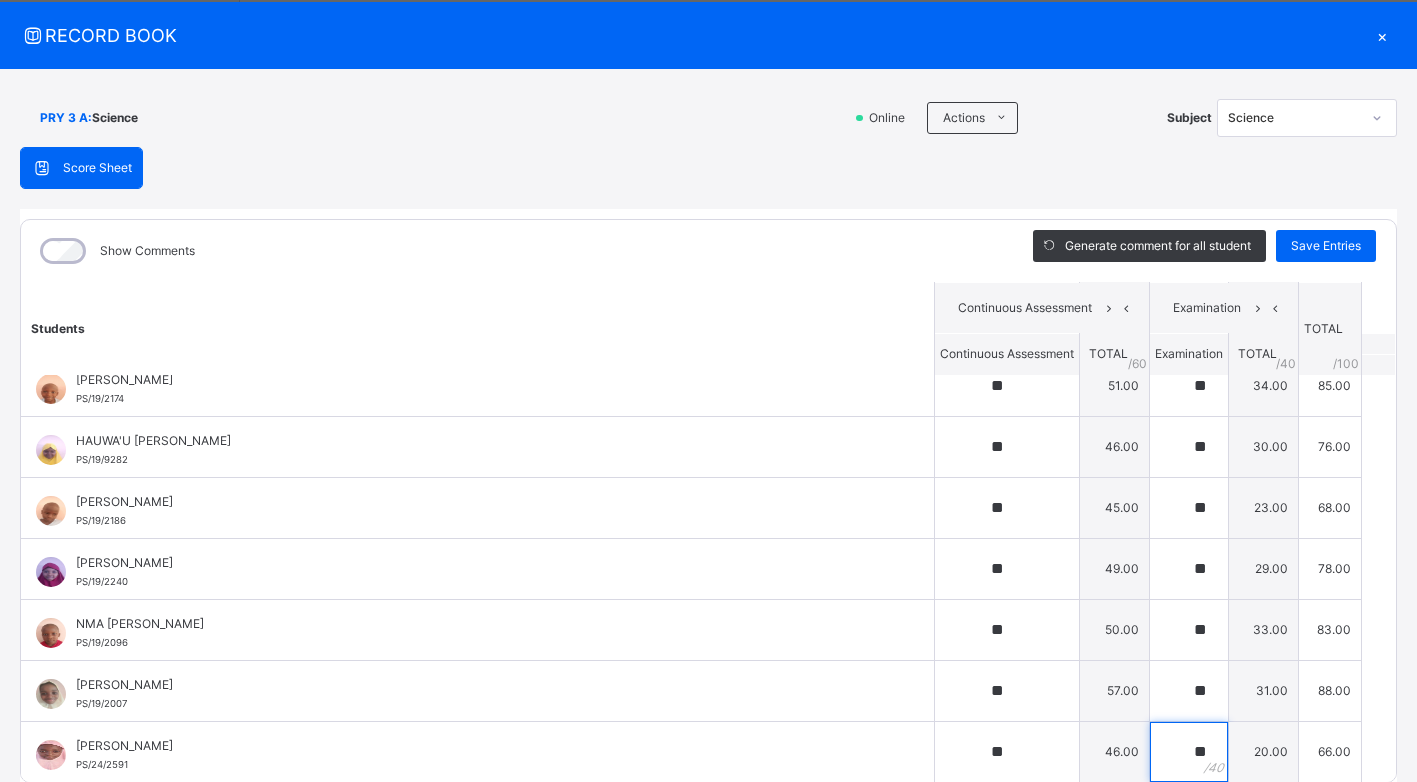 type on "**" 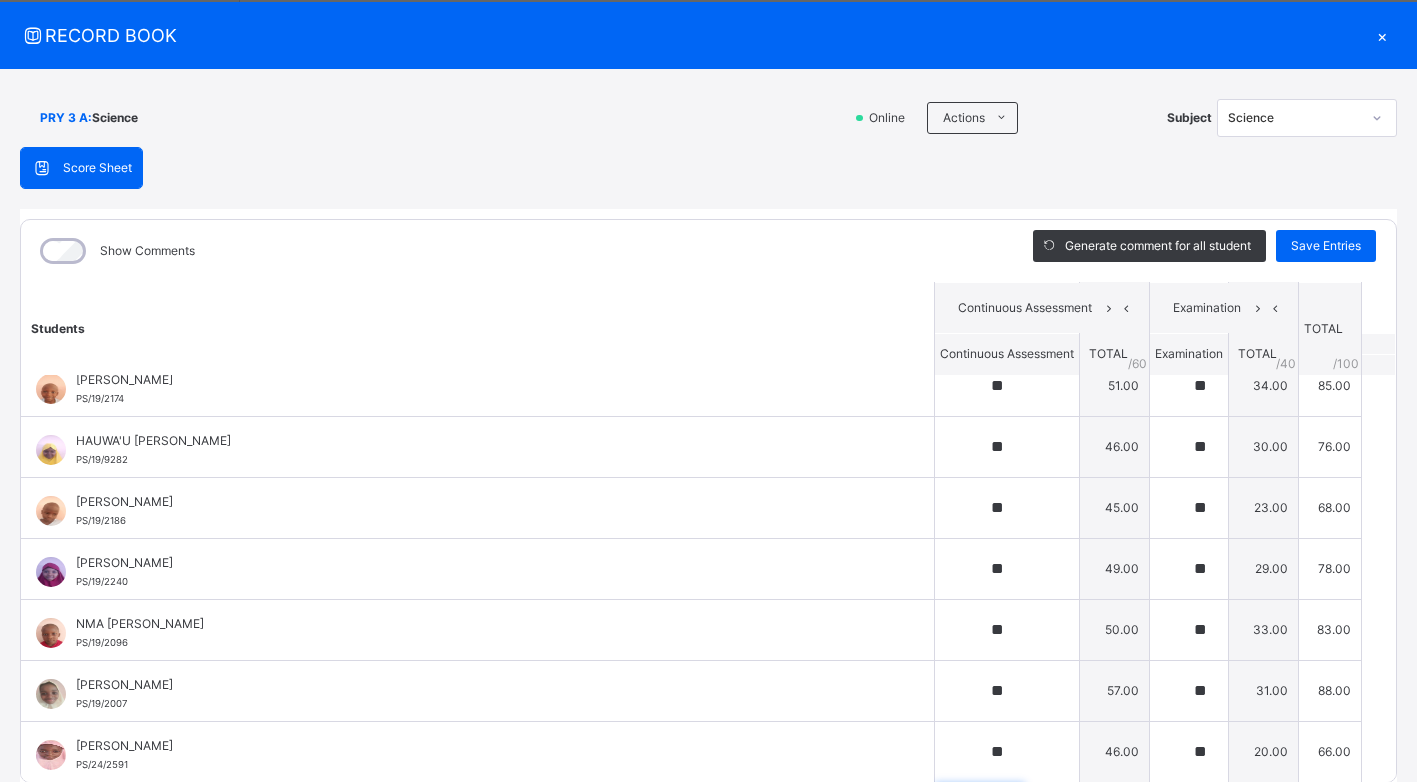 scroll, scrollTop: 1058, scrollLeft: 0, axis: vertical 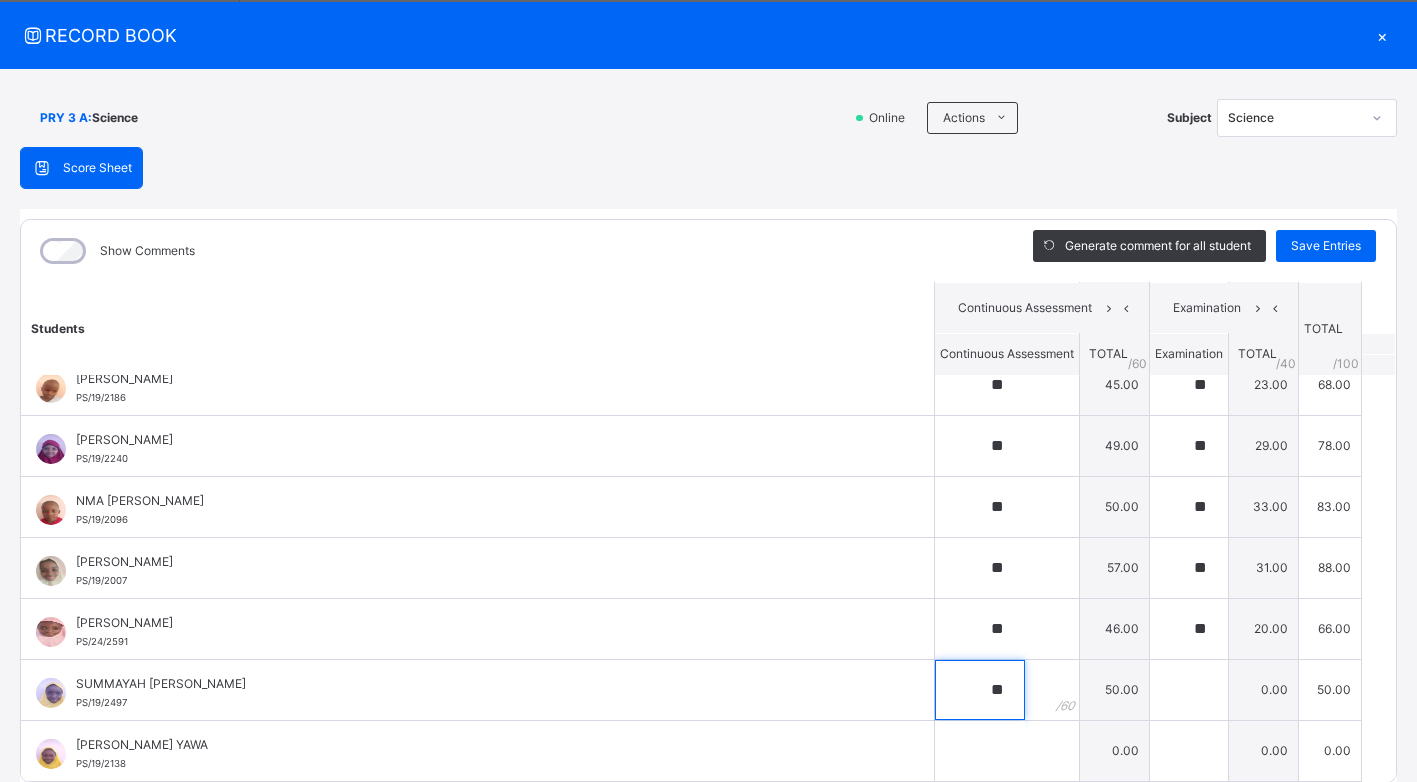 type on "**" 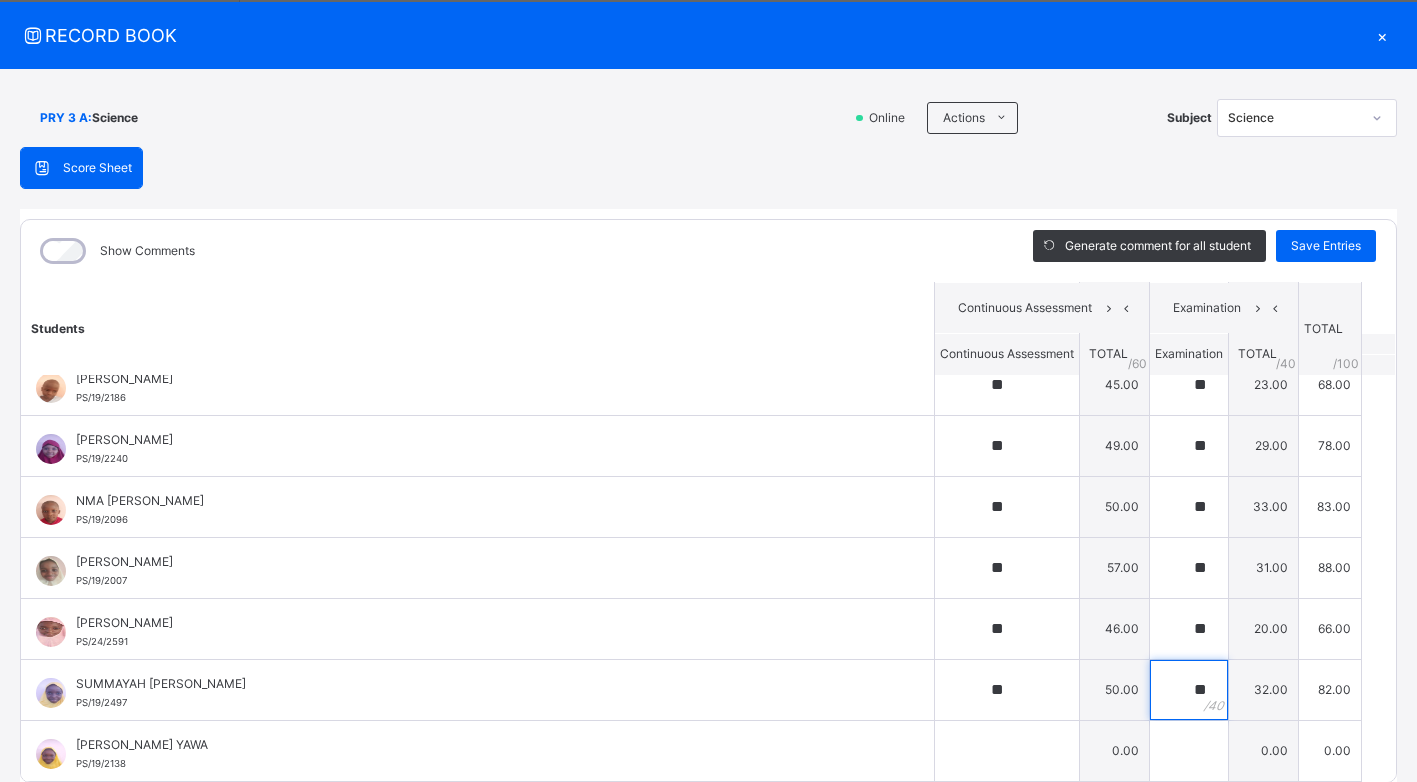 type on "**" 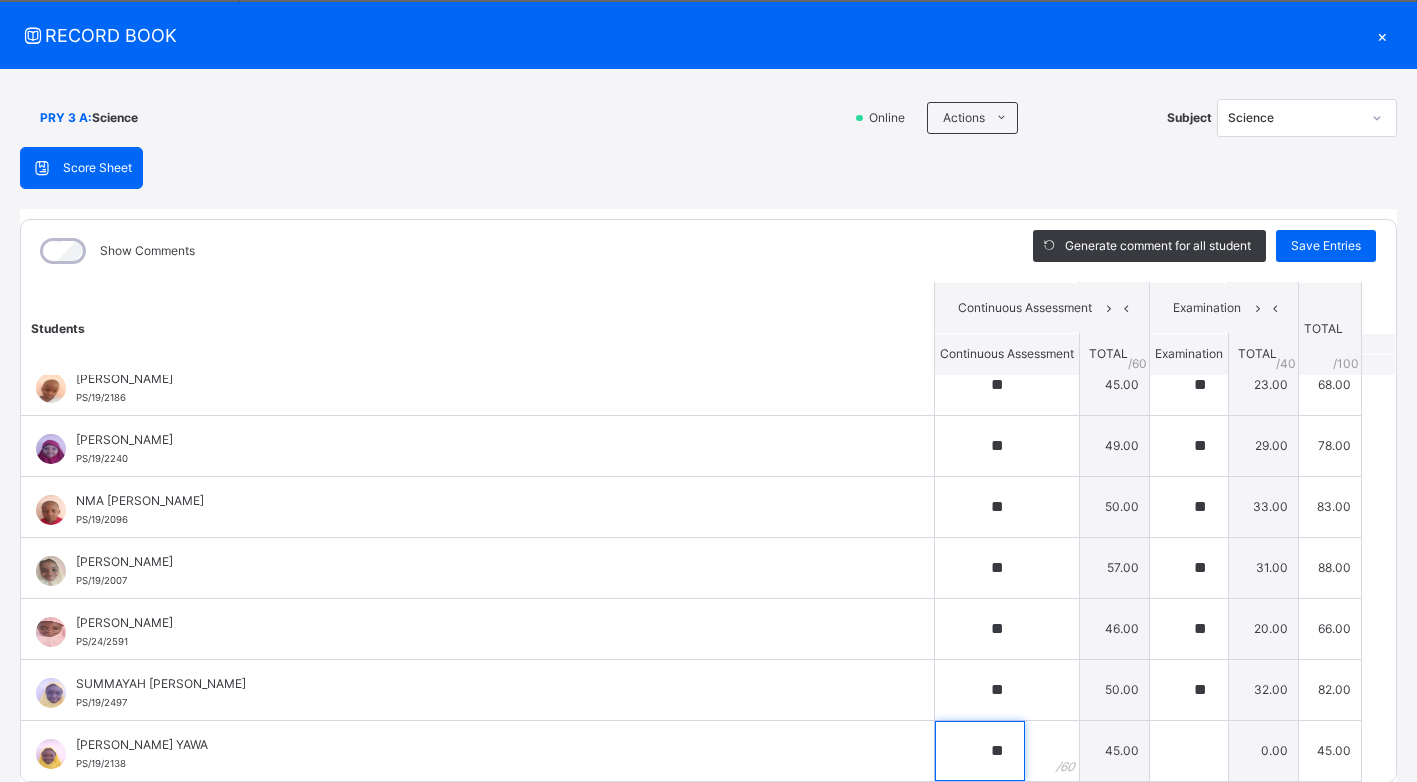 type on "**" 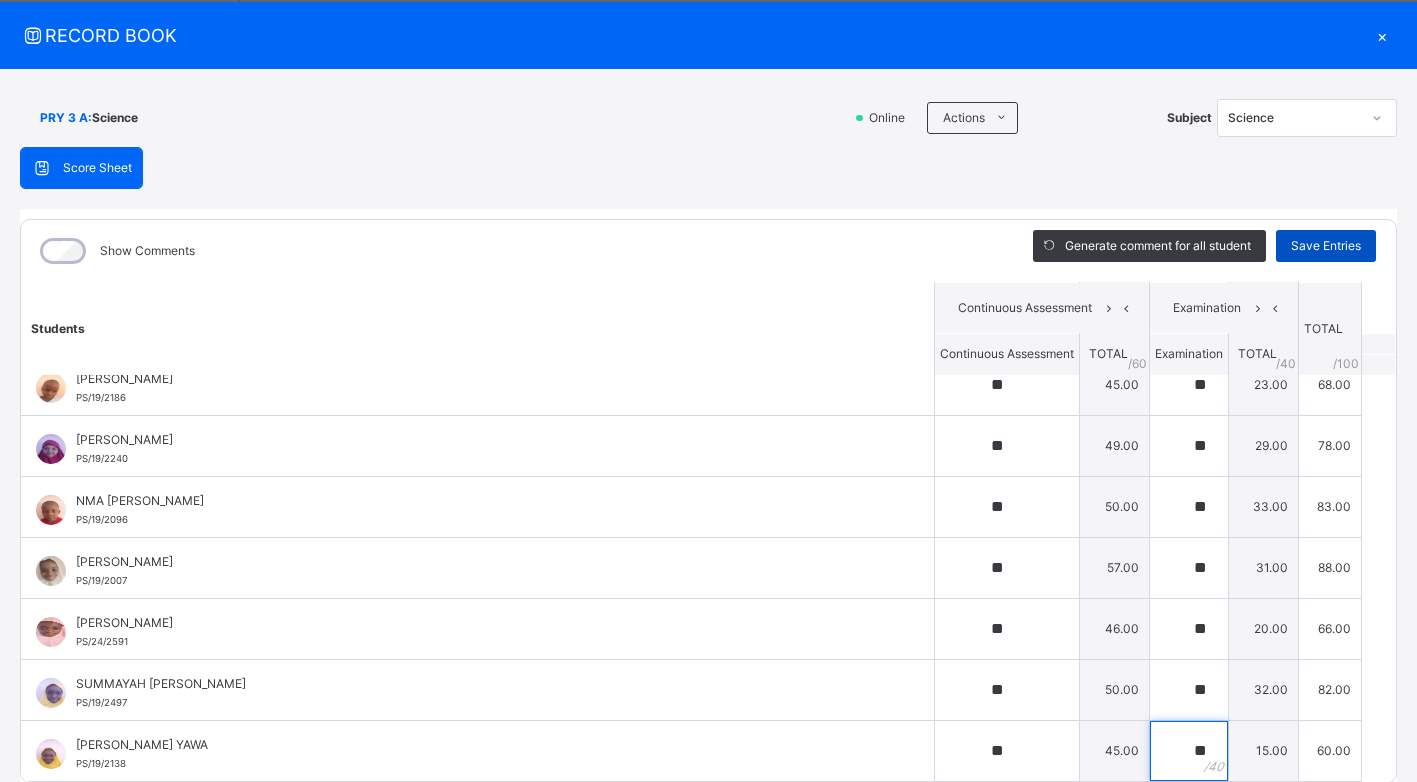 type on "**" 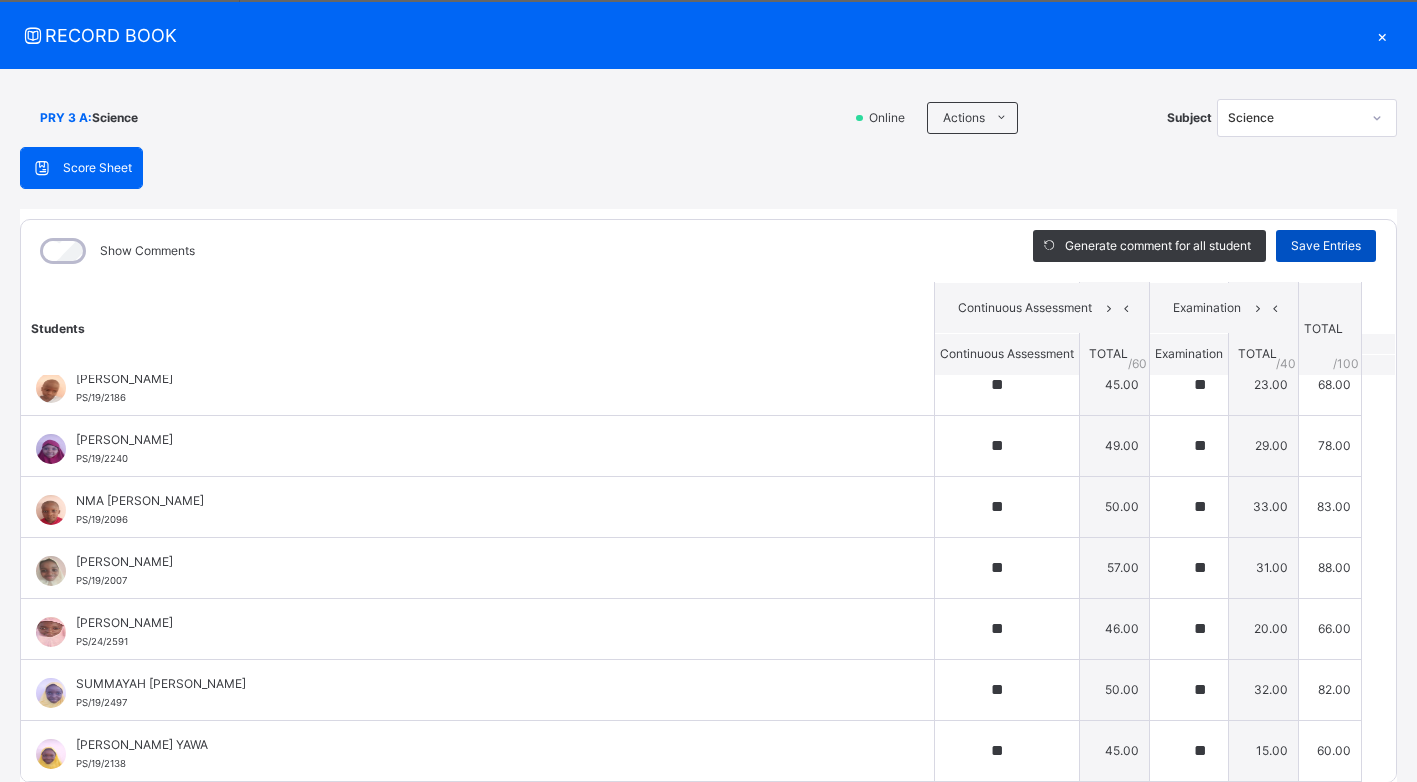 click on "Save Entries" at bounding box center [1326, 246] 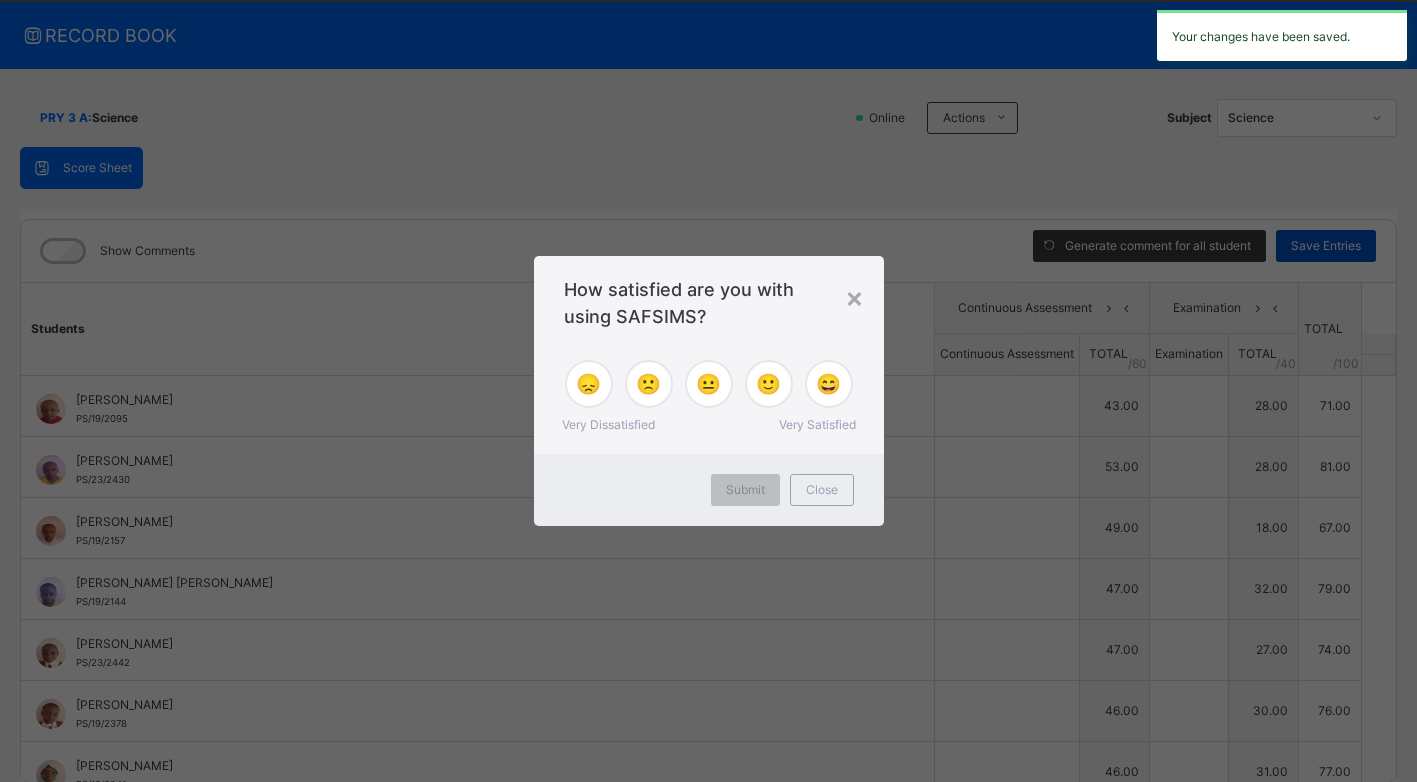 type on "**" 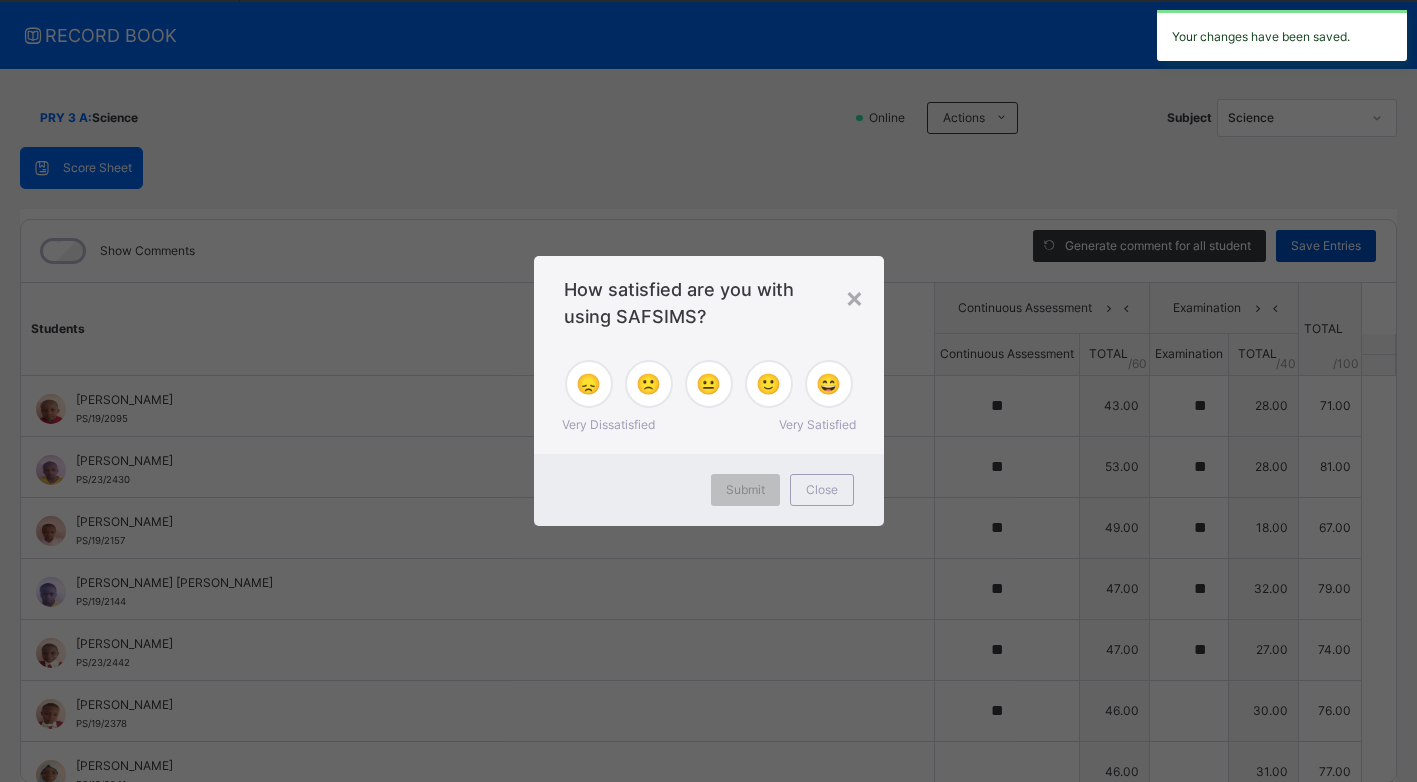 type on "**" 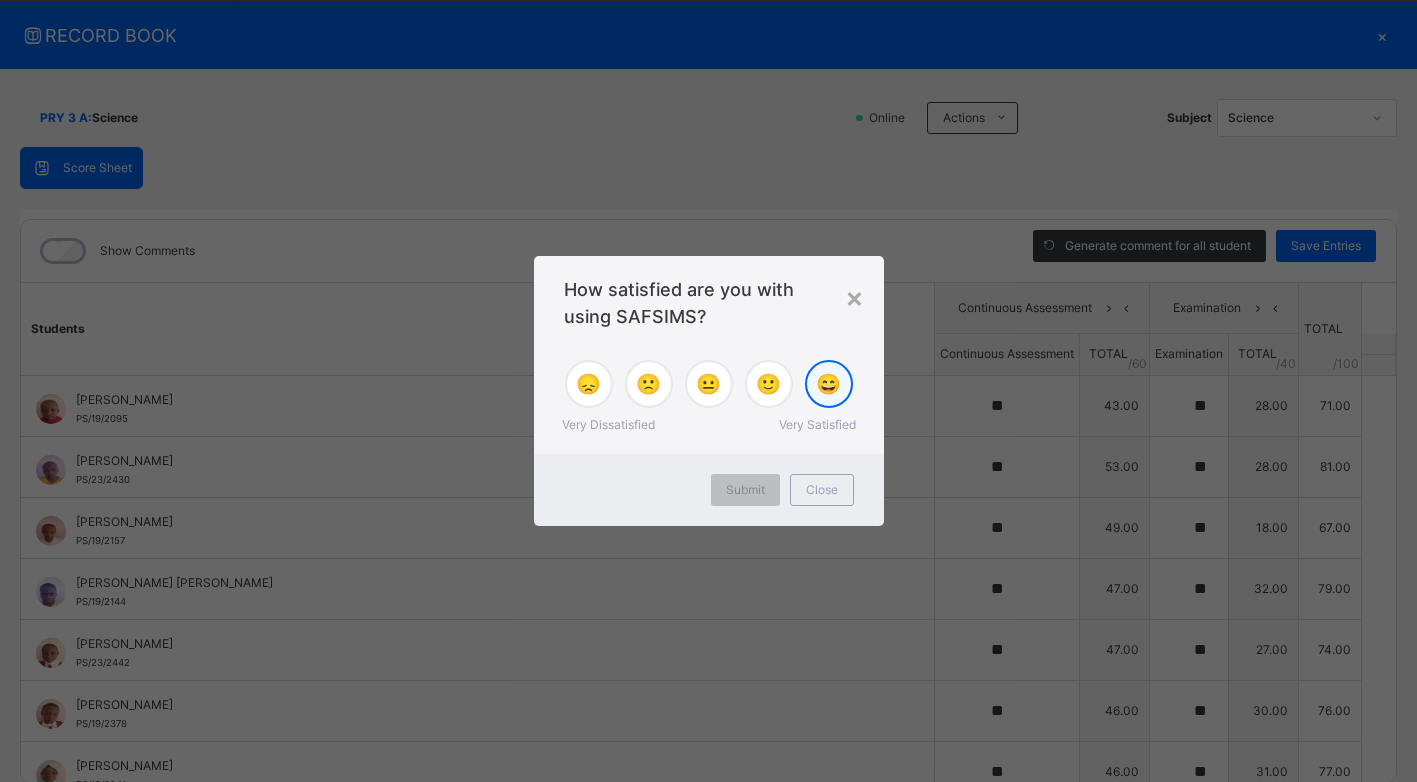 click on "😄" at bounding box center [828, 384] 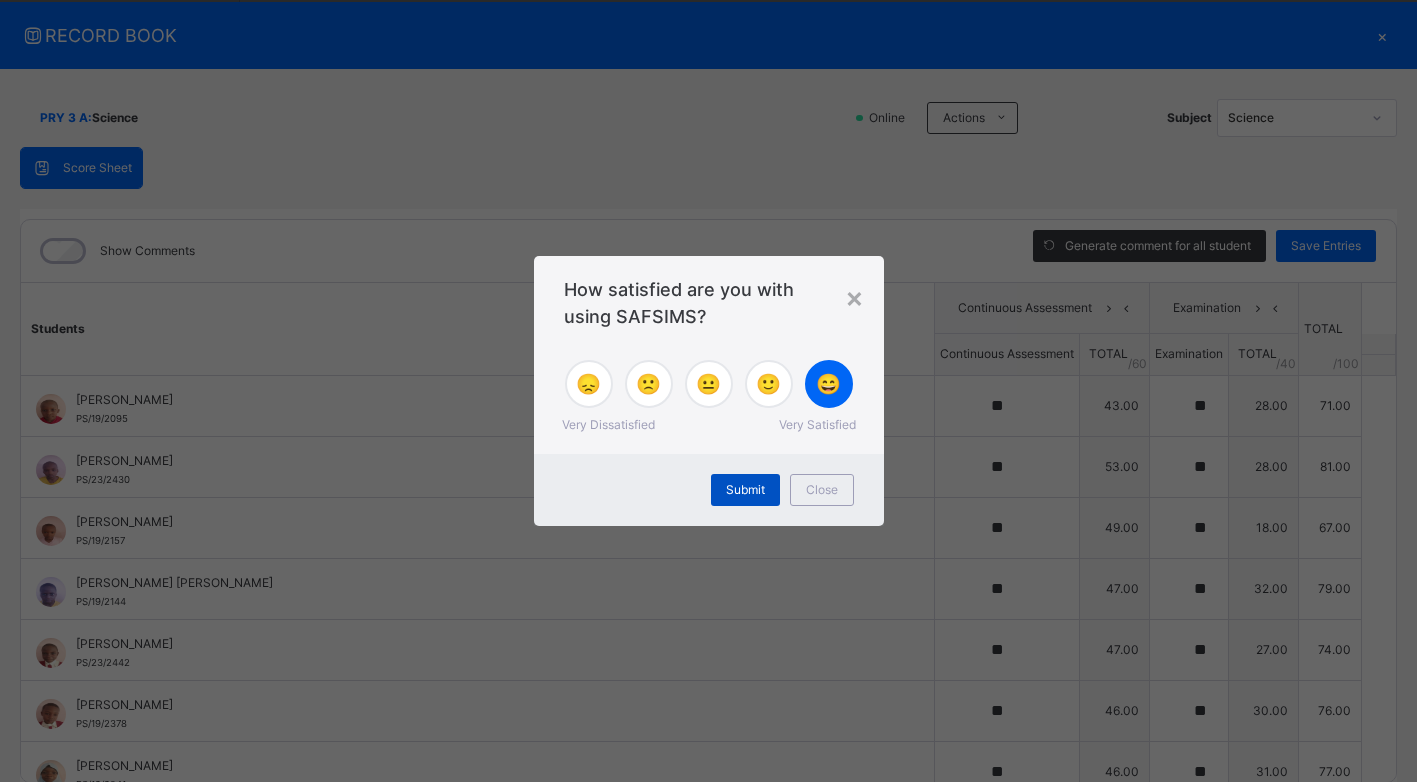 click on "Submit" at bounding box center (745, 490) 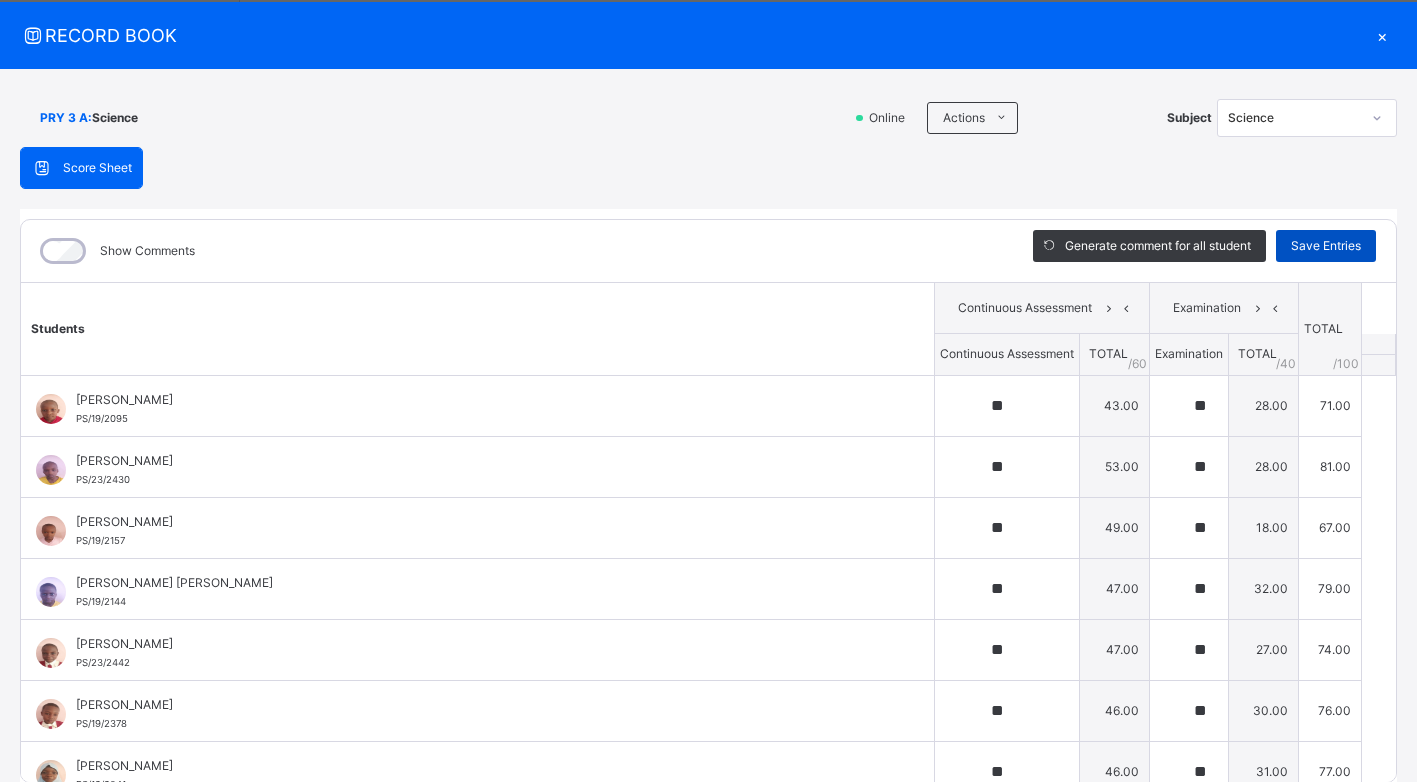 click on "Save Entries" at bounding box center [1326, 246] 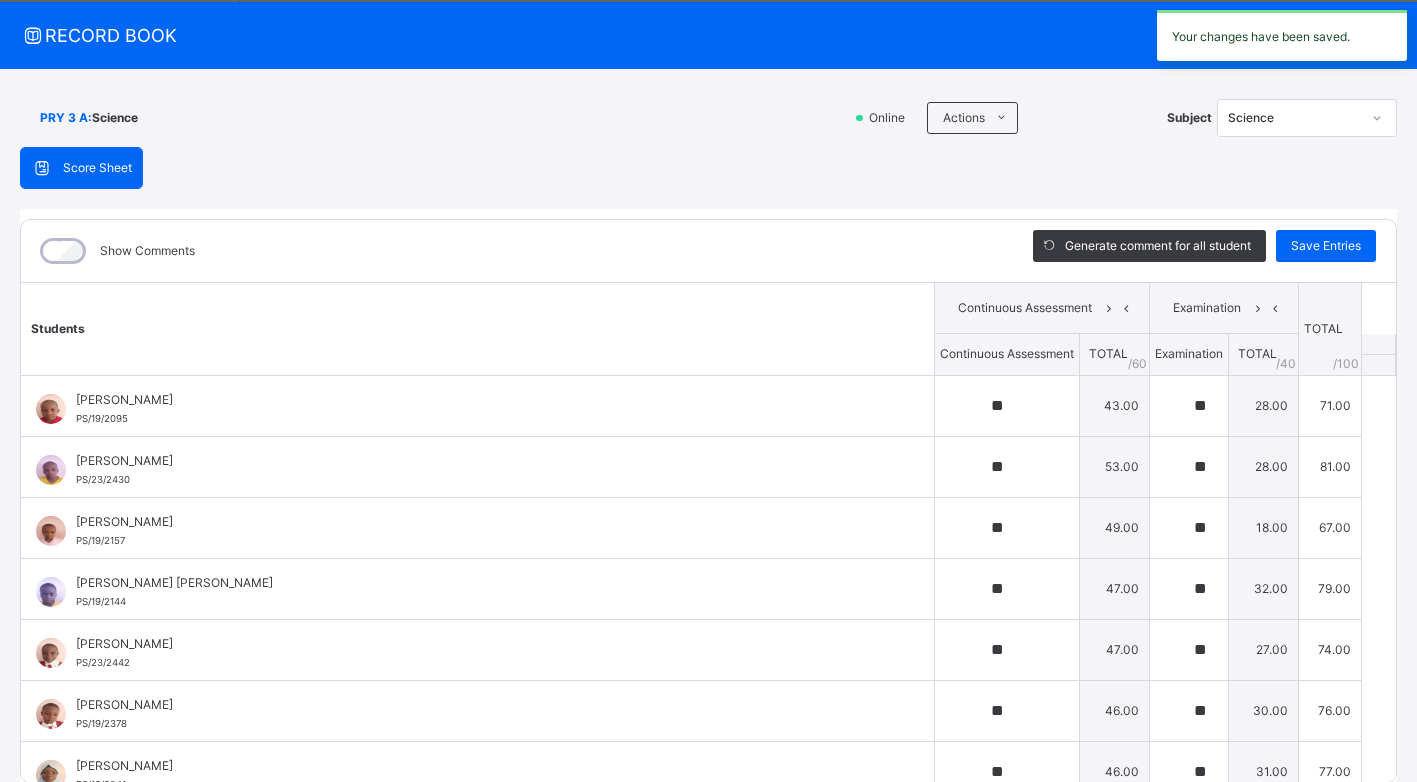 type on "**" 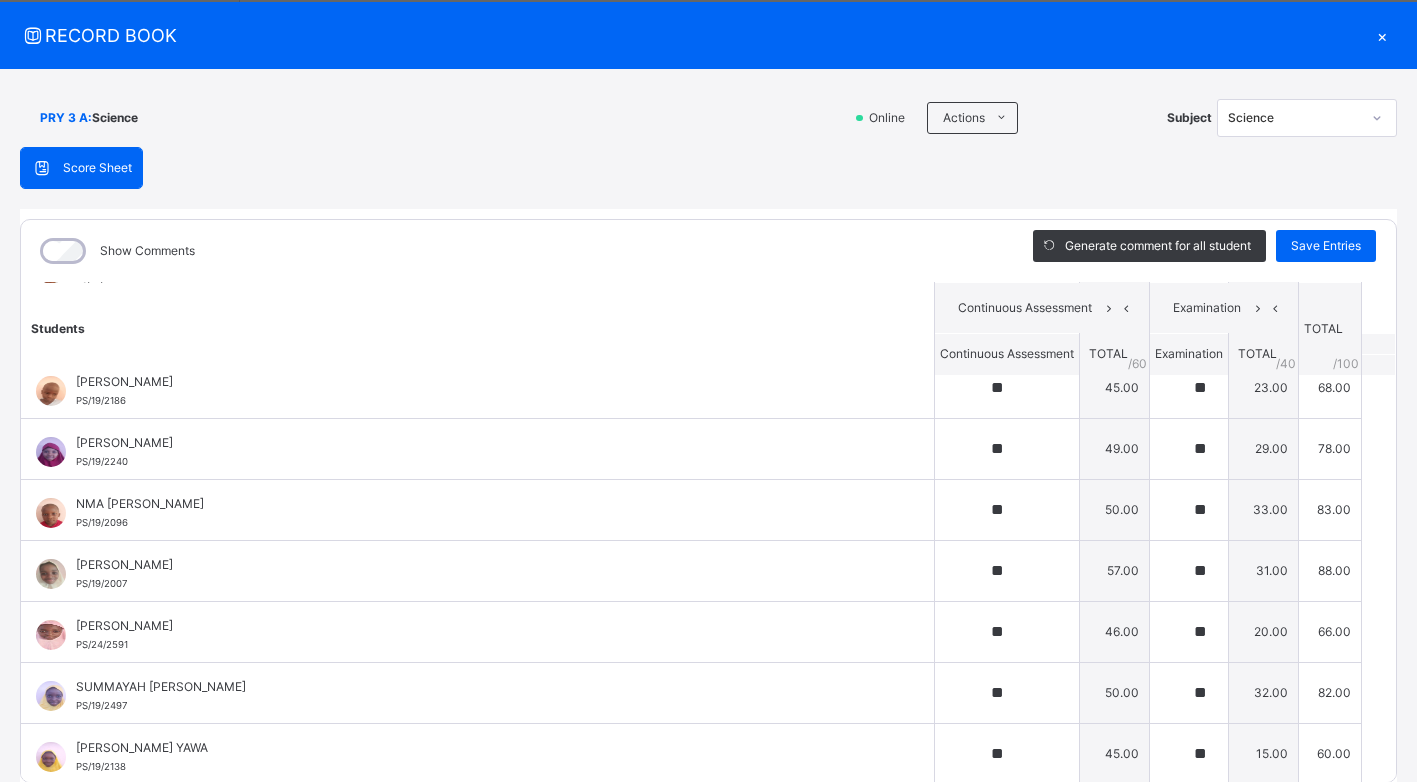scroll, scrollTop: 1058, scrollLeft: 0, axis: vertical 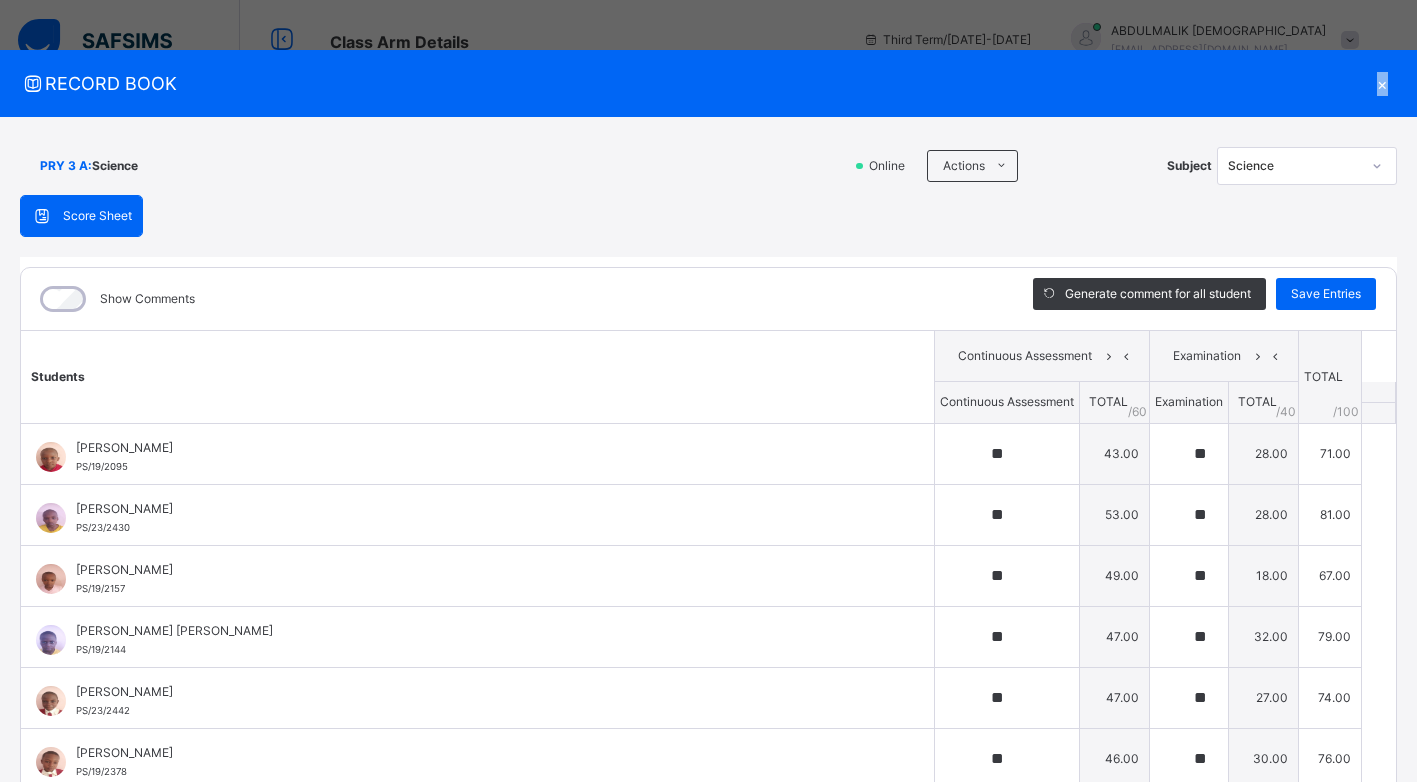click on "×" at bounding box center (1382, 83) 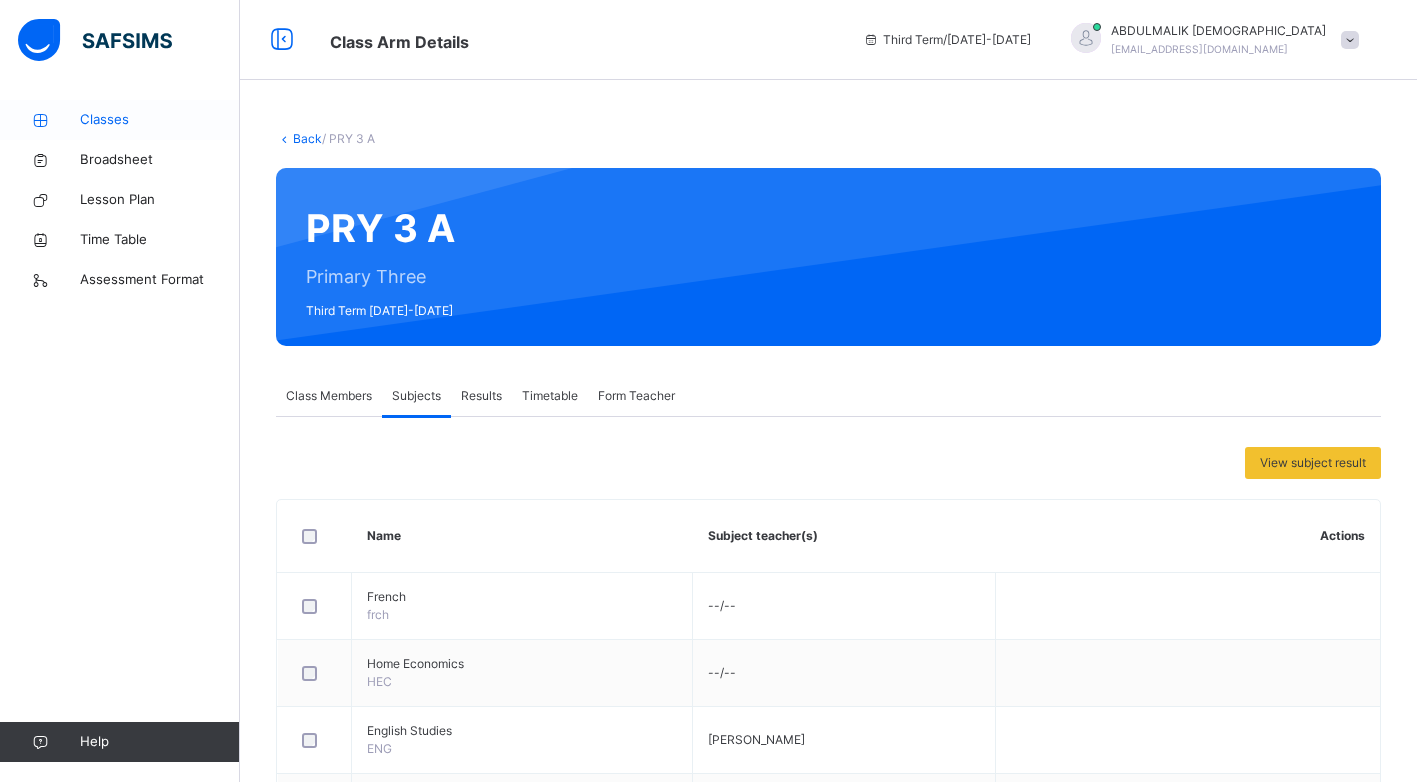 click on "Classes" at bounding box center [160, 120] 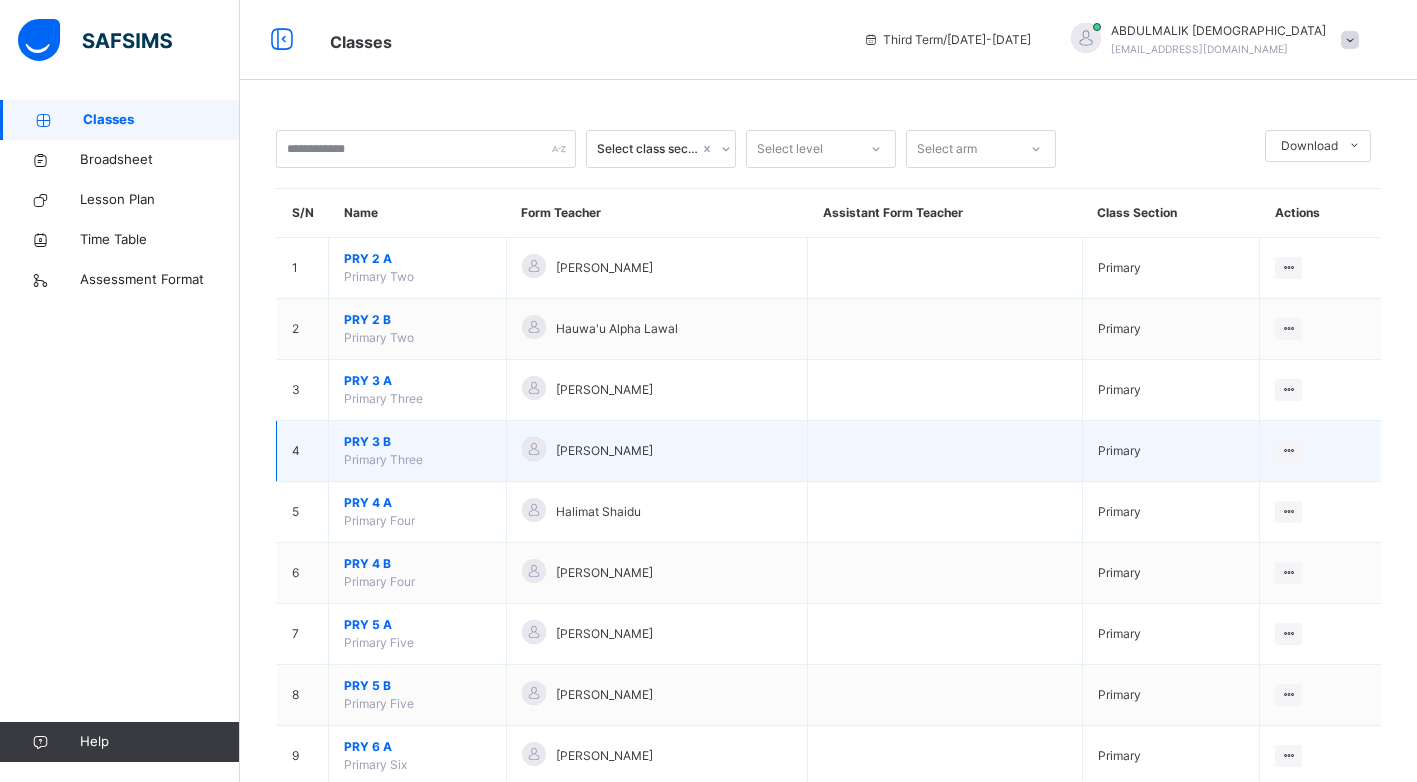 click on "Primary Three" at bounding box center (383, 459) 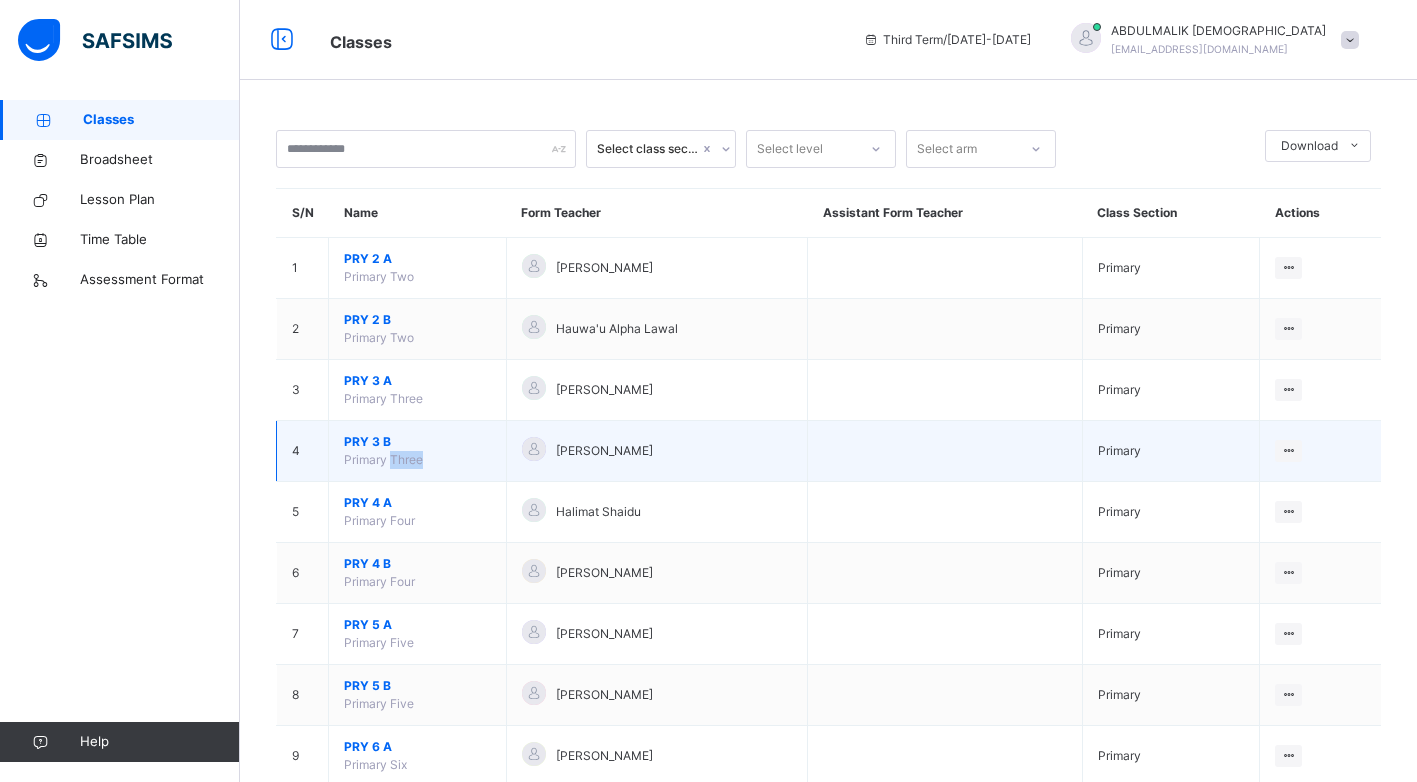 click on "Primary Three" at bounding box center [383, 459] 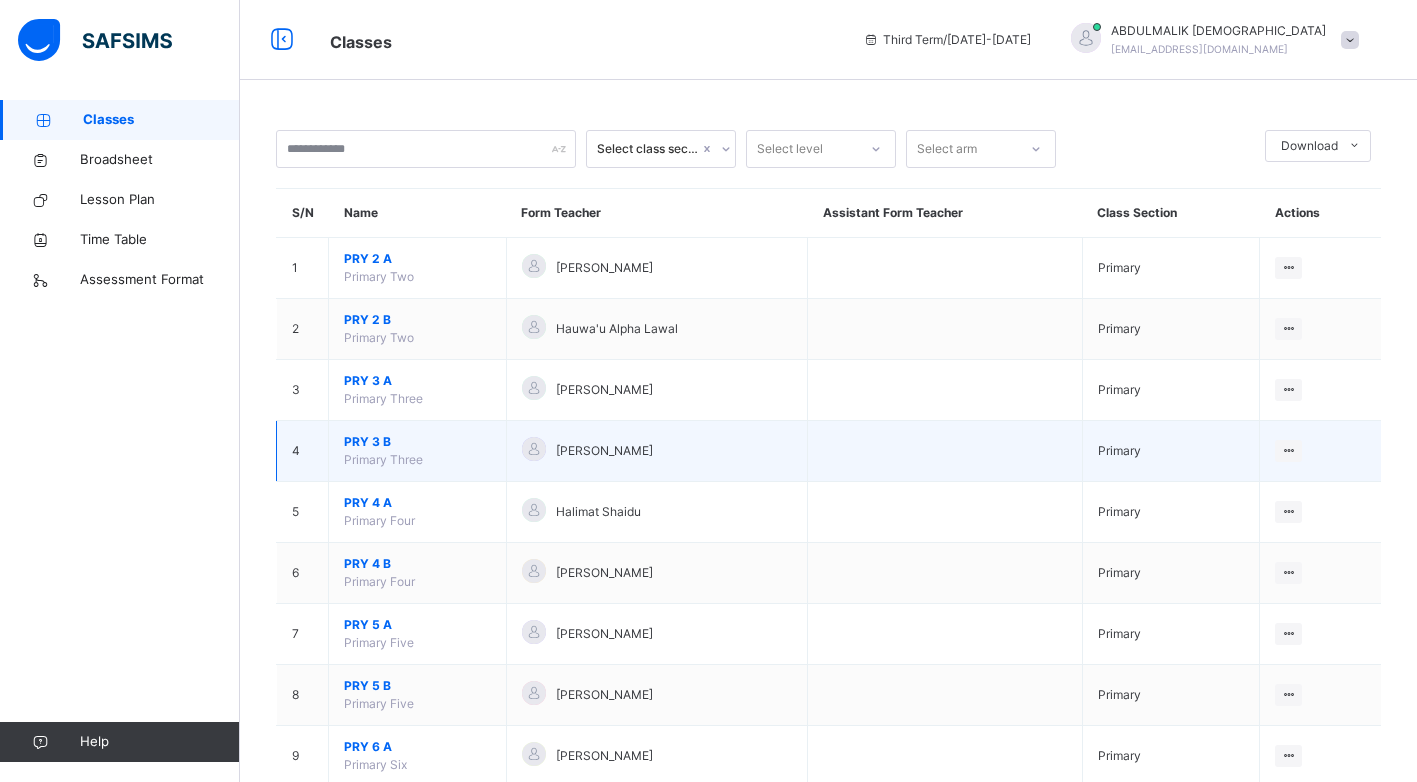 drag, startPoint x: 417, startPoint y: 460, endPoint x: 547, endPoint y: 449, distance: 130.46455 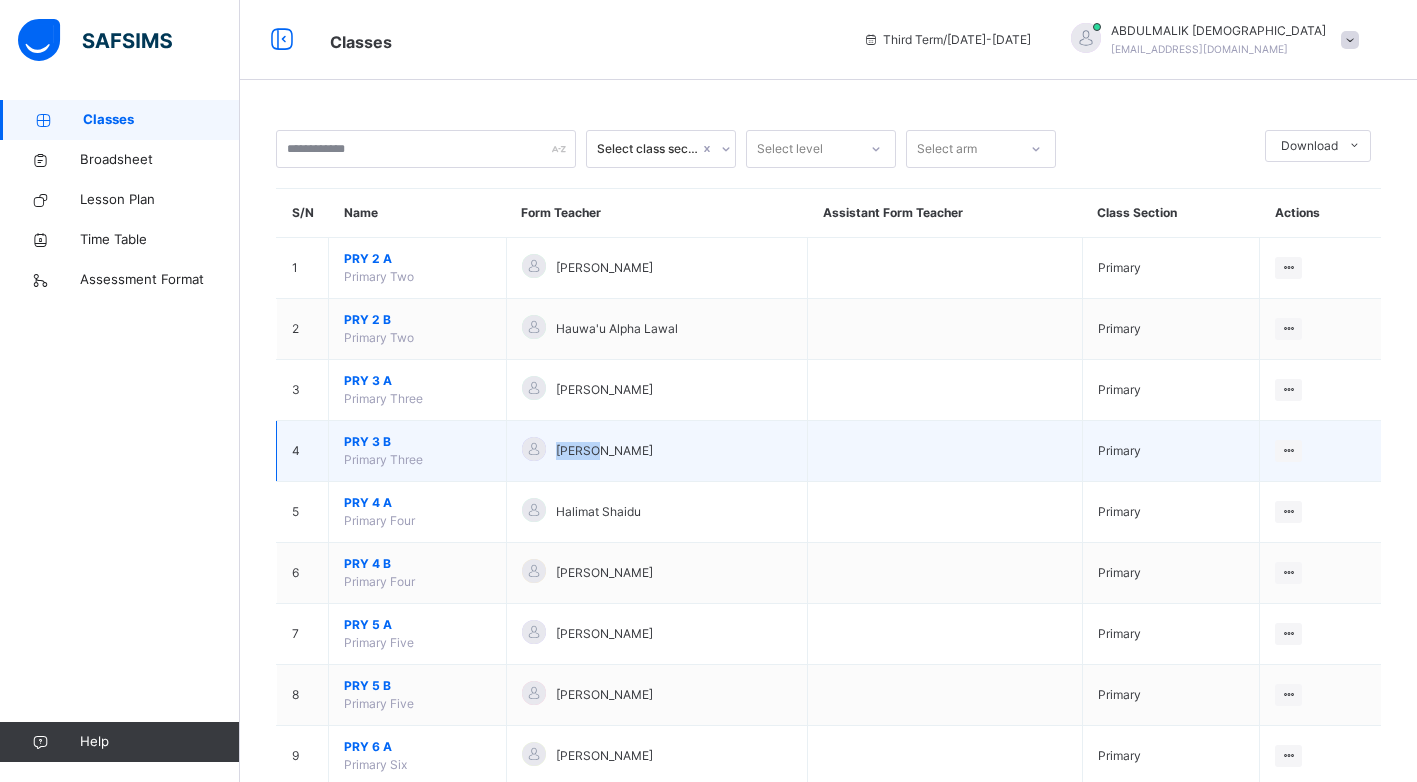 click on "[PERSON_NAME]" at bounding box center [604, 451] 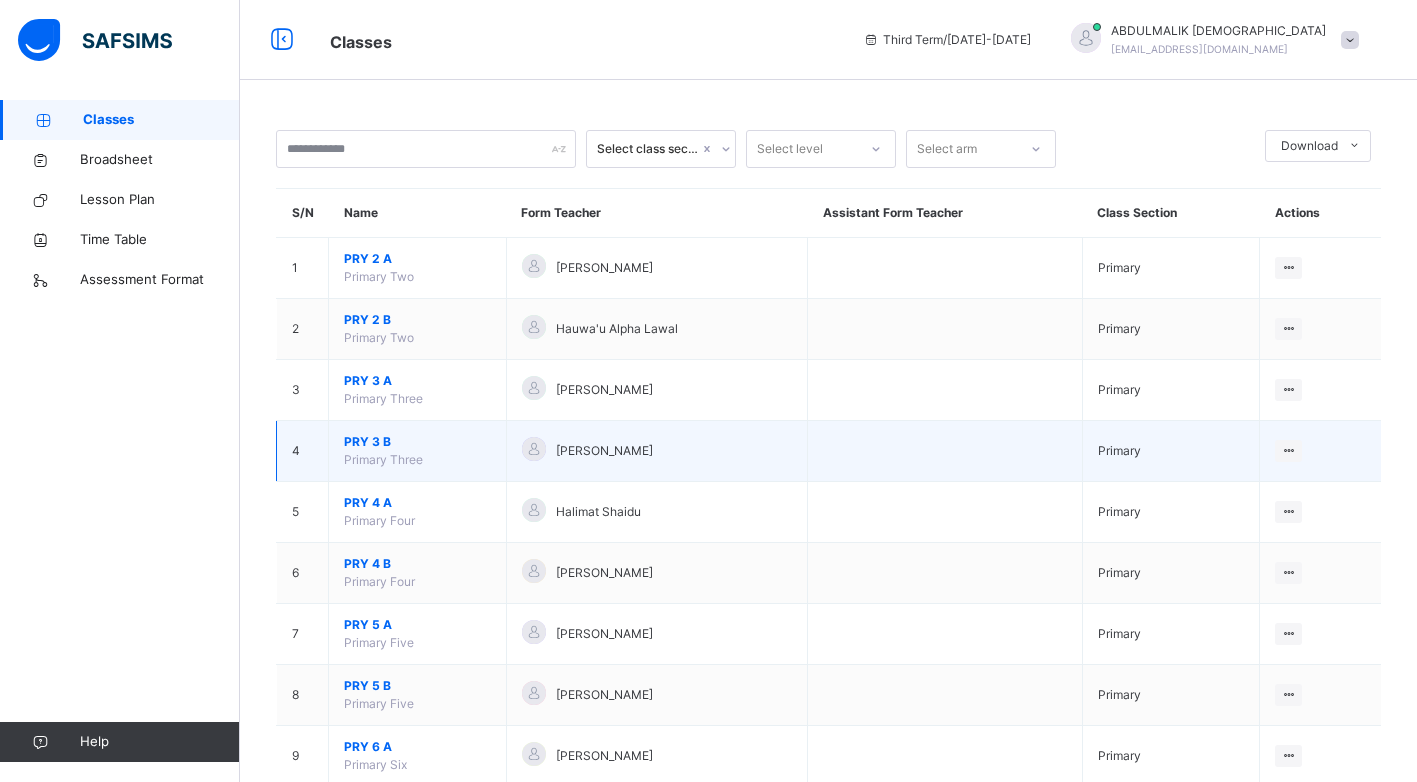 click on "PRY 3   B" at bounding box center (417, 442) 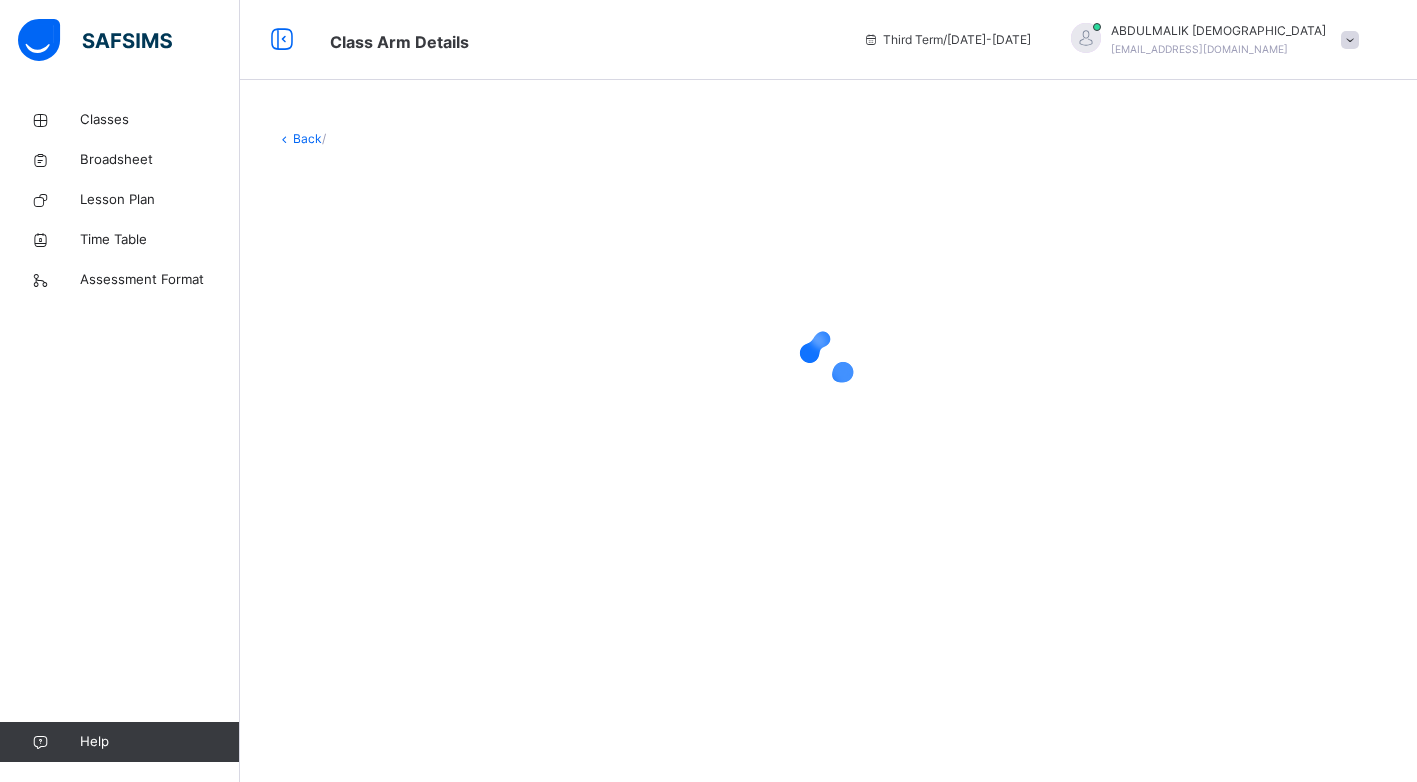 click at bounding box center [828, 358] 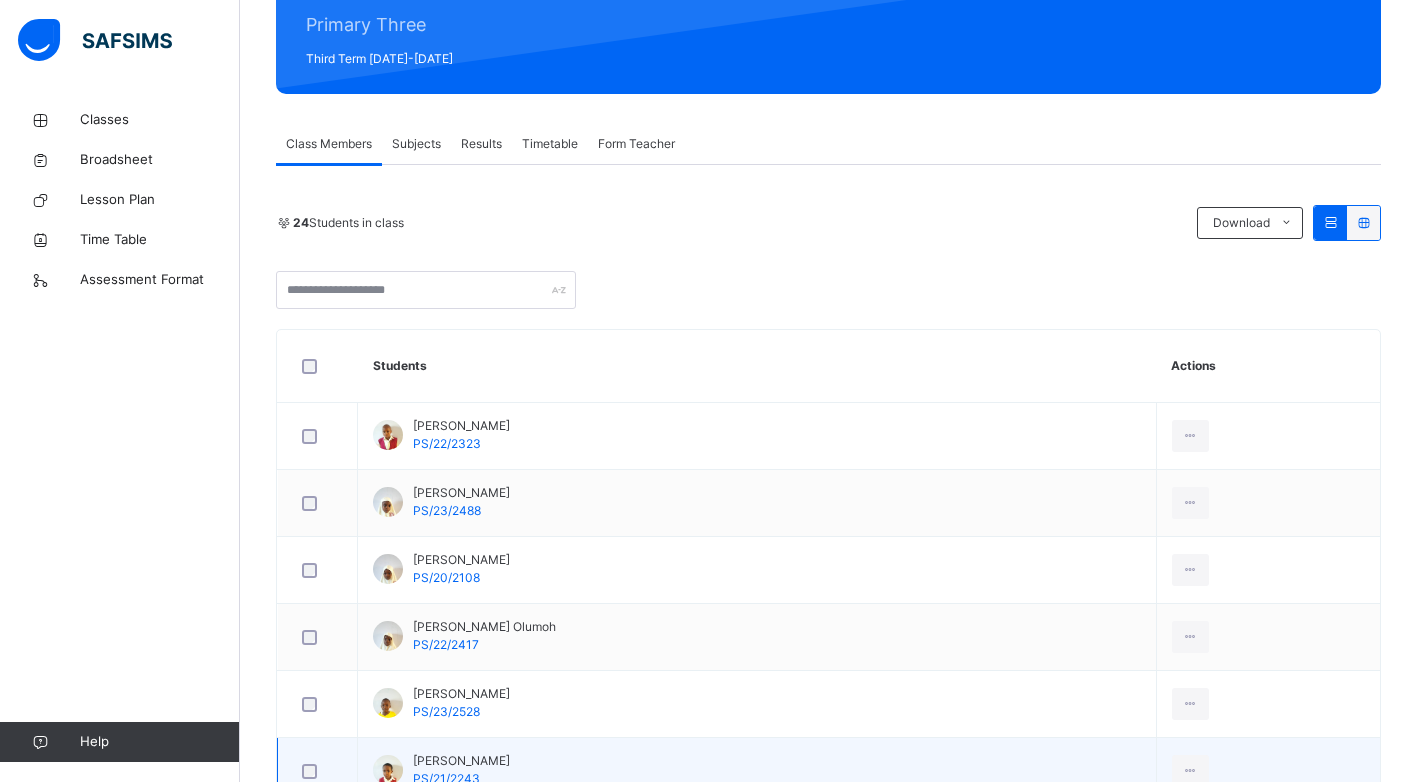 scroll, scrollTop: 300, scrollLeft: 0, axis: vertical 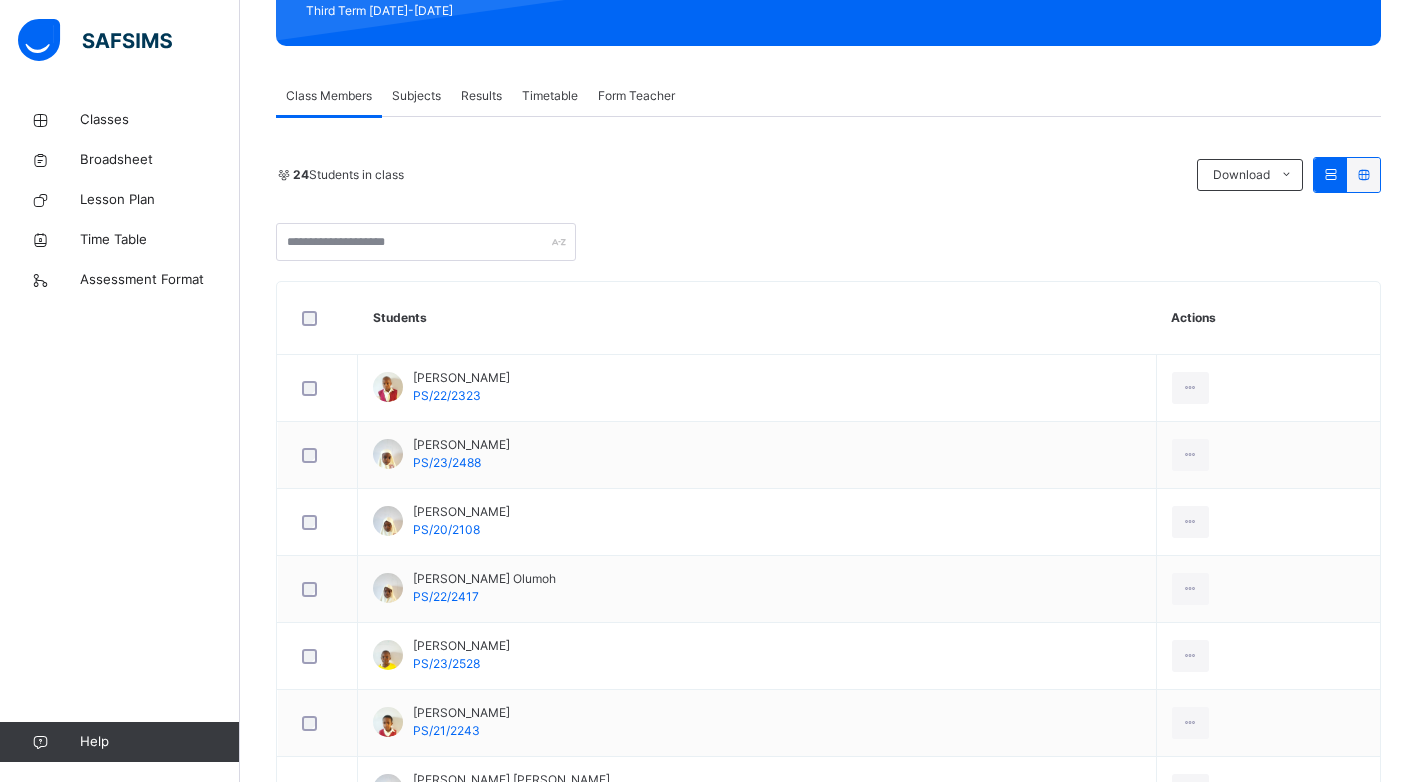 click on "Subjects" at bounding box center [416, 96] 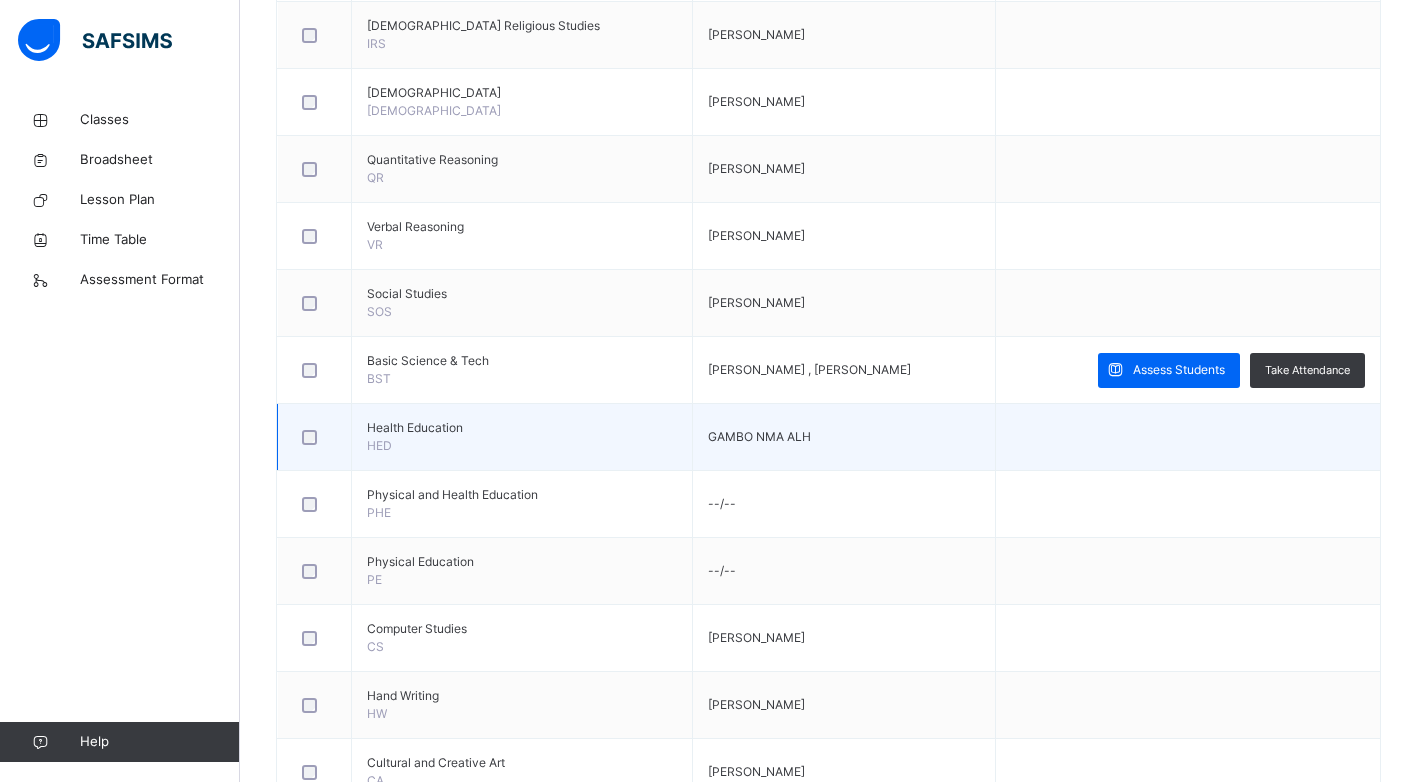 scroll, scrollTop: 800, scrollLeft: 0, axis: vertical 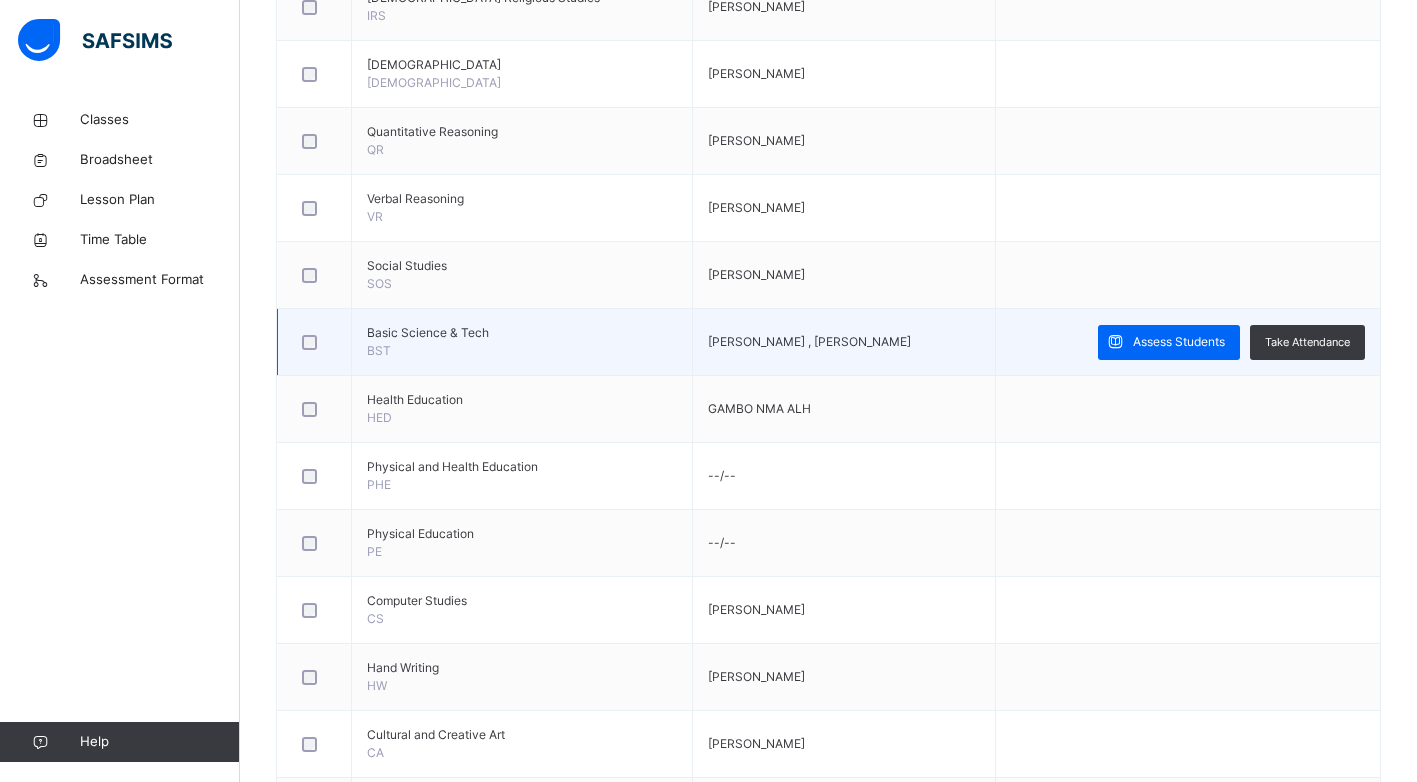 click on "Basic Science & Tech" at bounding box center (522, 333) 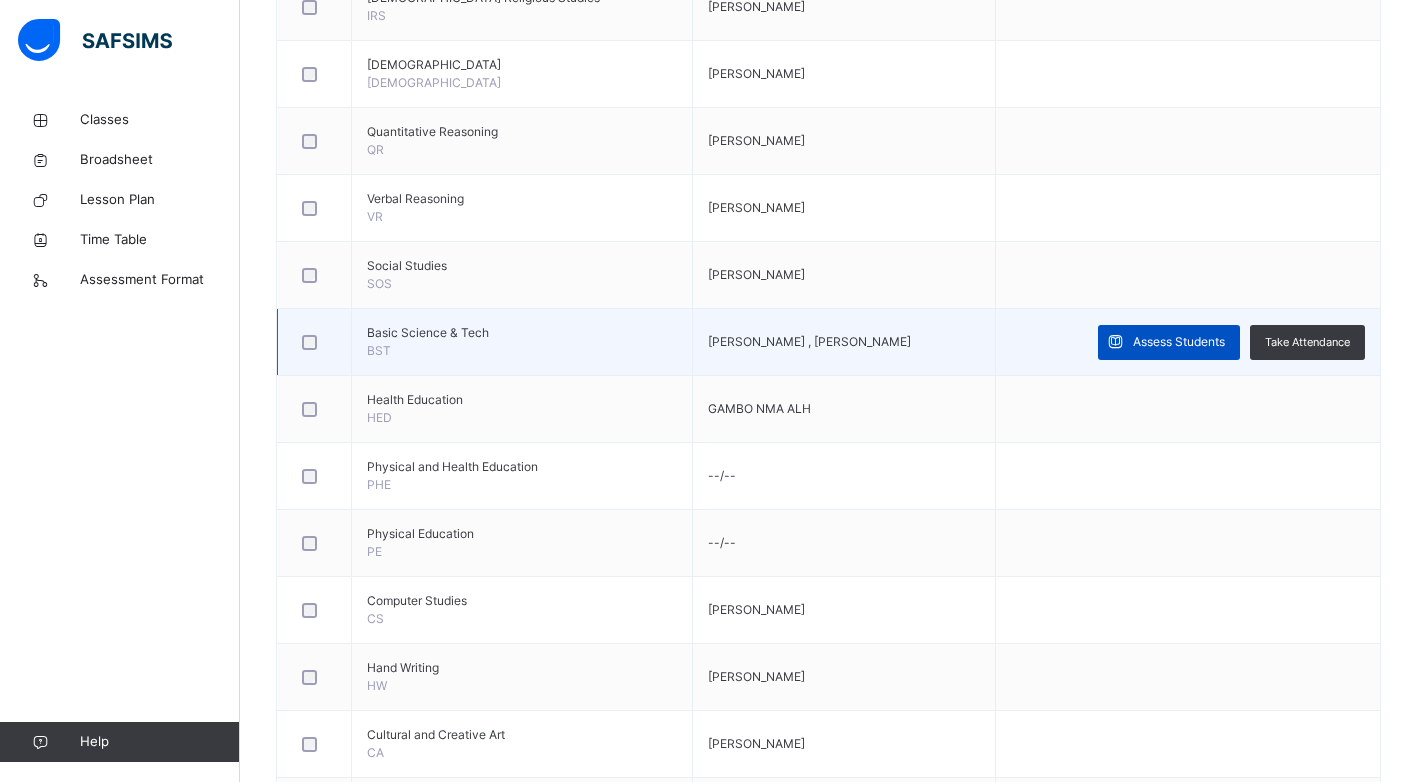 click on "Assess Students" at bounding box center [1179, 342] 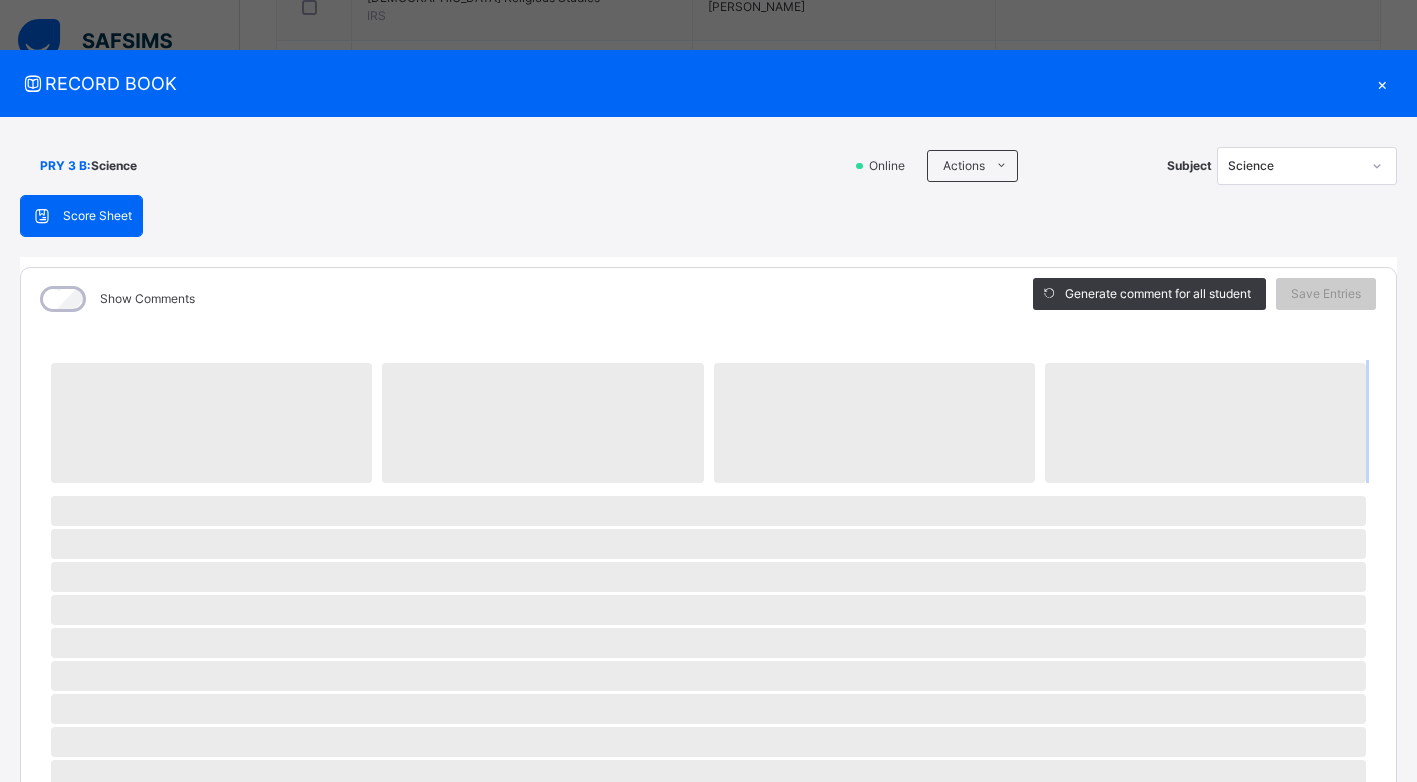 click on "‌ ‌ ‌ ‌ ‌ ‌ ‌ ‌ ‌ ‌ ‌ ‌ ‌ ‌ ‌ ‌ ‌ ‌ ‌ ‌ ‌ ‌ ‌ ‌ ‌ ‌ ‌ ‌ ‌" at bounding box center [708, 839] 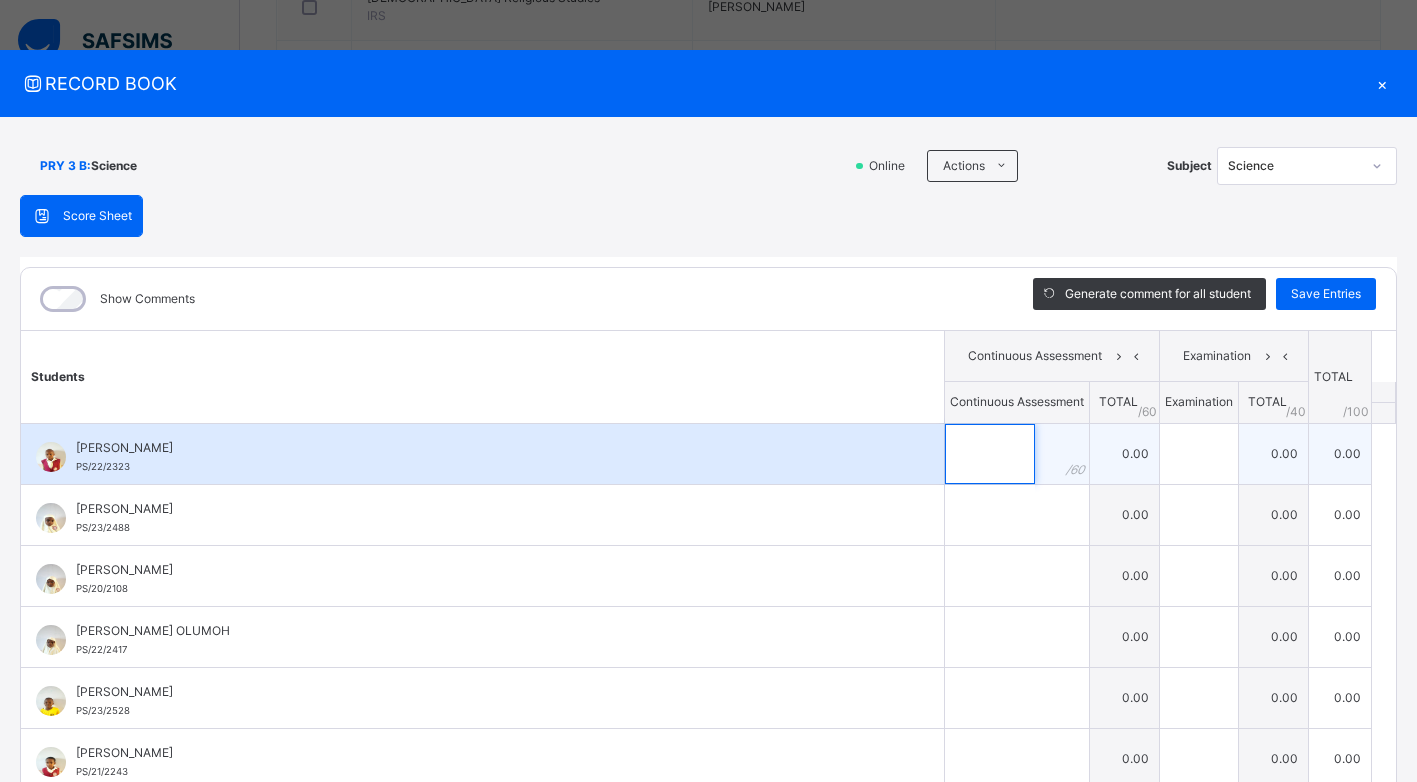 click at bounding box center (990, 454) 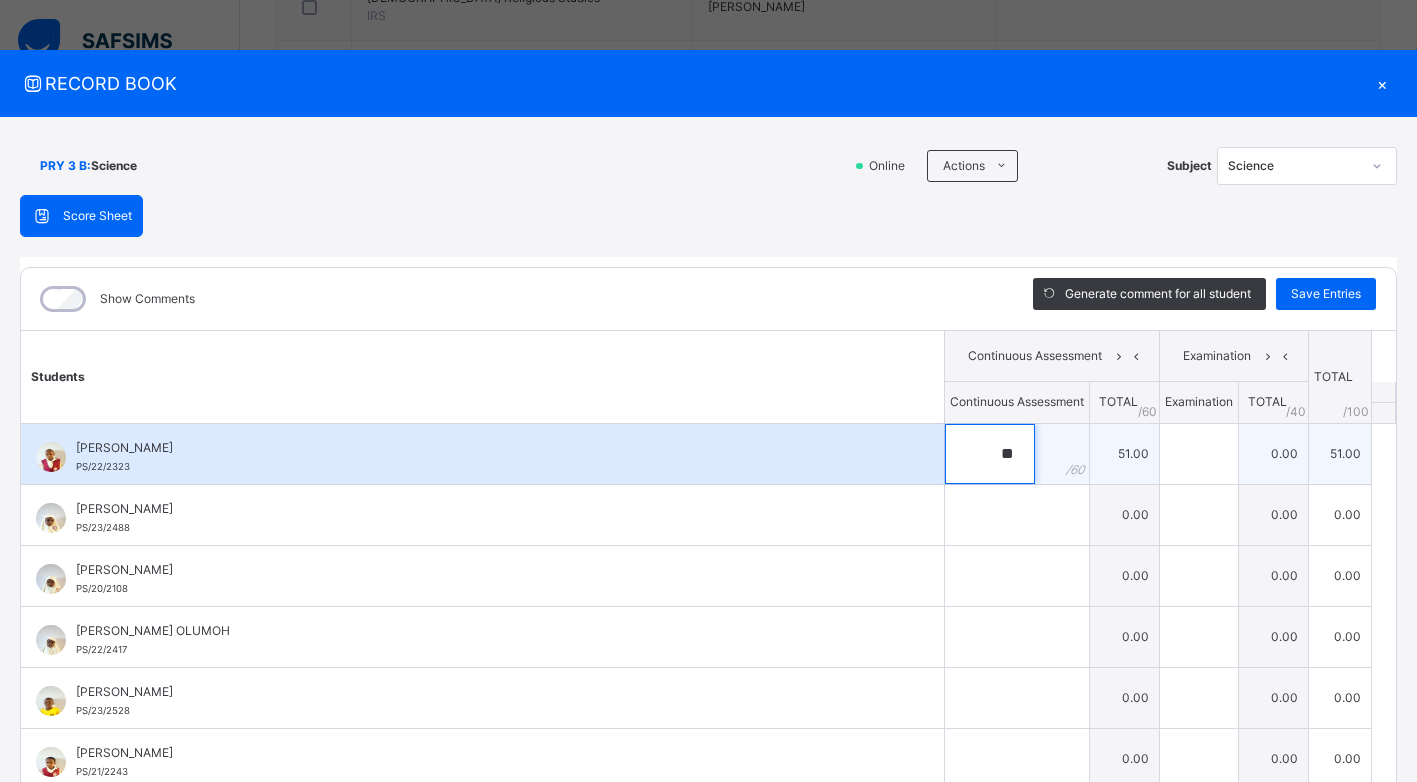 type on "**" 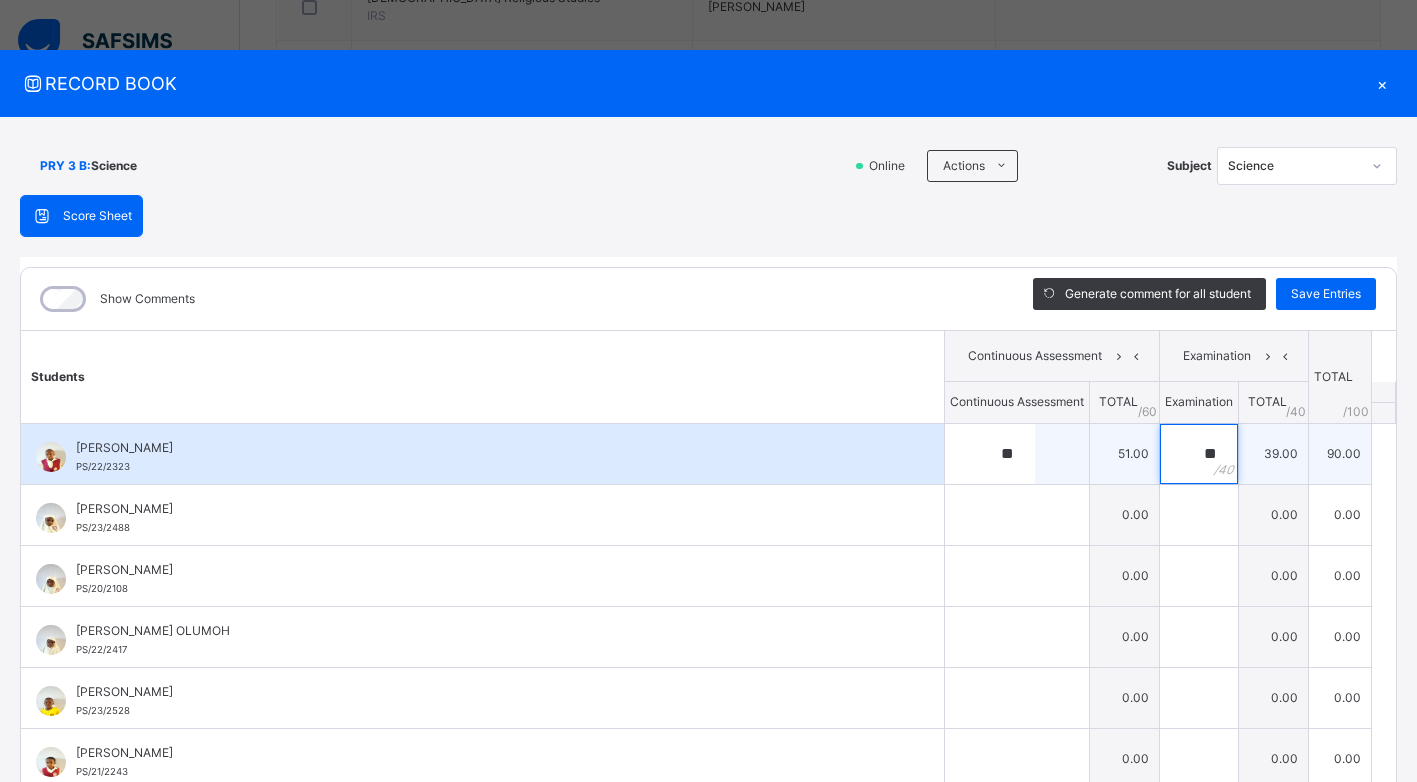 type on "**" 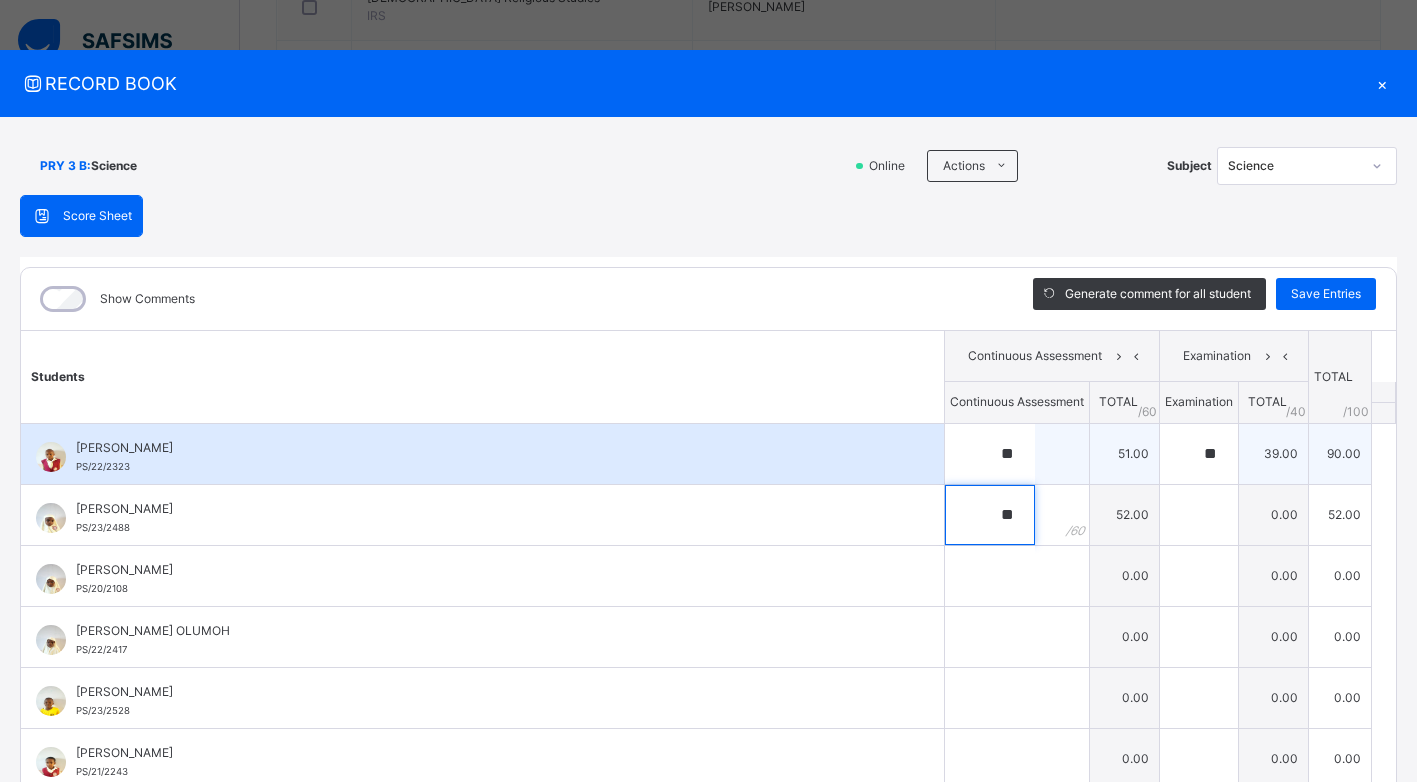 type on "**" 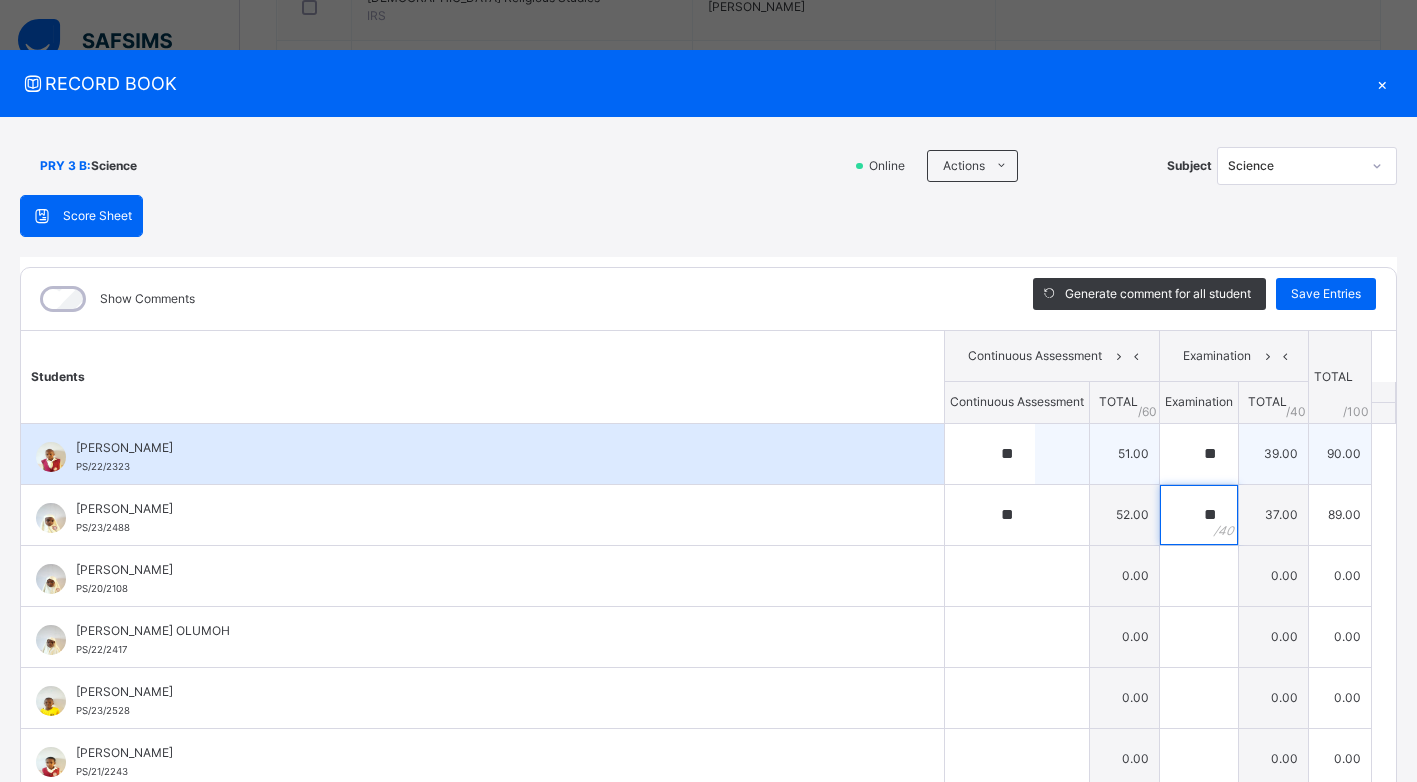 type on "**" 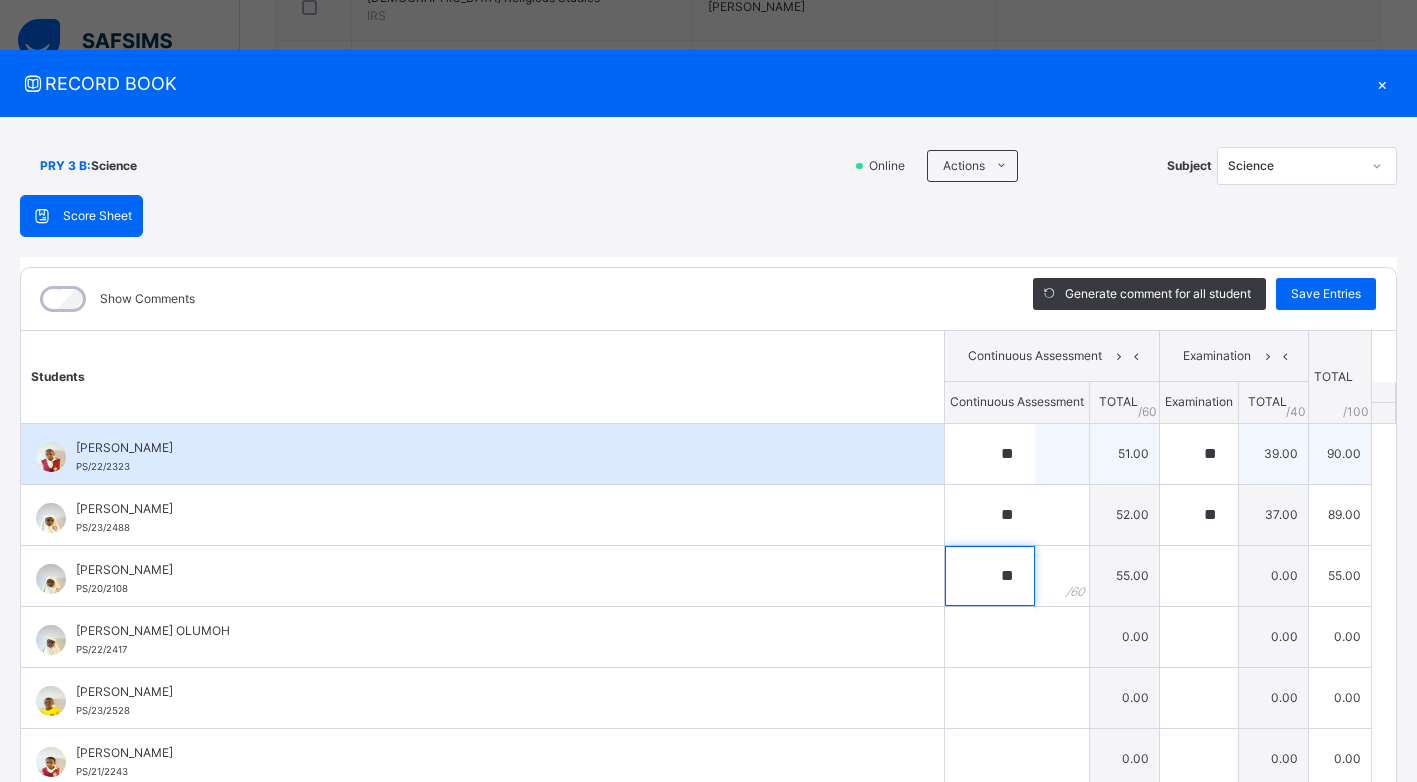 type on "**" 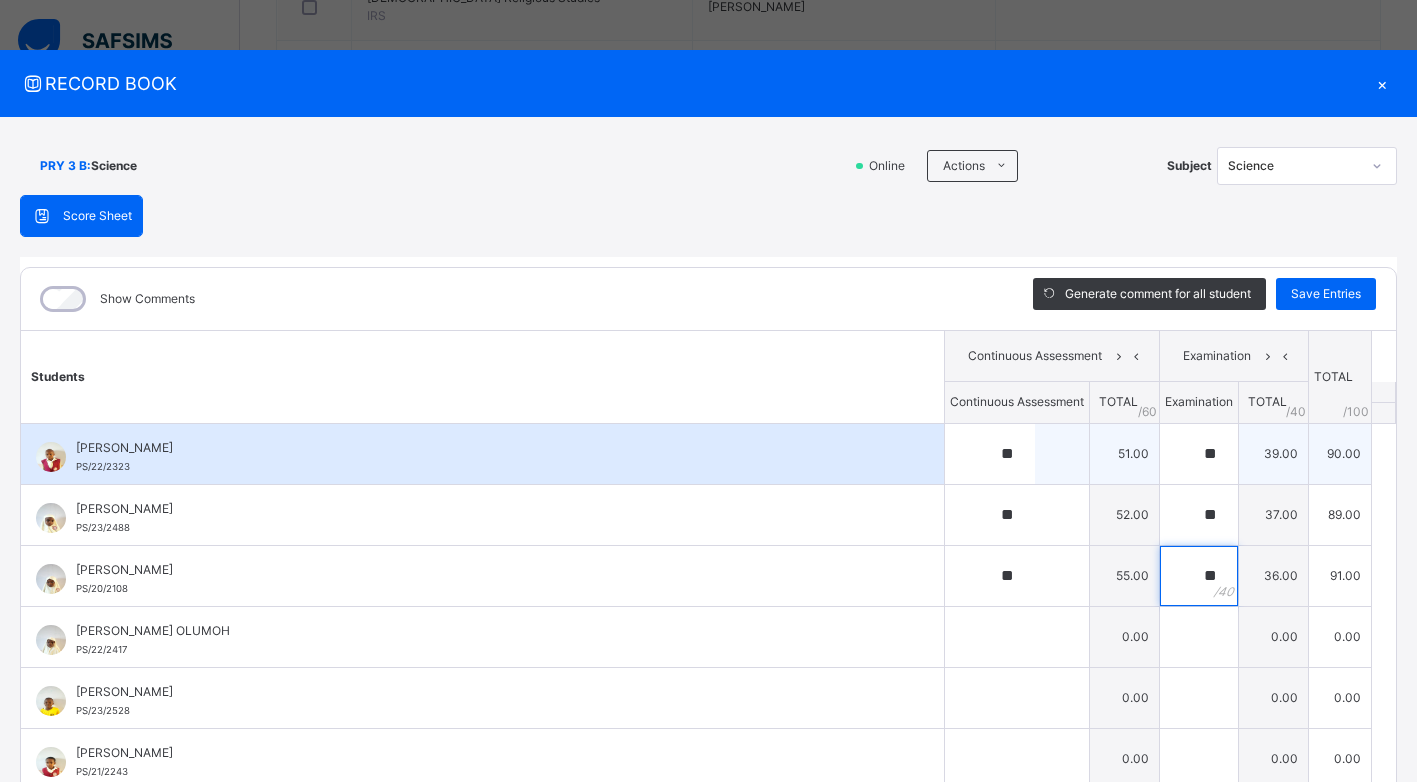 type on "**" 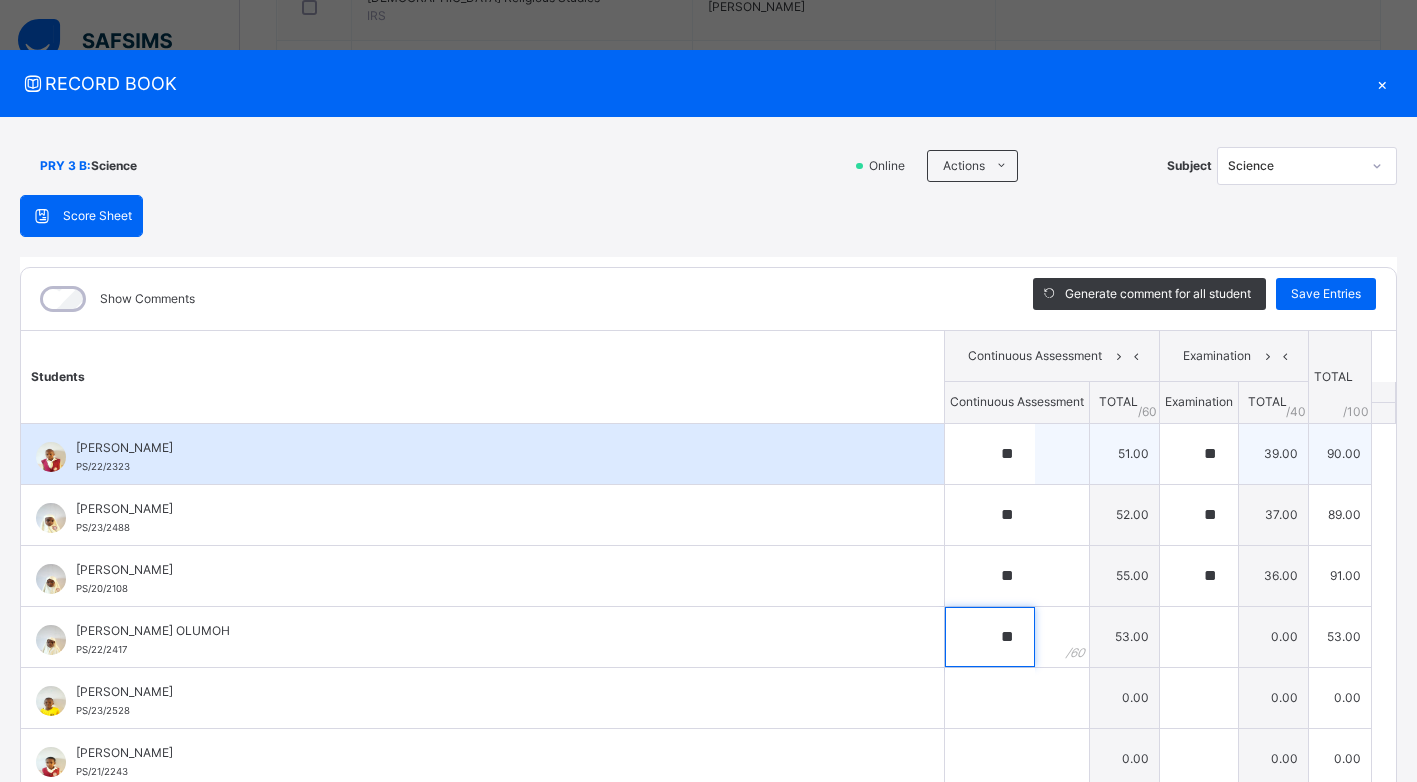 type on "**" 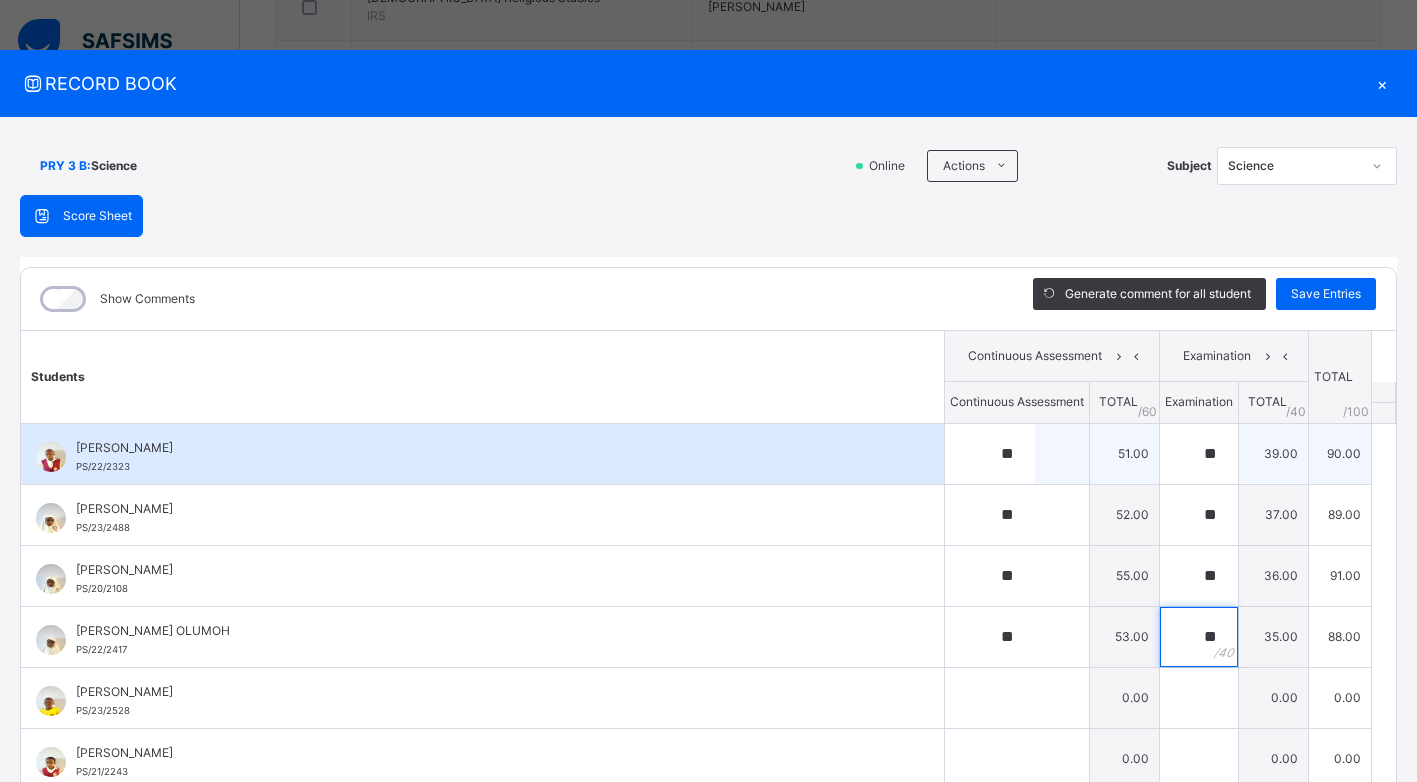 type on "**" 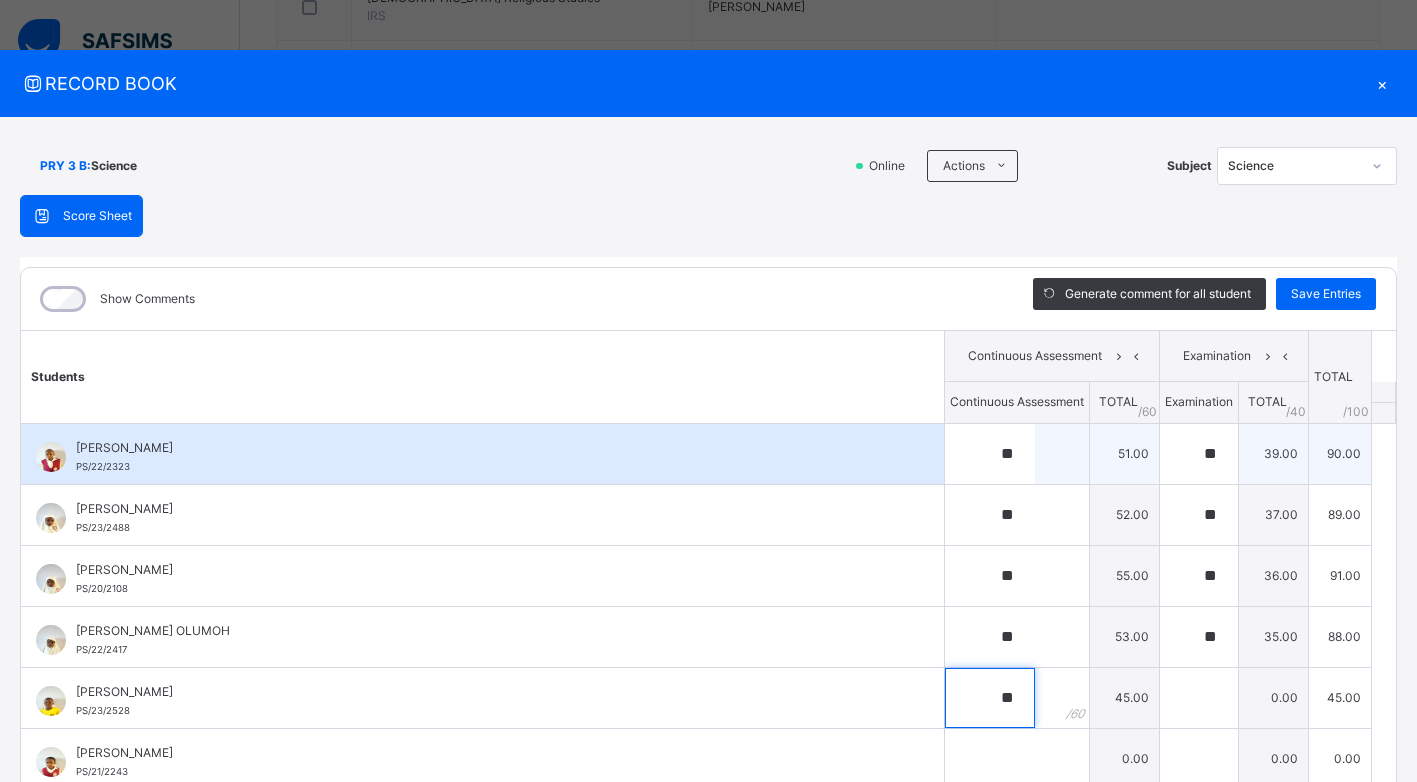 type on "**" 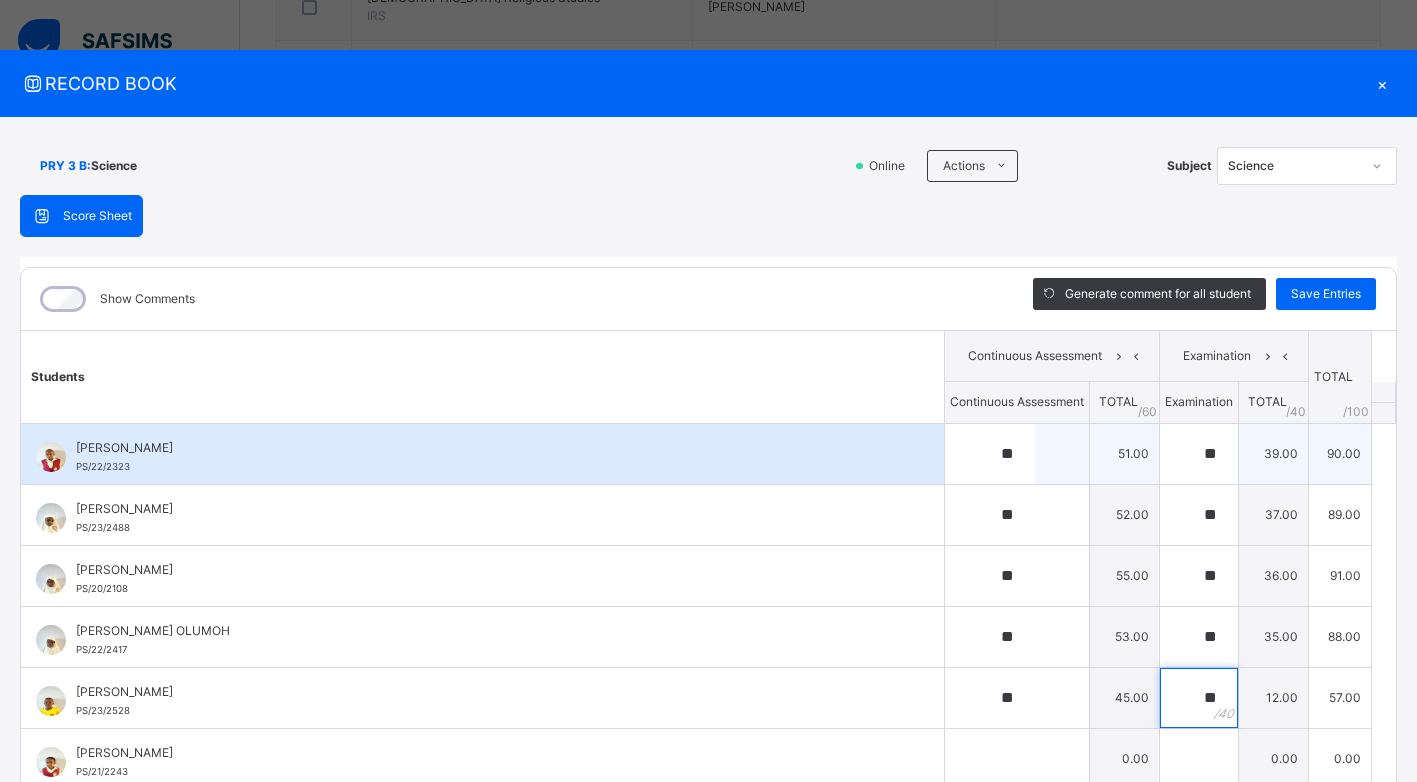 type on "**" 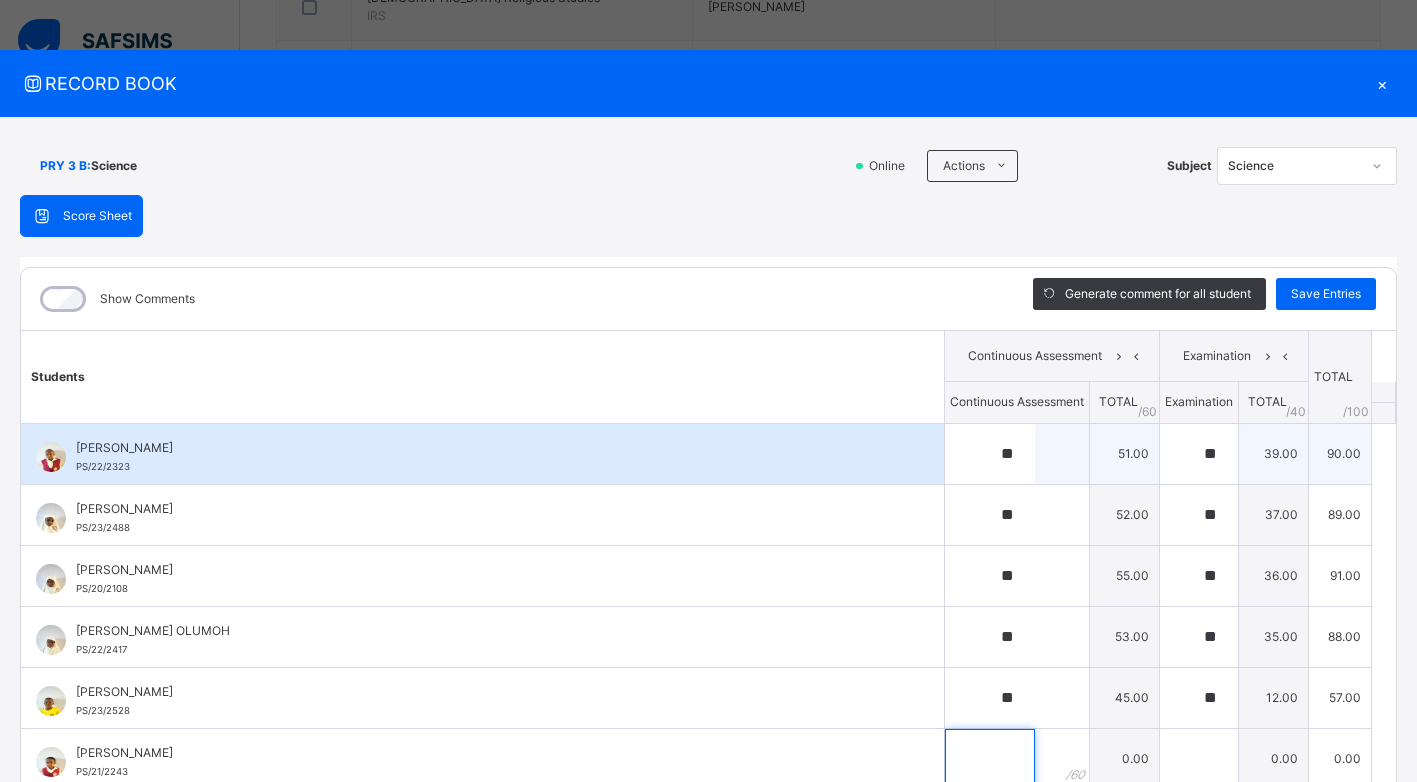 scroll, scrollTop: 7, scrollLeft: 0, axis: vertical 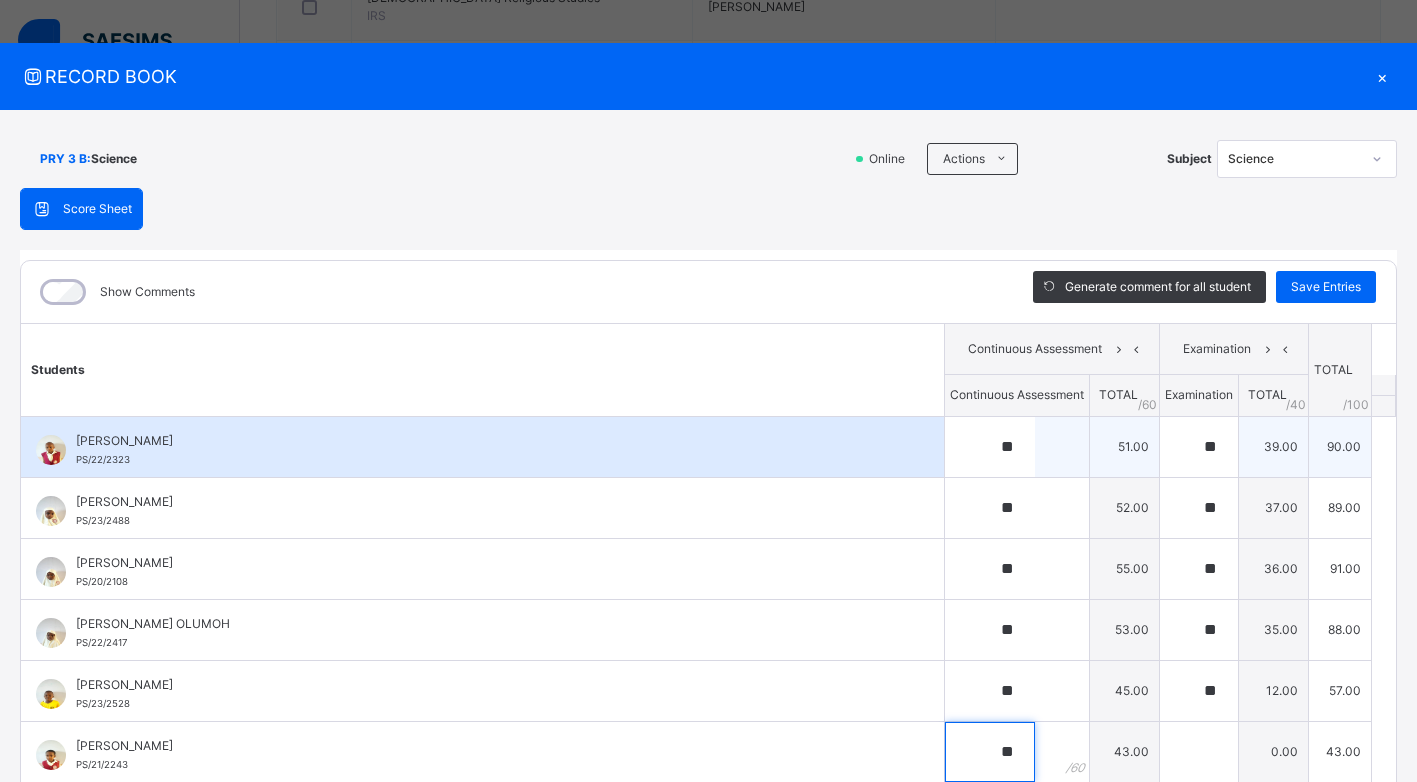 type on "**" 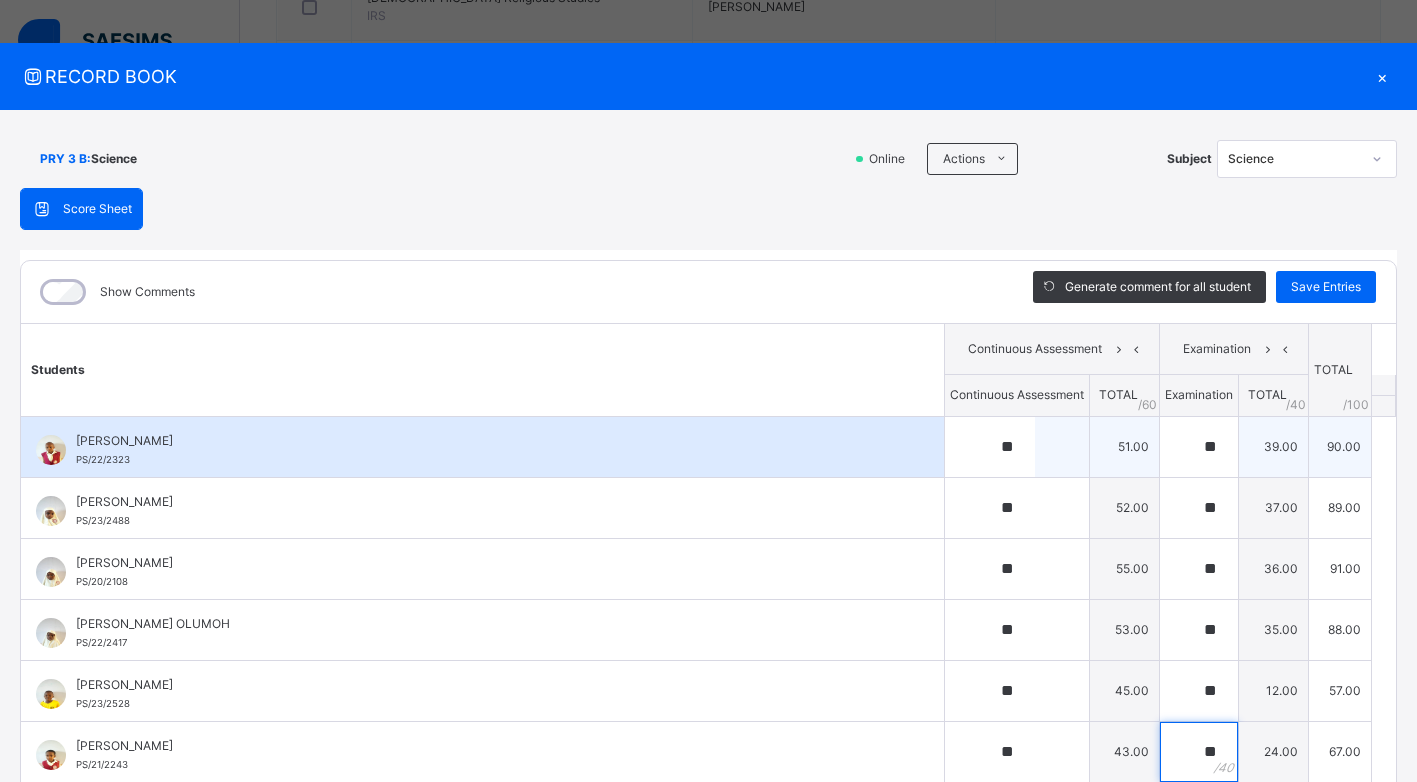 type on "**" 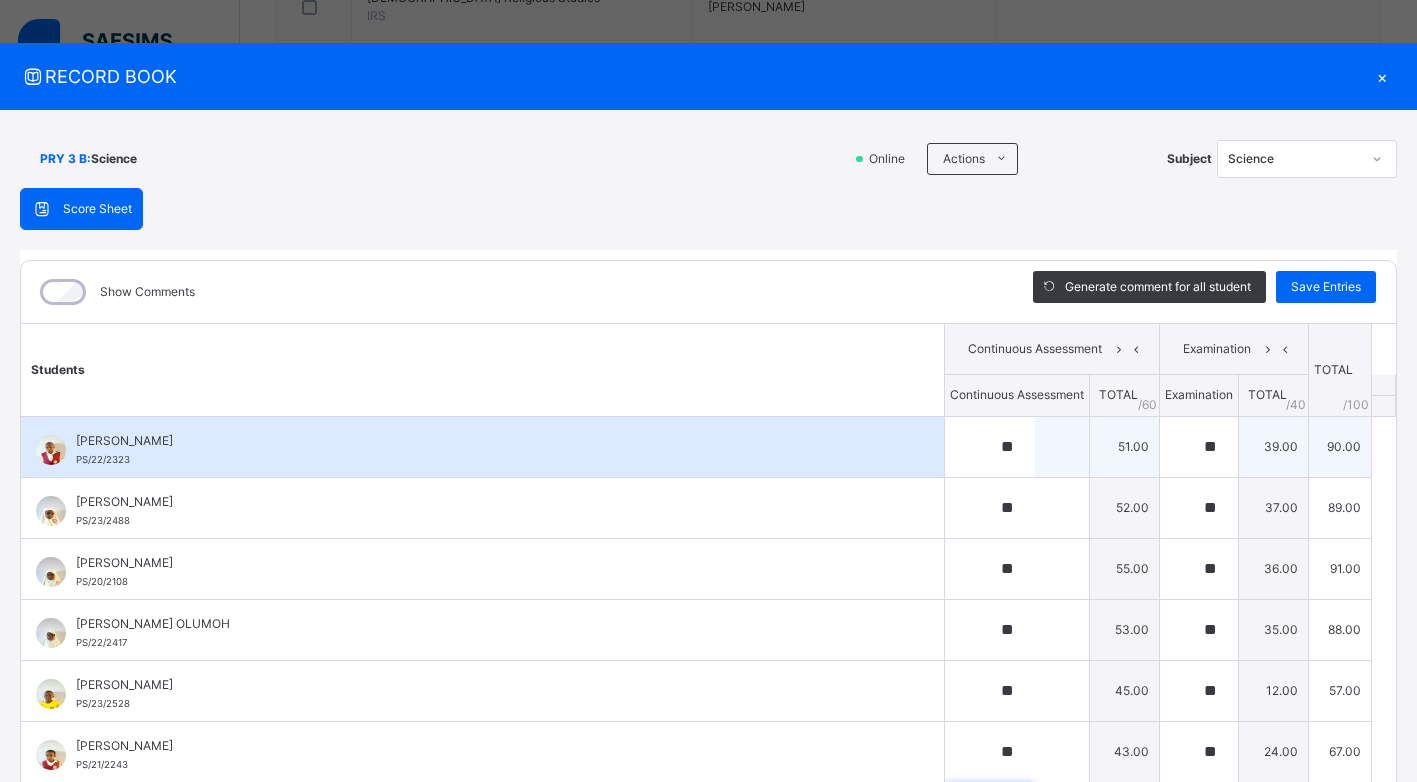 scroll, scrollTop: 20, scrollLeft: 0, axis: vertical 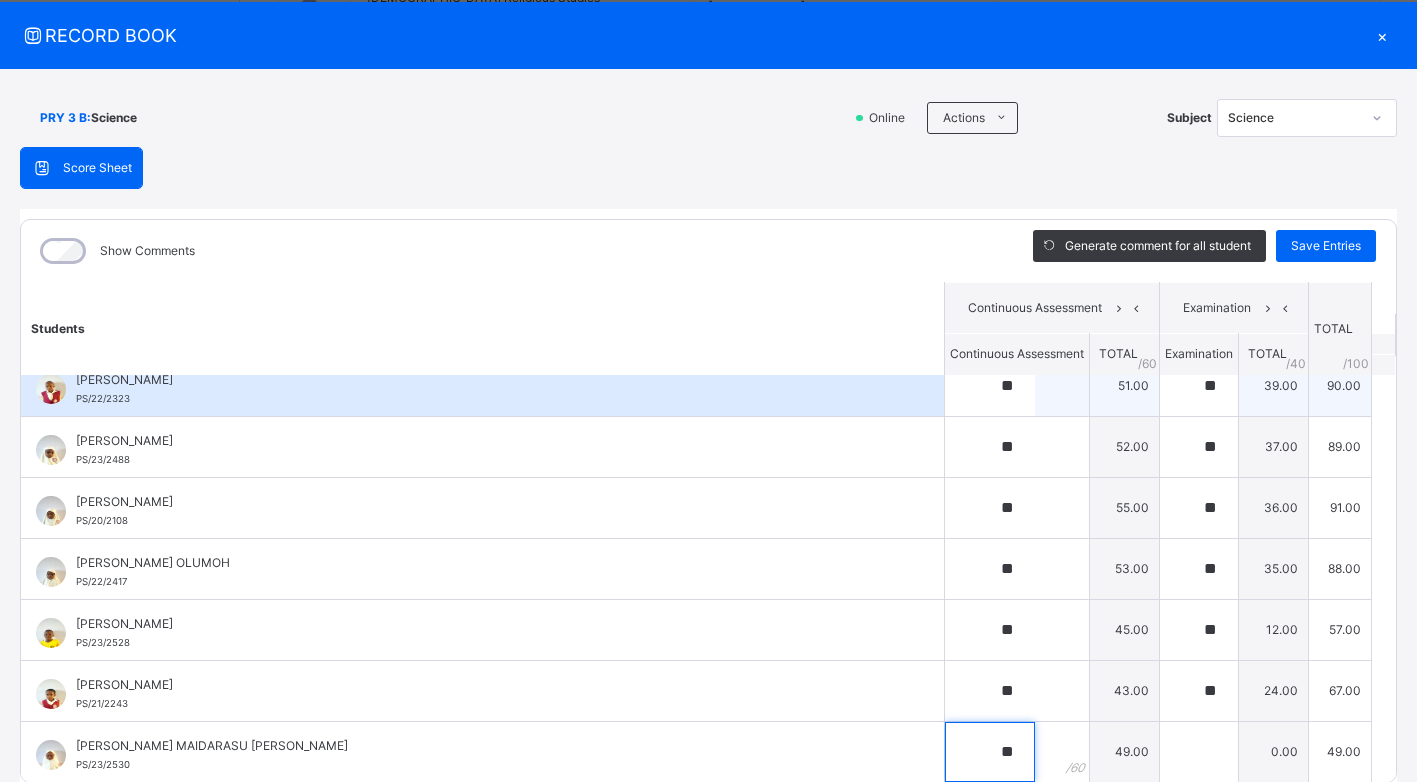 type on "**" 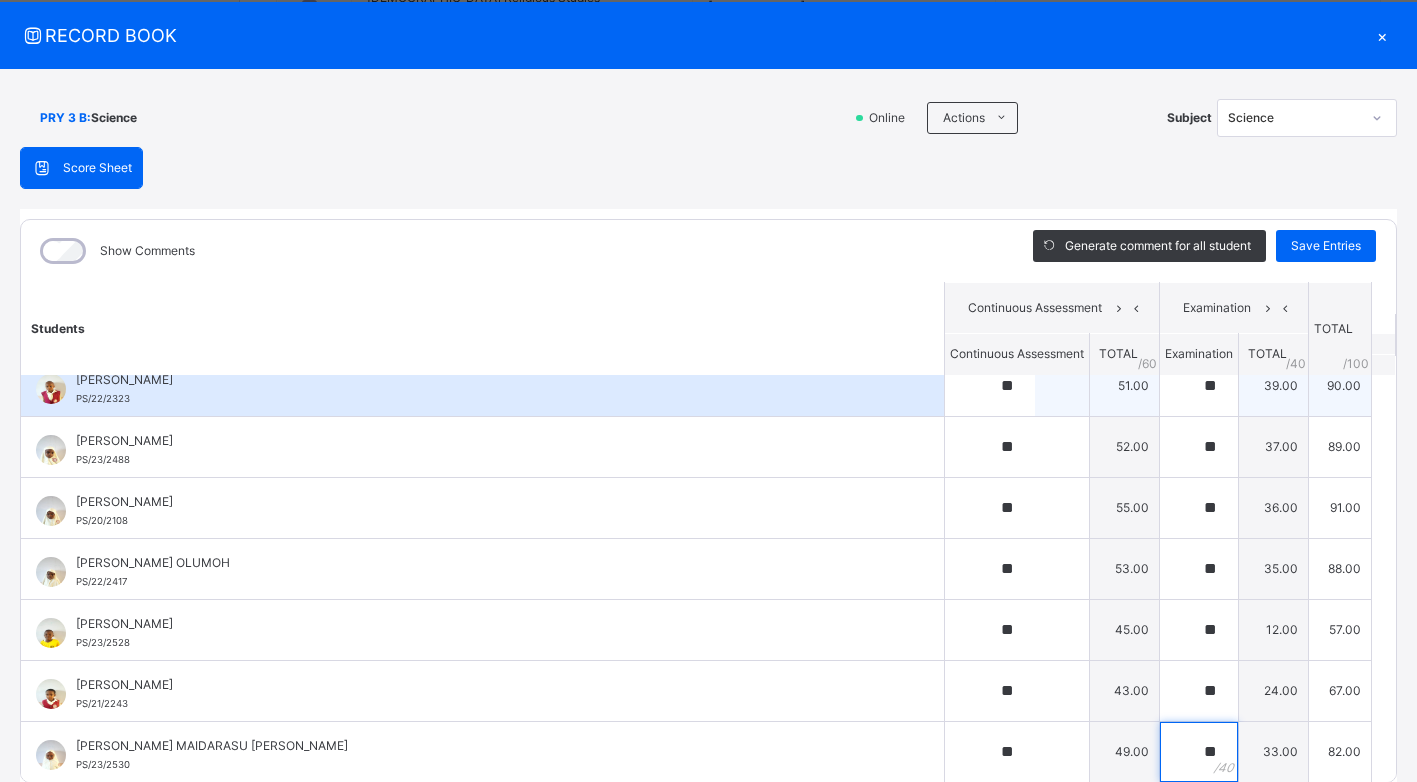 type on "**" 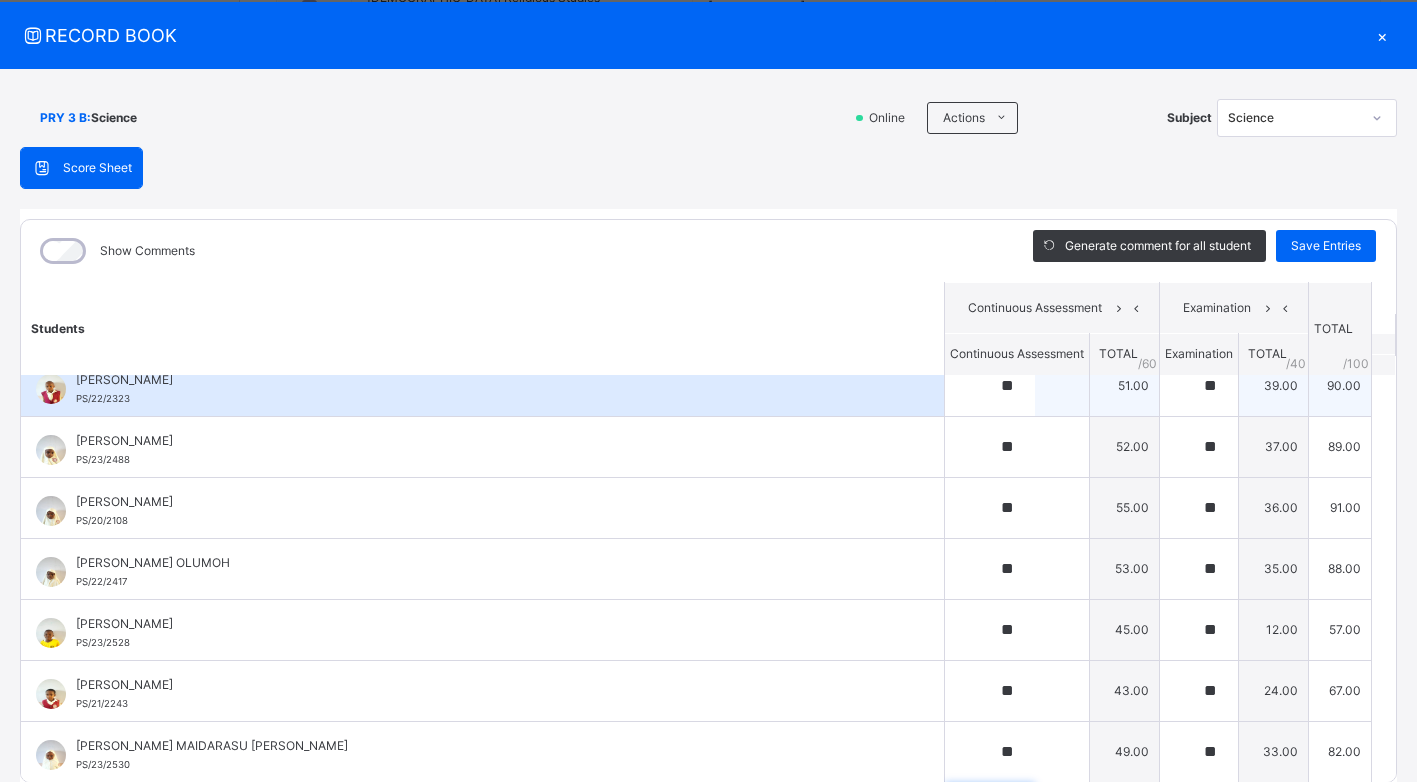 scroll, scrollTop: 301, scrollLeft: 0, axis: vertical 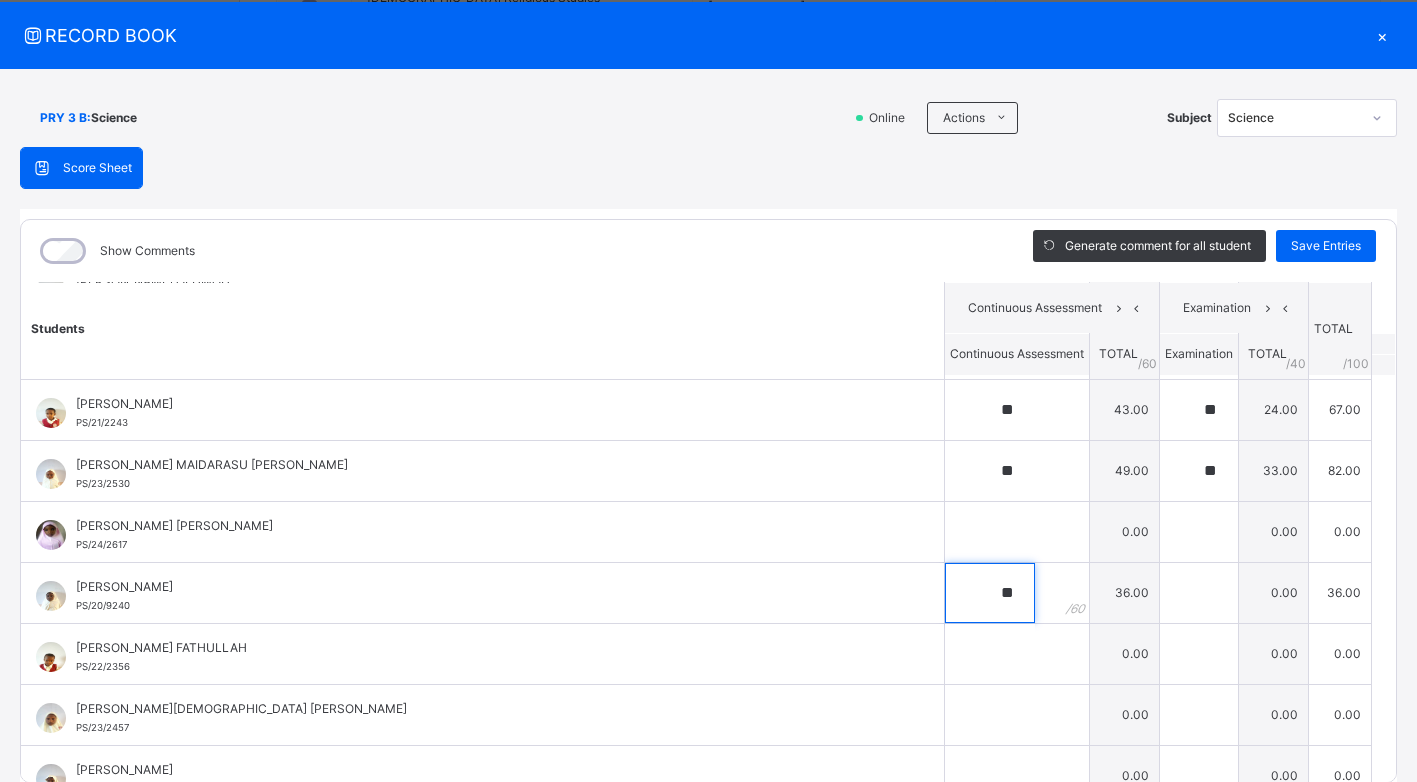 type on "**" 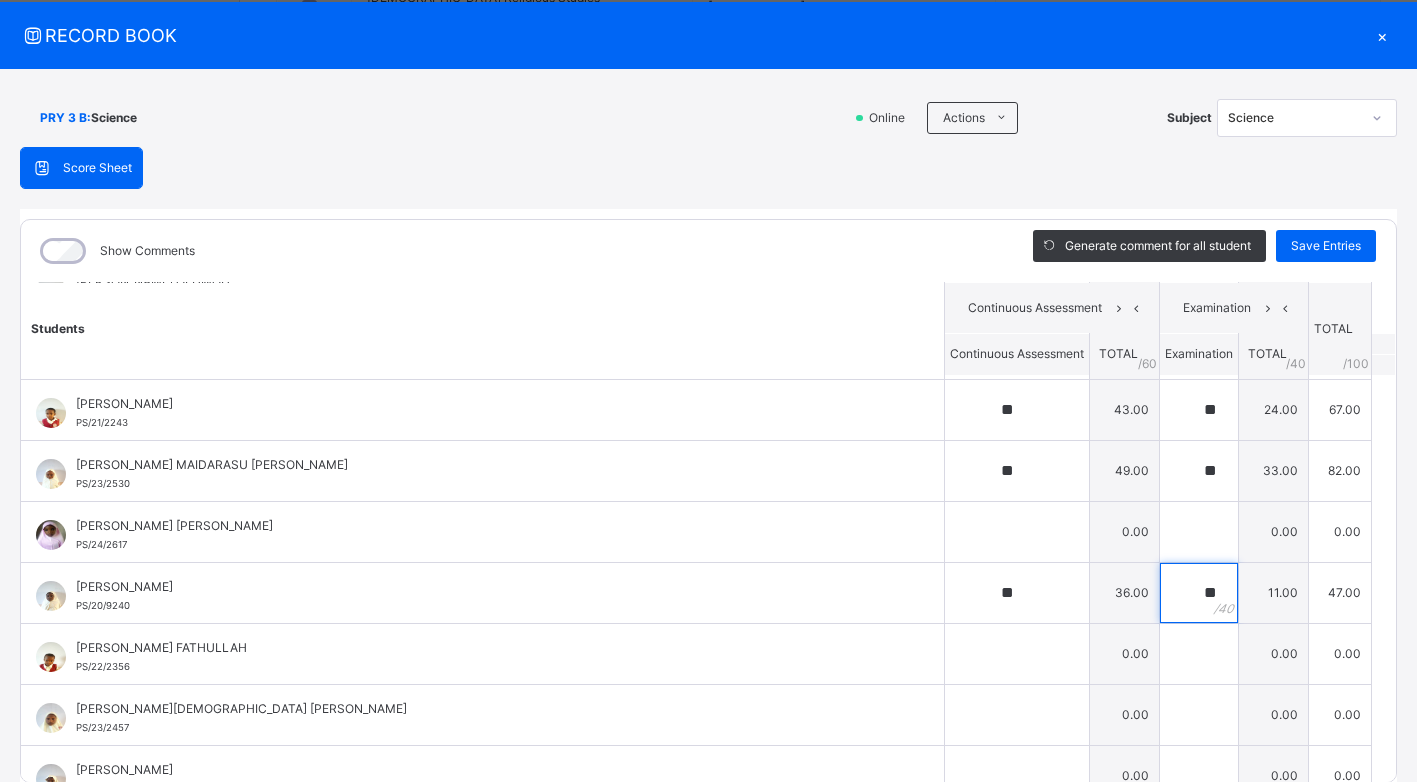 type on "**" 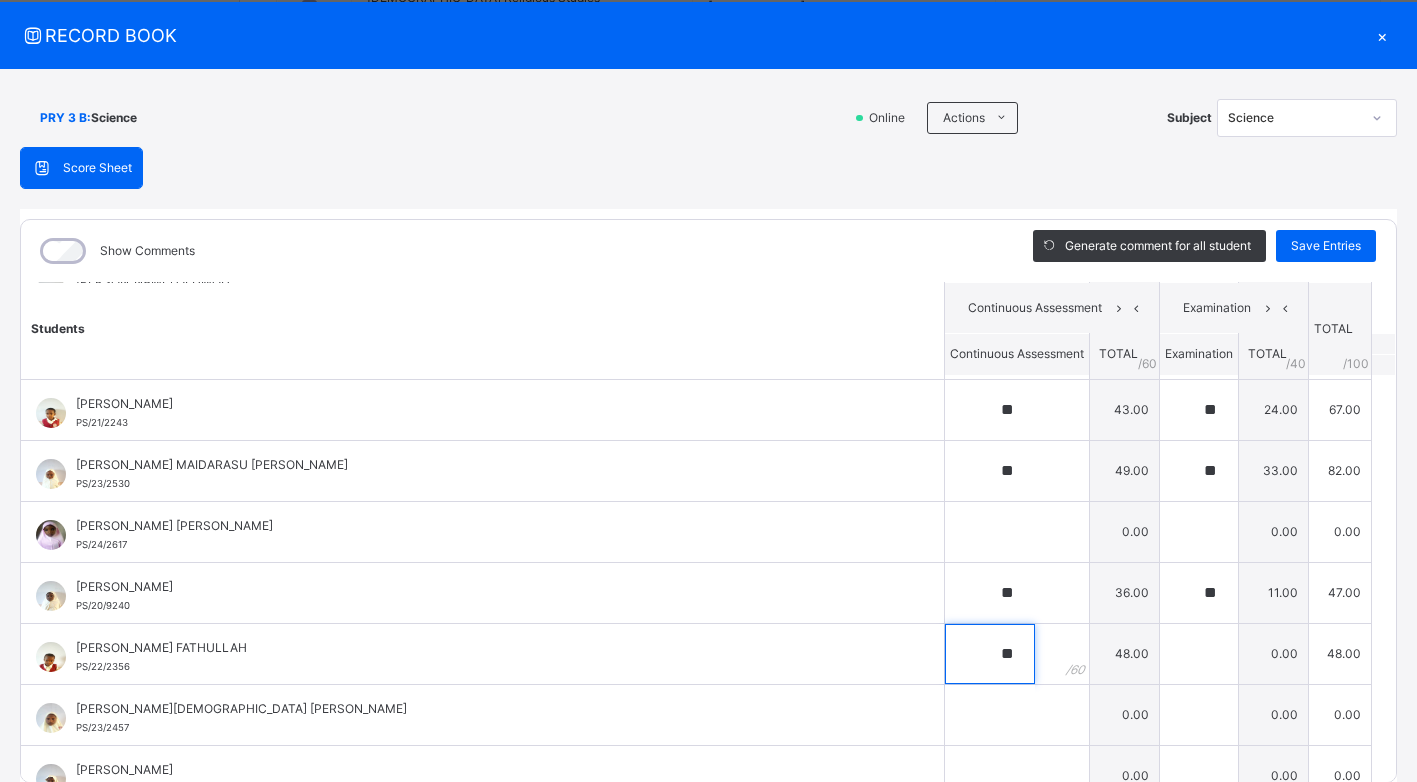 type on "**" 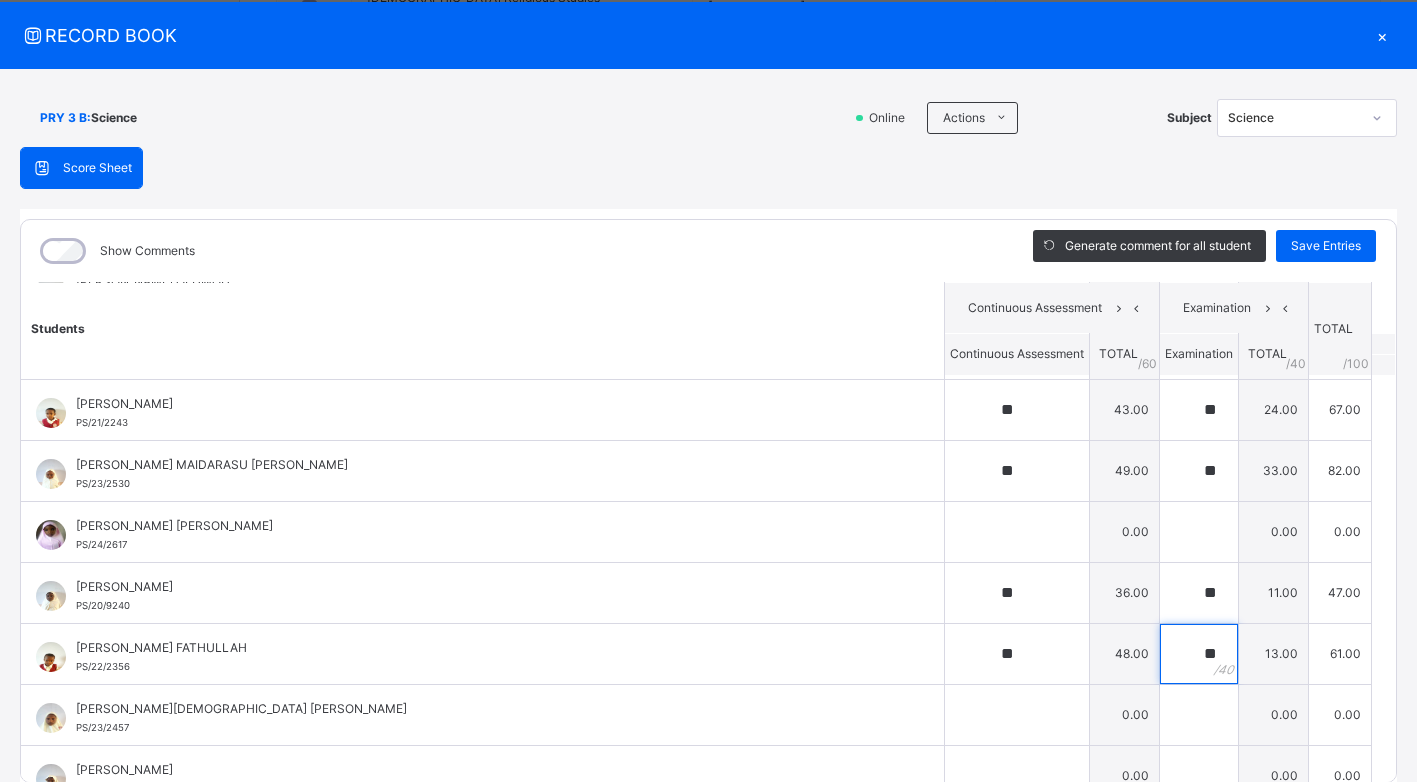 type on "**" 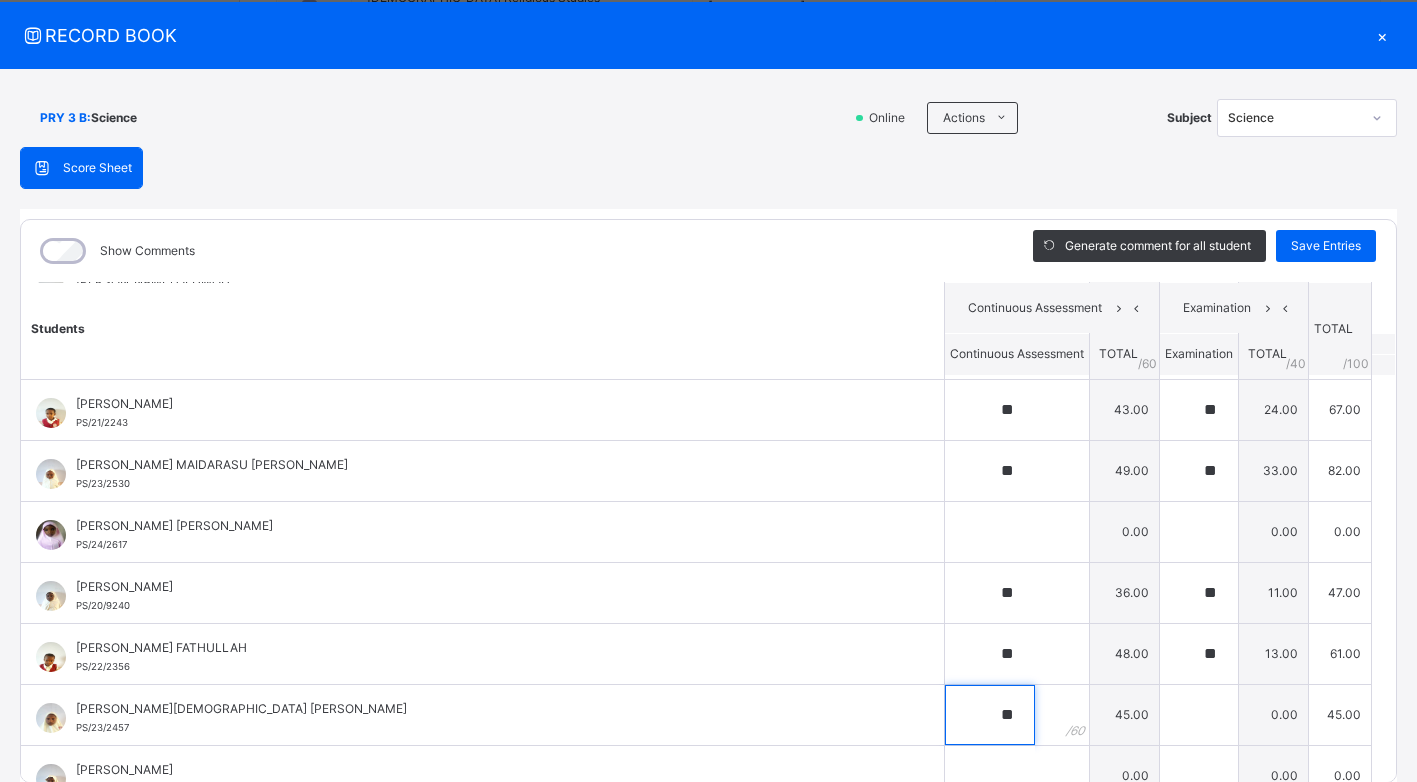 type on "**" 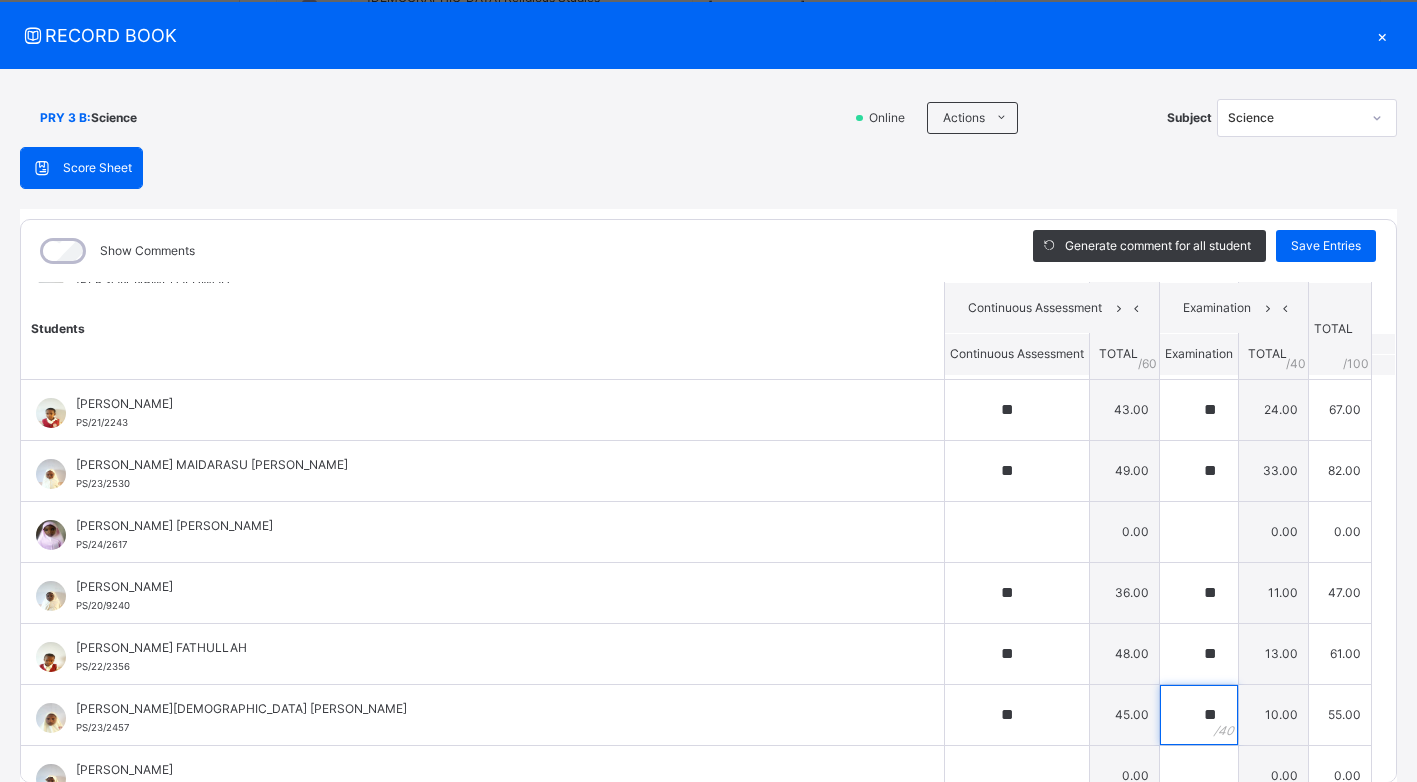 type on "**" 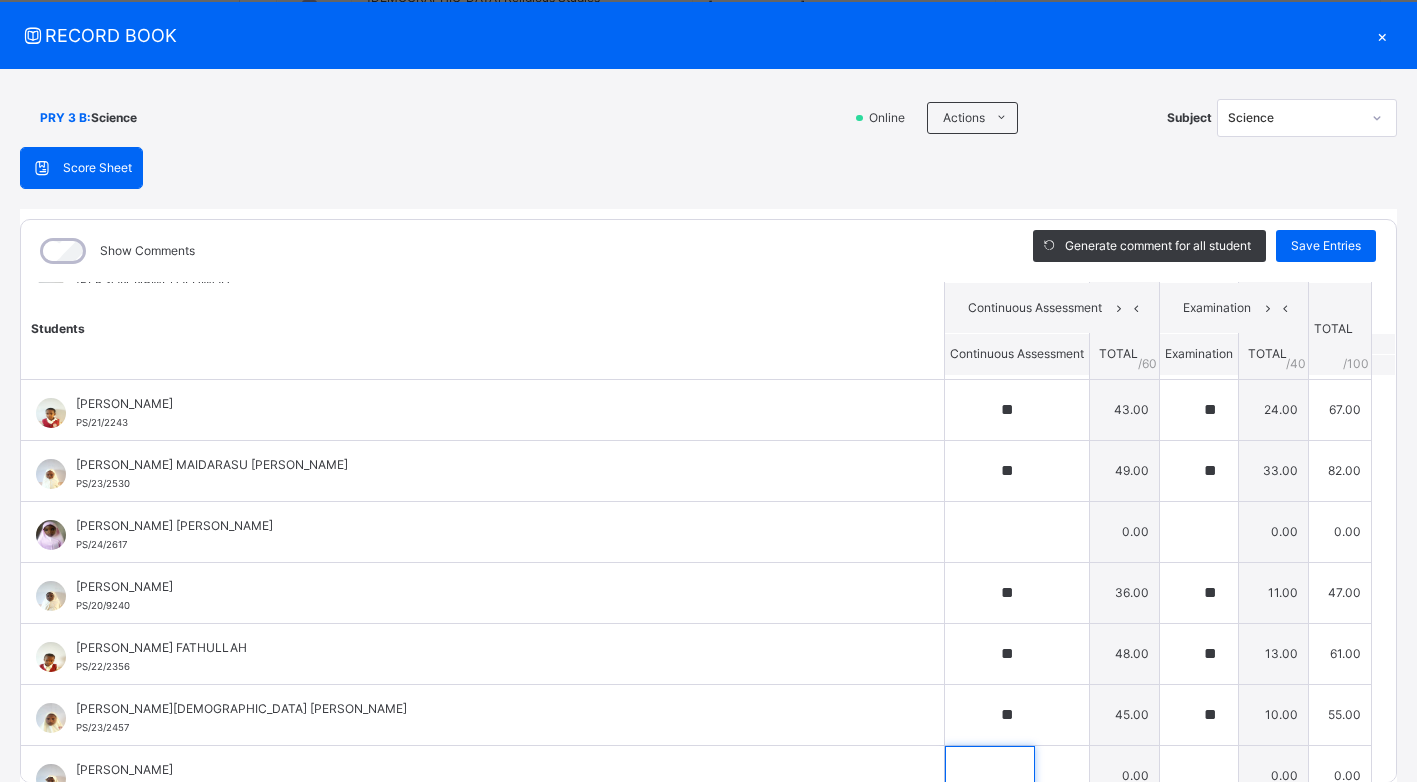 scroll, scrollTop: 325, scrollLeft: 0, axis: vertical 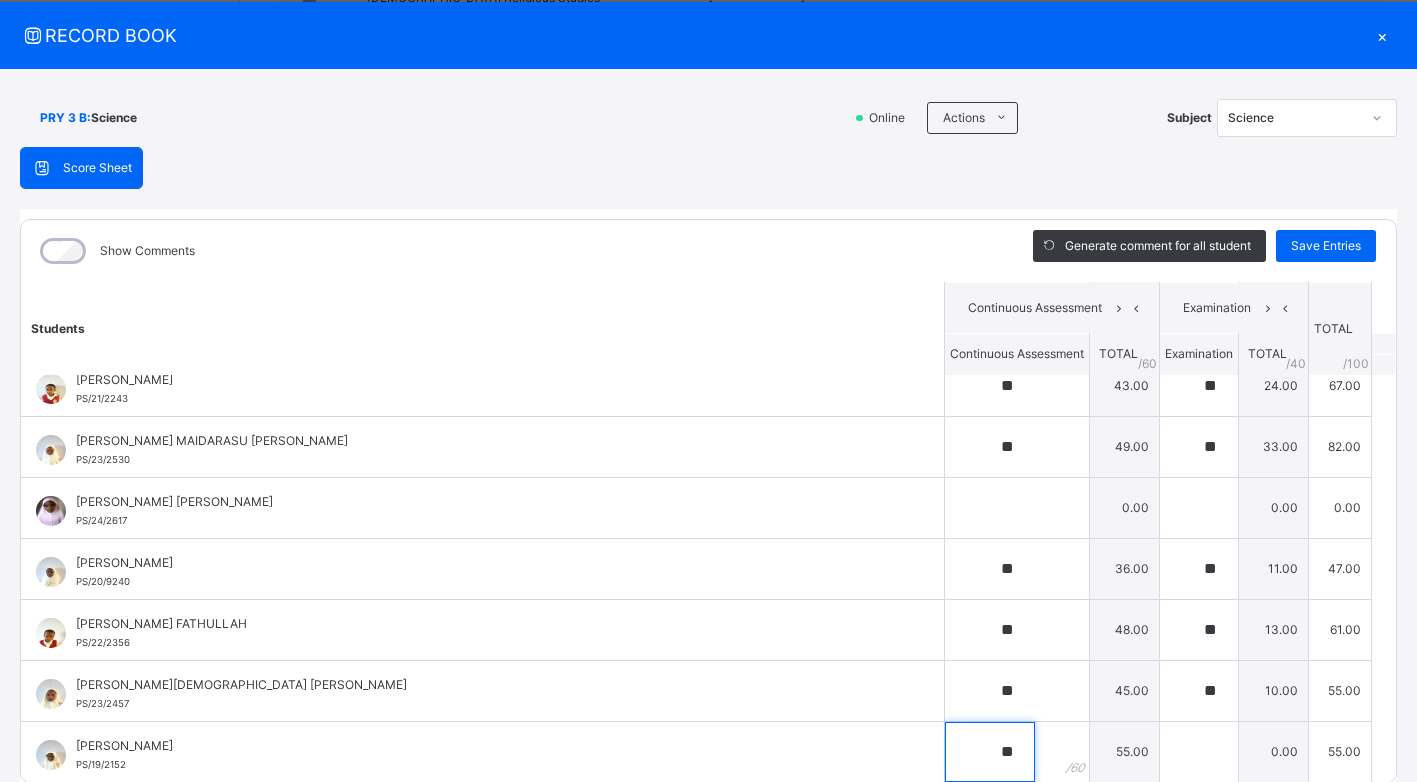 type on "**" 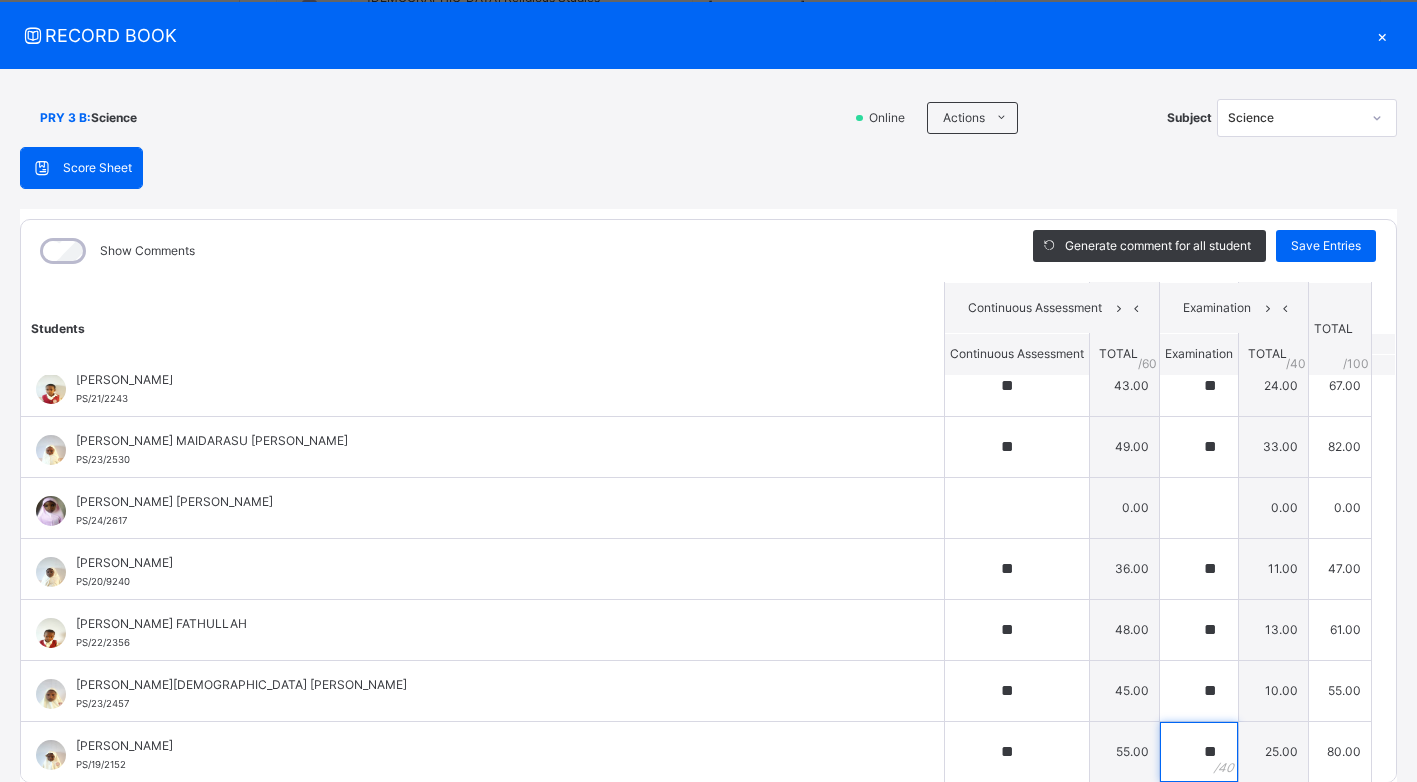 type on "**" 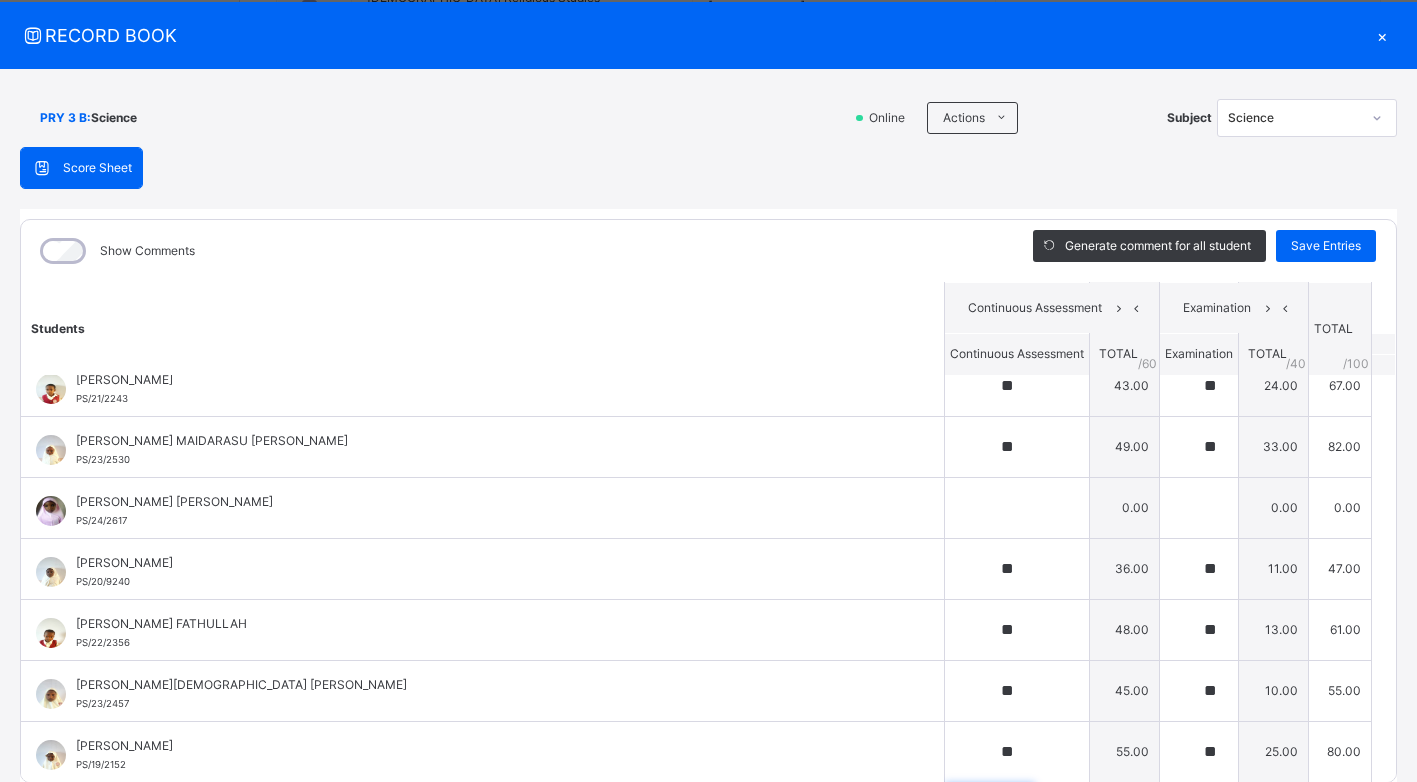 scroll, scrollTop: 606, scrollLeft: 0, axis: vertical 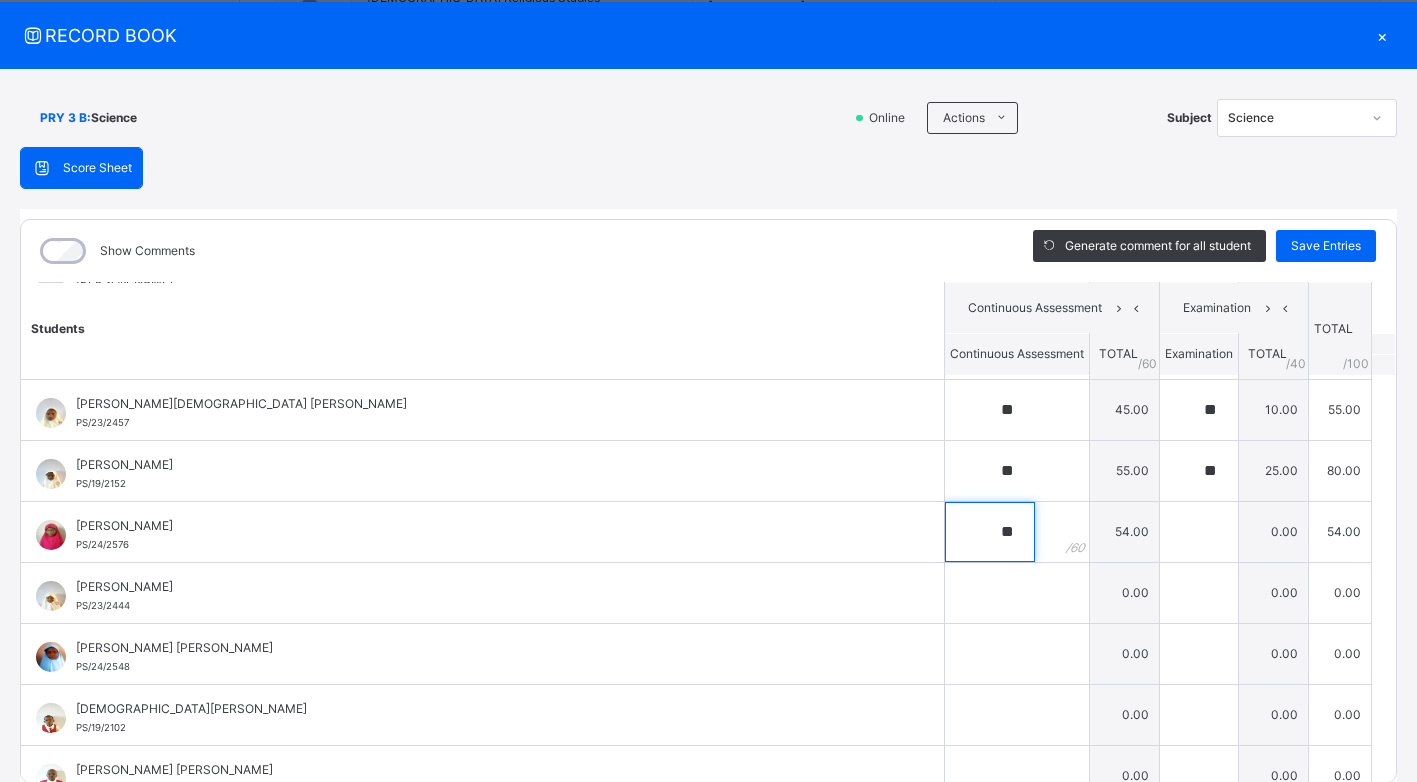 type on "**" 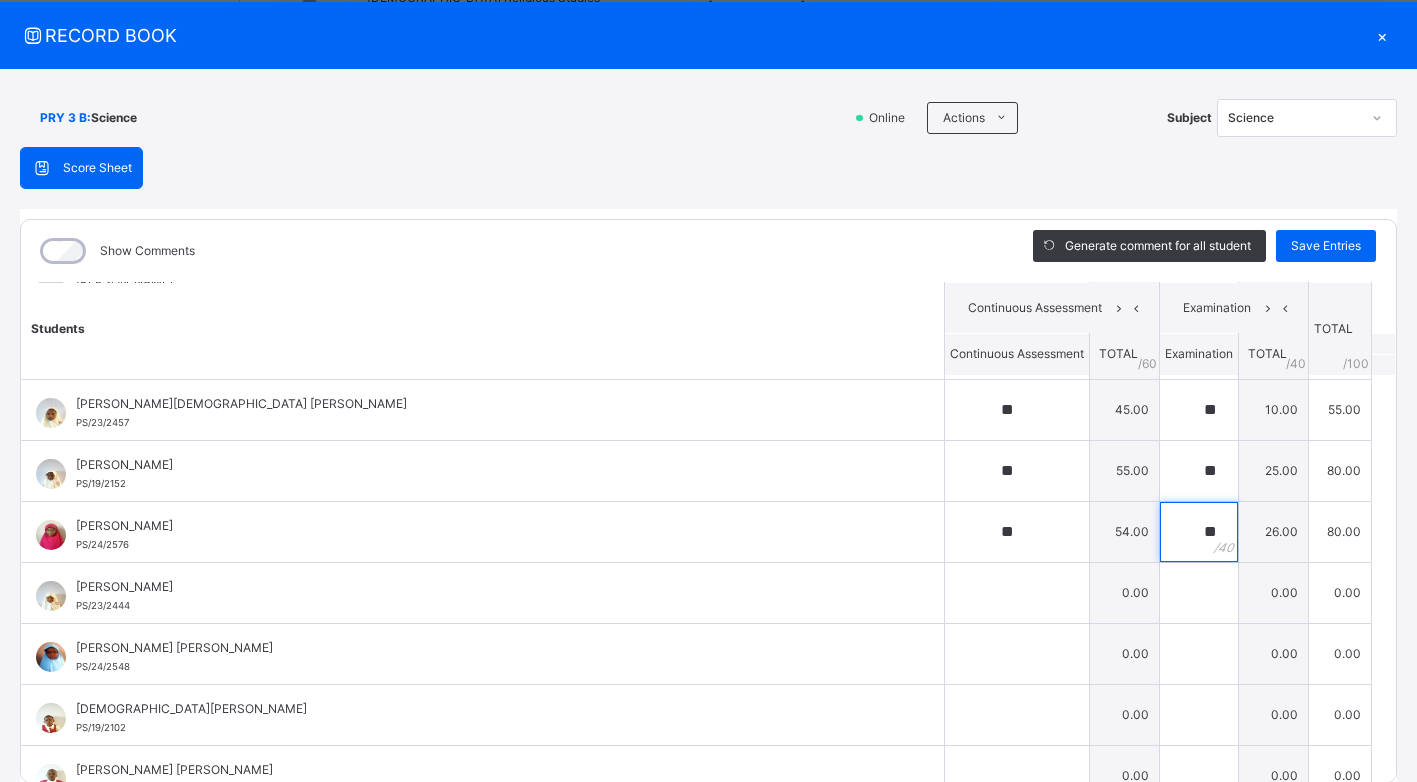 type on "**" 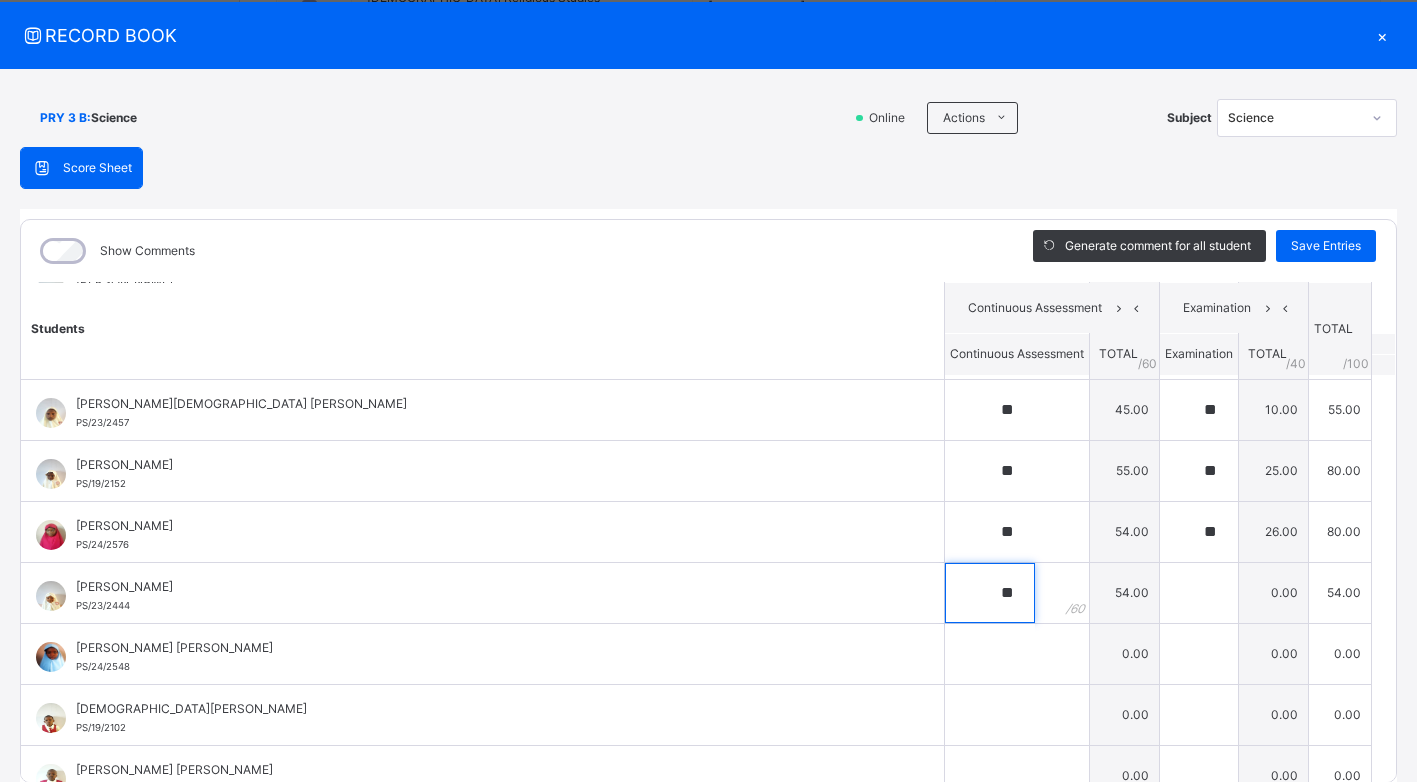 type on "**" 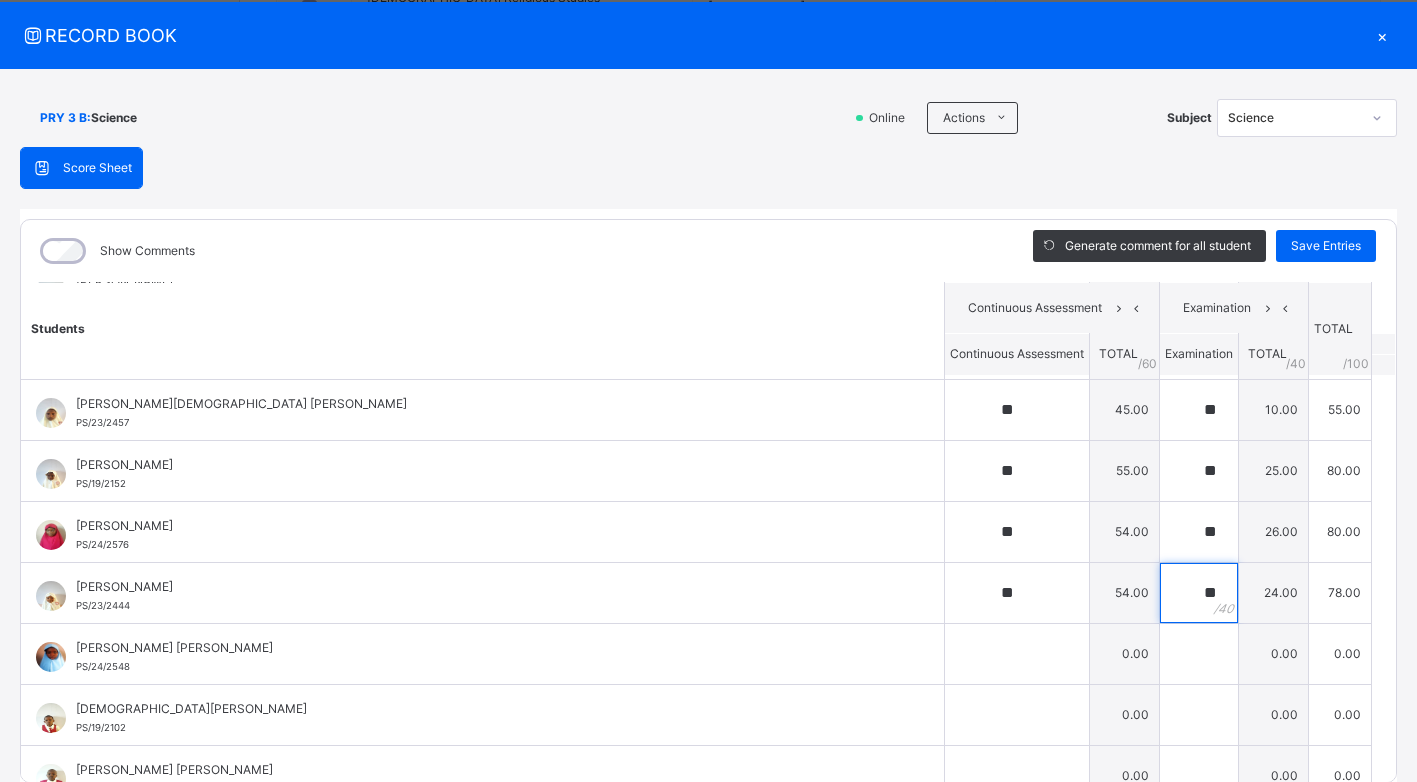type on "**" 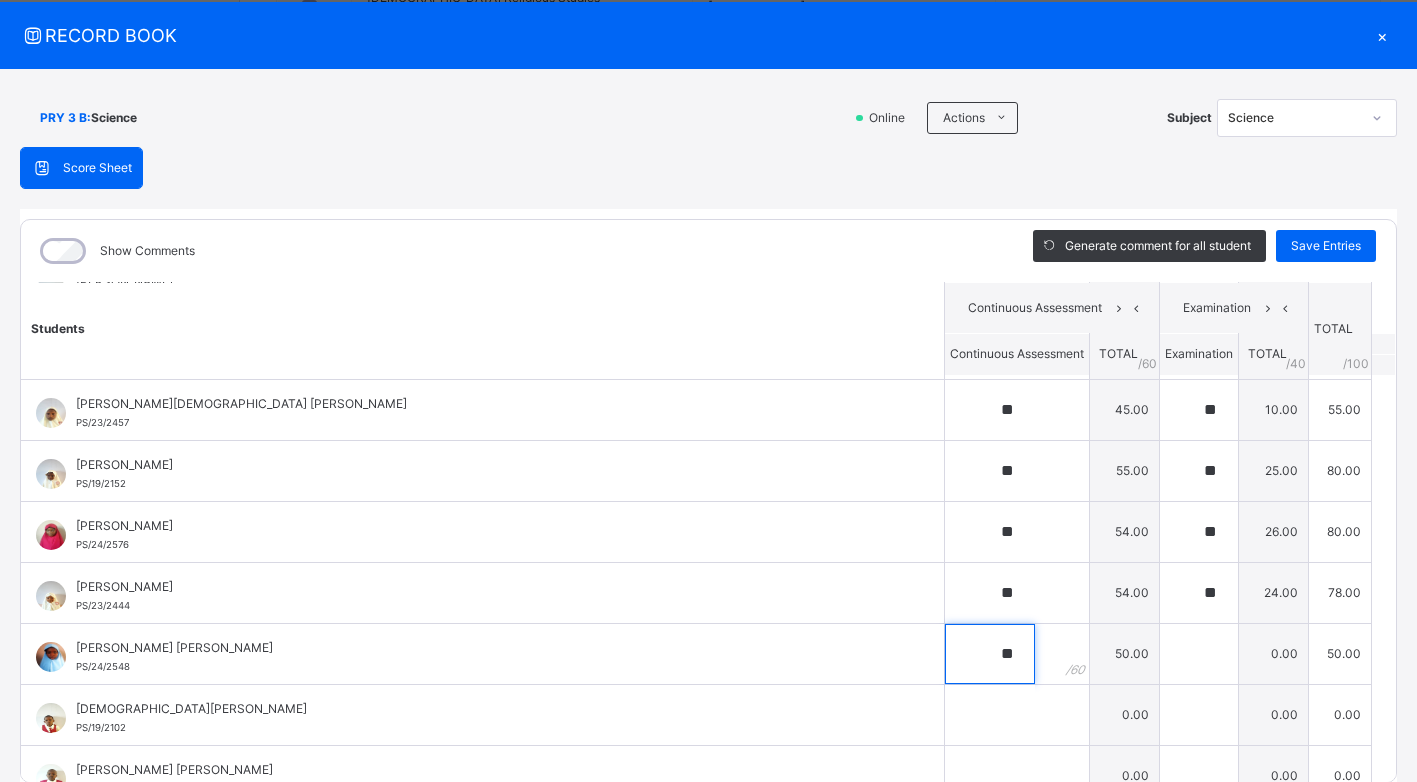 type on "**" 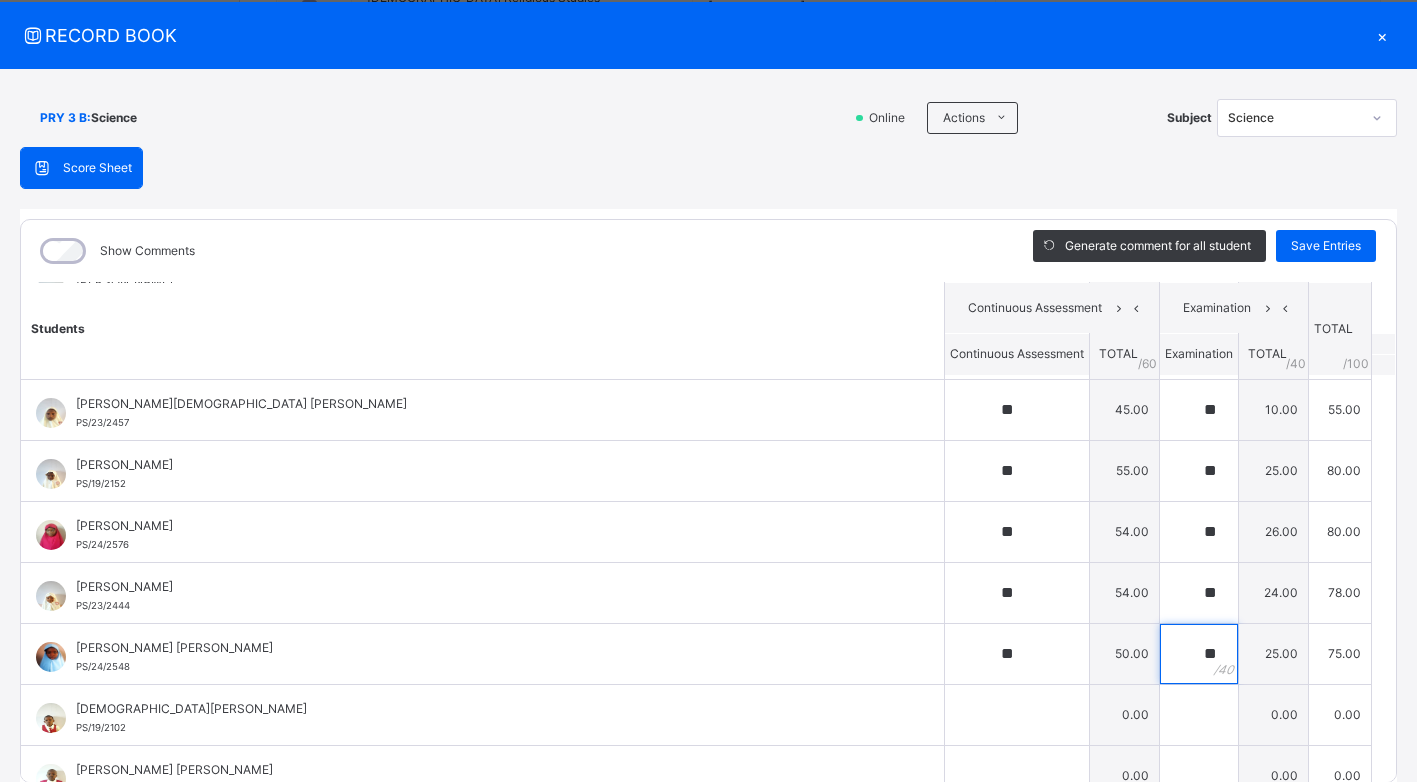 type on "**" 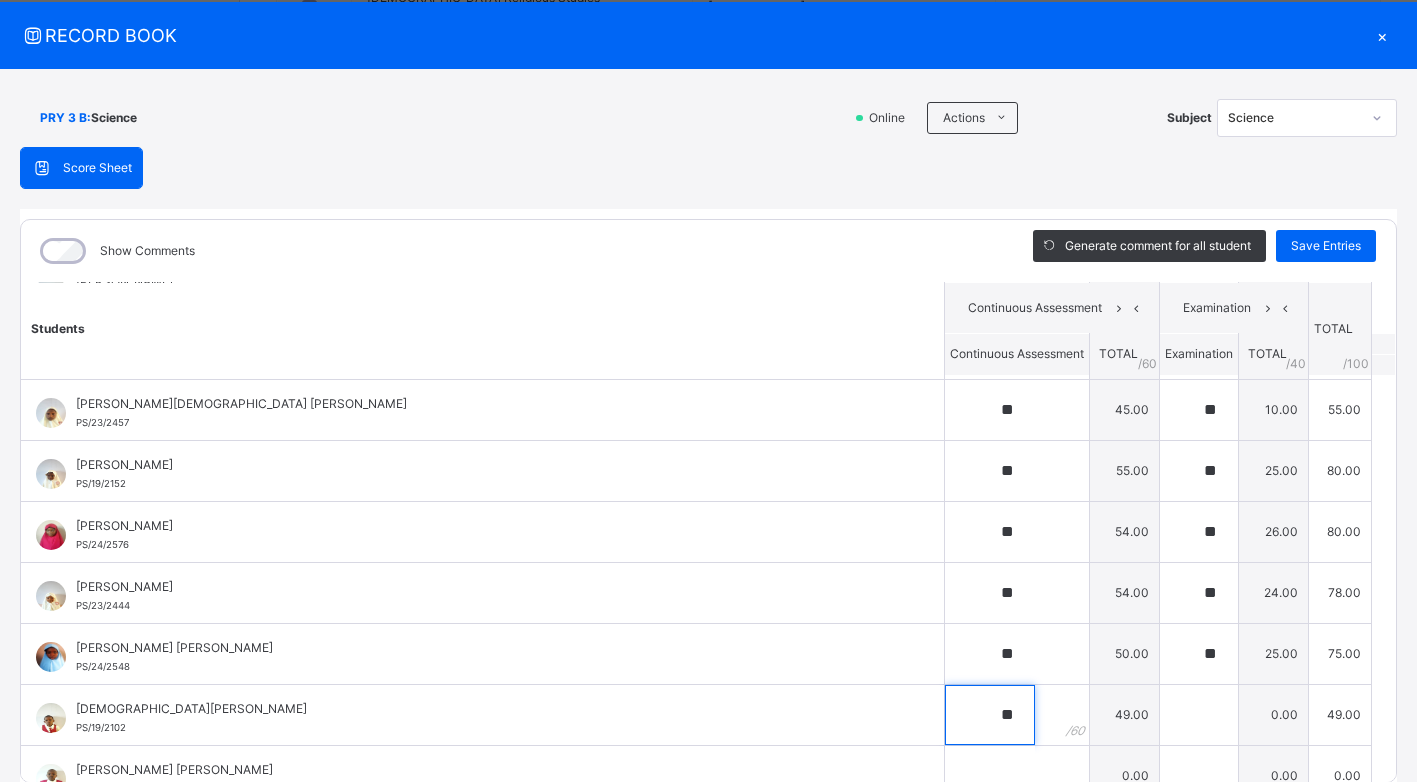 type on "**" 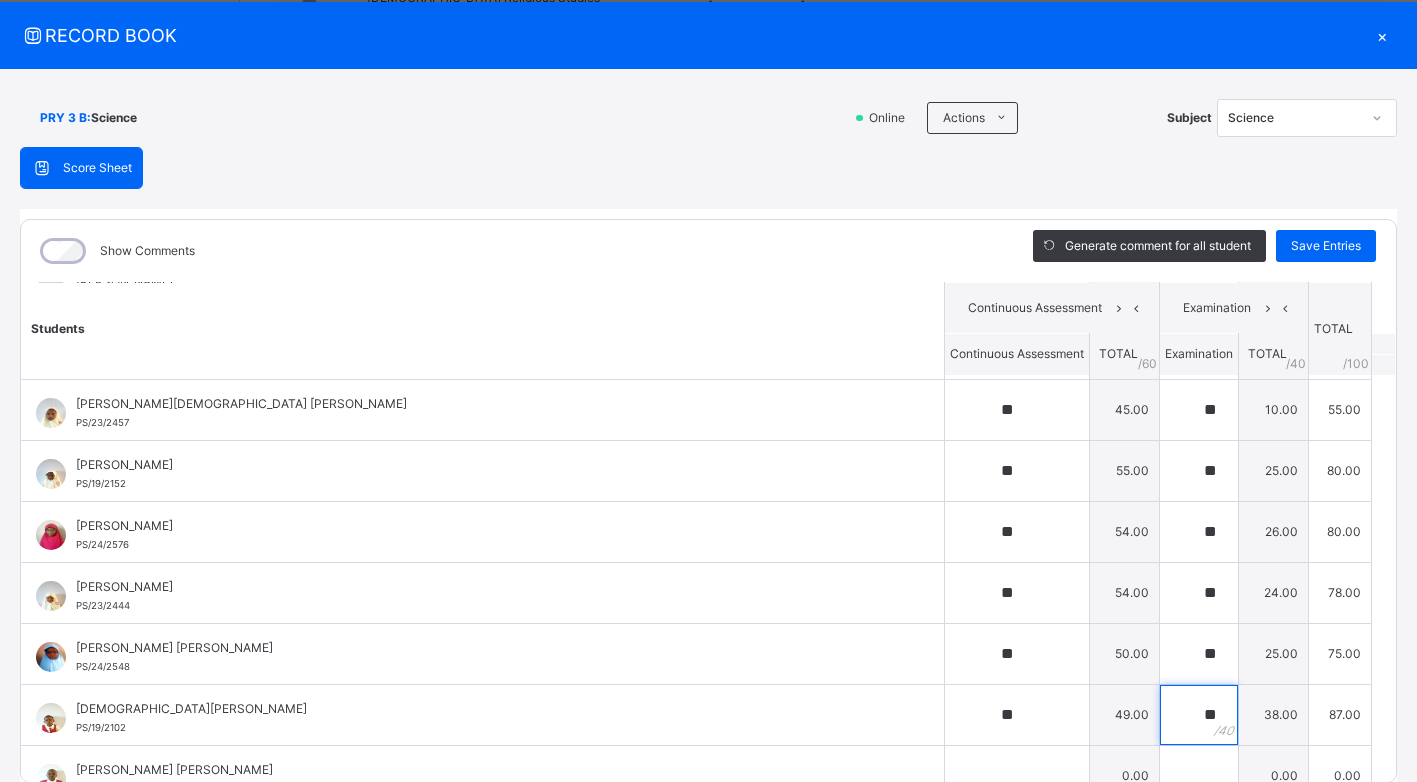 type on "**" 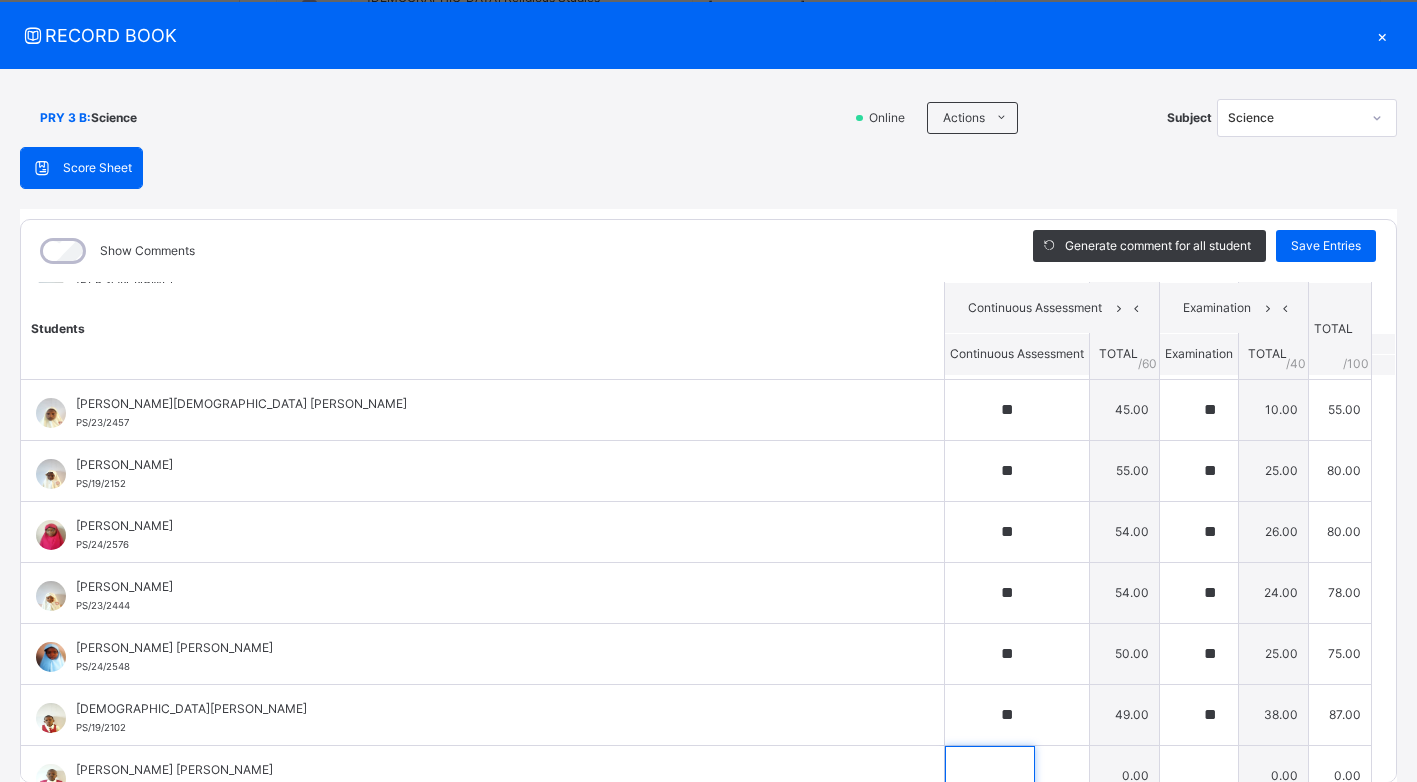 scroll, scrollTop: 630, scrollLeft: 0, axis: vertical 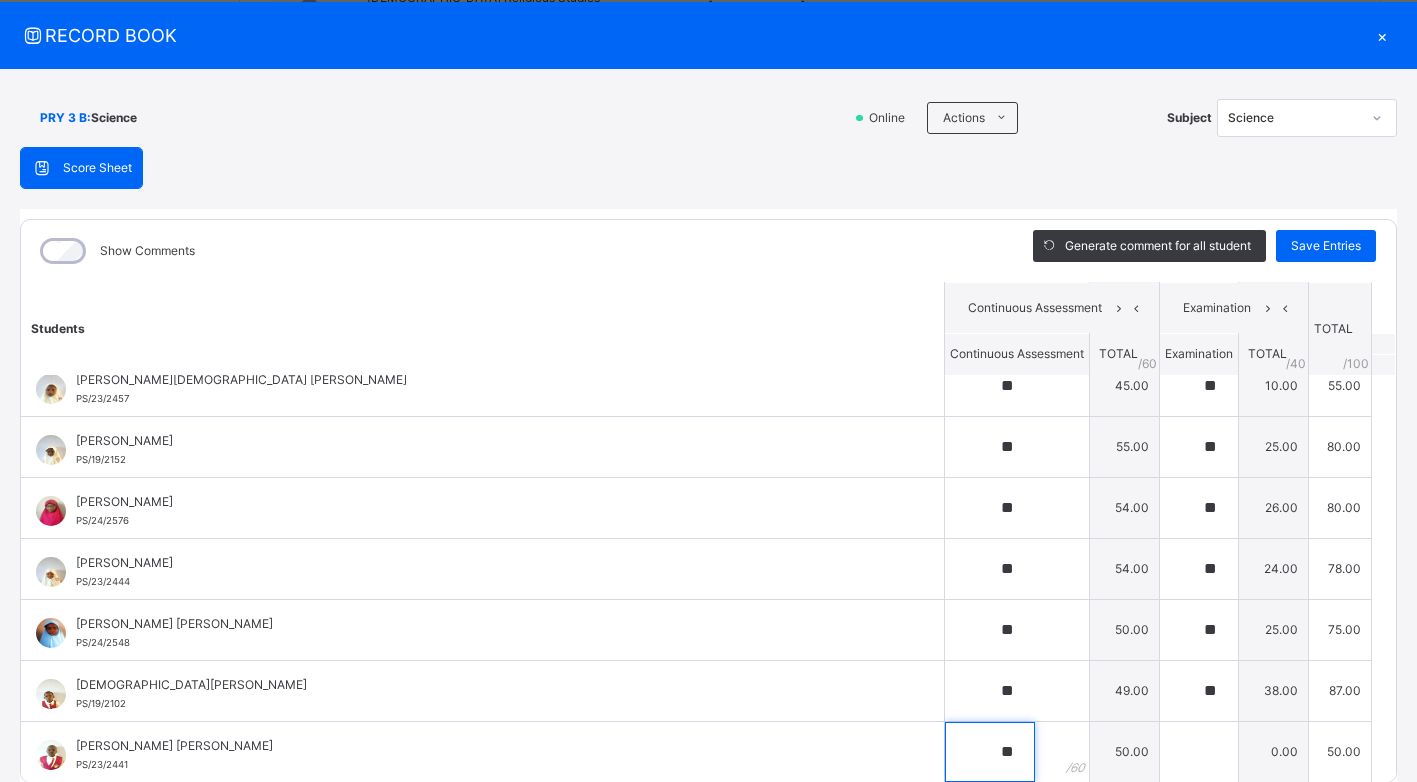 type on "**" 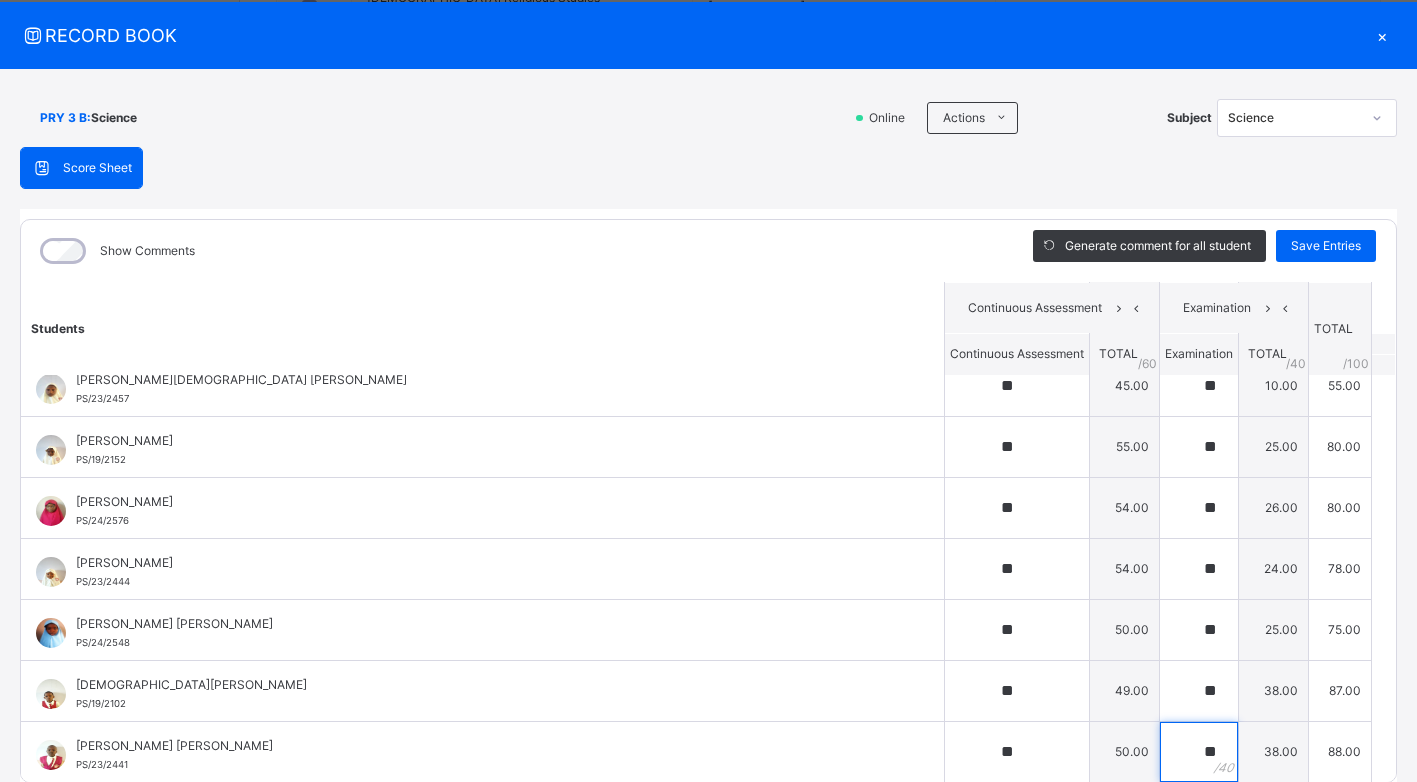 type on "**" 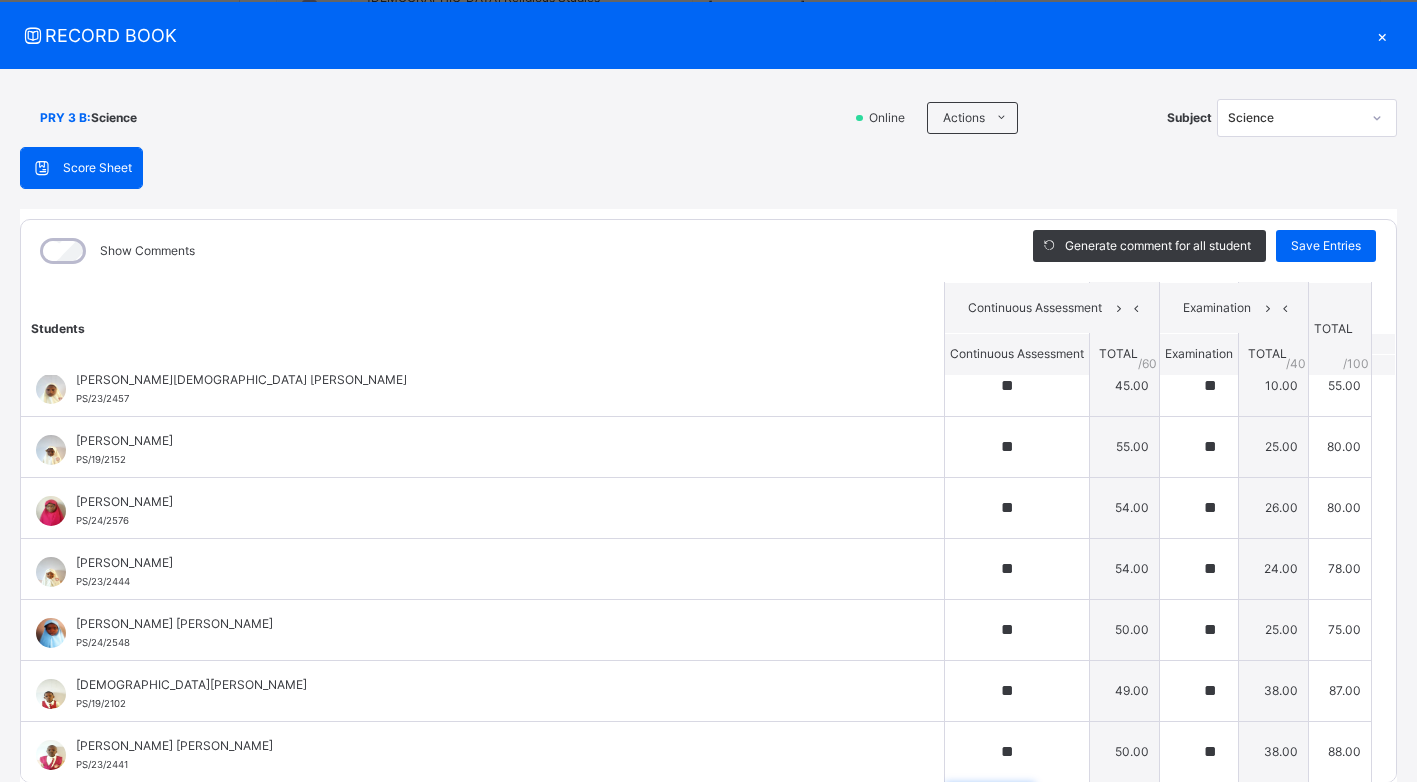 scroll, scrollTop: 911, scrollLeft: 0, axis: vertical 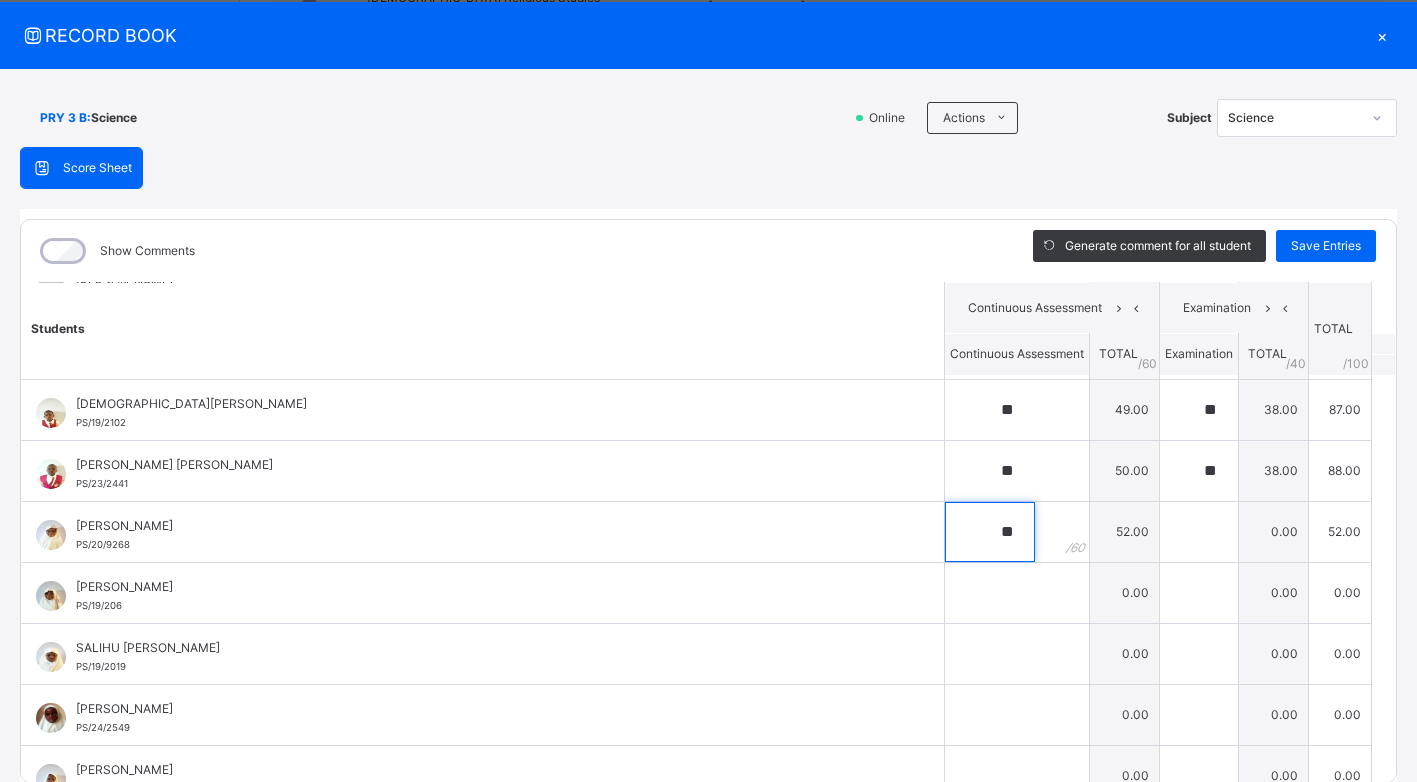 type on "**" 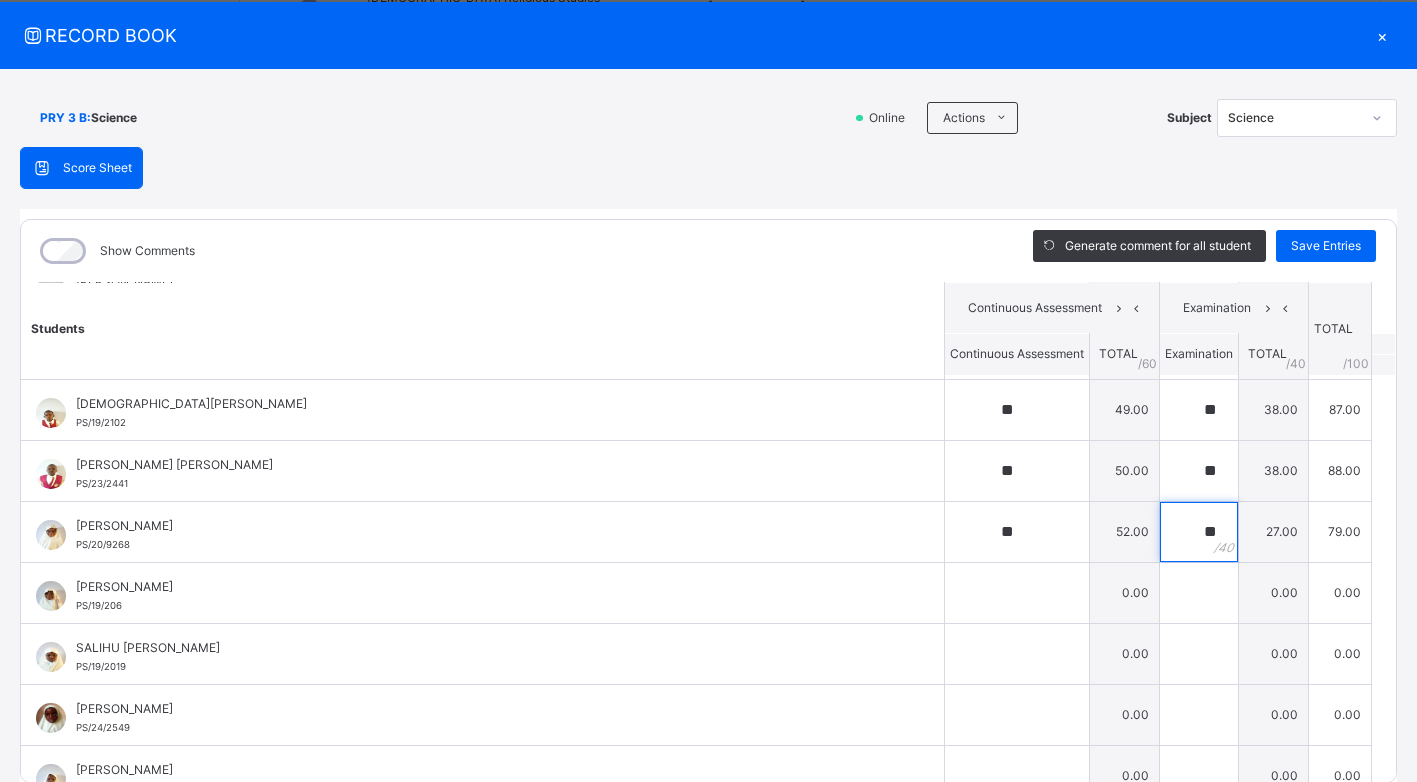 type on "**" 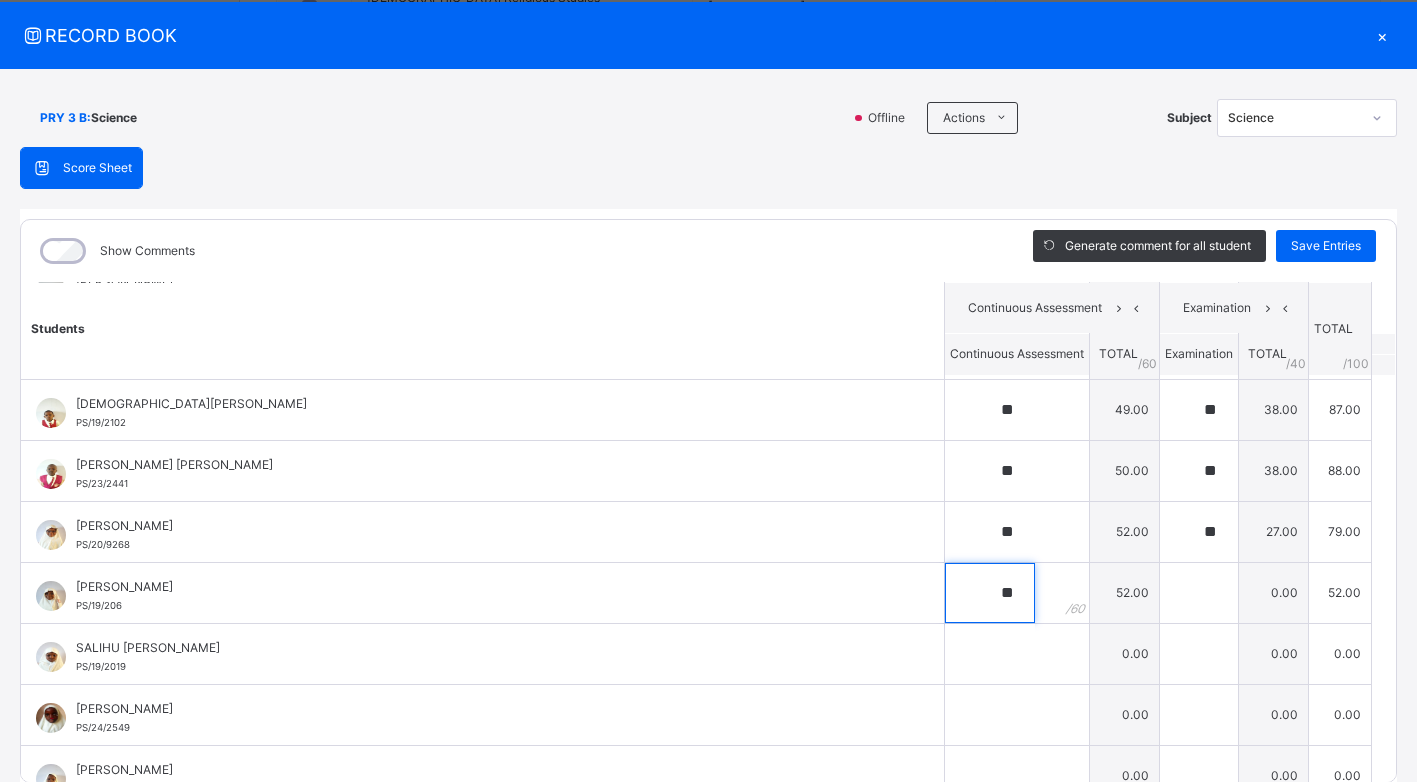 type on "**" 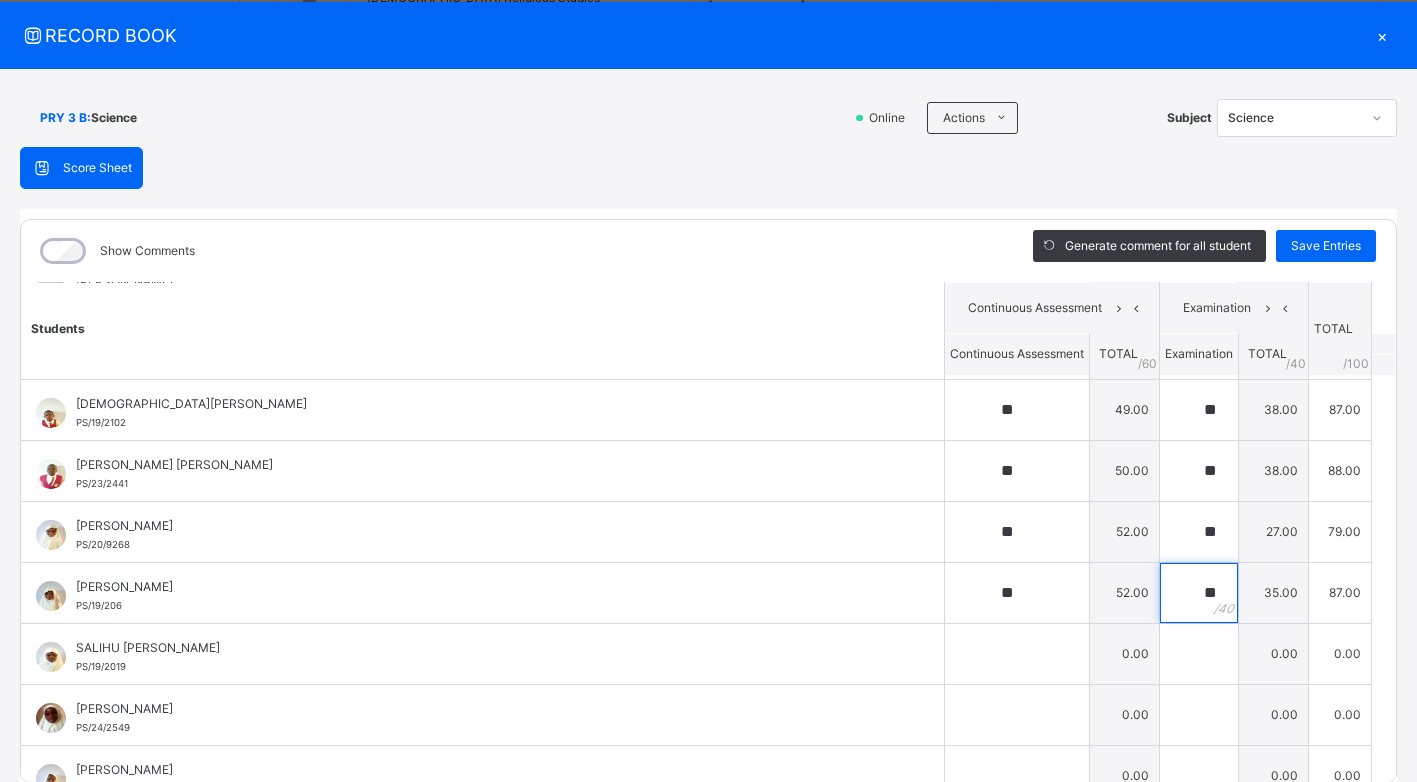 type on "**" 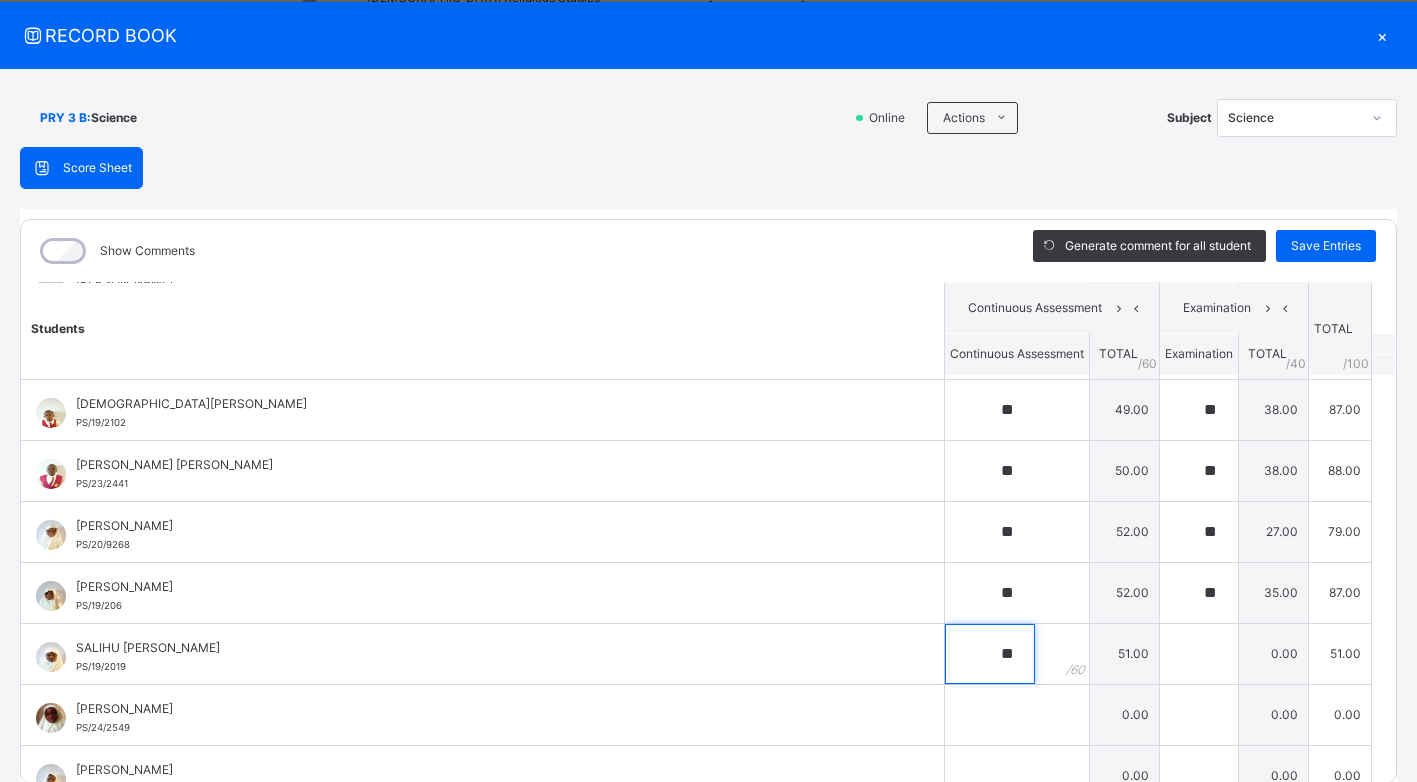 type on "**" 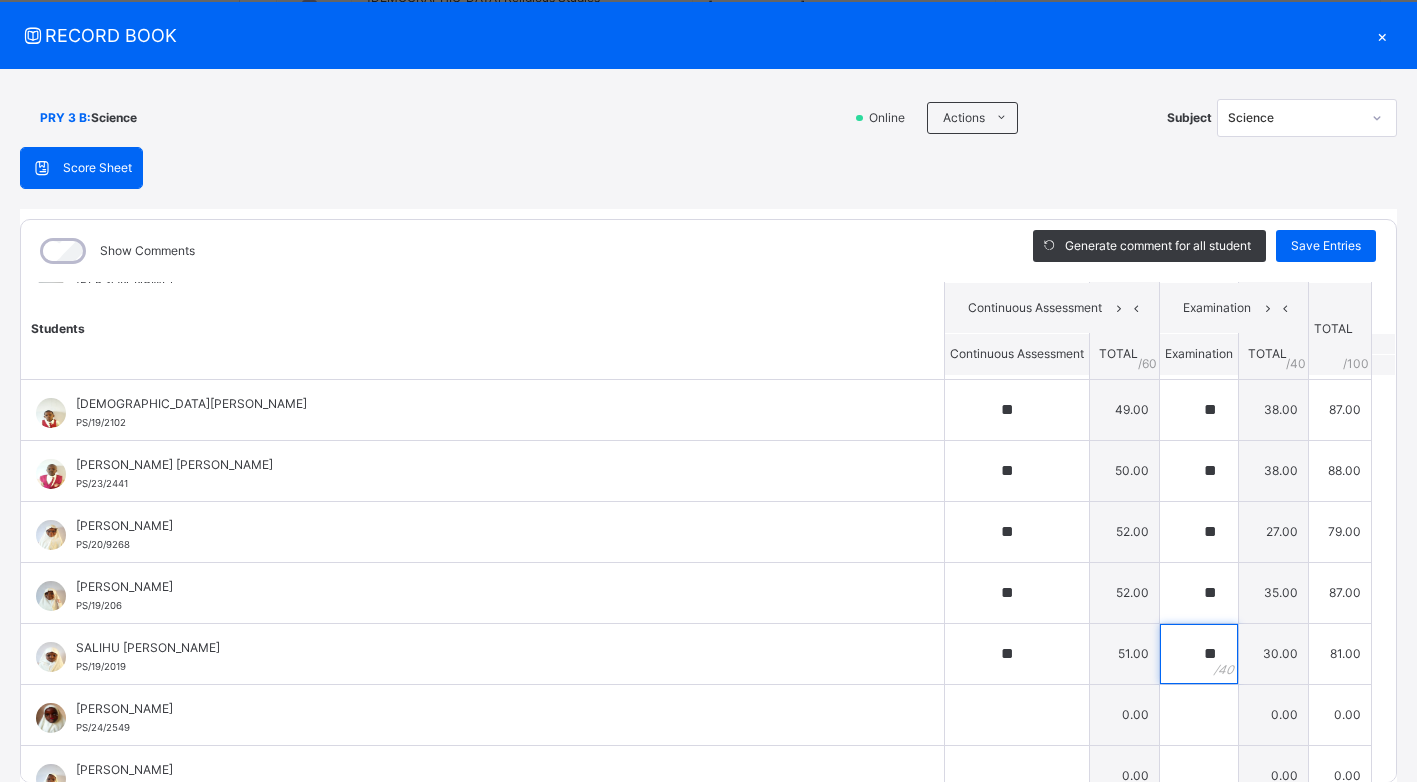 type on "**" 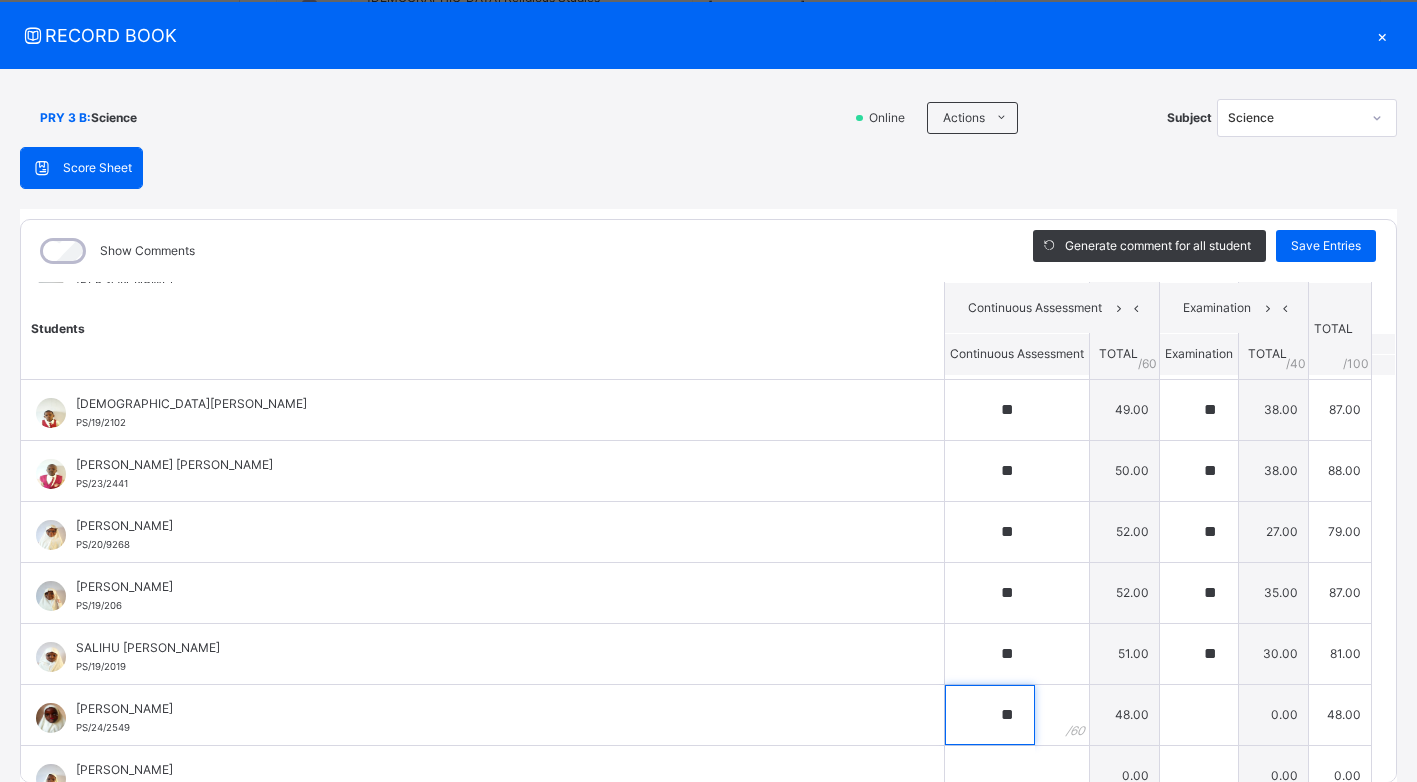 type on "**" 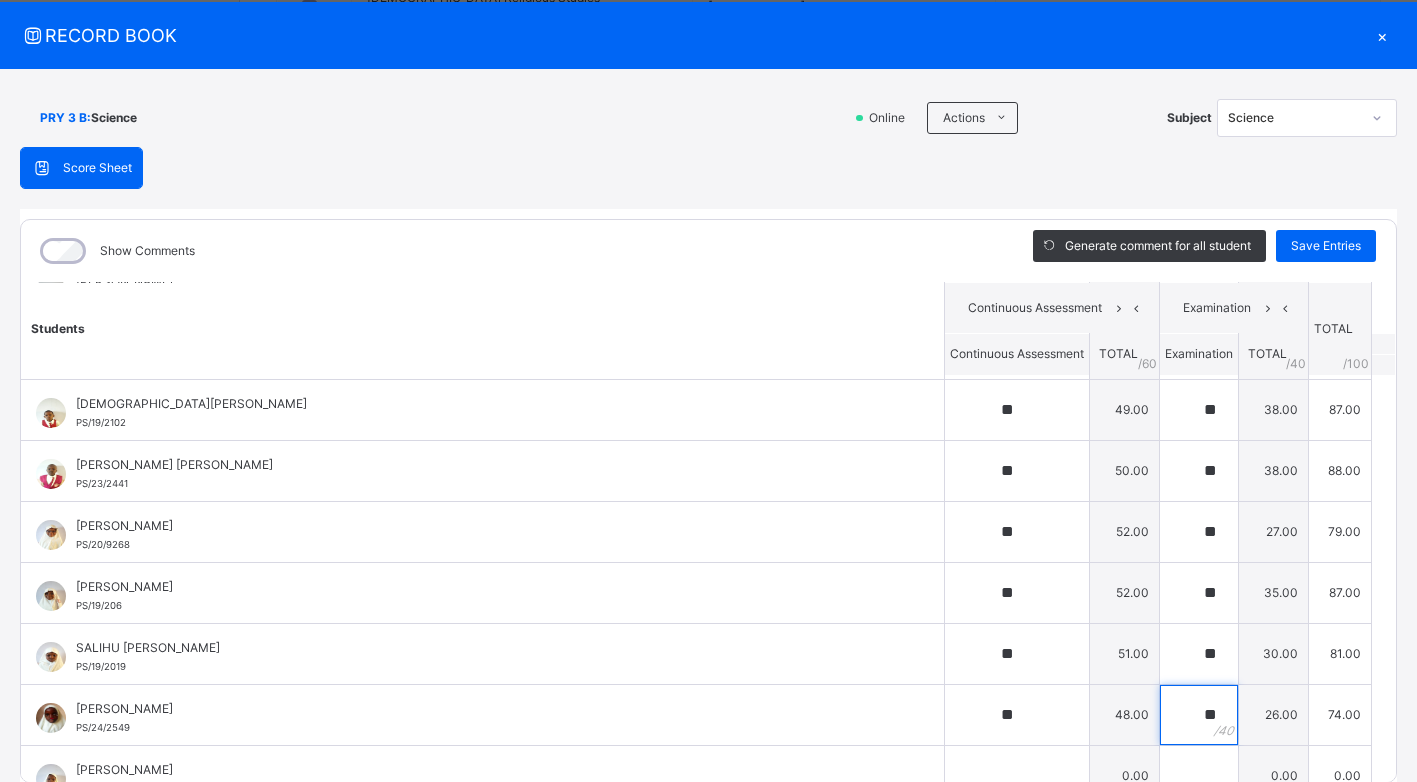 type on "**" 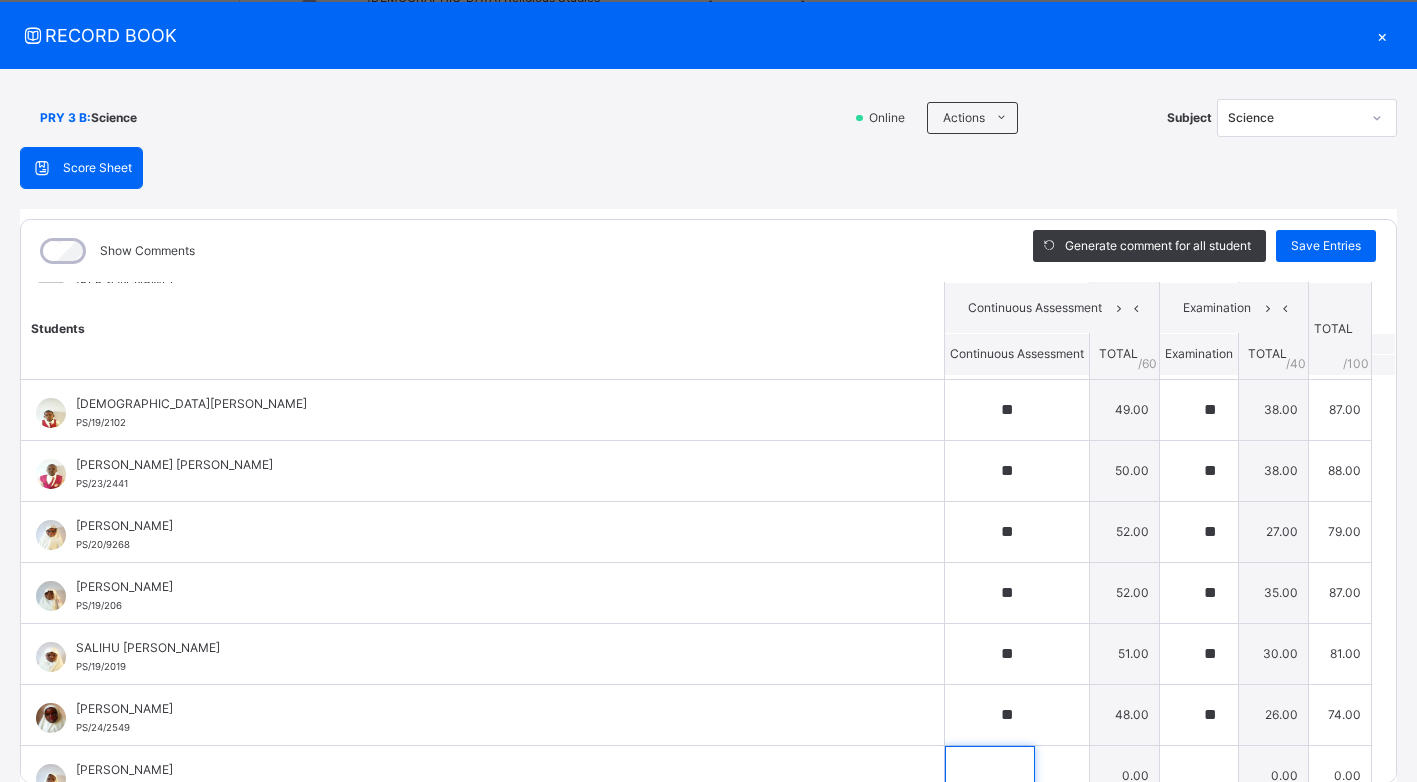 scroll, scrollTop: 935, scrollLeft: 0, axis: vertical 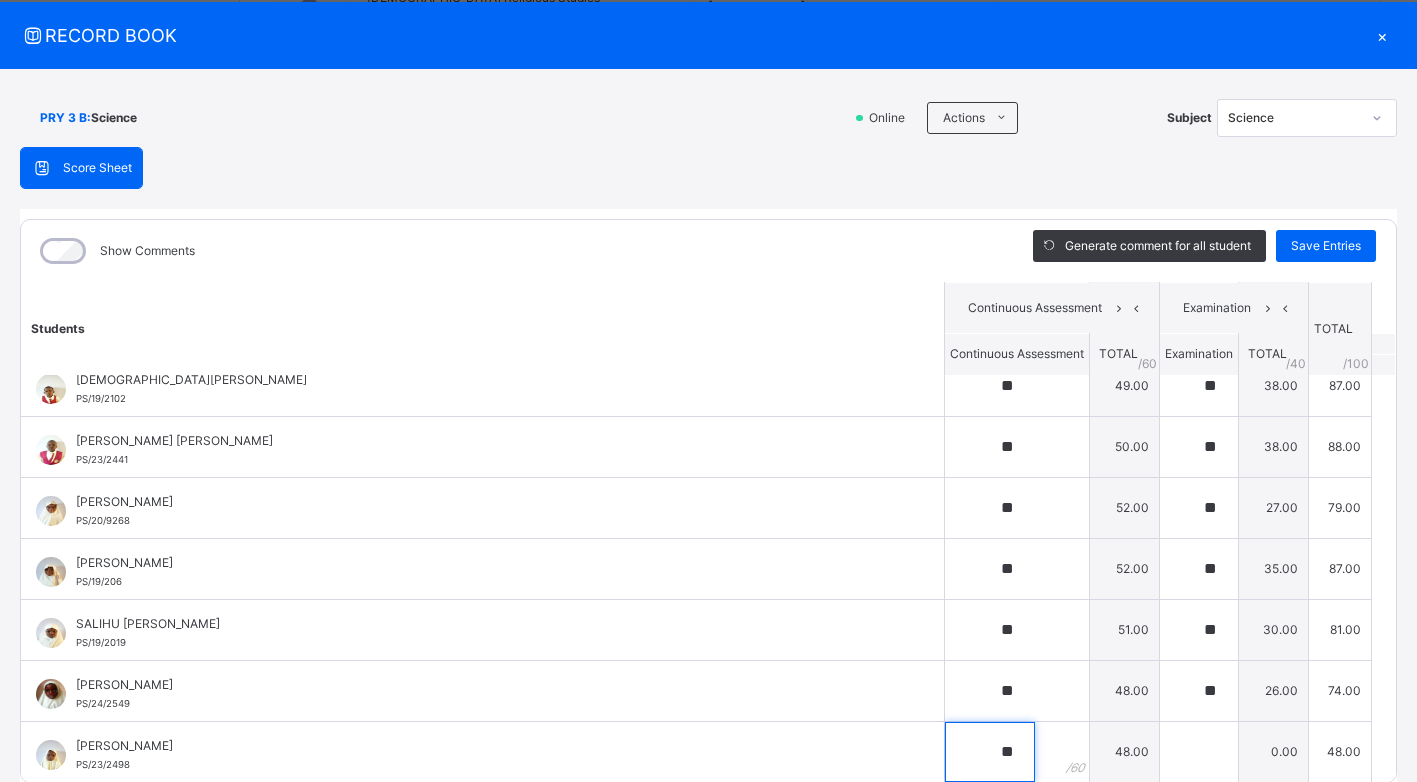 type on "**" 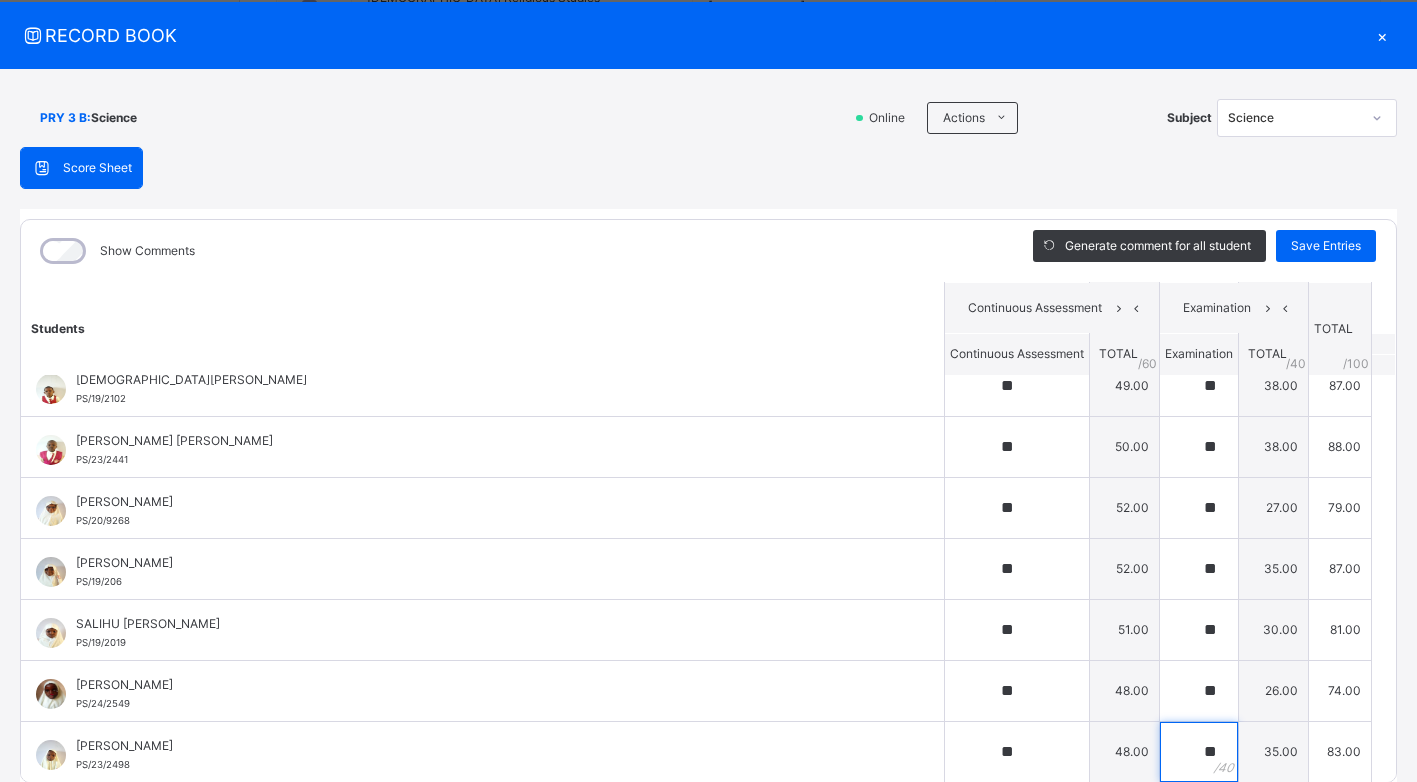 type on "**" 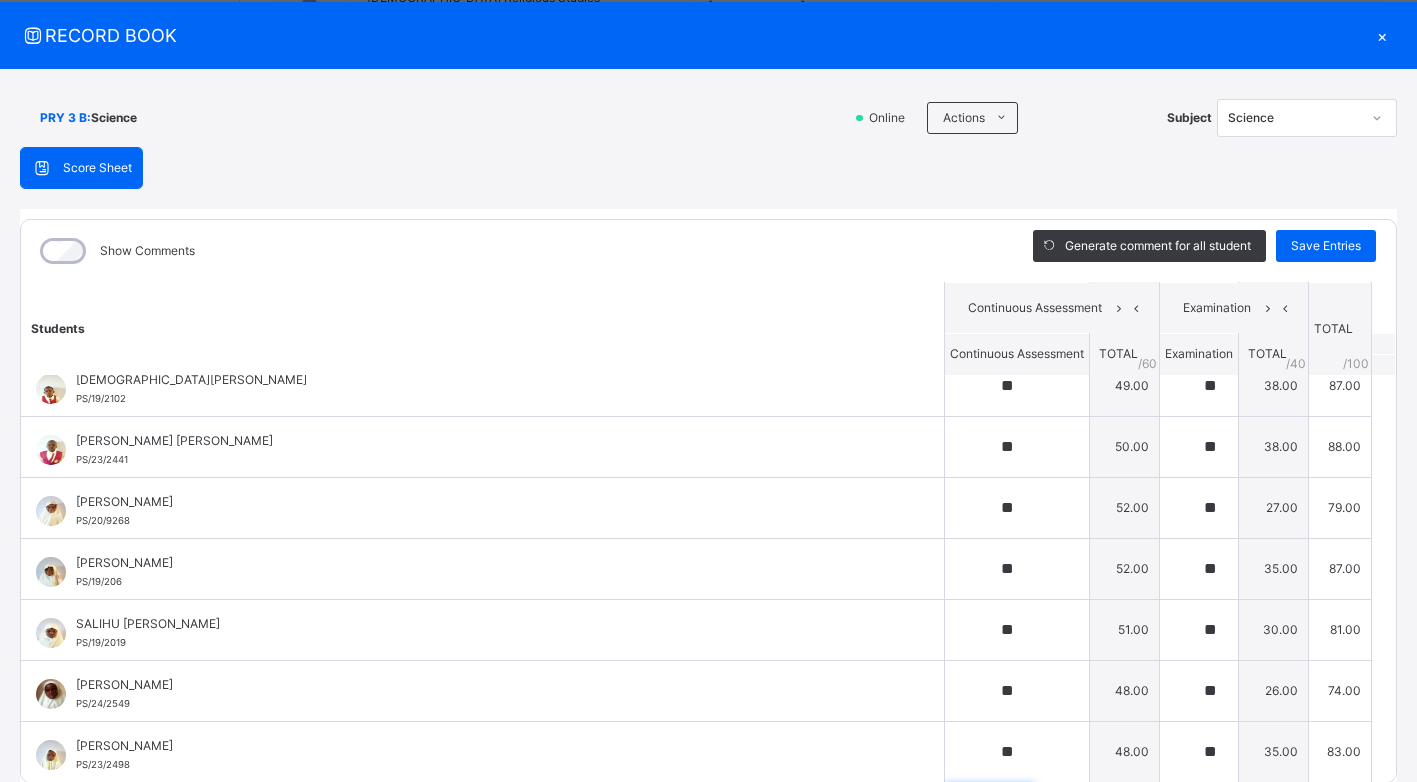 scroll, scrollTop: 1058, scrollLeft: 0, axis: vertical 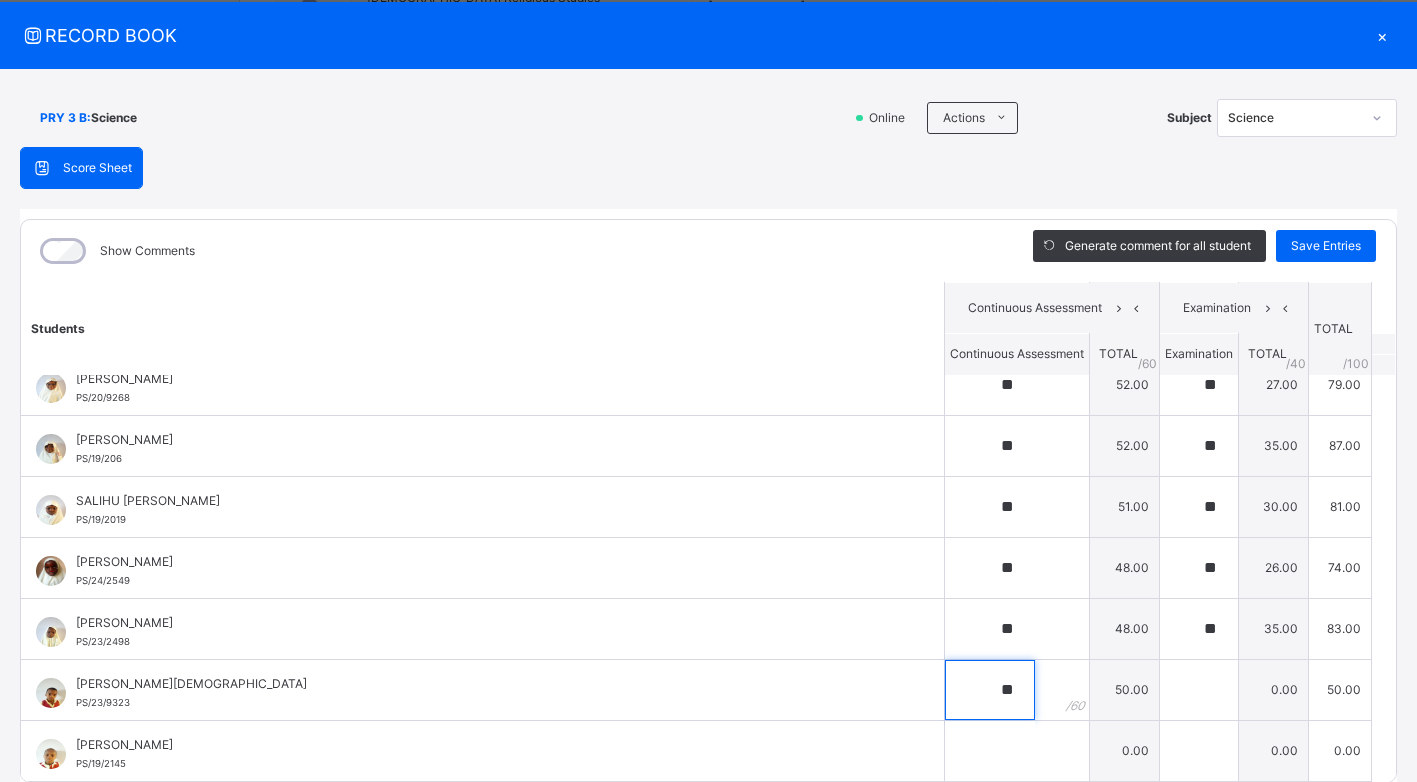 type on "**" 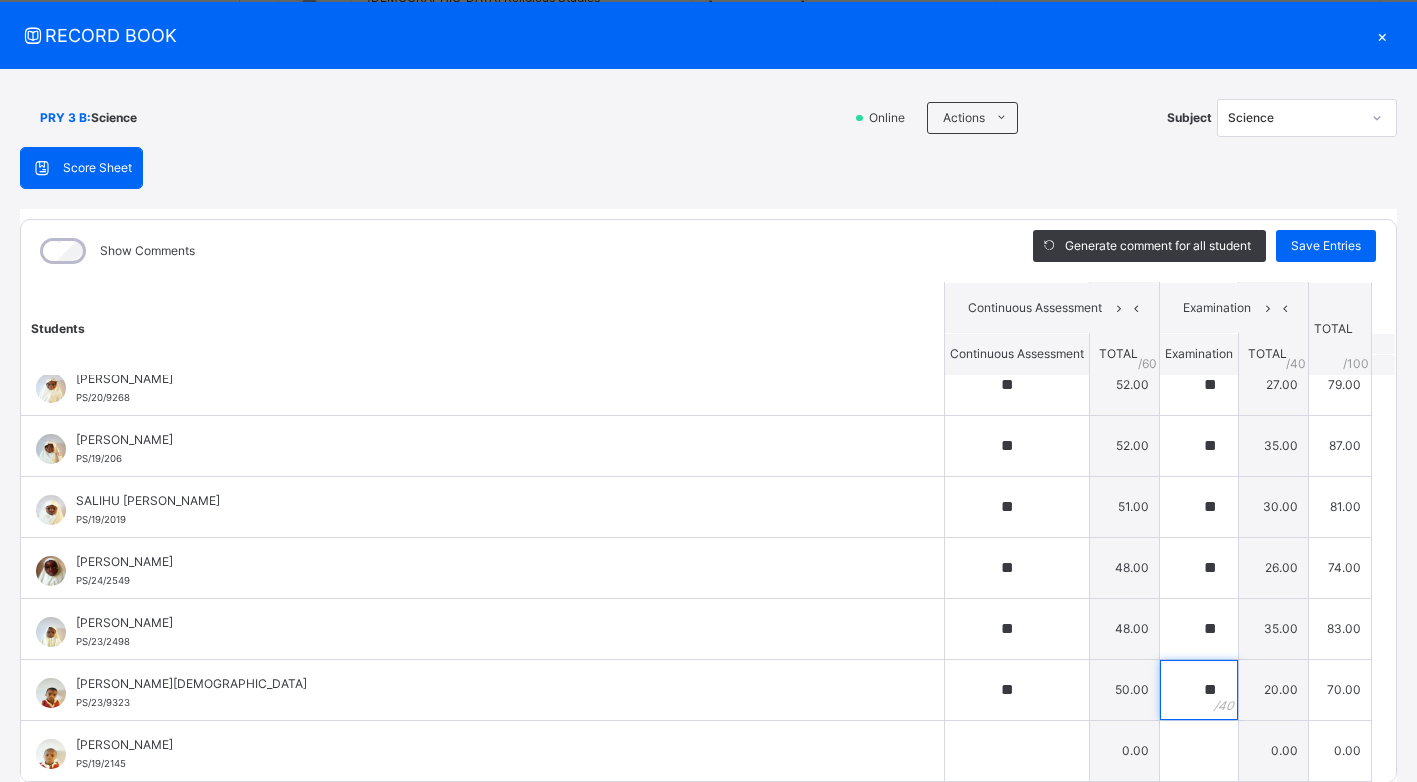 type on "**" 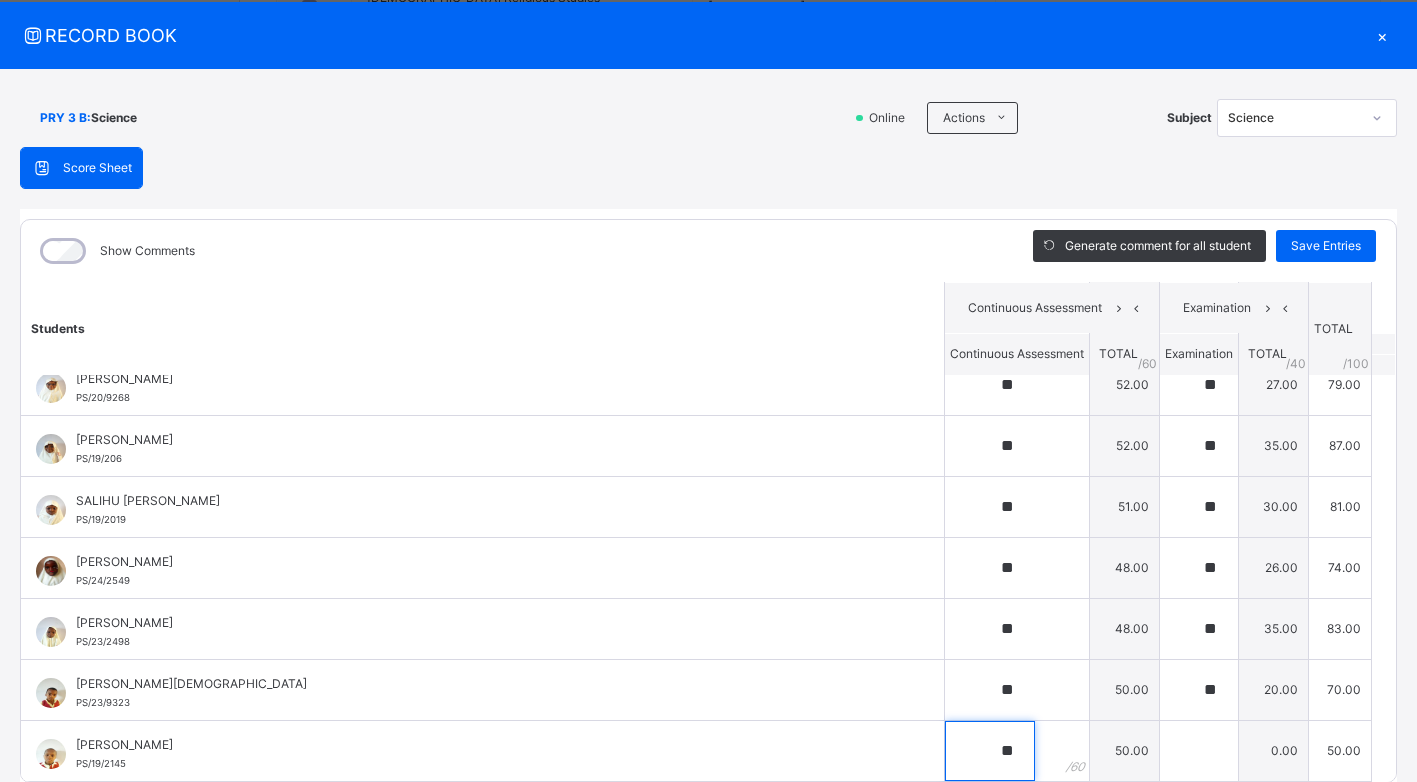 type on "**" 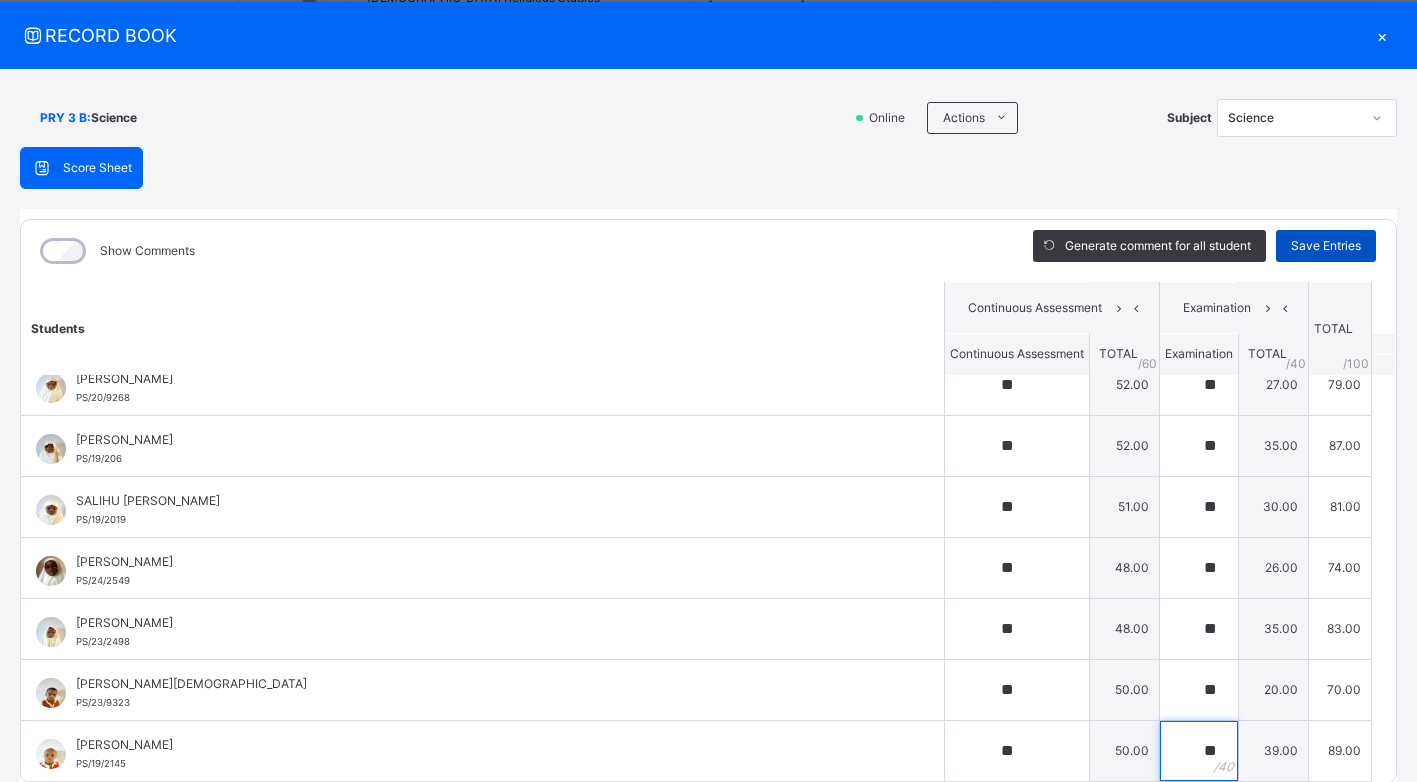 type on "**" 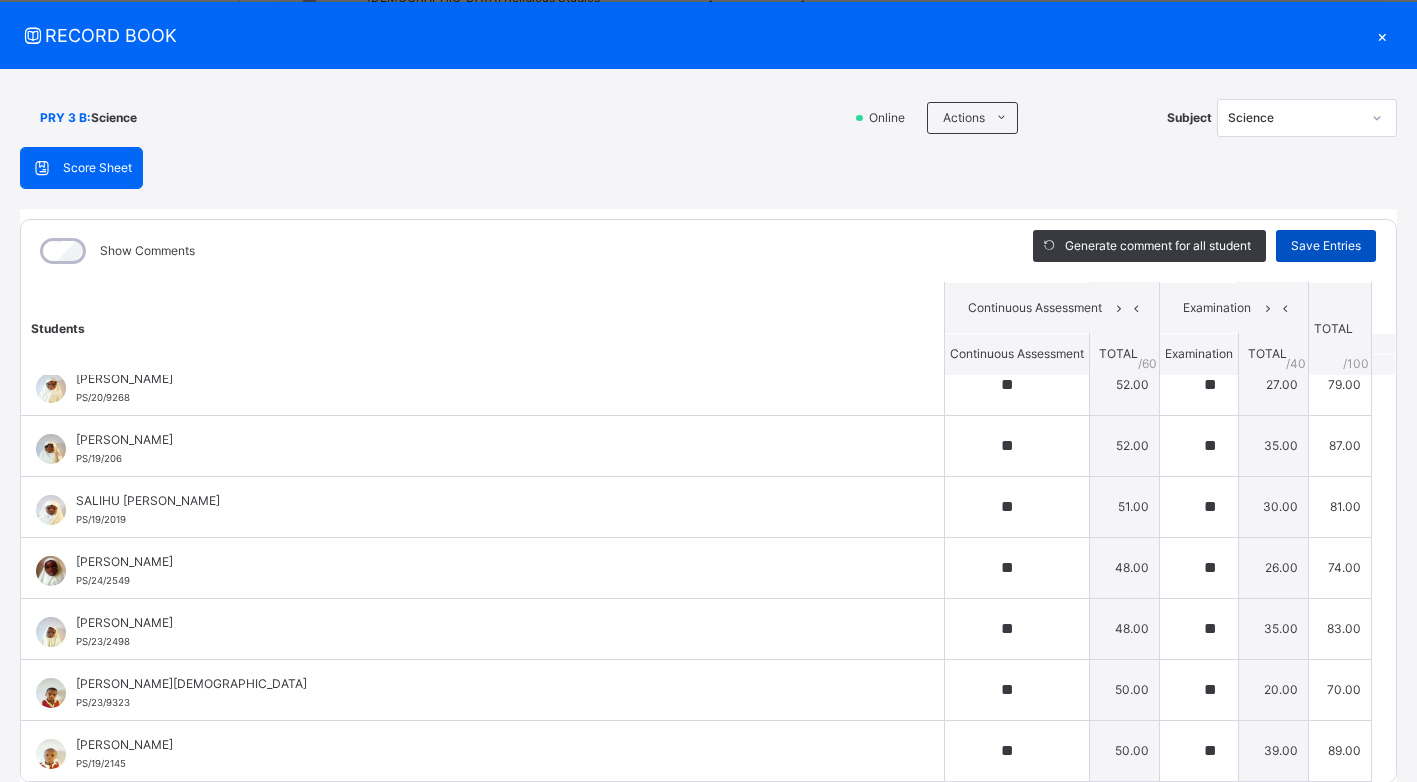 click on "Save Entries" at bounding box center [1326, 246] 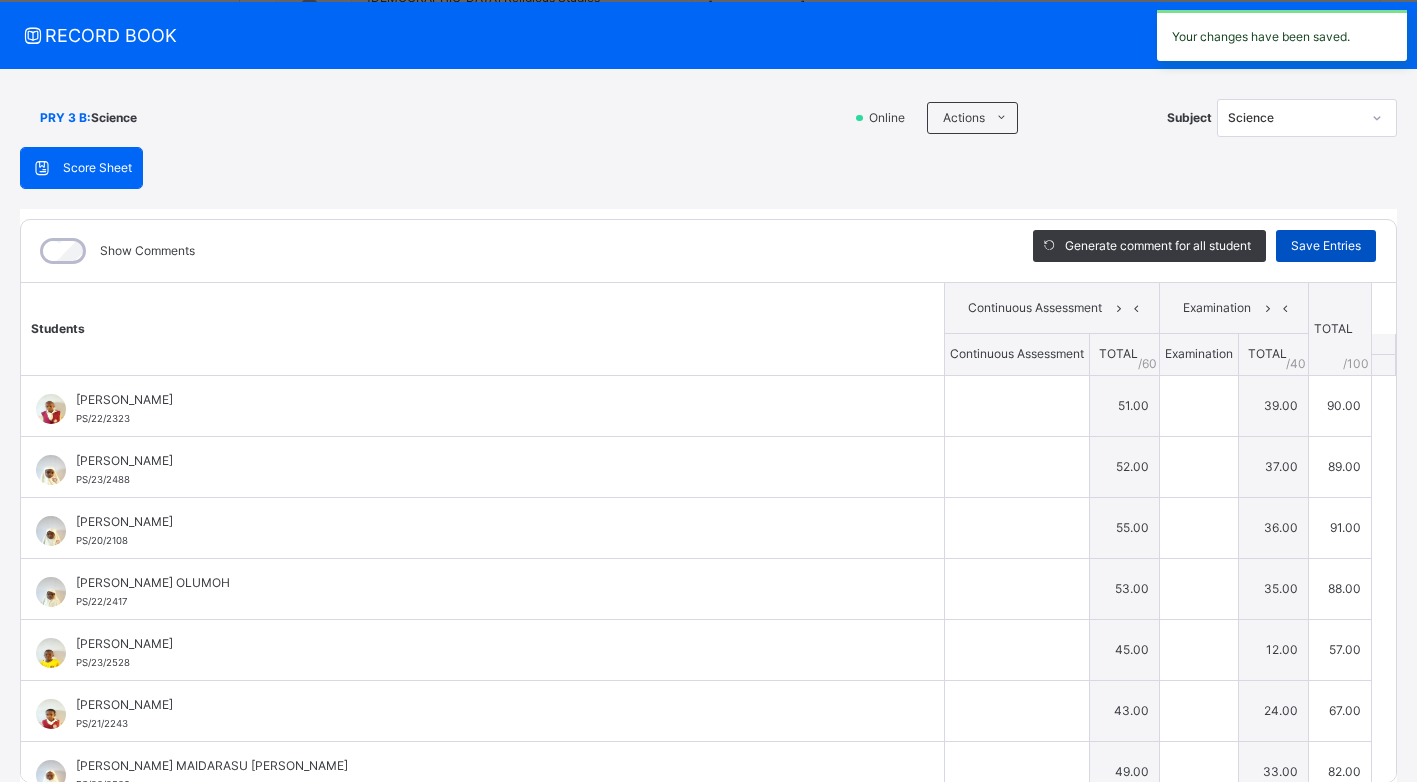 type on "**" 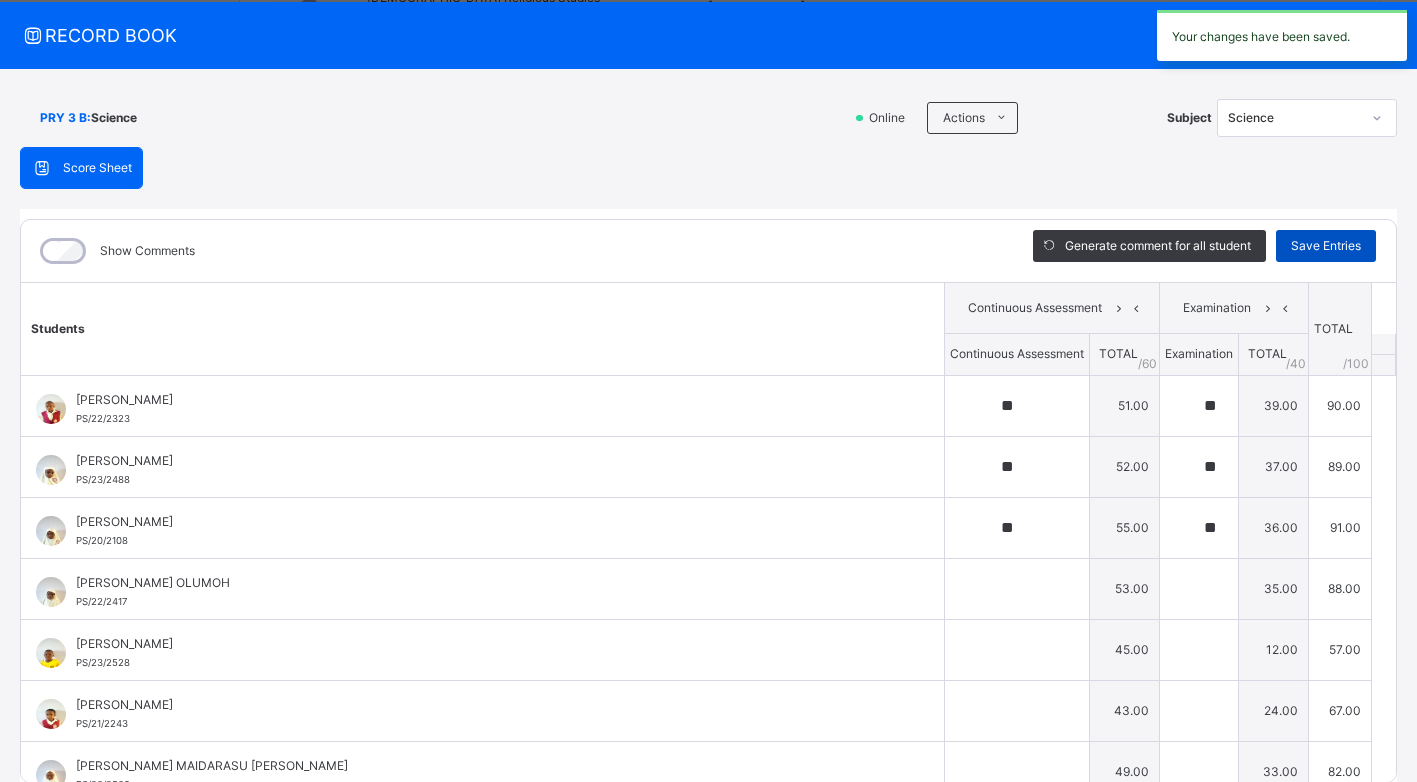 type 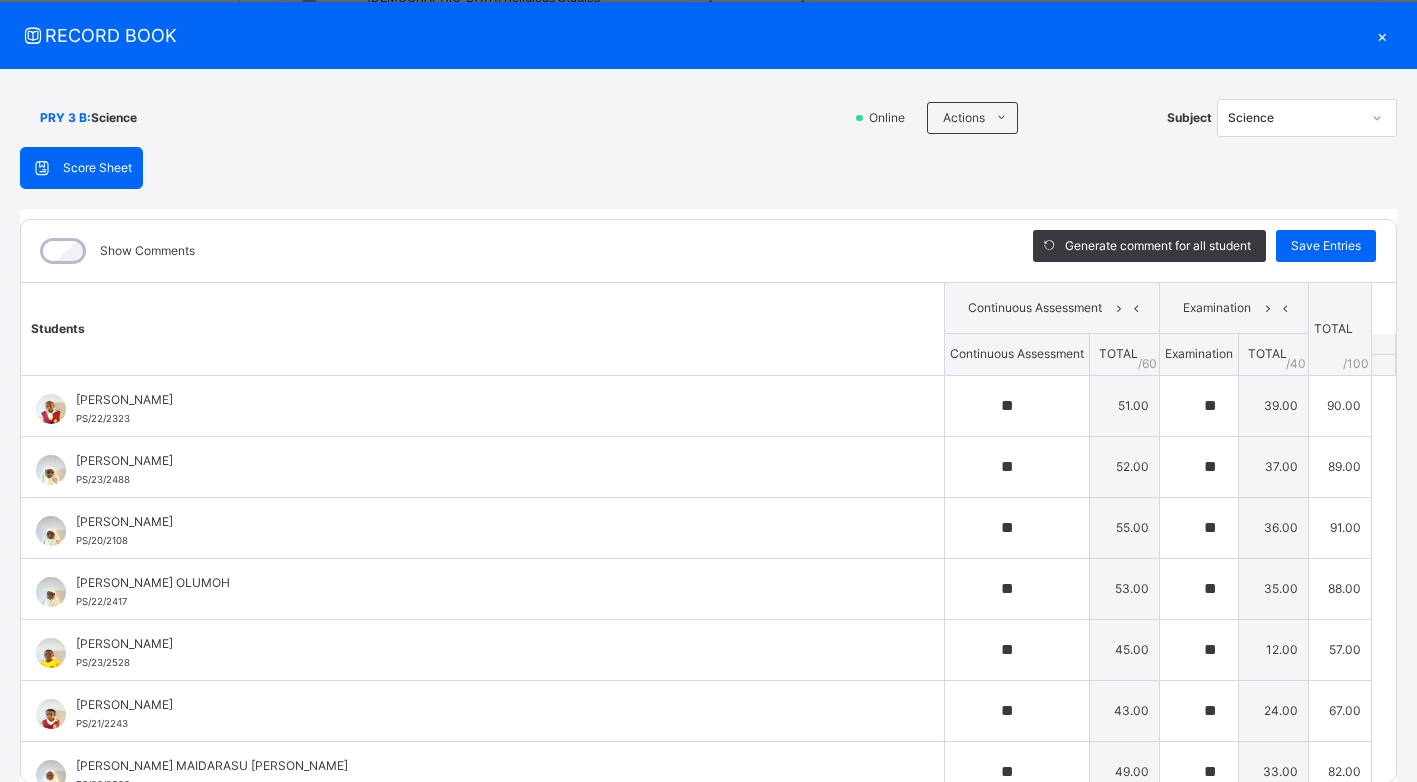 click on "×" at bounding box center (1382, 35) 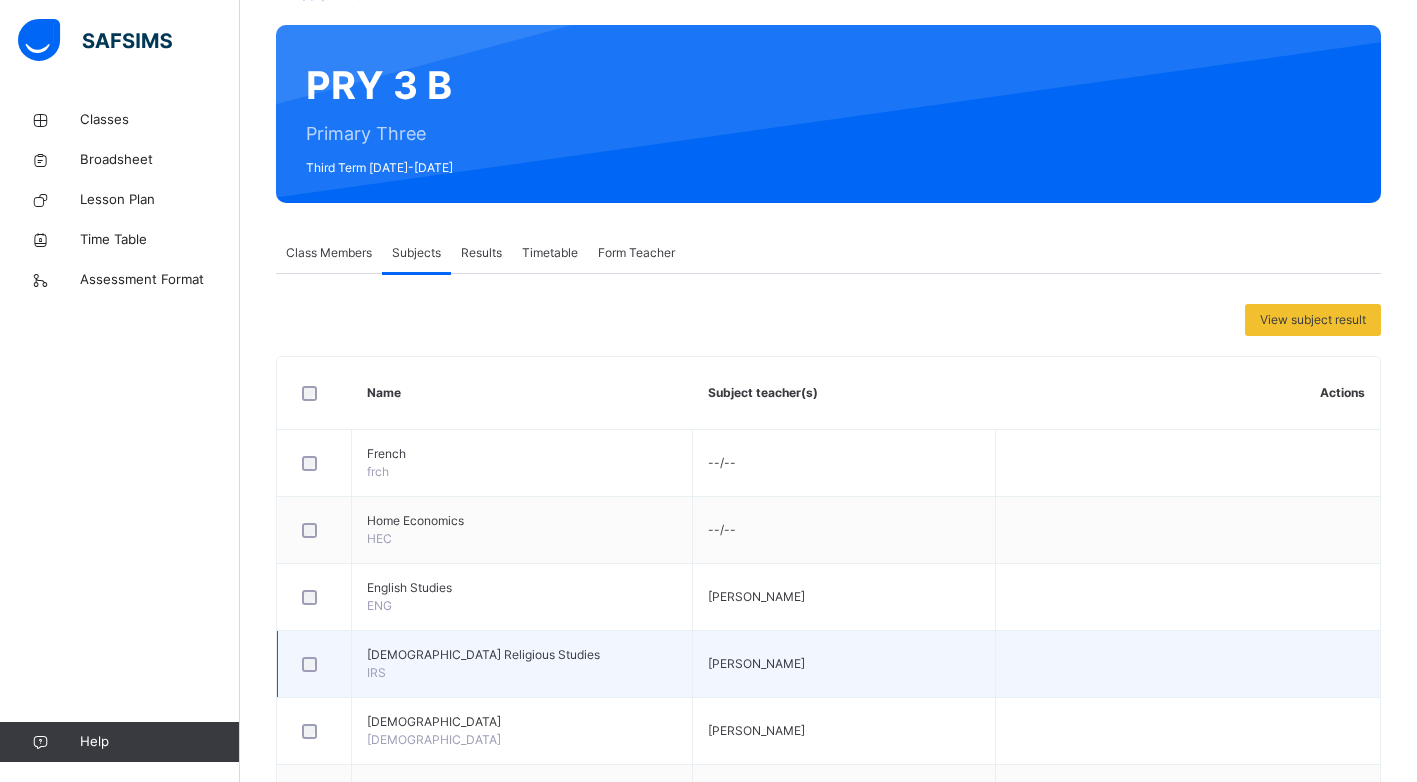 scroll, scrollTop: 100, scrollLeft: 0, axis: vertical 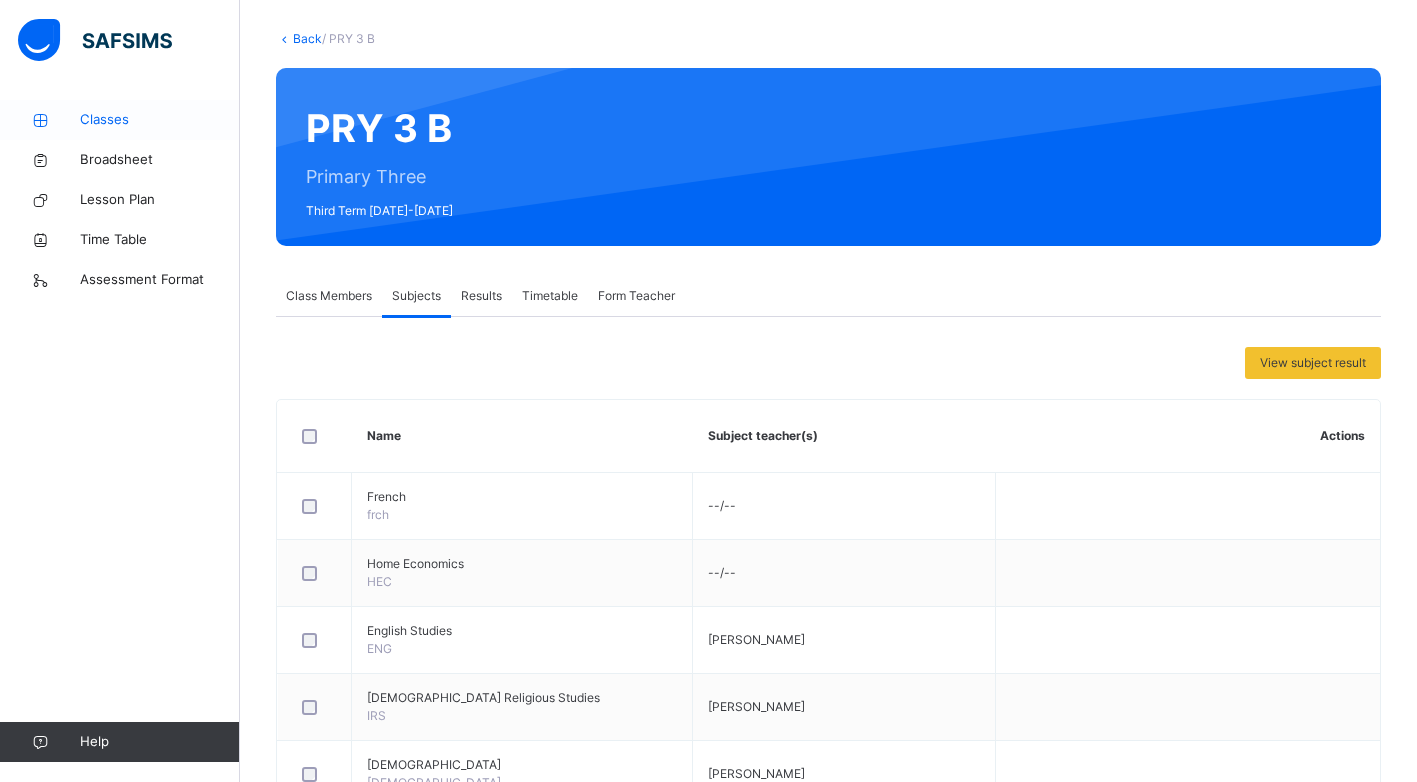 click on "Classes" at bounding box center [160, 120] 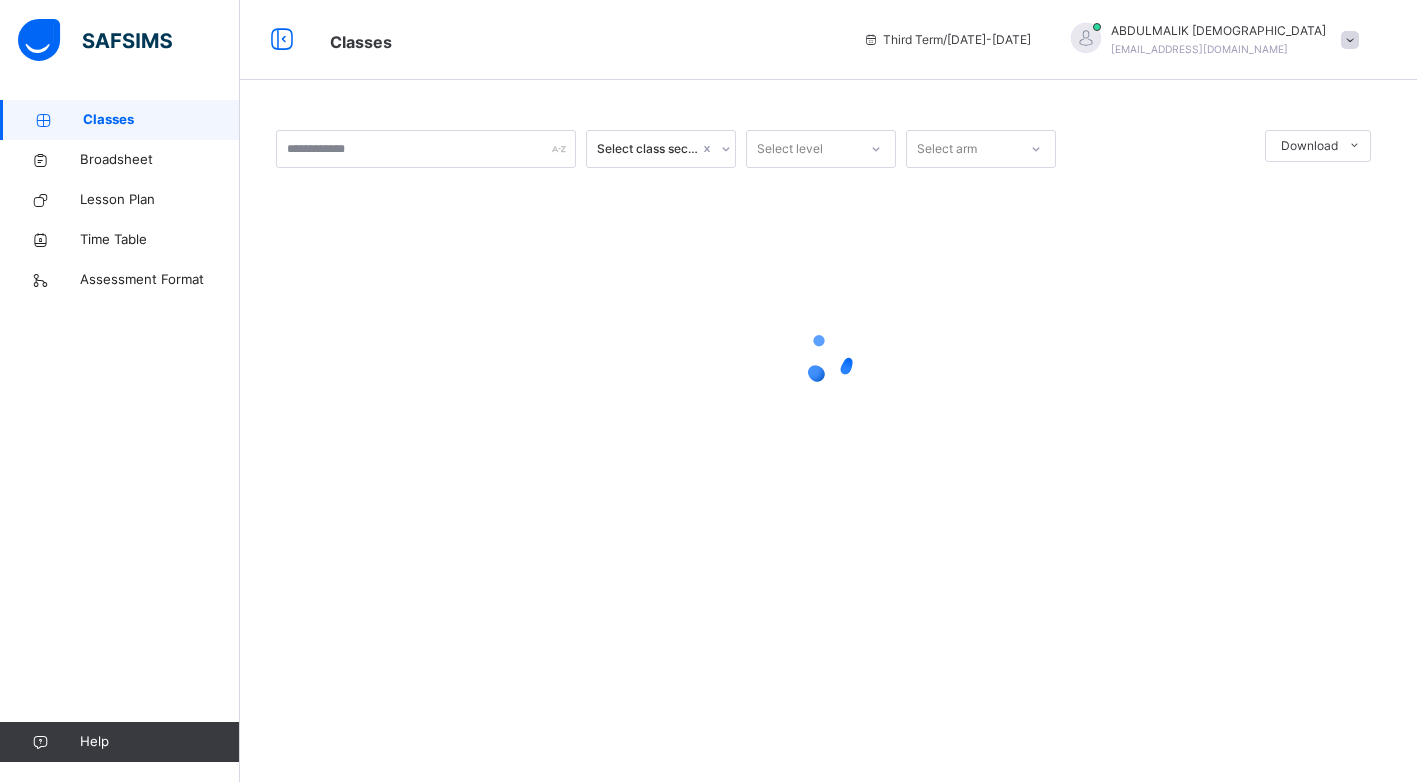 scroll, scrollTop: 0, scrollLeft: 0, axis: both 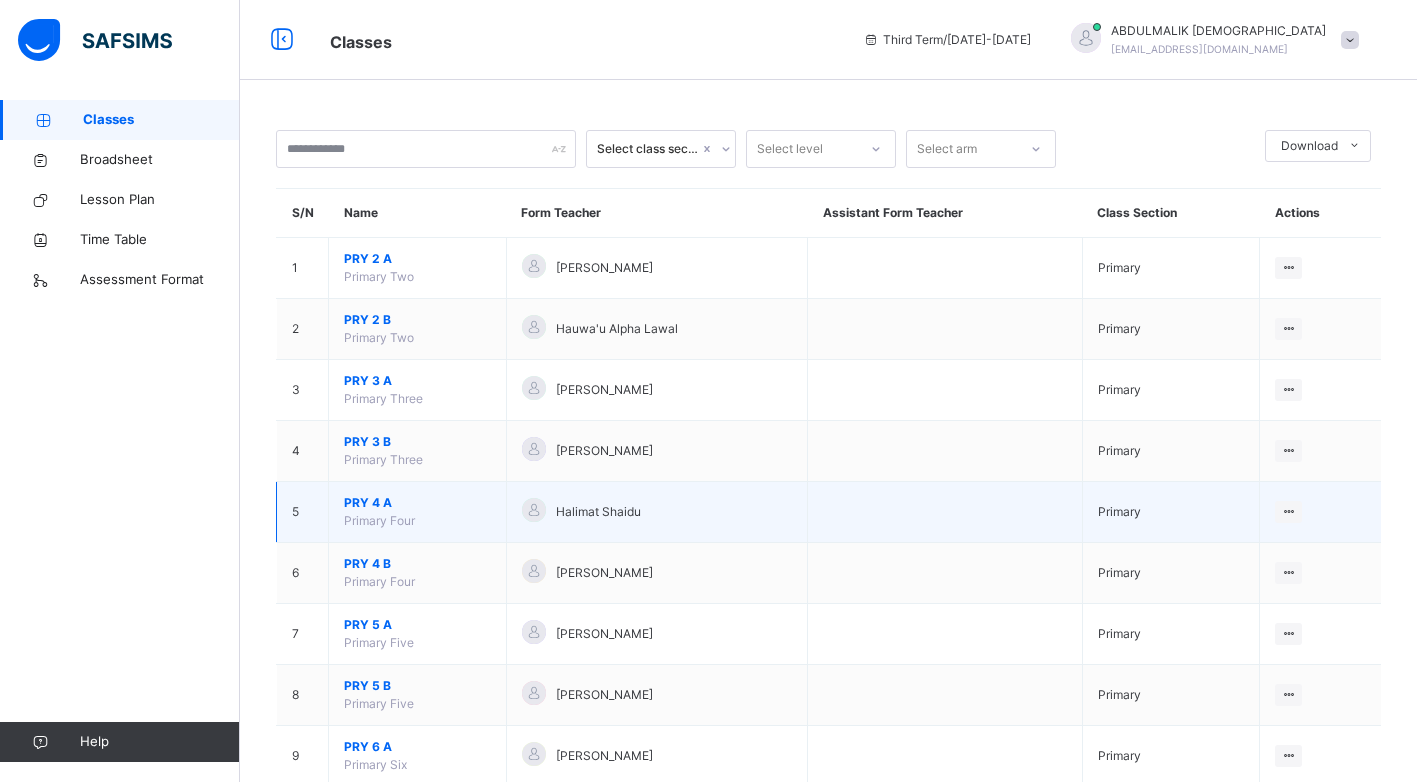 click on "PRY 4   A" at bounding box center (417, 503) 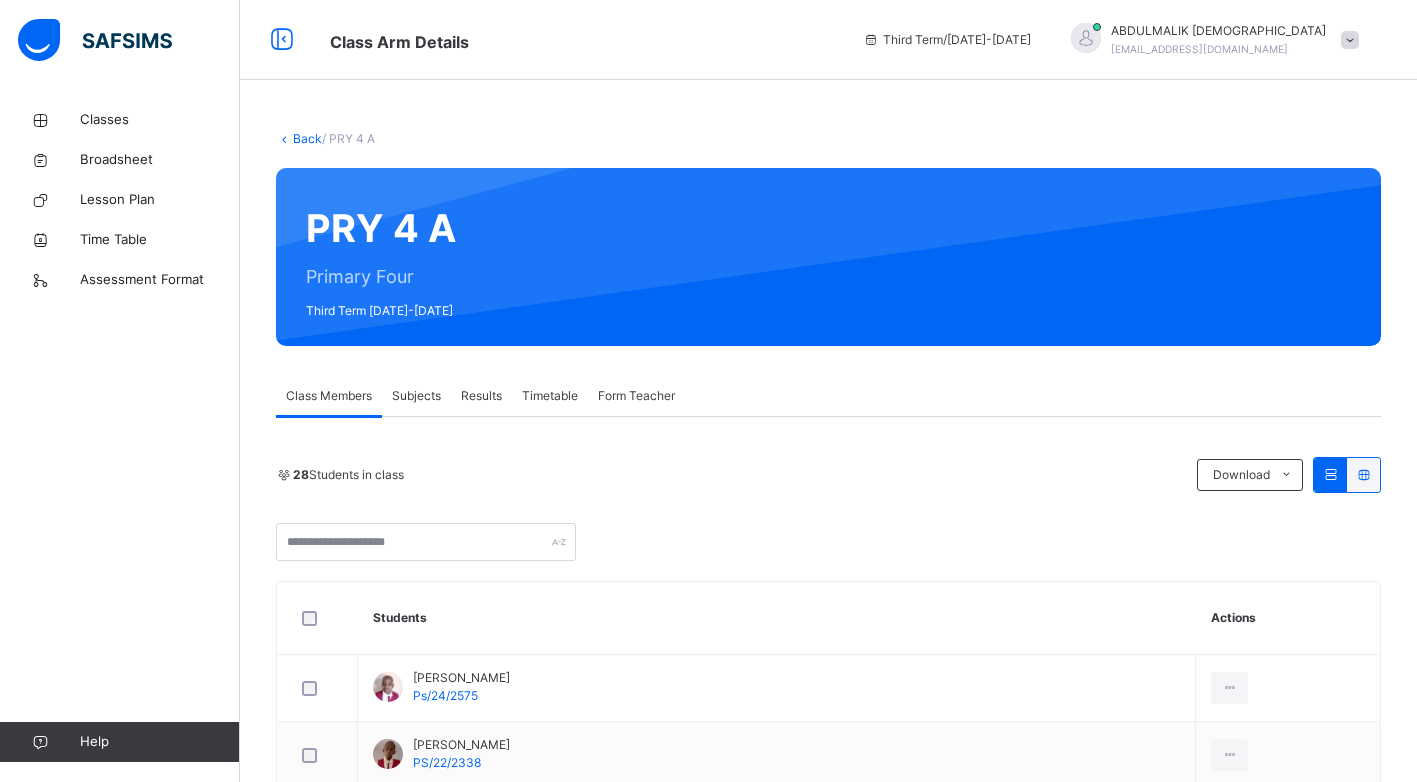 click on "Subjects" at bounding box center (416, 396) 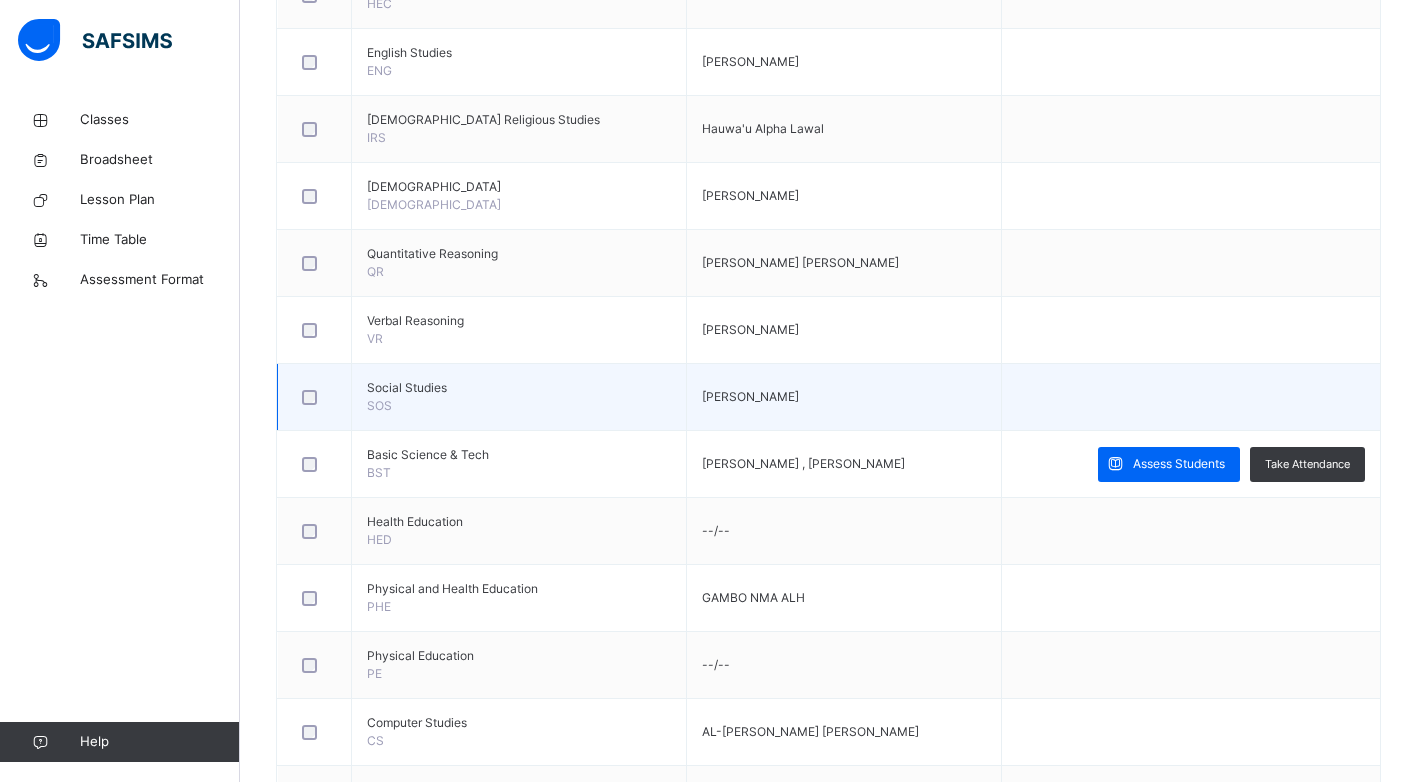 scroll, scrollTop: 700, scrollLeft: 0, axis: vertical 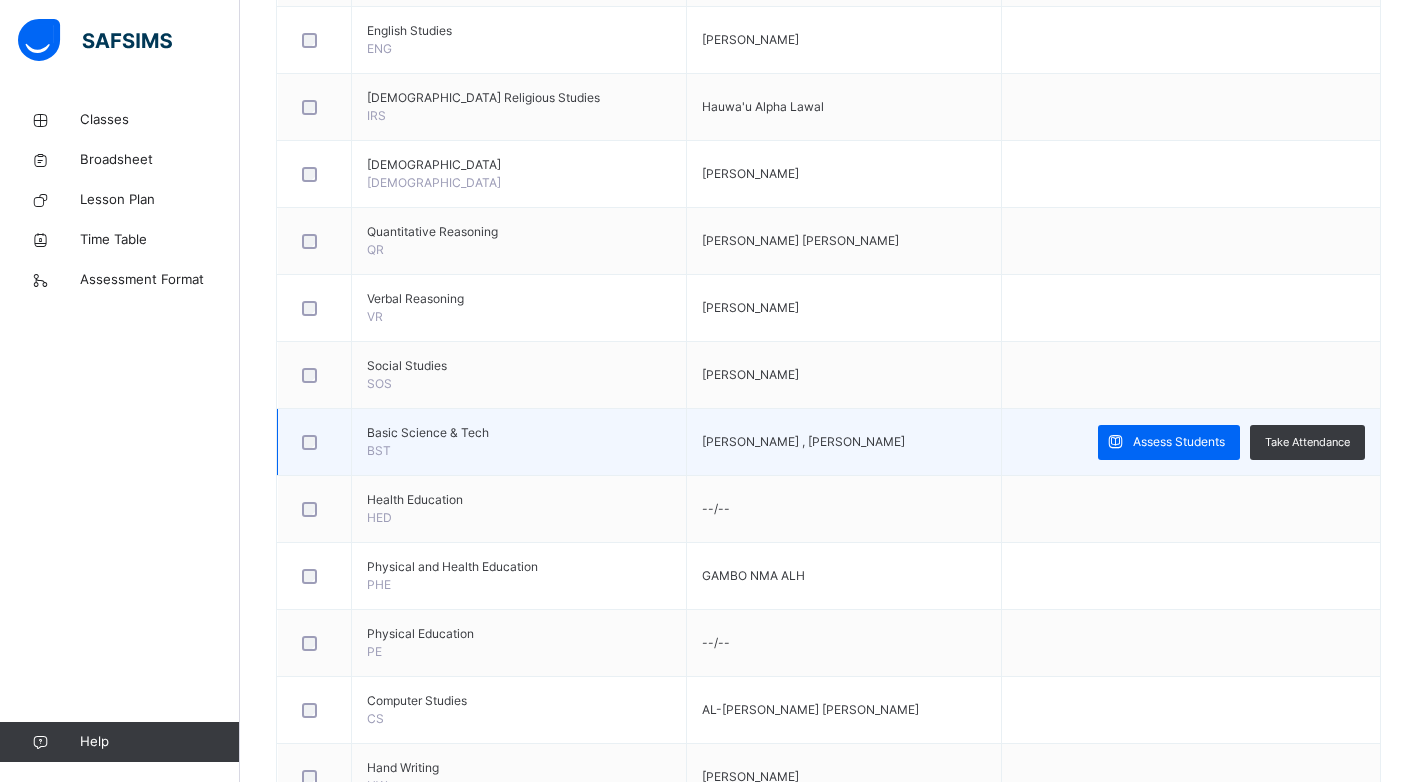 drag, startPoint x: 846, startPoint y: 452, endPoint x: 986, endPoint y: 442, distance: 140.35669 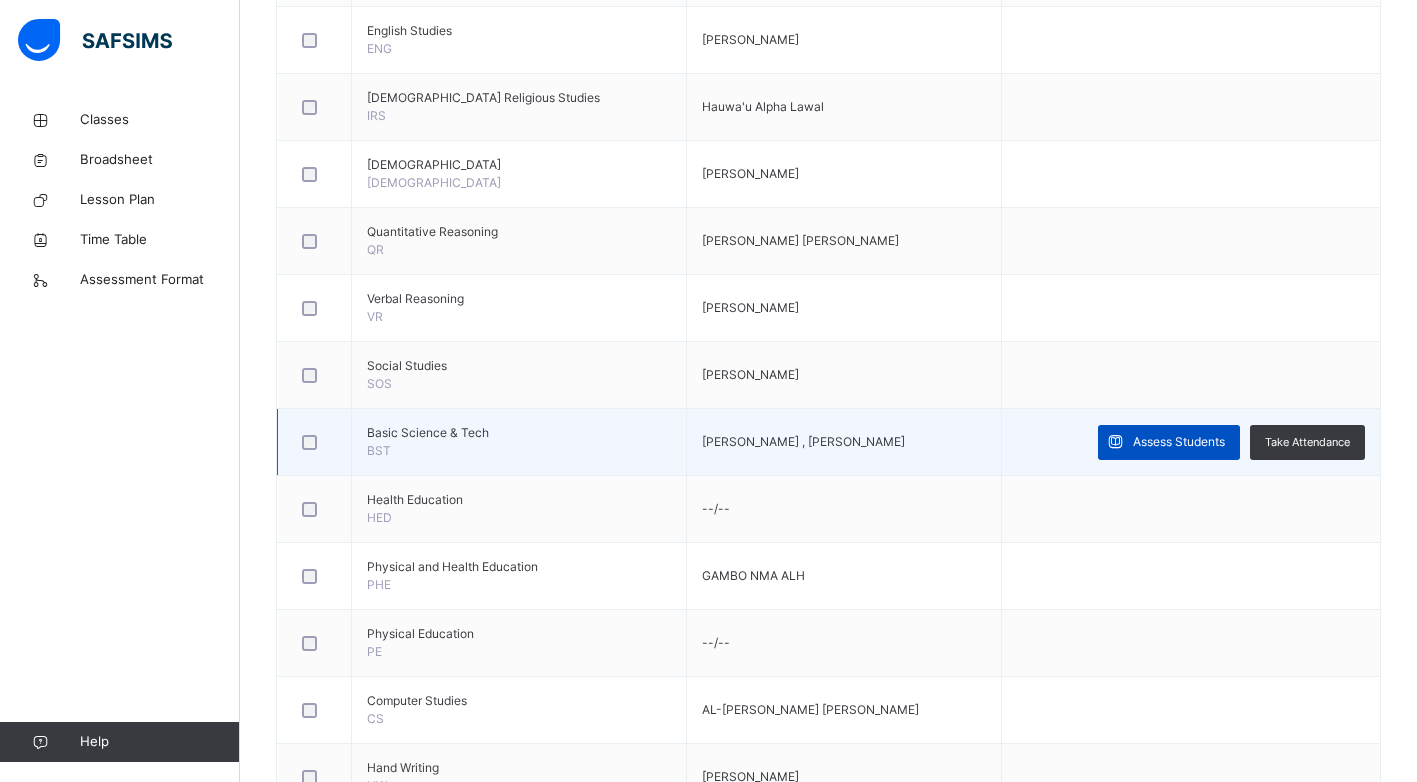 click on "Assess Students" at bounding box center (1179, 442) 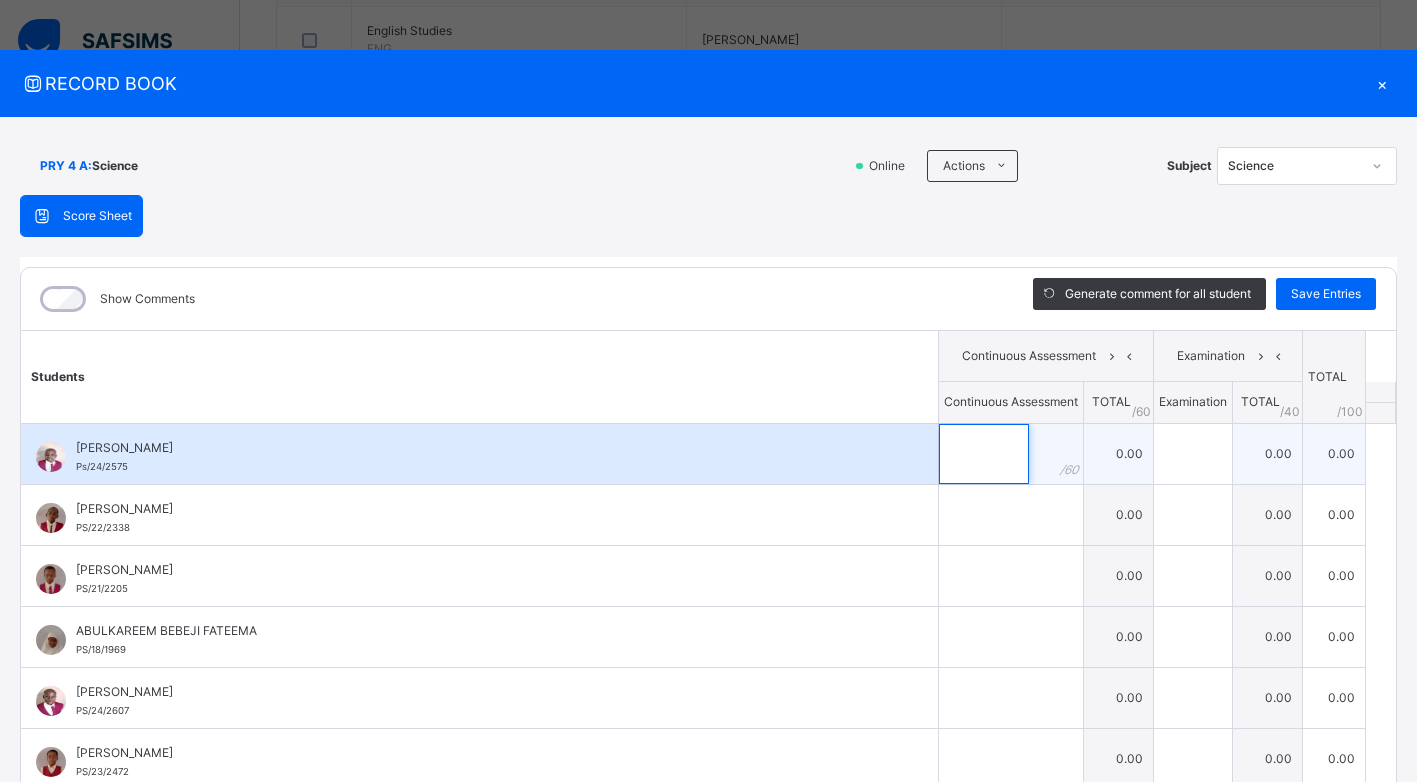 click at bounding box center [984, 454] 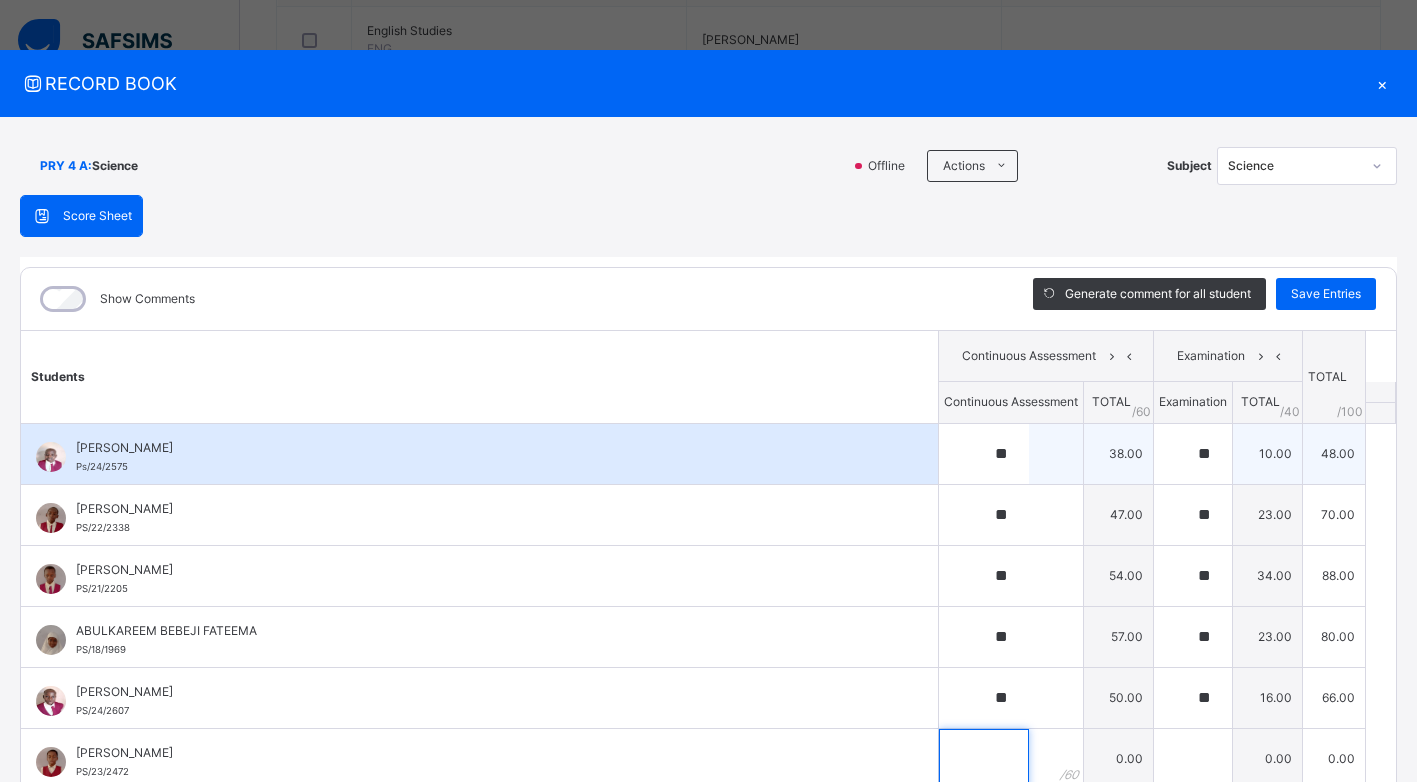 scroll, scrollTop: 7, scrollLeft: 0, axis: vertical 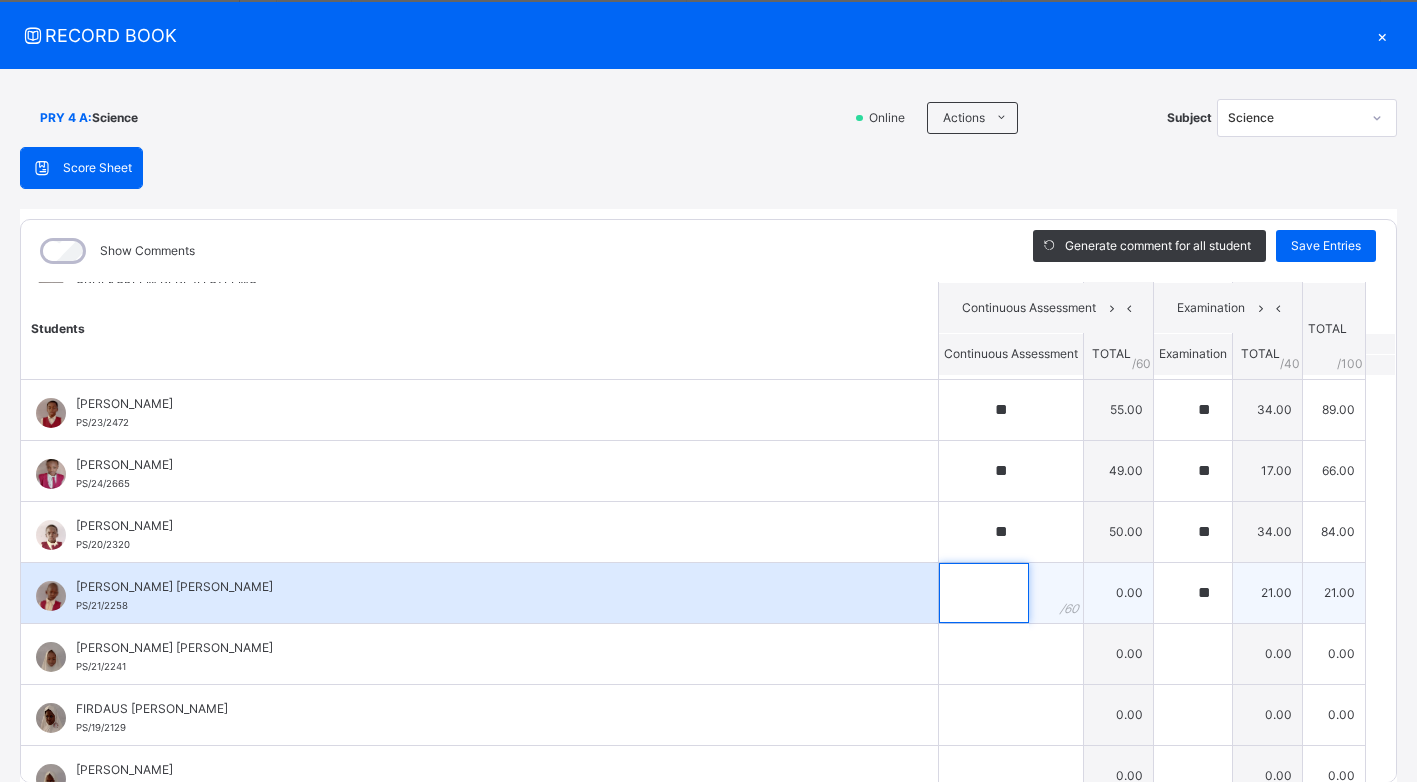 click at bounding box center (984, 593) 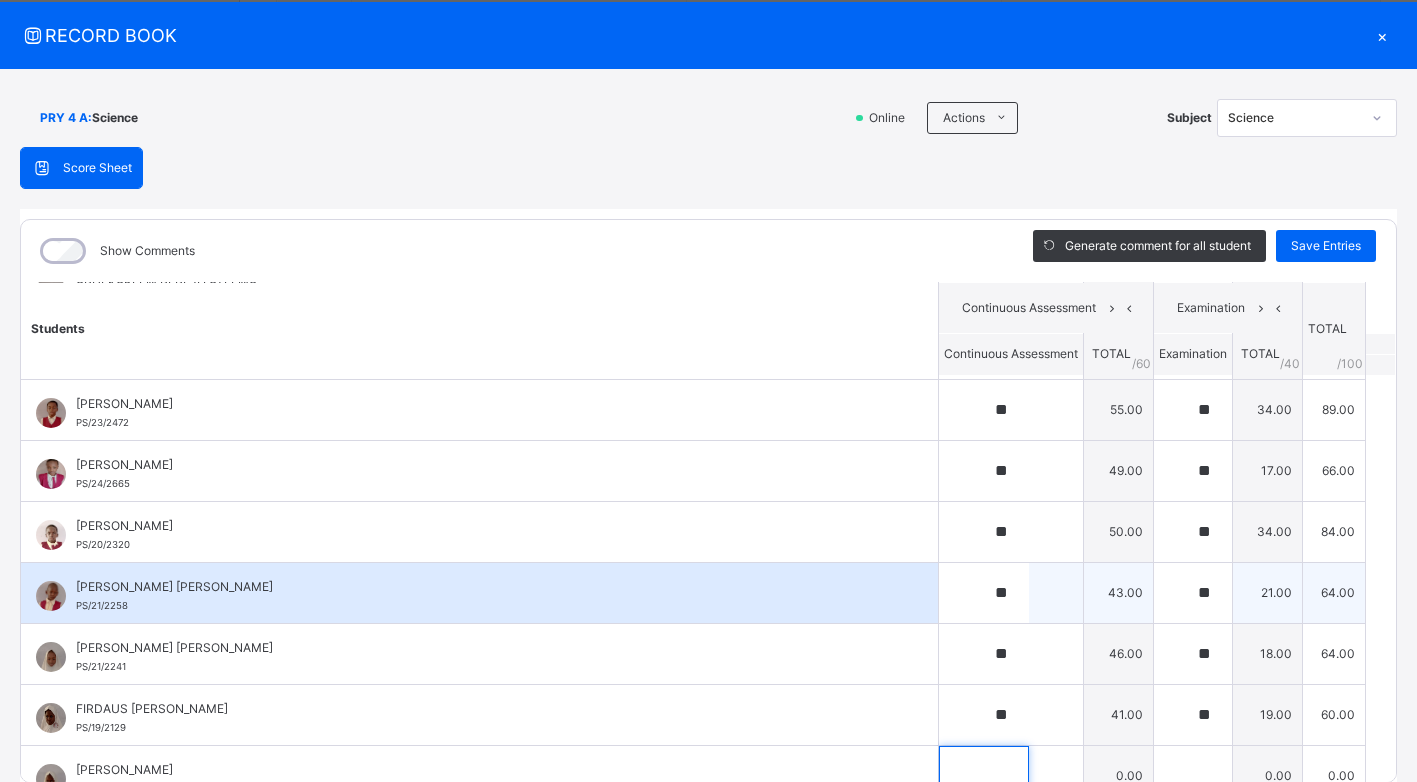 scroll, scrollTop: 325, scrollLeft: 0, axis: vertical 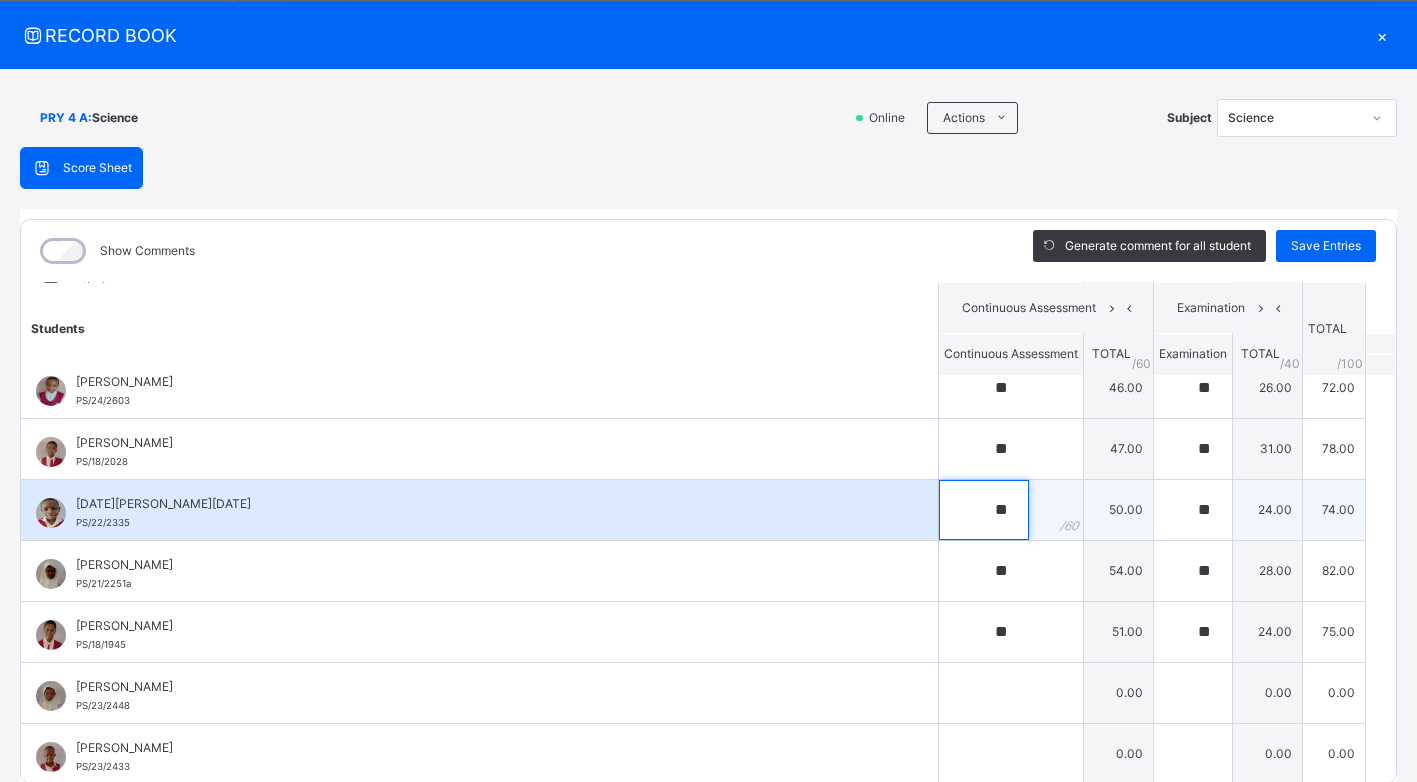 click on "**" at bounding box center [984, 510] 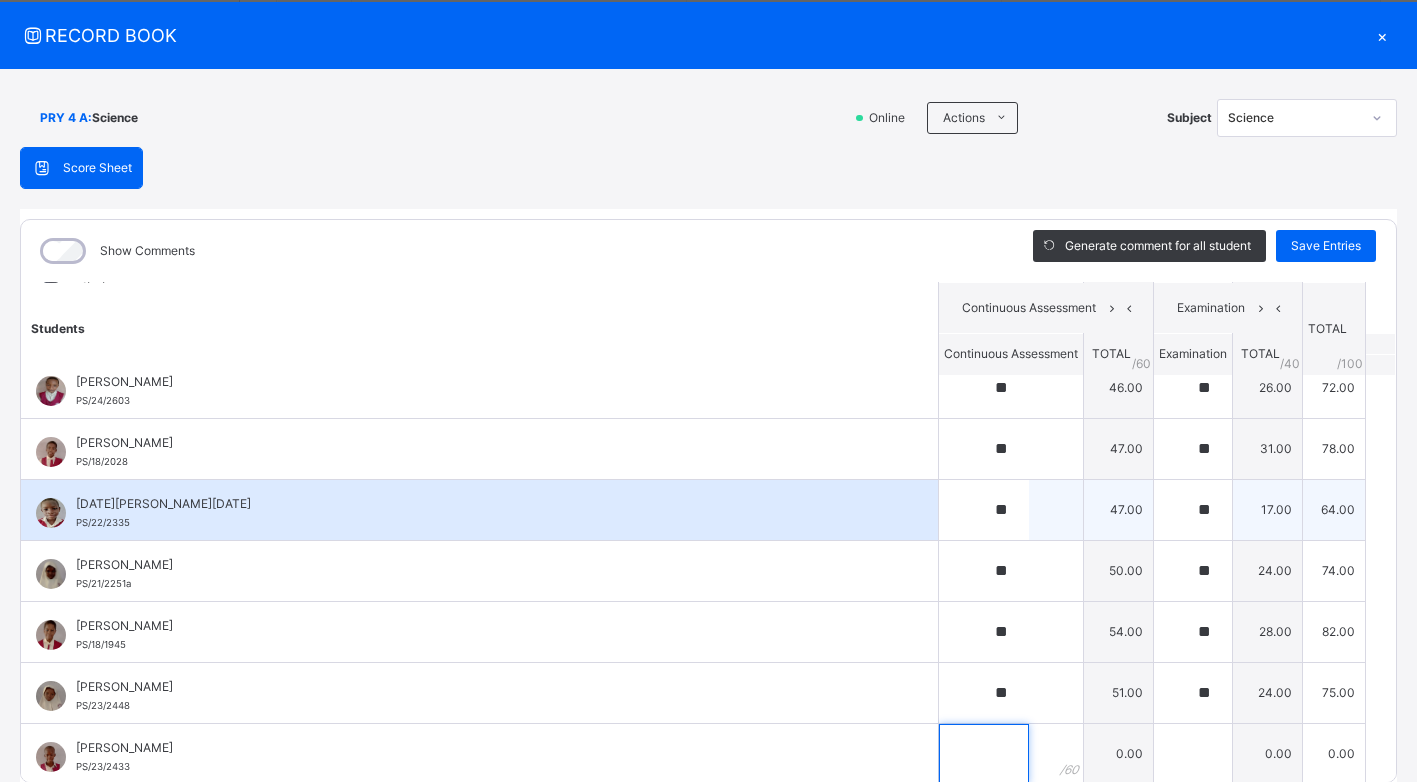 scroll, scrollTop: 1118, scrollLeft: 0, axis: vertical 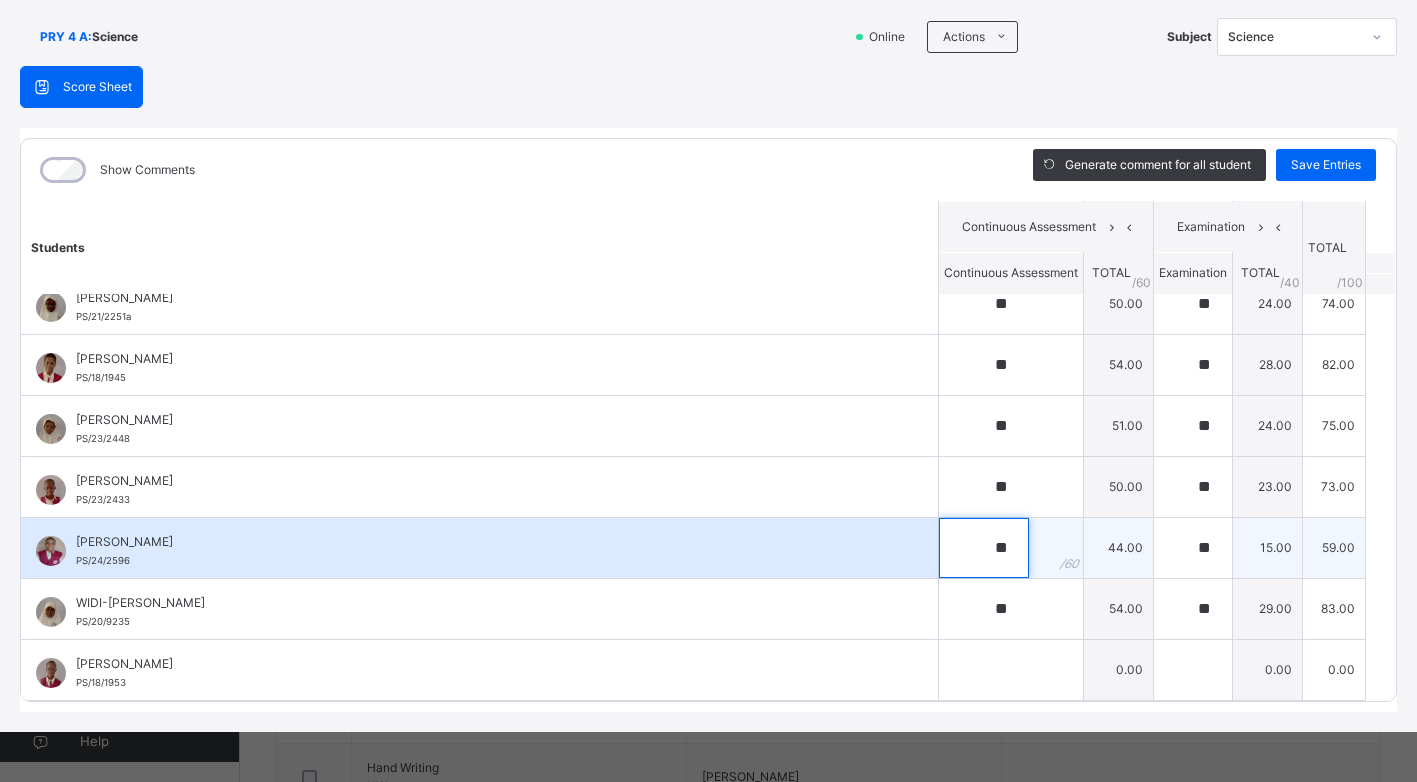 click on "**" at bounding box center [984, 548] 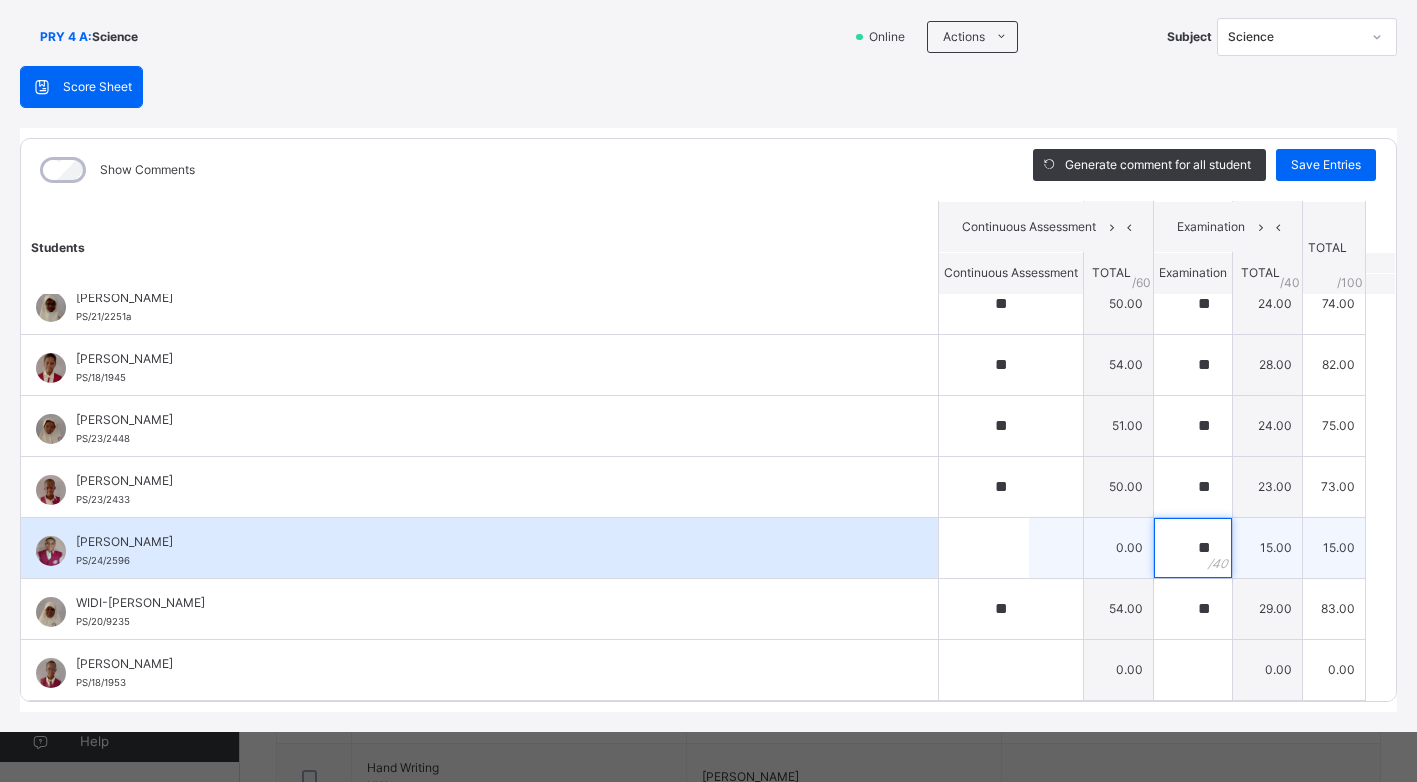 click on "**" at bounding box center (1193, 548) 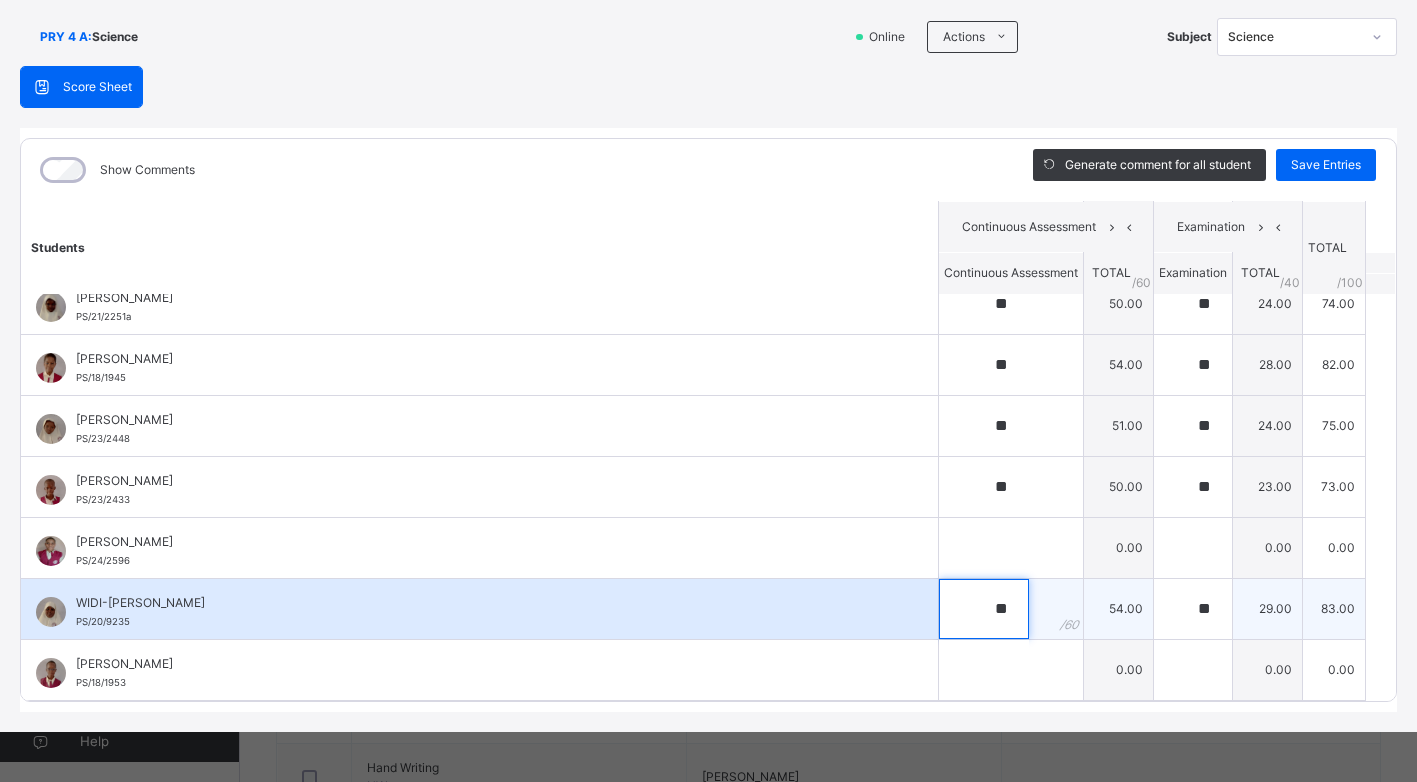 drag, startPoint x: 986, startPoint y: 605, endPoint x: 995, endPoint y: 615, distance: 13.453624 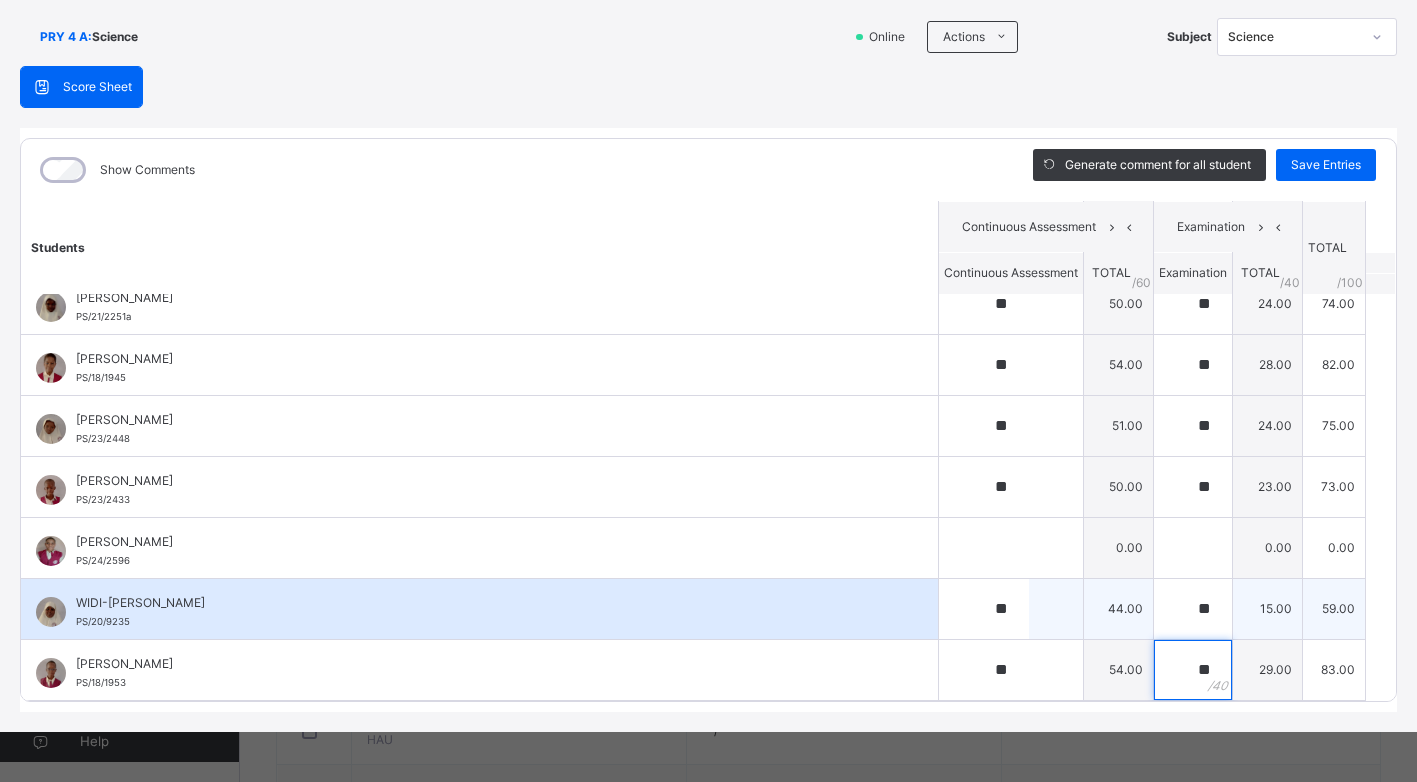 scroll, scrollTop: 1000, scrollLeft: 0, axis: vertical 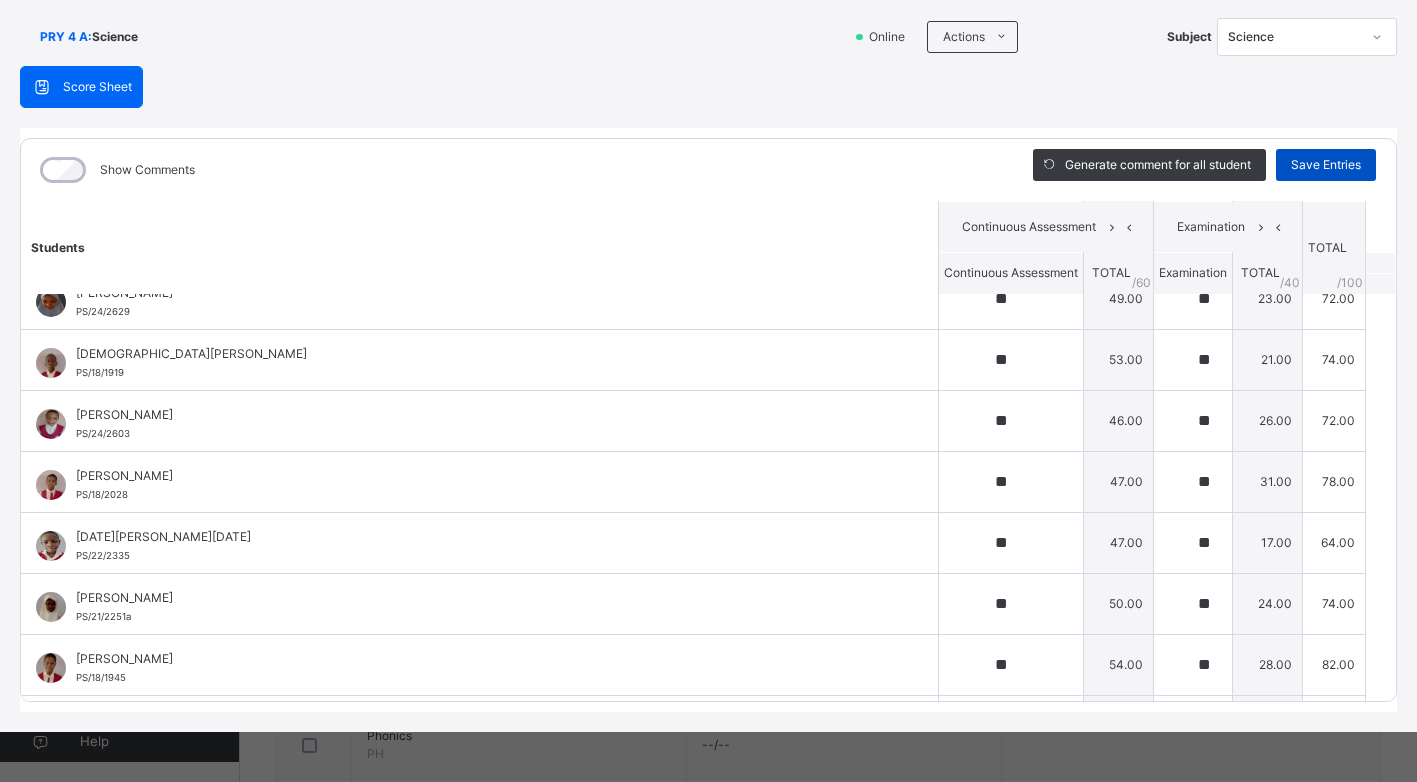 click on "Save Entries" at bounding box center (1326, 165) 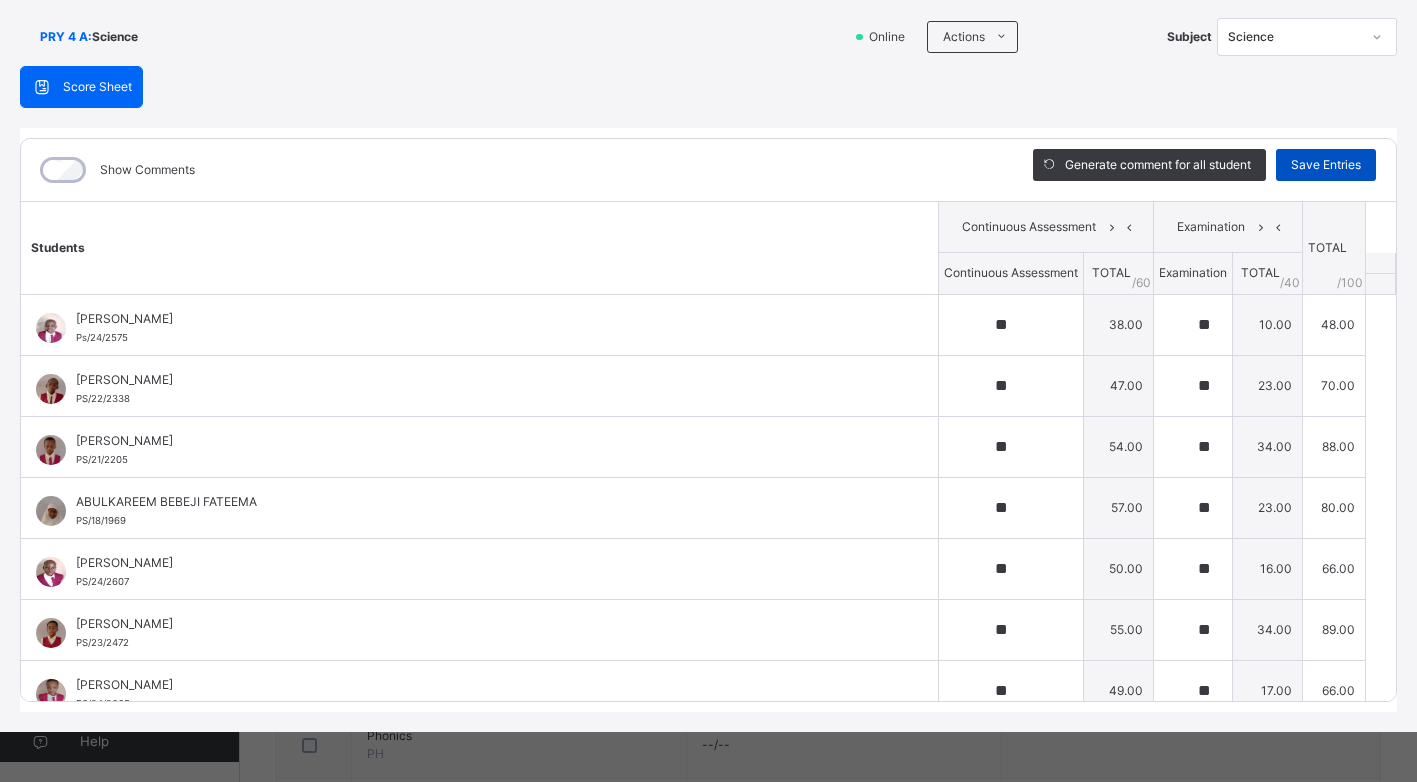 click on "Save Entries" at bounding box center [1326, 165] 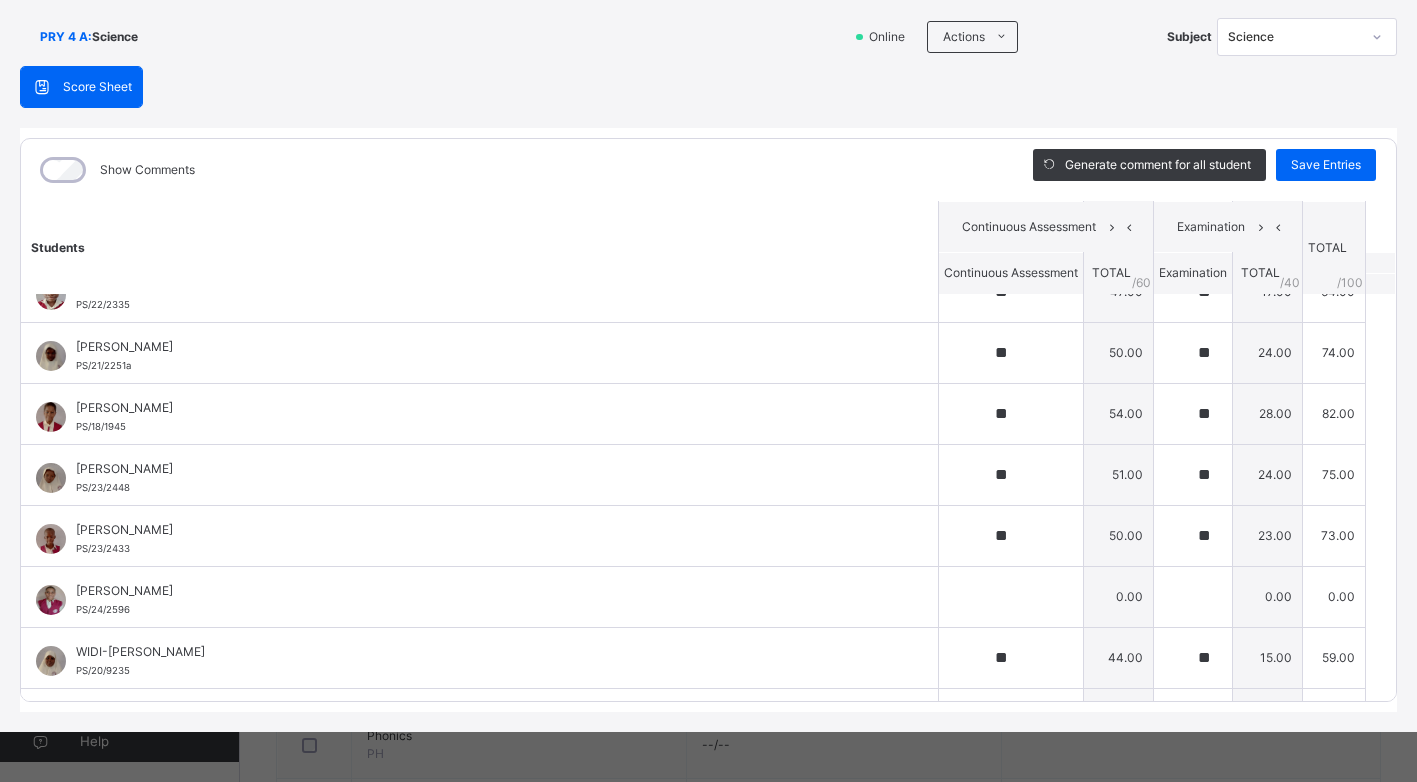 scroll, scrollTop: 1302, scrollLeft: 0, axis: vertical 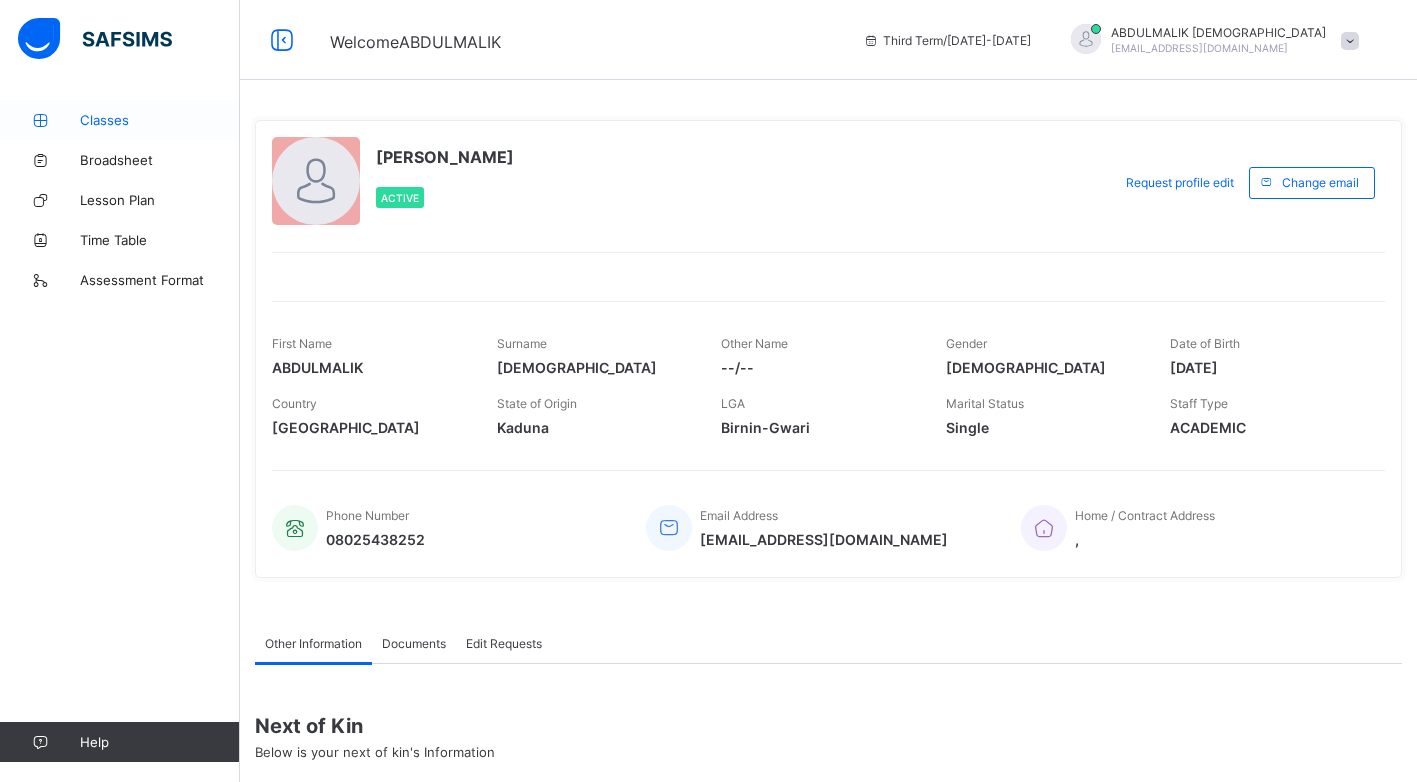 click on "Classes" at bounding box center (120, 120) 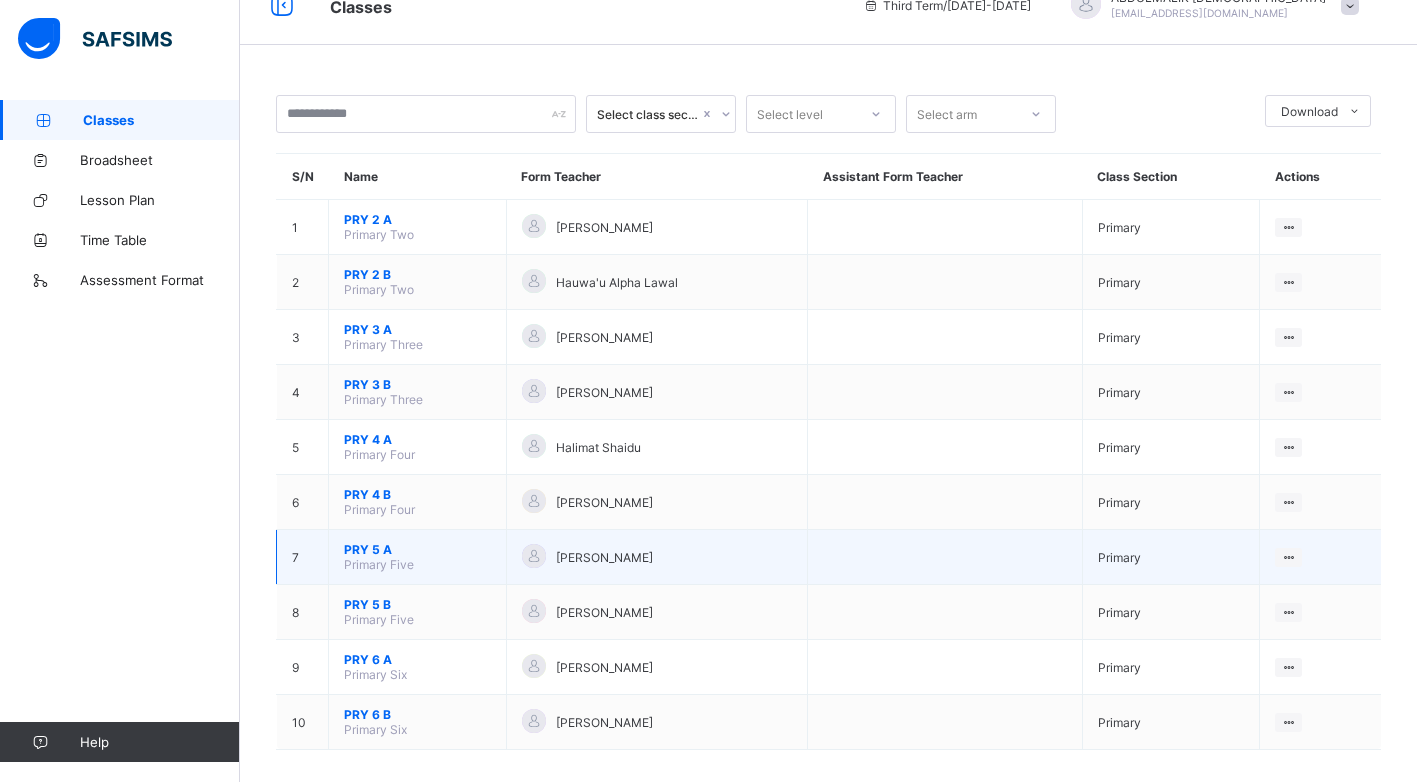 scroll, scrollTop: 53, scrollLeft: 0, axis: vertical 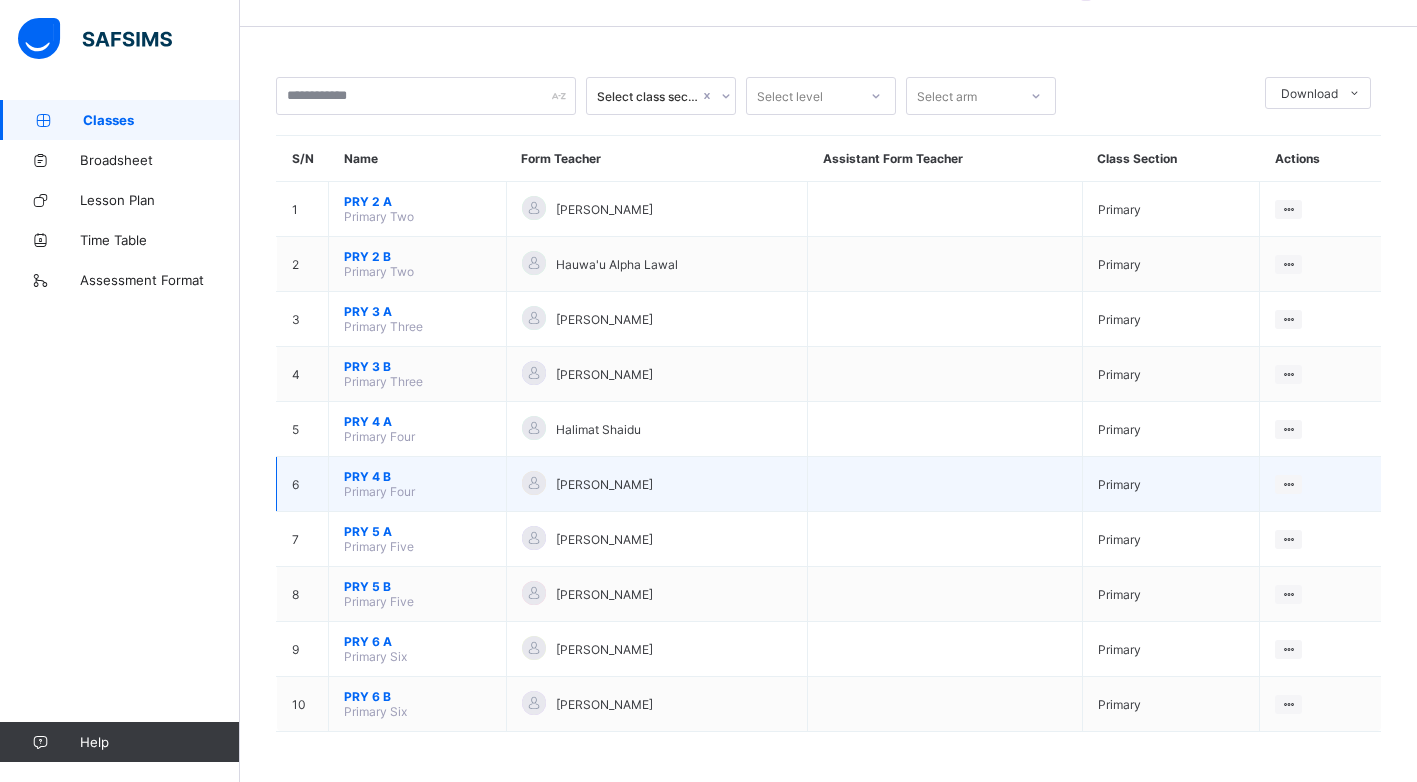 click on "[PERSON_NAME]" at bounding box center [657, 484] 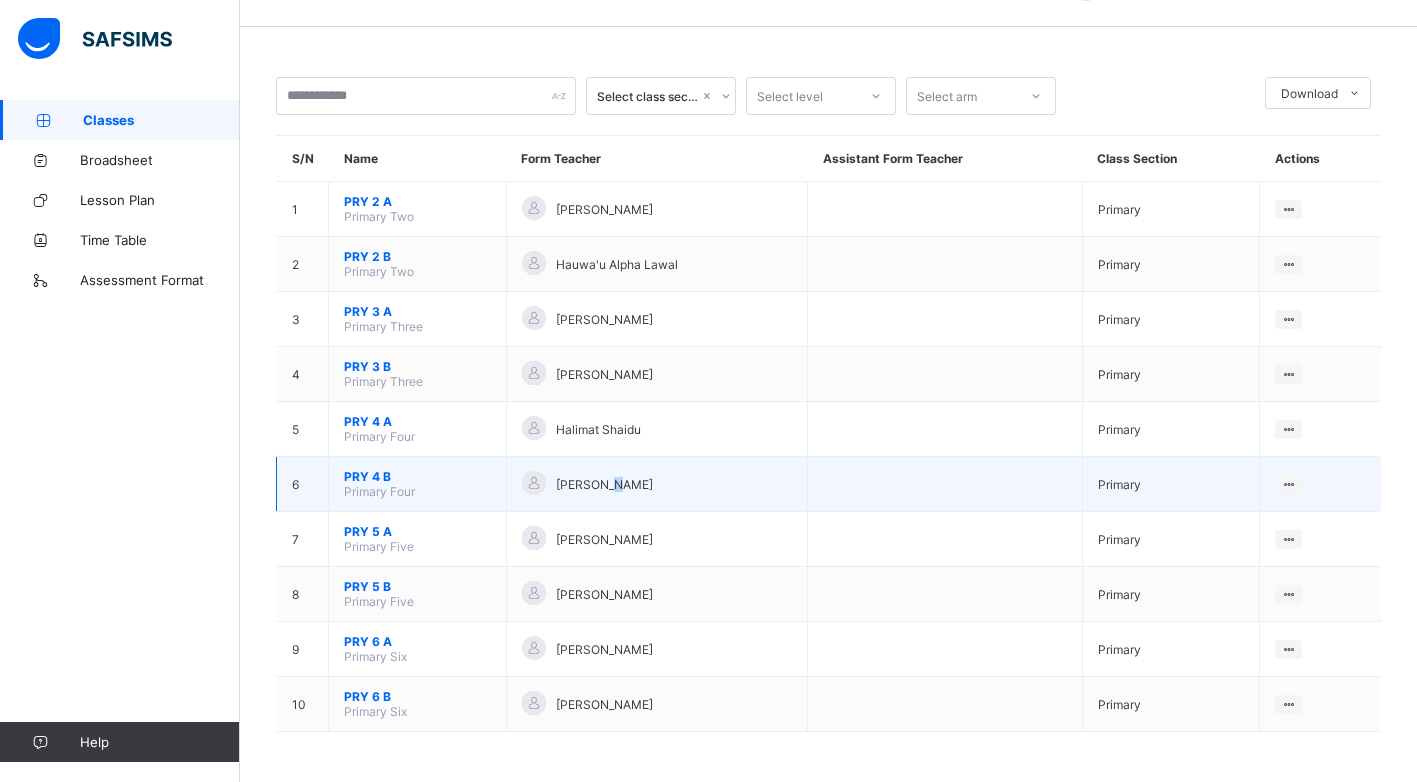 click on "[PERSON_NAME]" at bounding box center (657, 484) 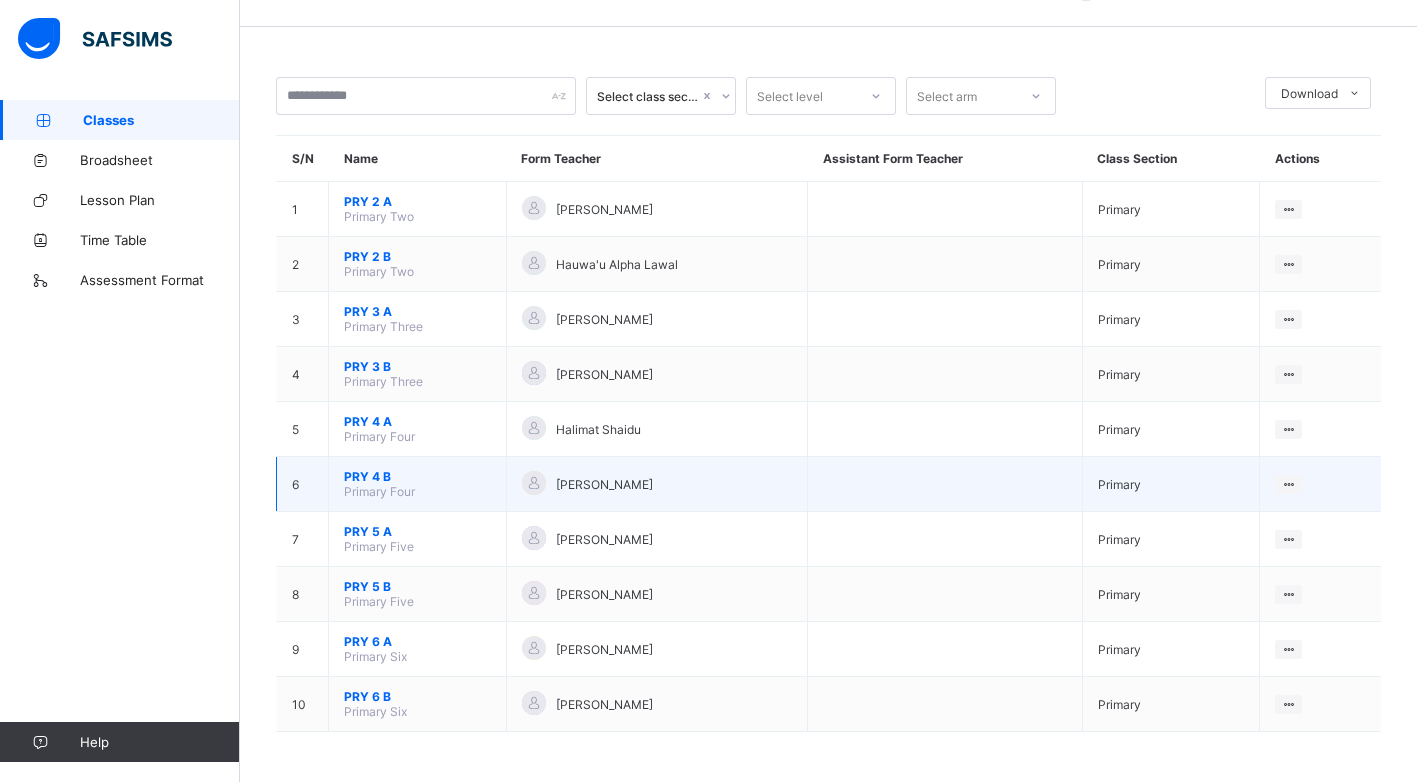 click on "[PERSON_NAME]" at bounding box center (657, 484) 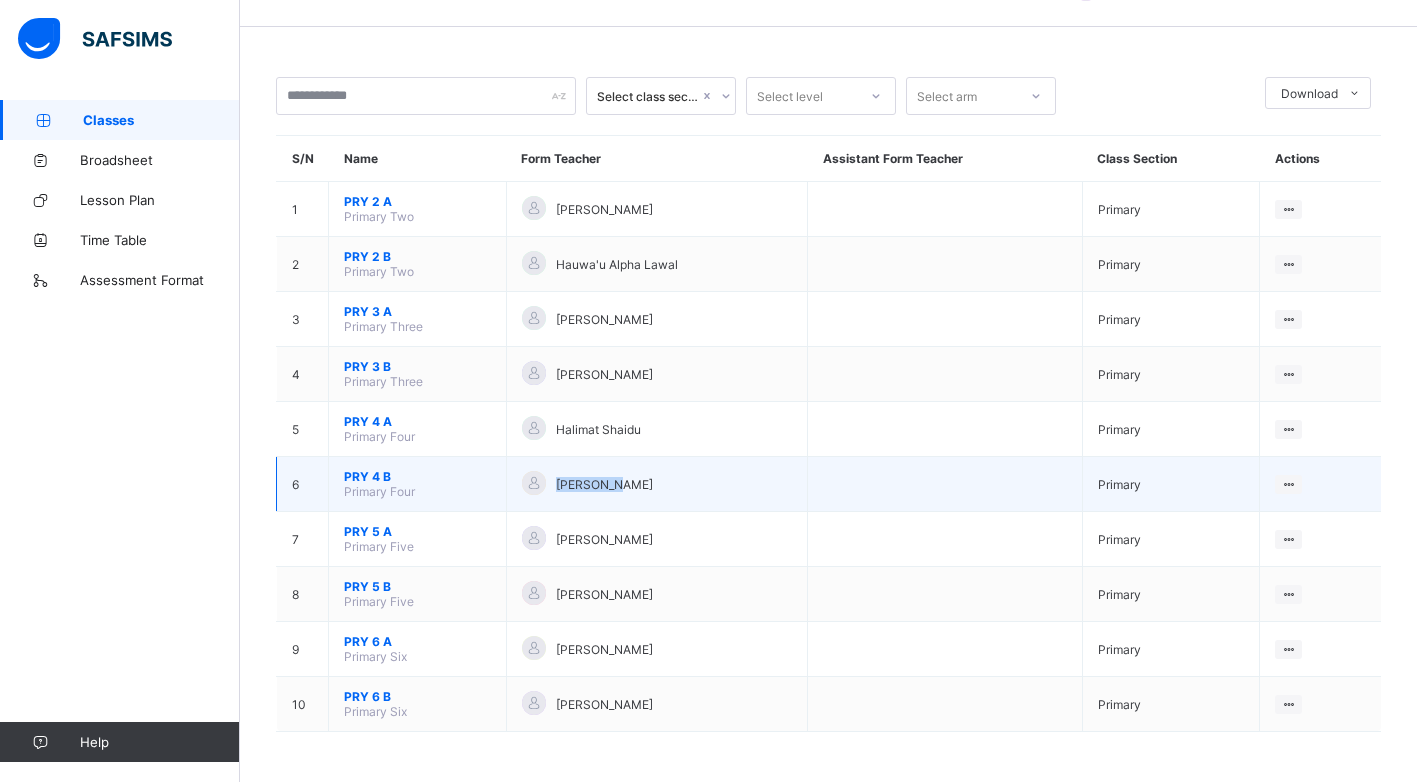 click on "[PERSON_NAME]" at bounding box center (657, 484) 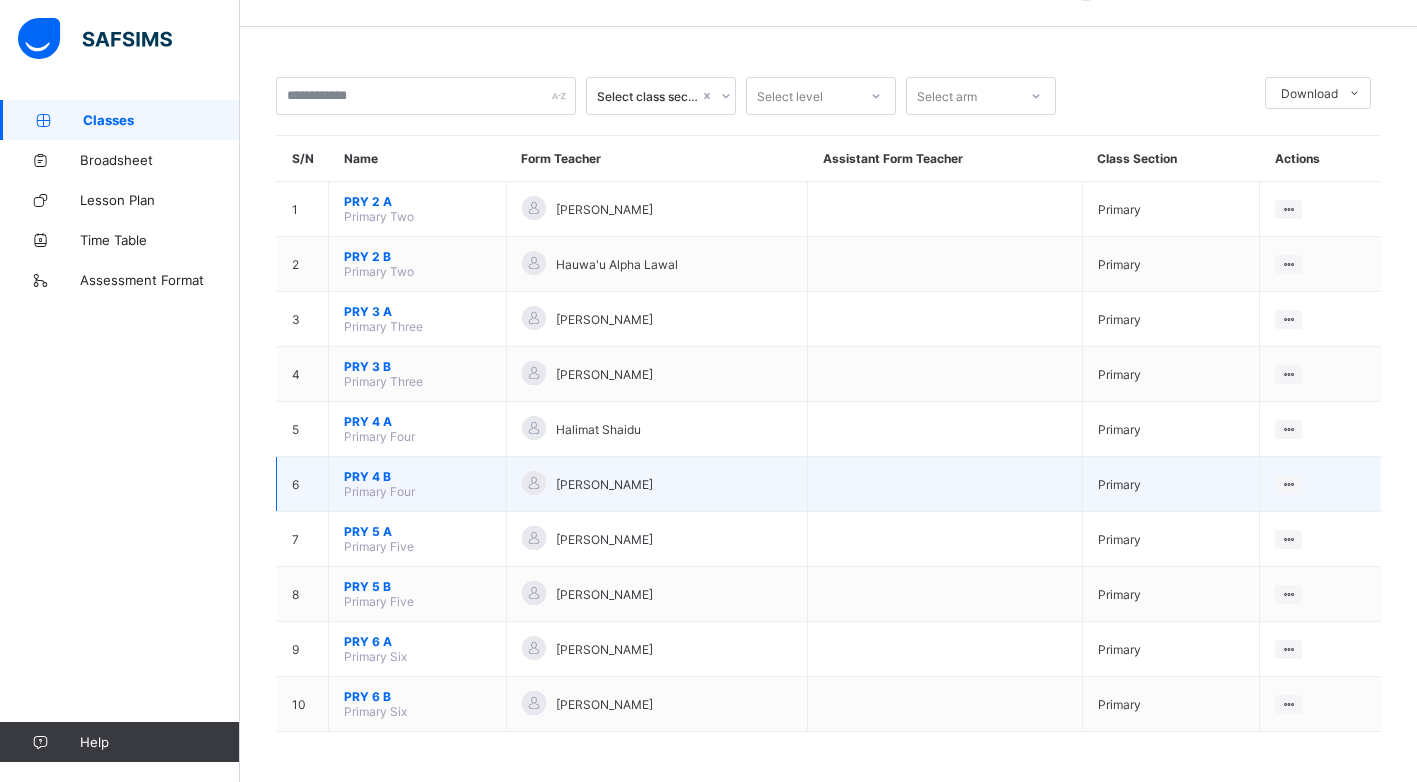 drag, startPoint x: 601, startPoint y: 497, endPoint x: 463, endPoint y: 483, distance: 138.70833 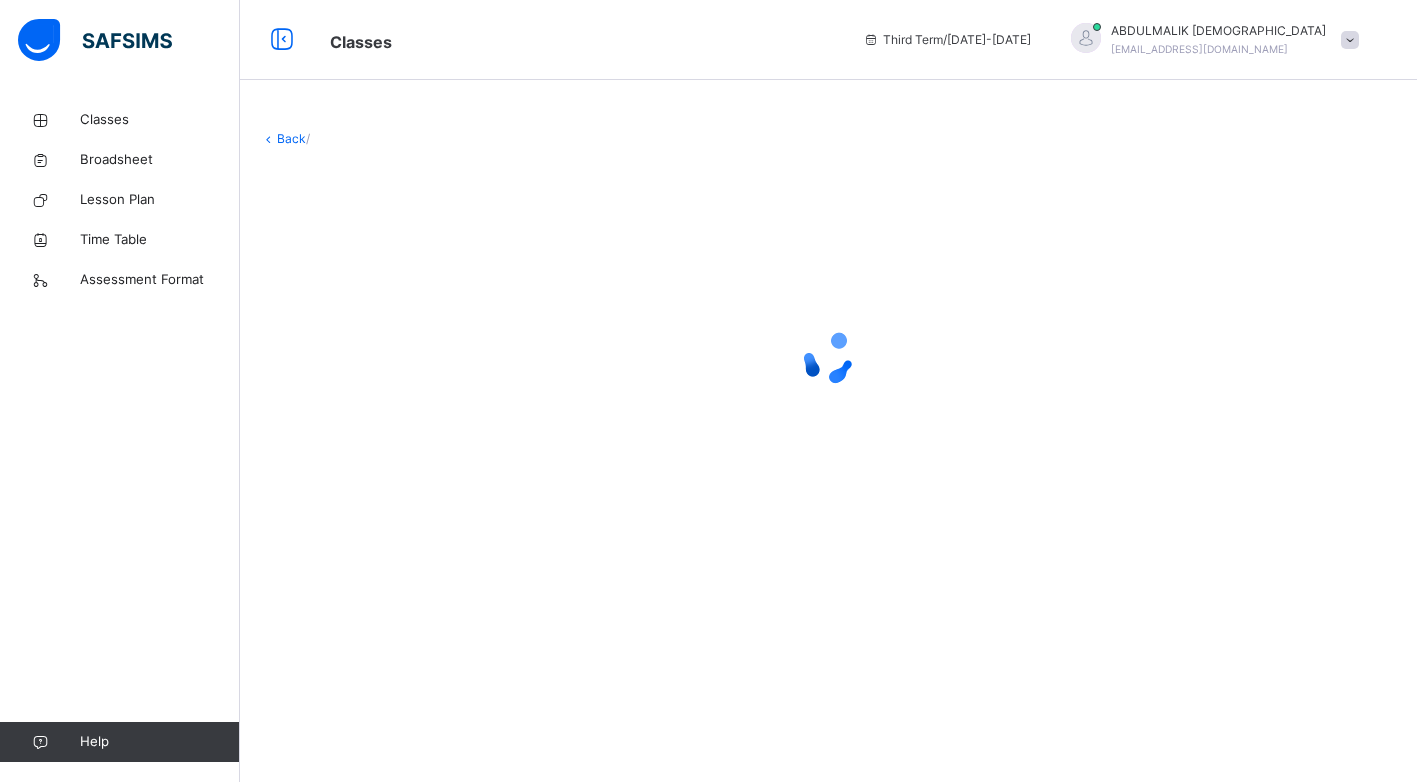 scroll, scrollTop: 0, scrollLeft: 0, axis: both 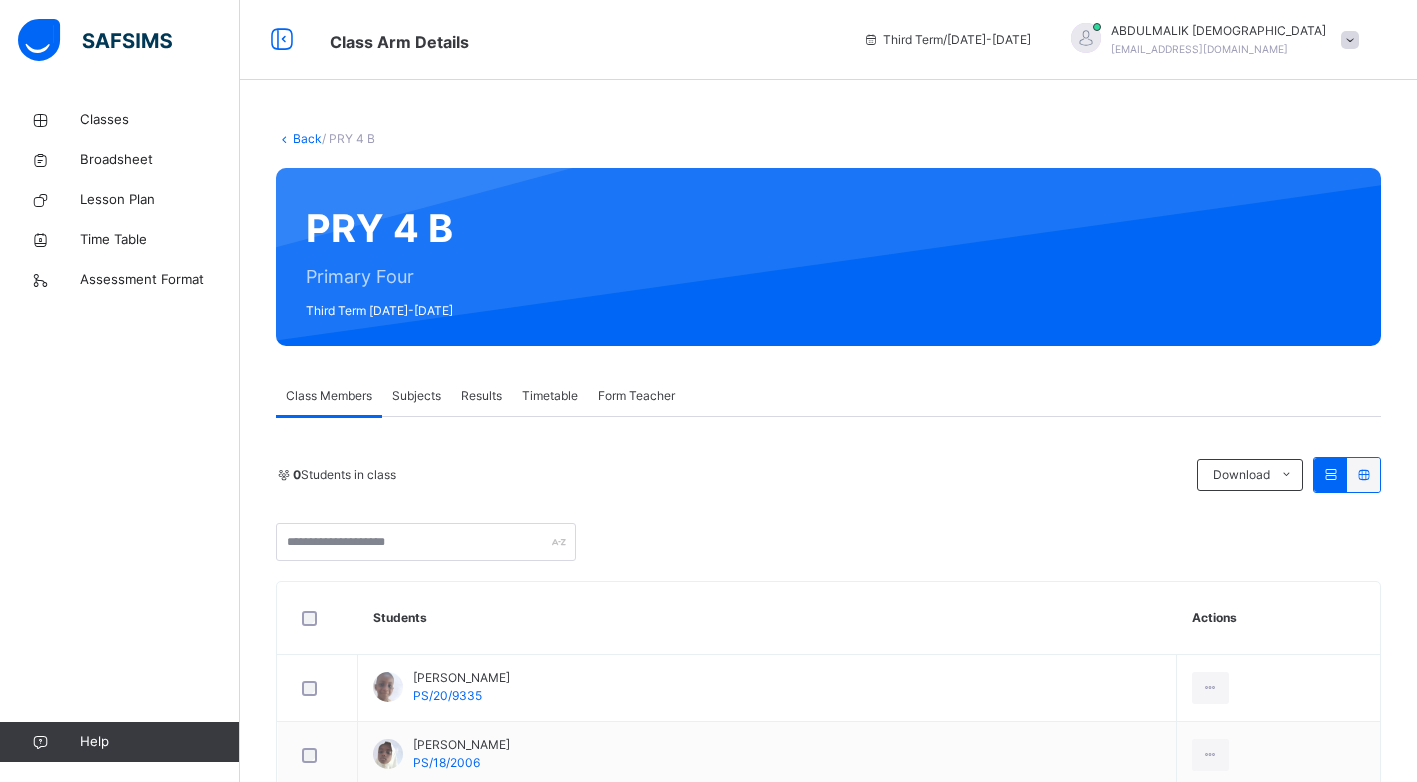 click on "Subjects" at bounding box center [416, 396] 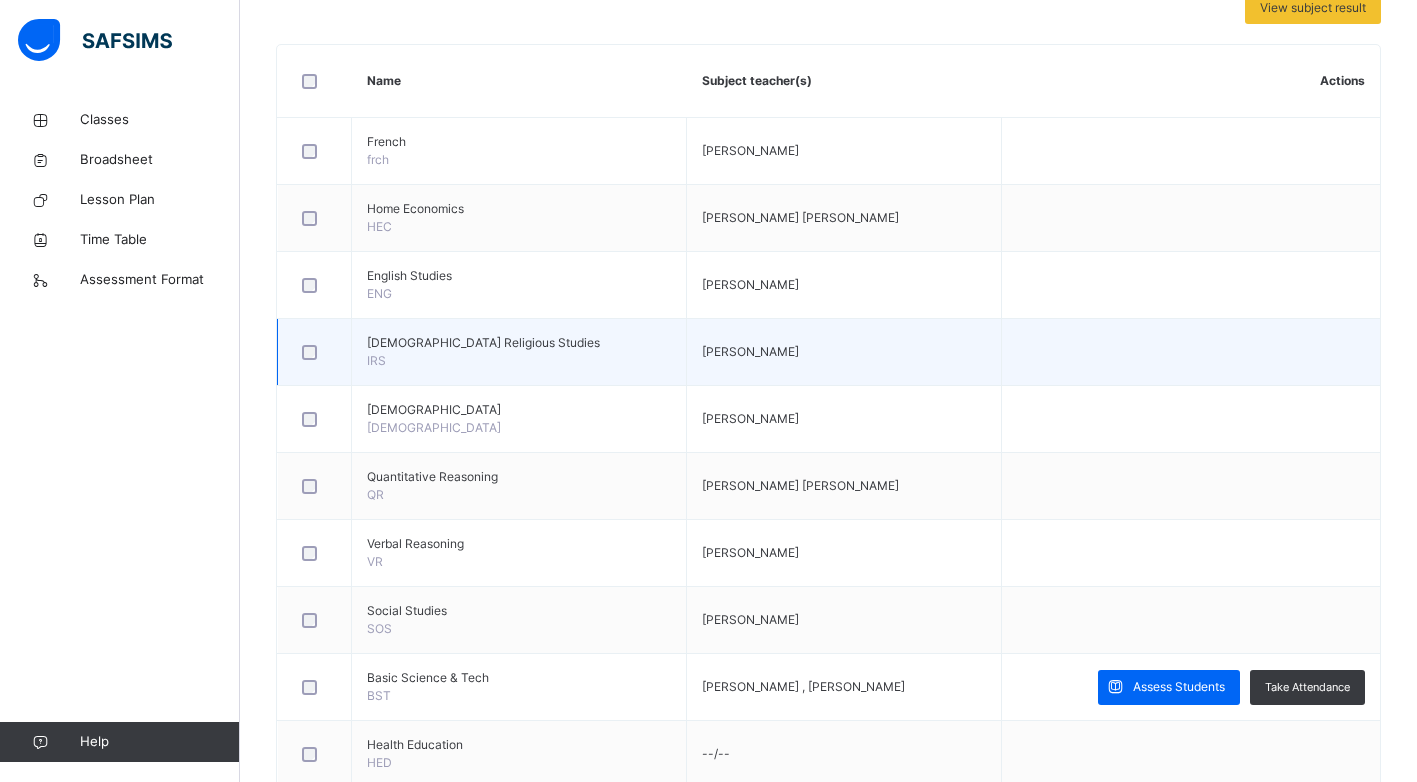 scroll, scrollTop: 500, scrollLeft: 0, axis: vertical 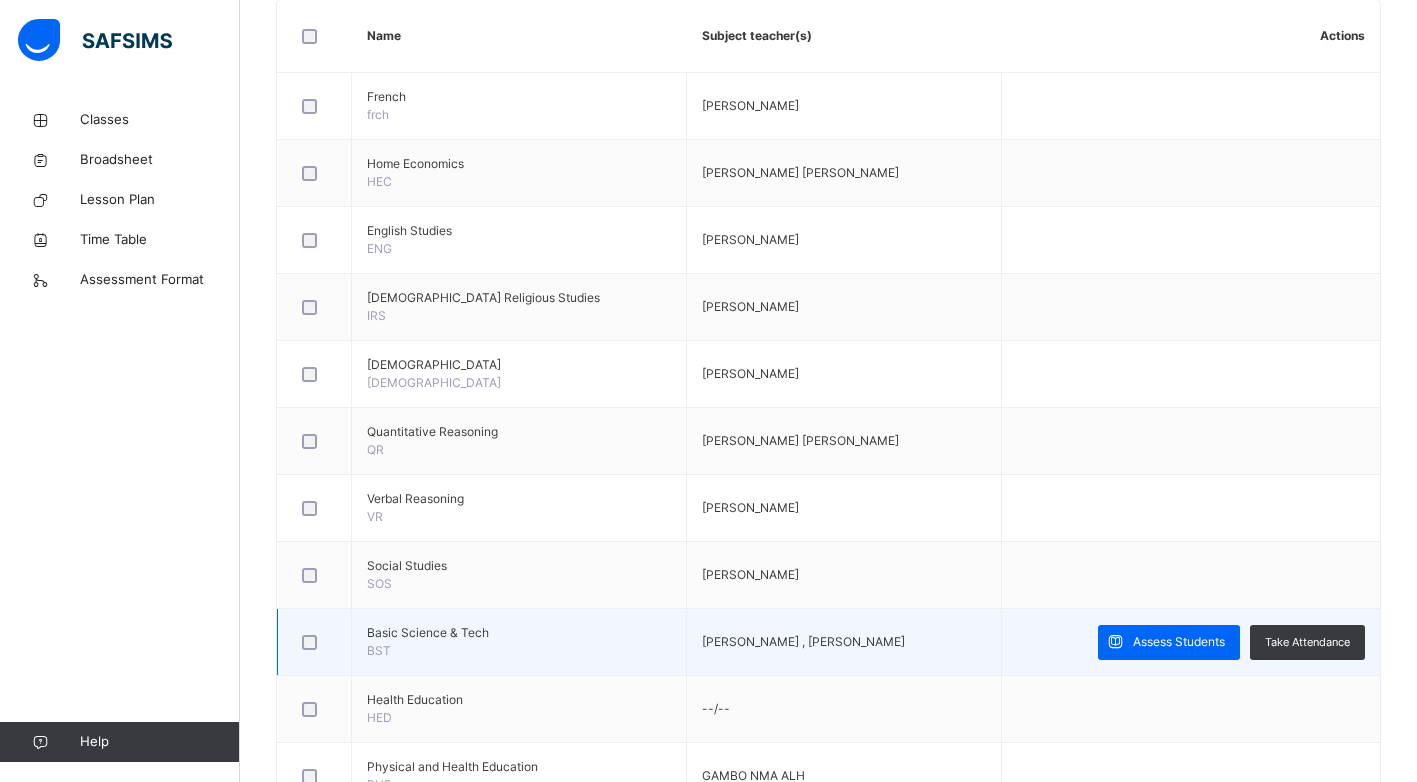 click on "Basic Science & Tech   BST" at bounding box center (519, 642) 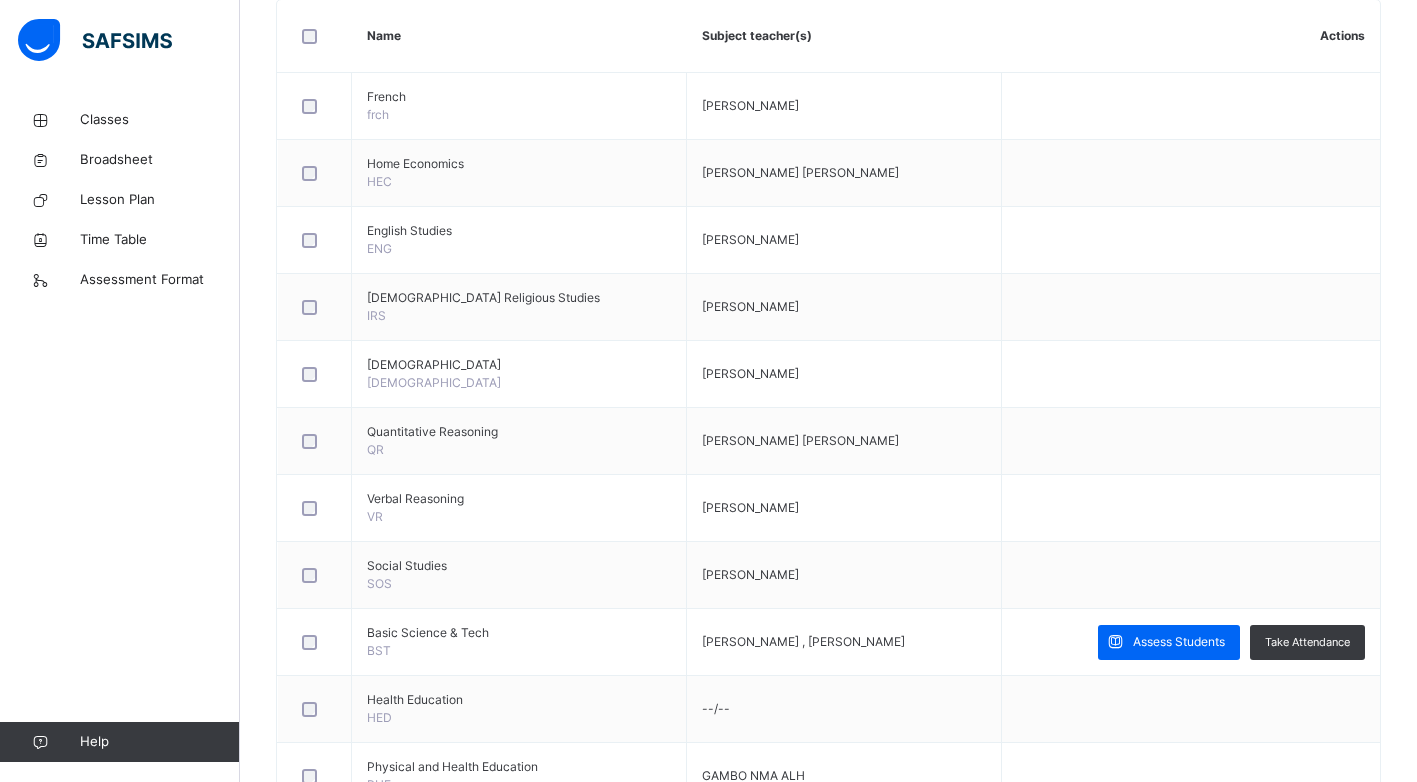 click on "Assess Students" at bounding box center (1169, 642) 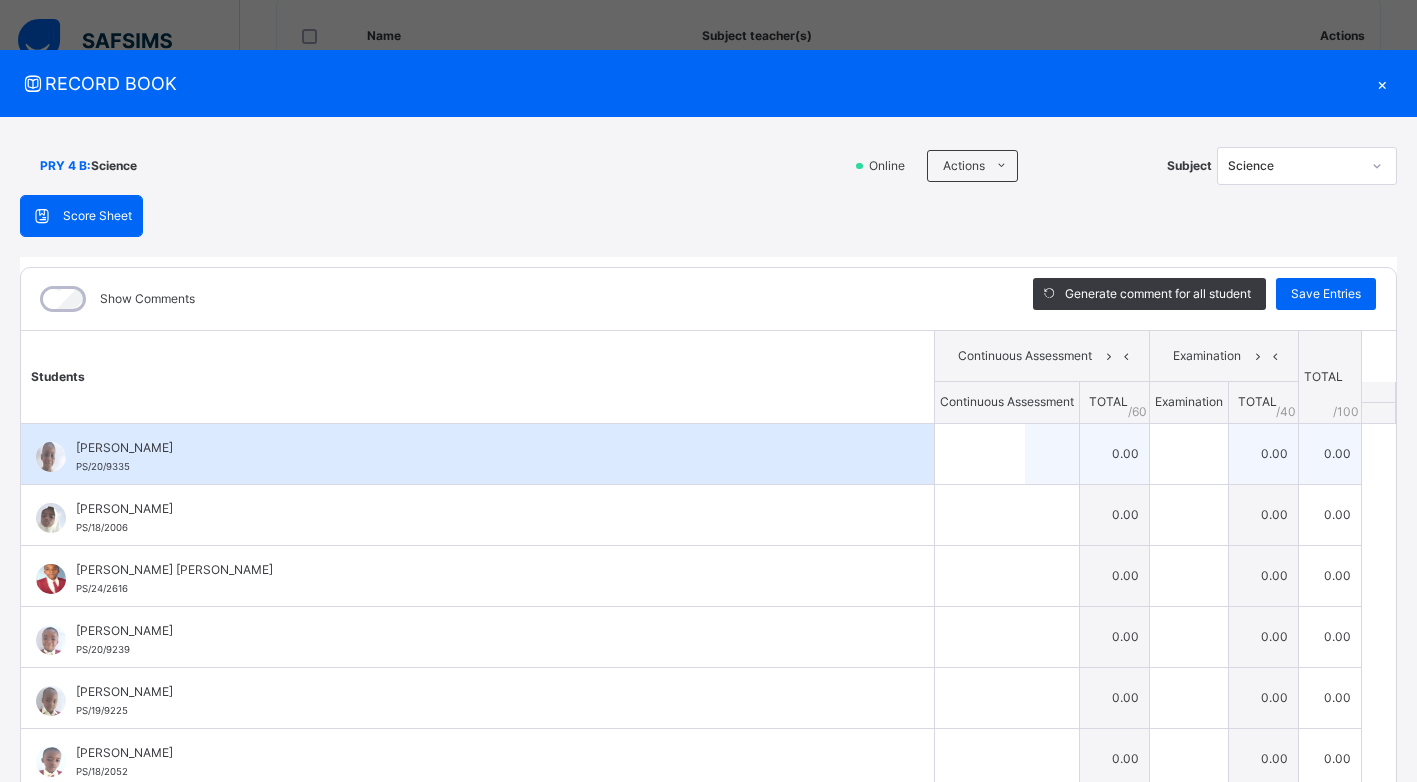 click at bounding box center [1007, 454] 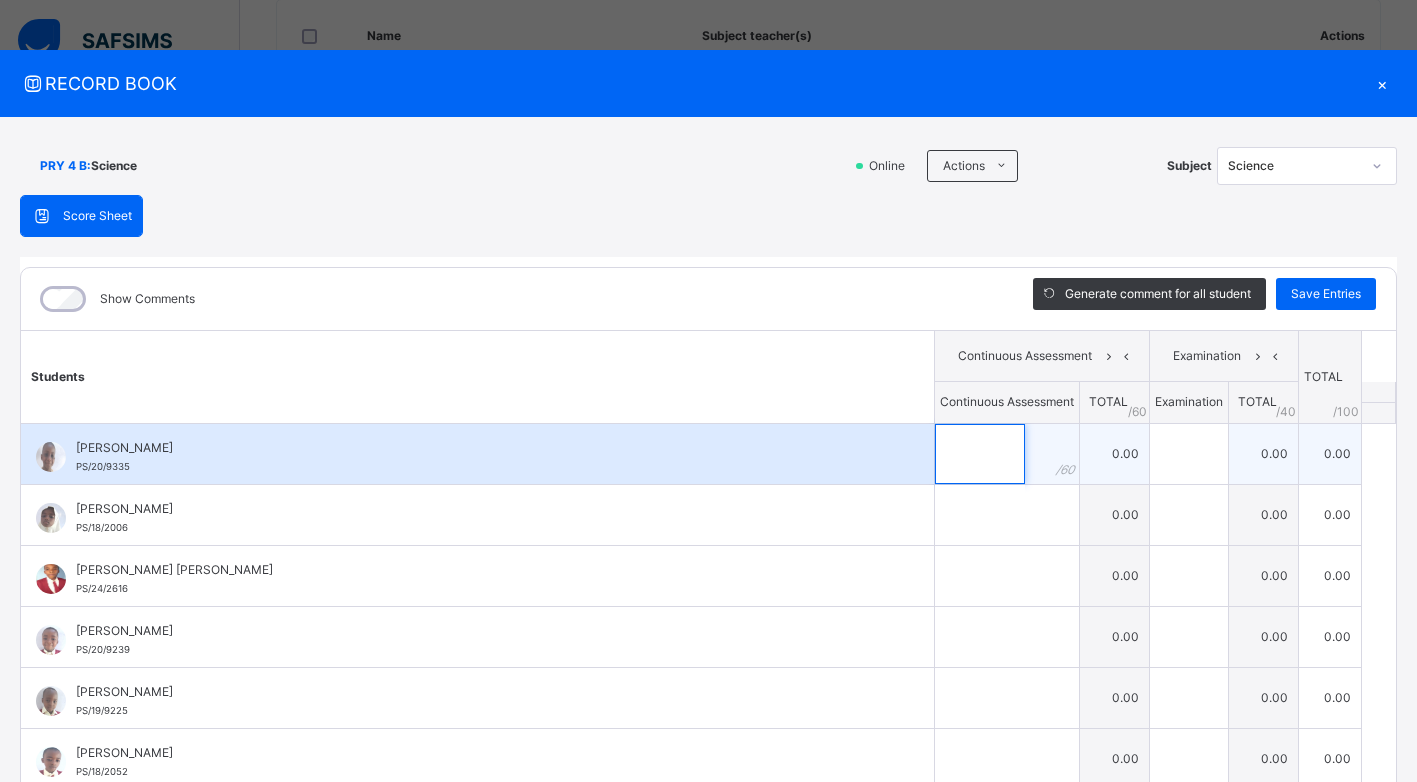 click at bounding box center [980, 454] 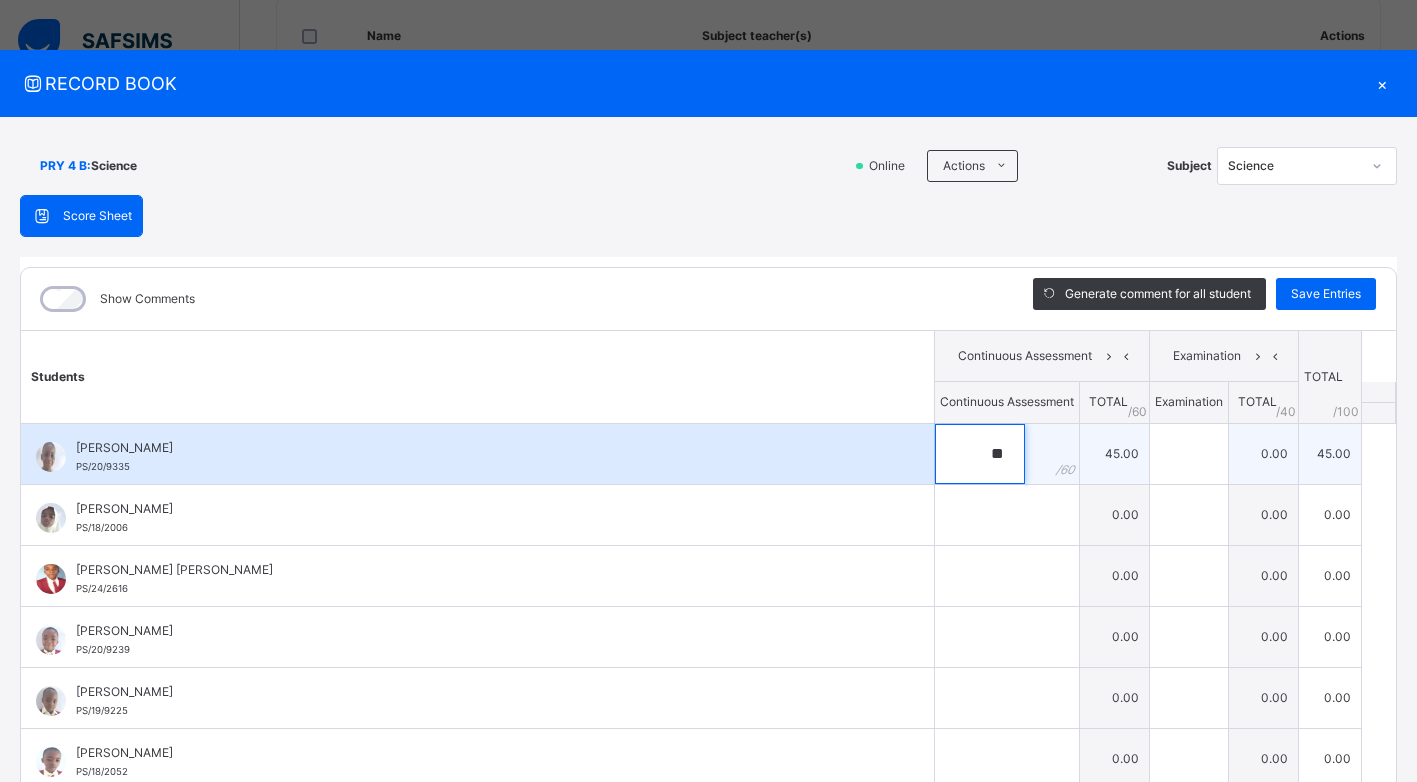 type on "**" 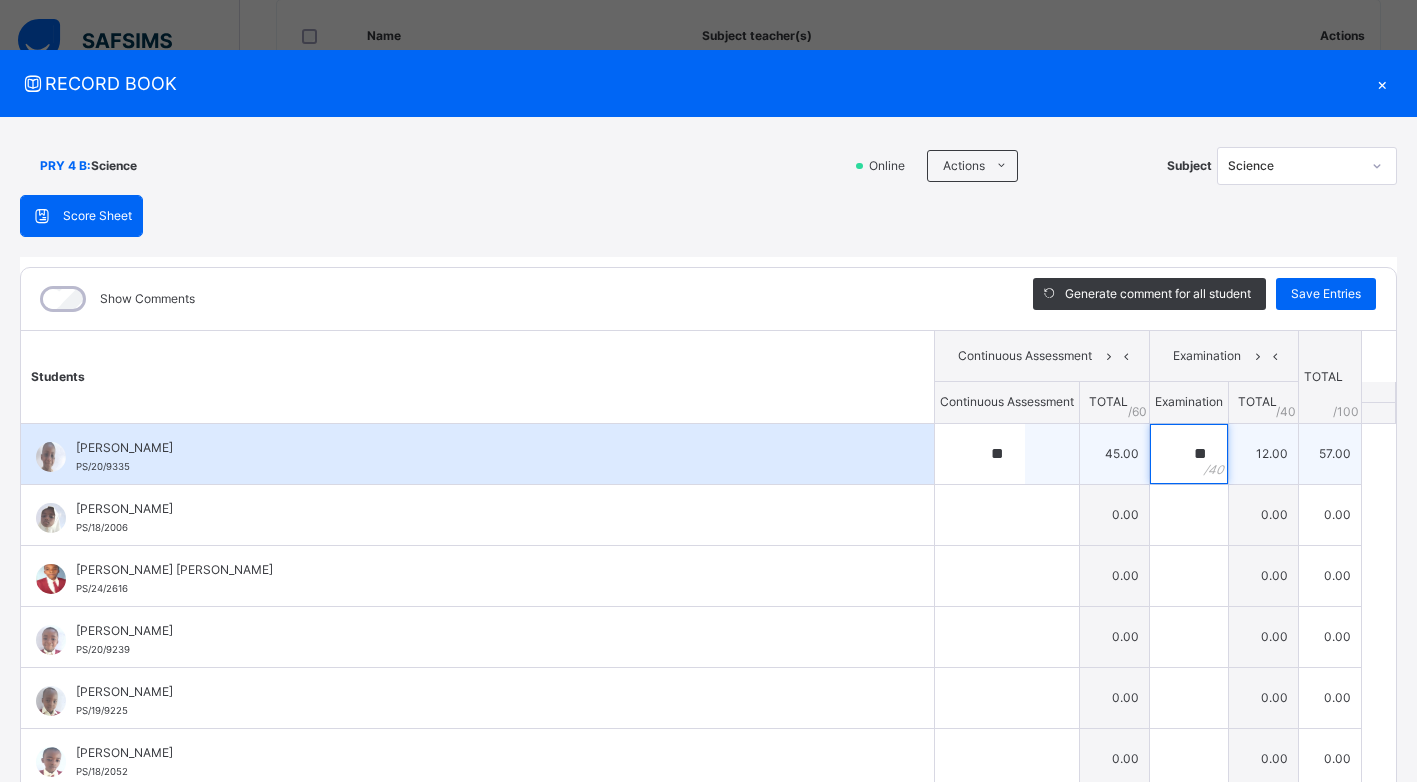 type on "**" 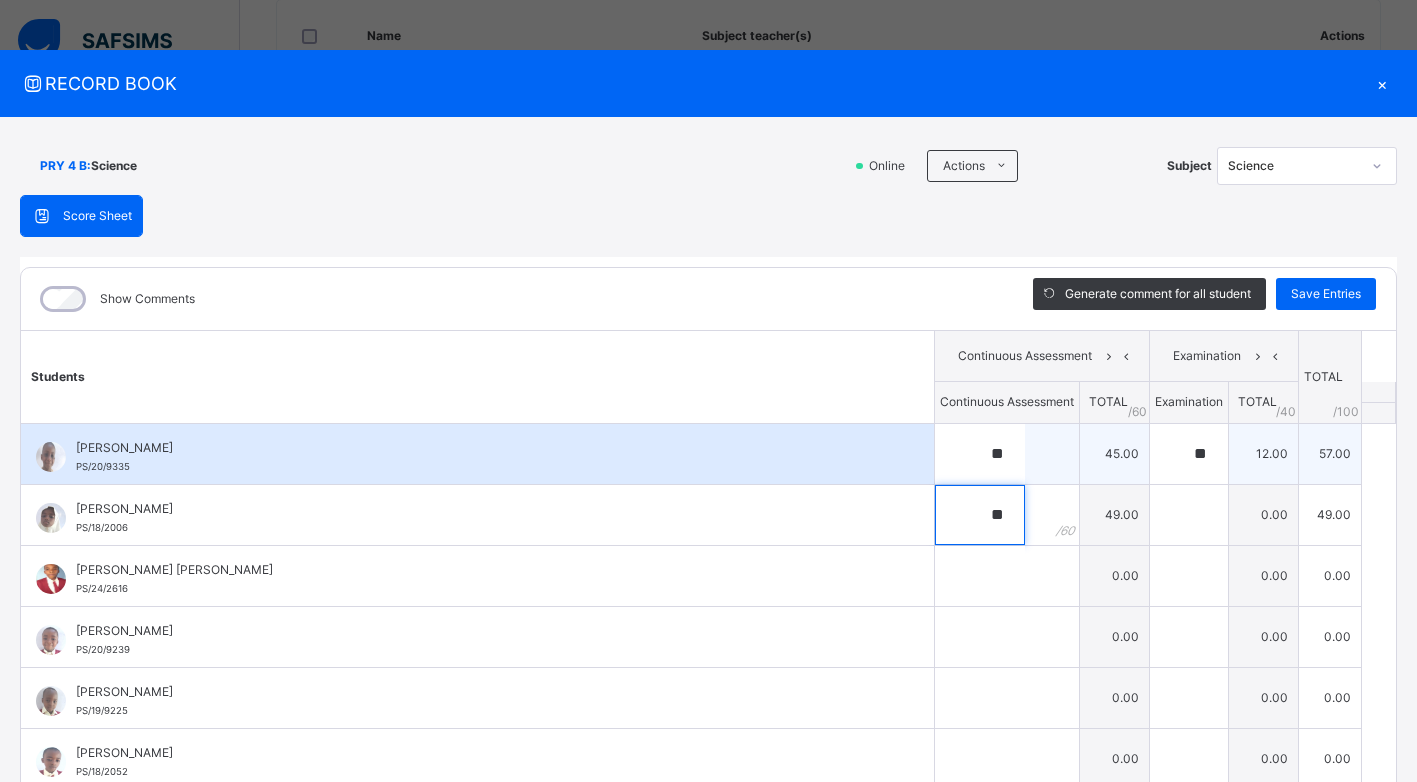type on "**" 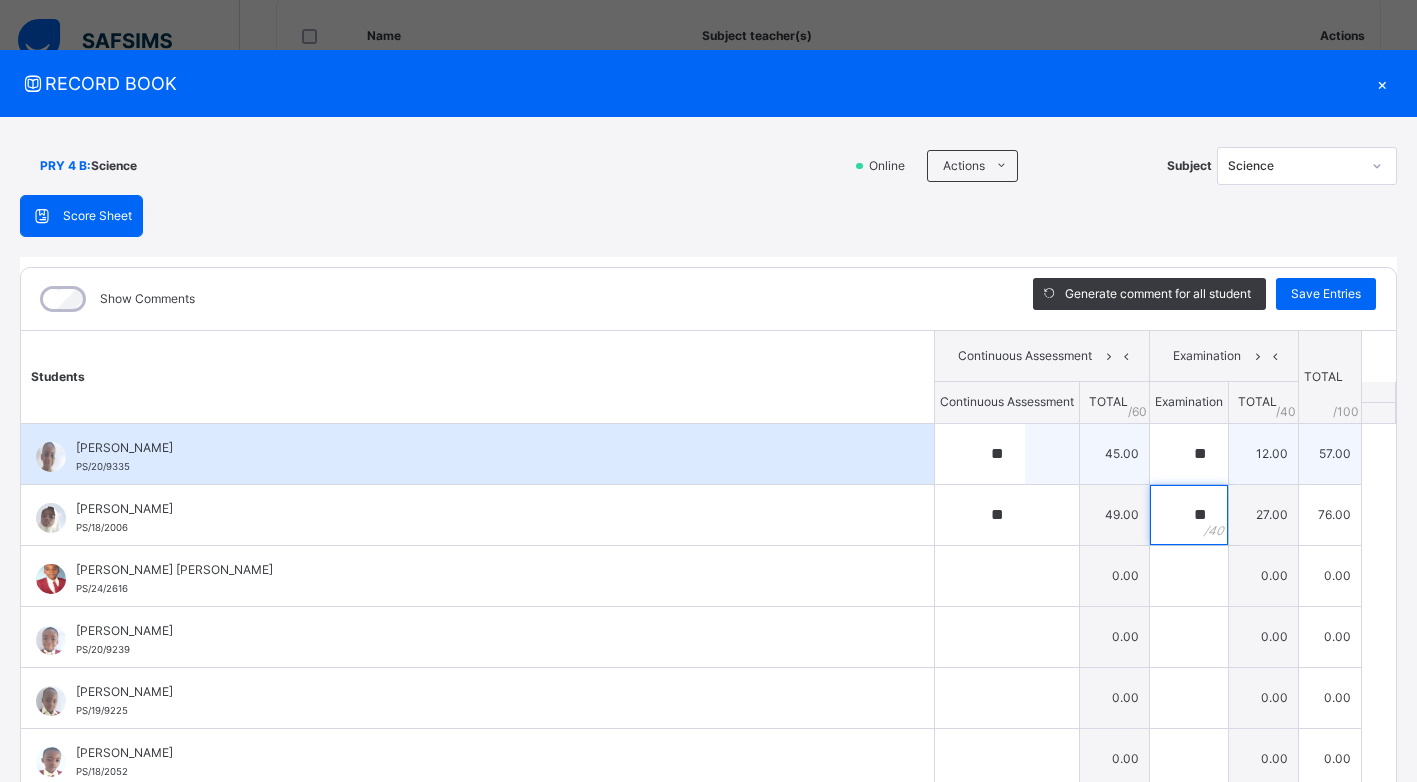 type on "**" 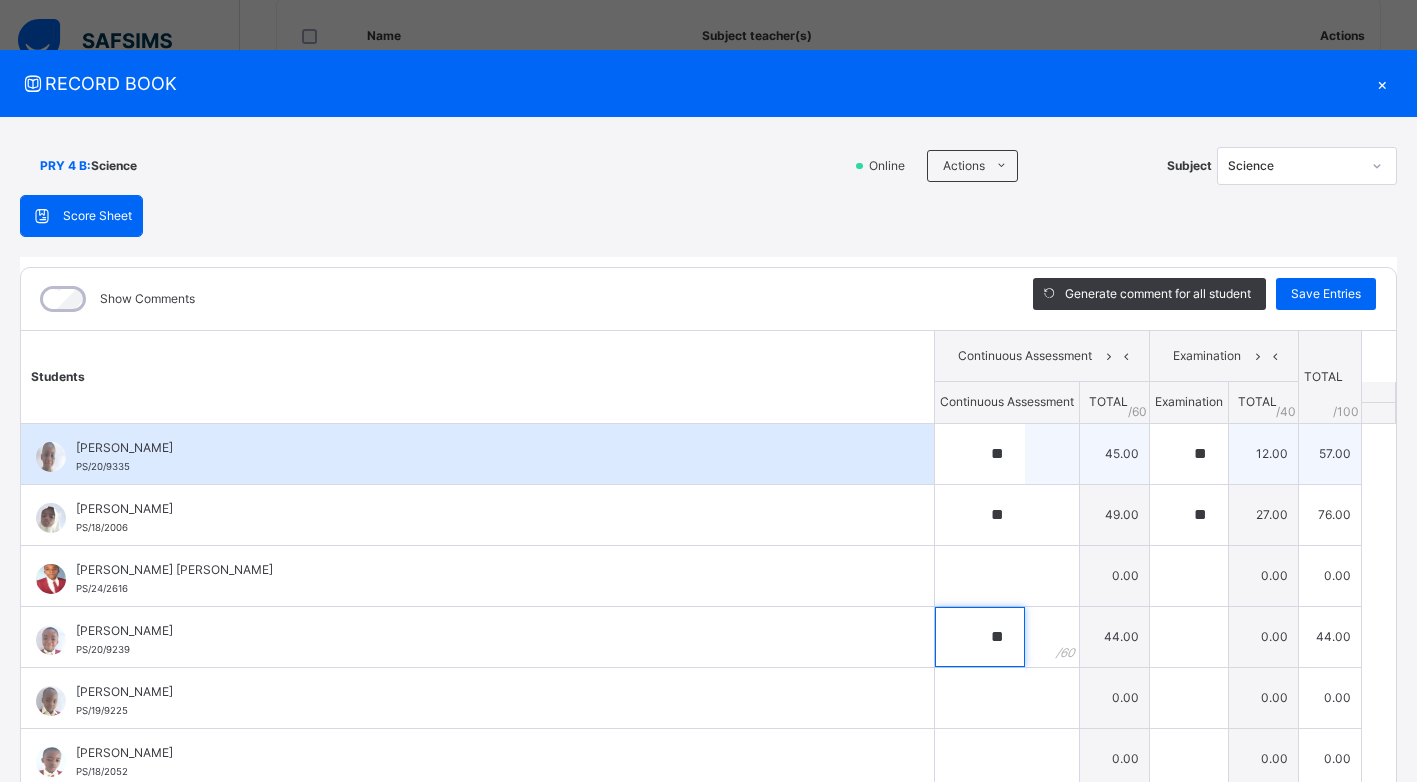 type on "**" 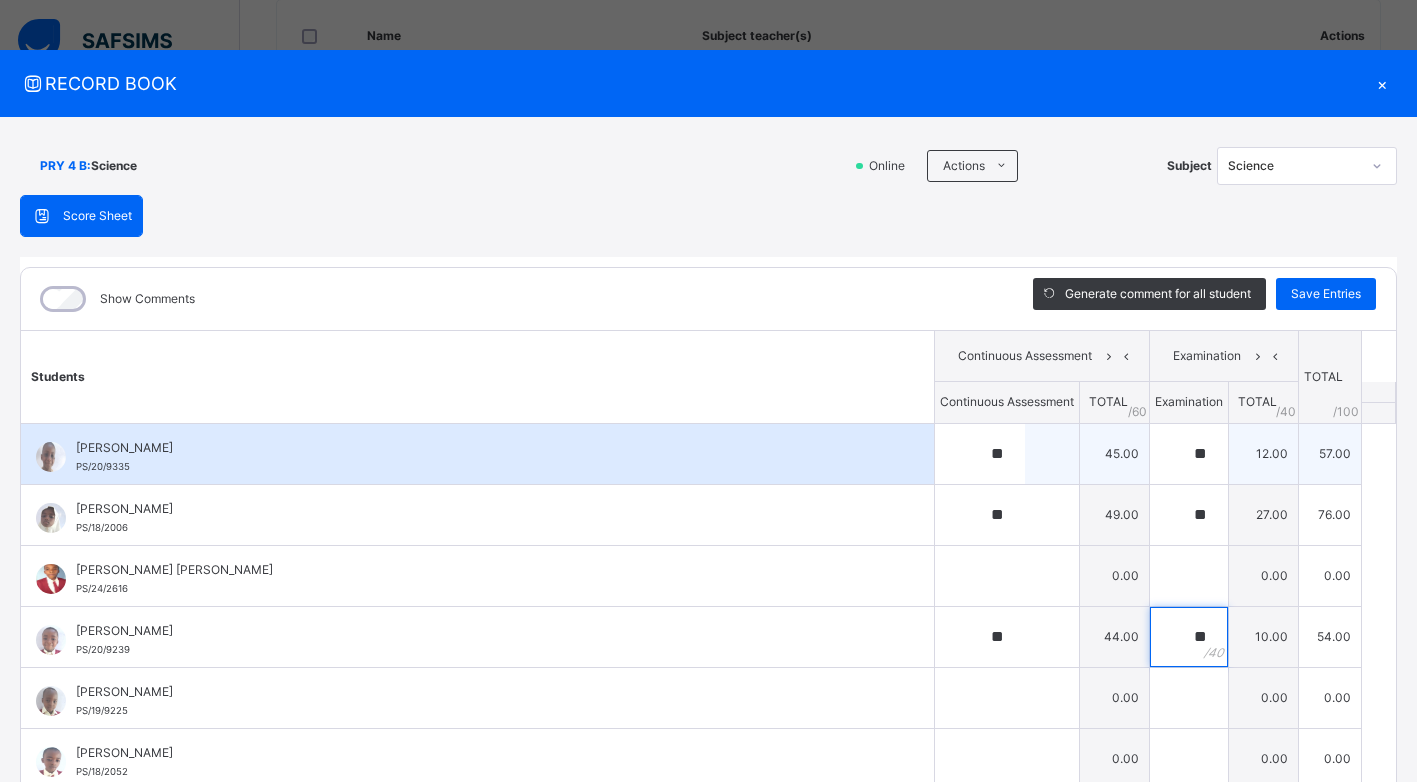 type on "**" 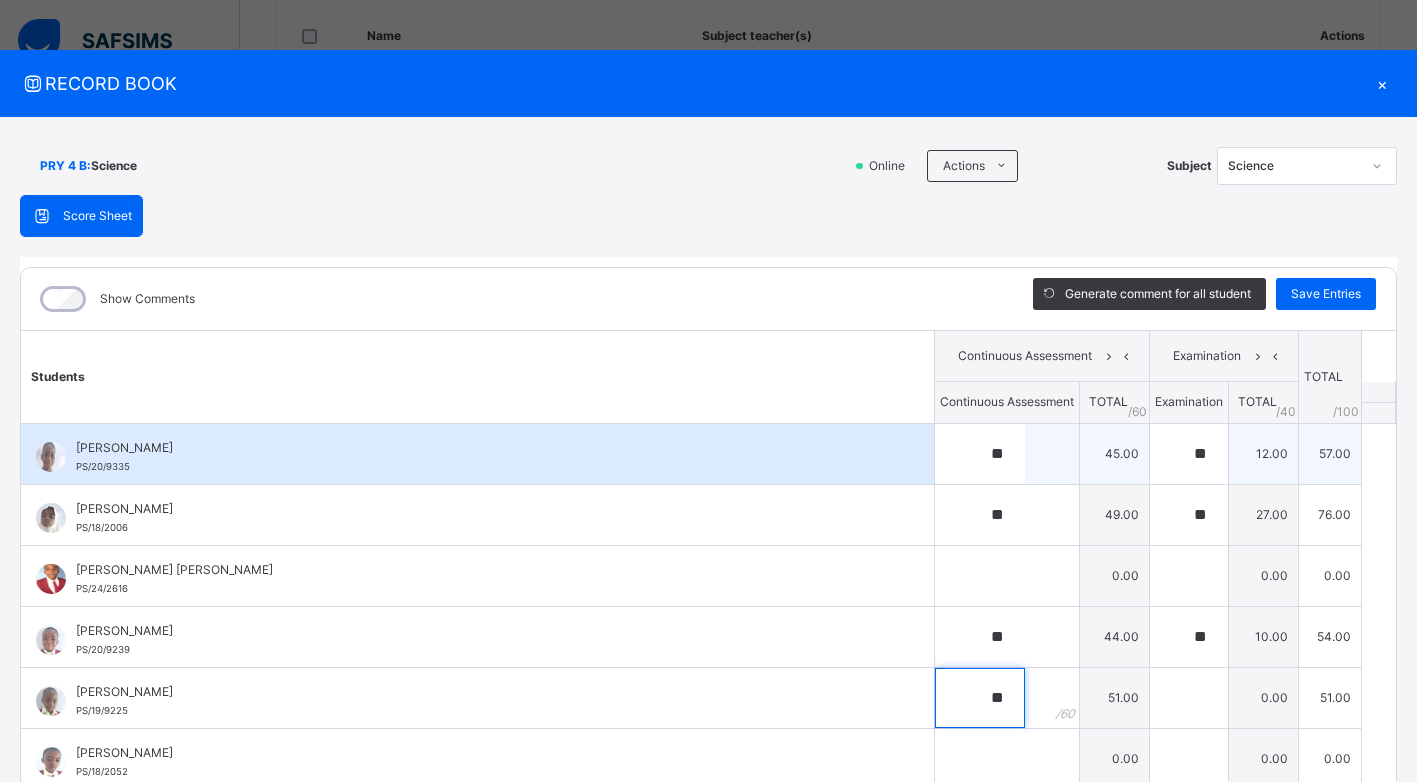 type on "**" 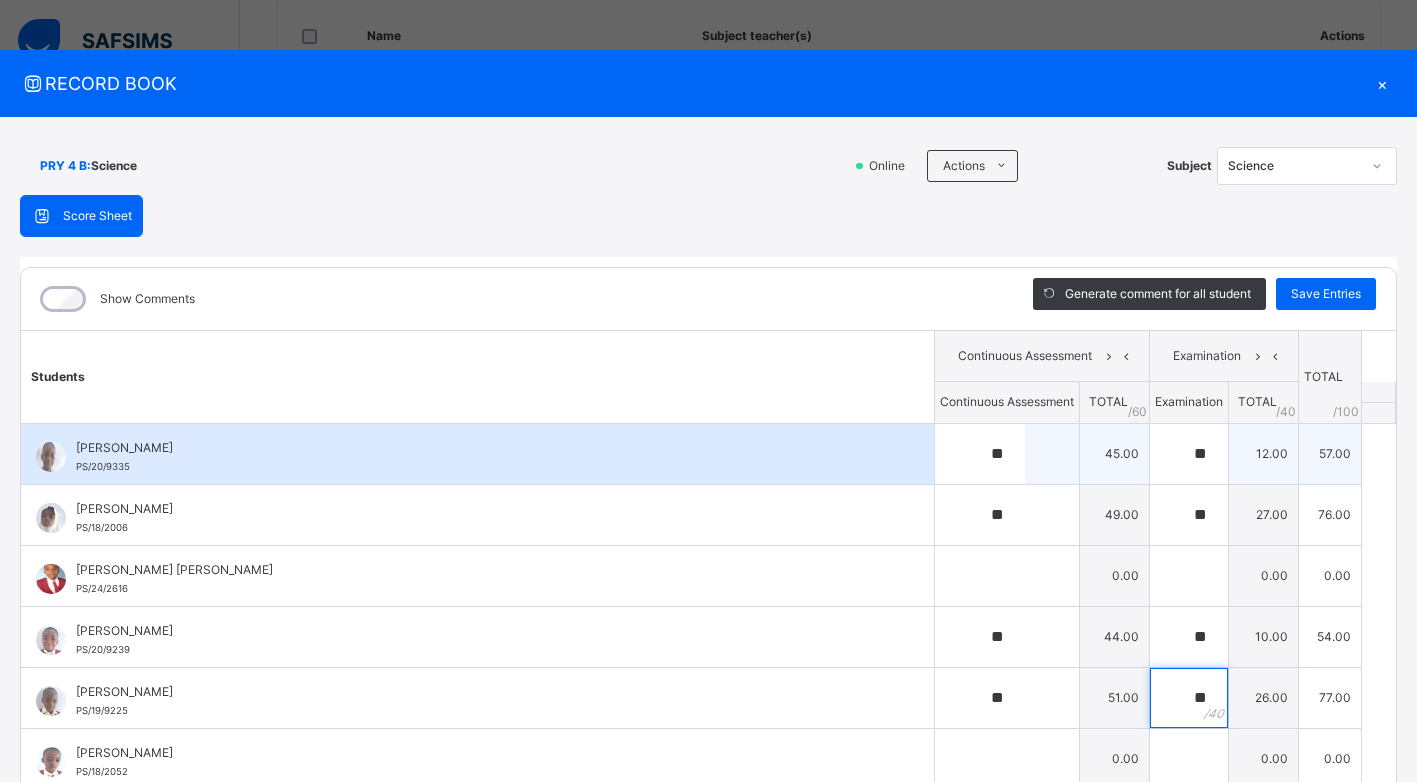 type on "**" 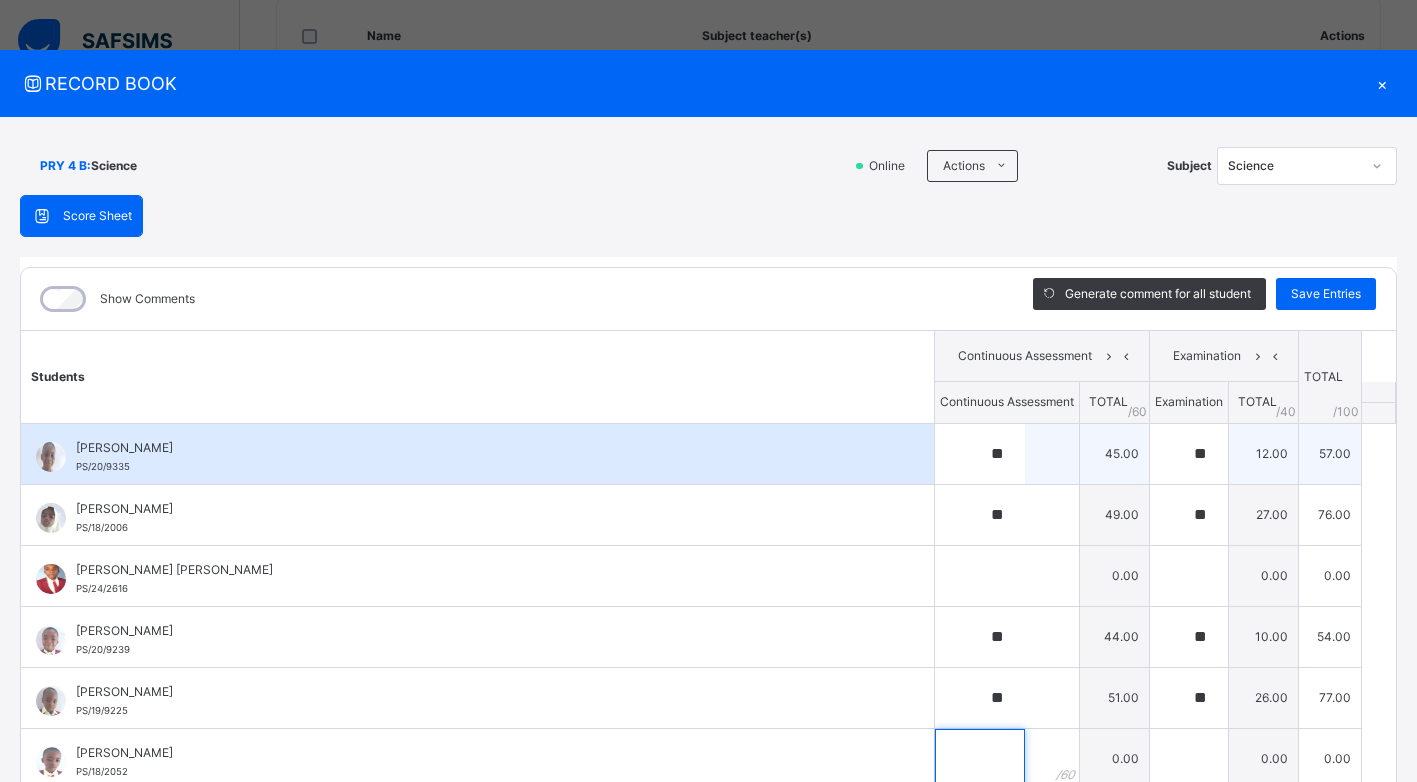 scroll, scrollTop: 7, scrollLeft: 0, axis: vertical 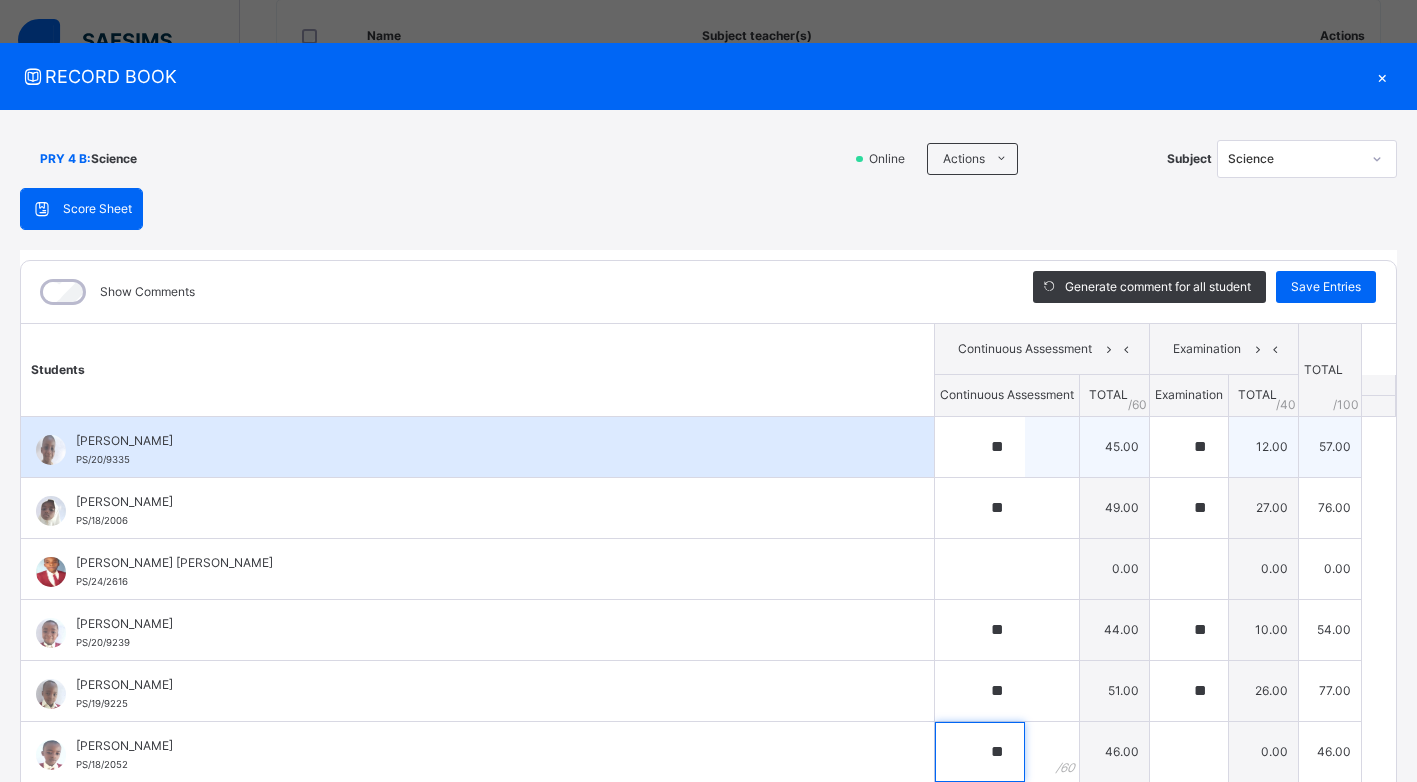 type on "**" 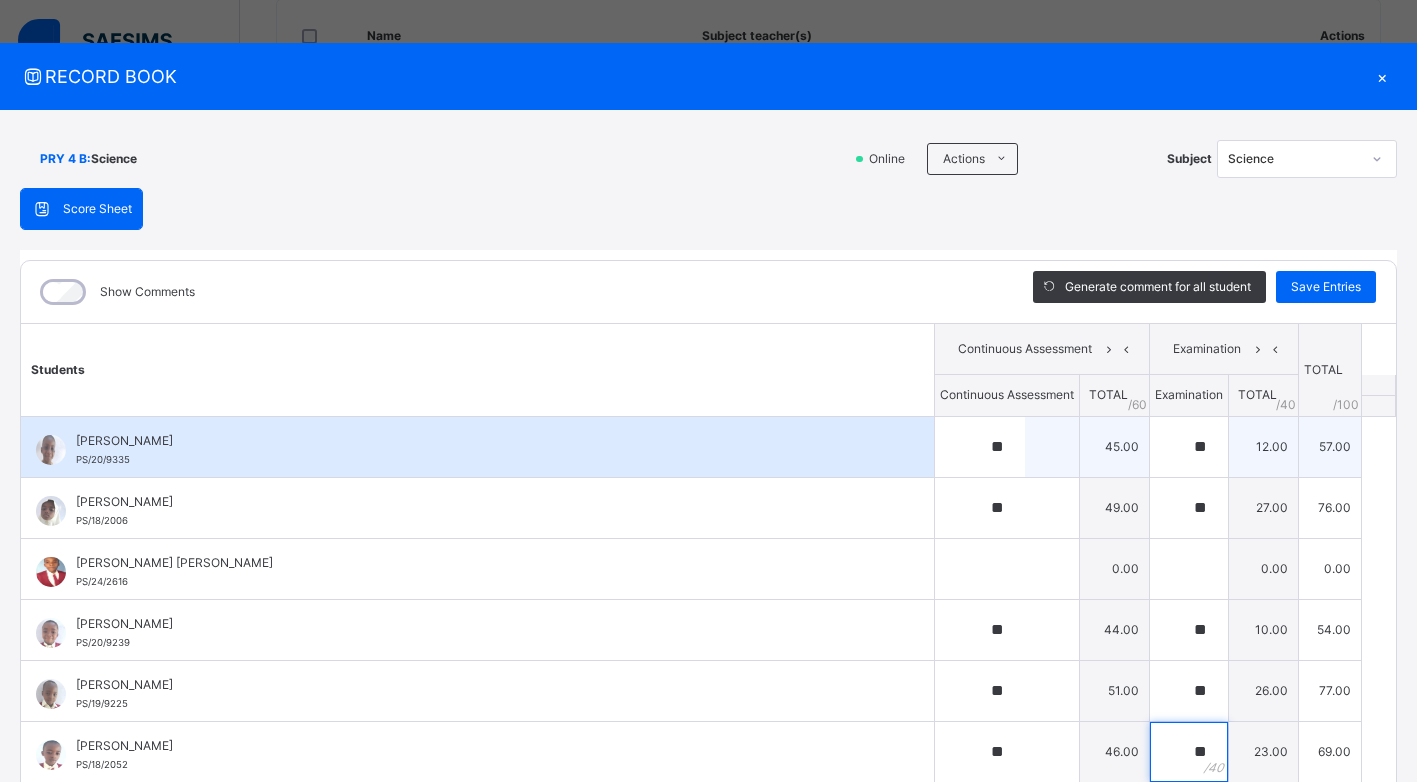 type on "**" 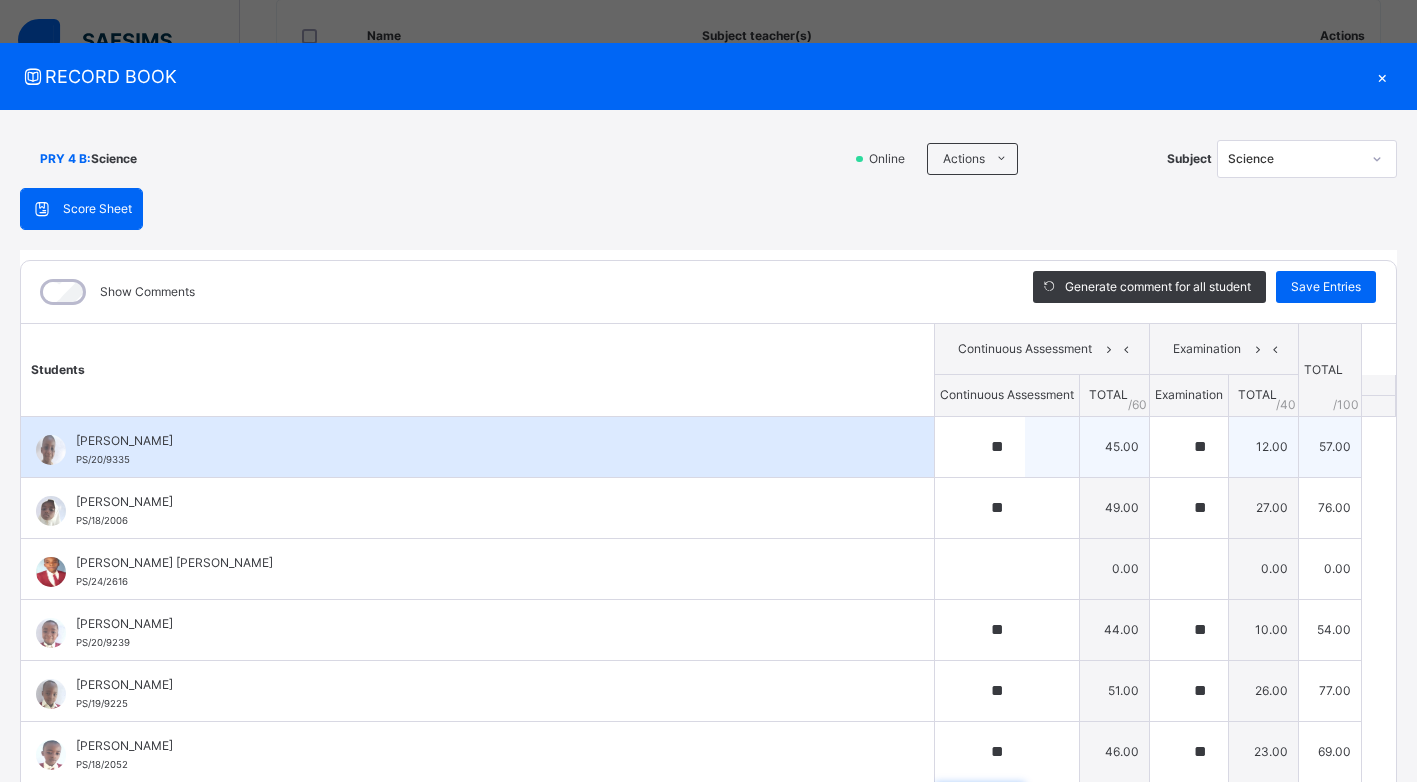 scroll, scrollTop: 20, scrollLeft: 0, axis: vertical 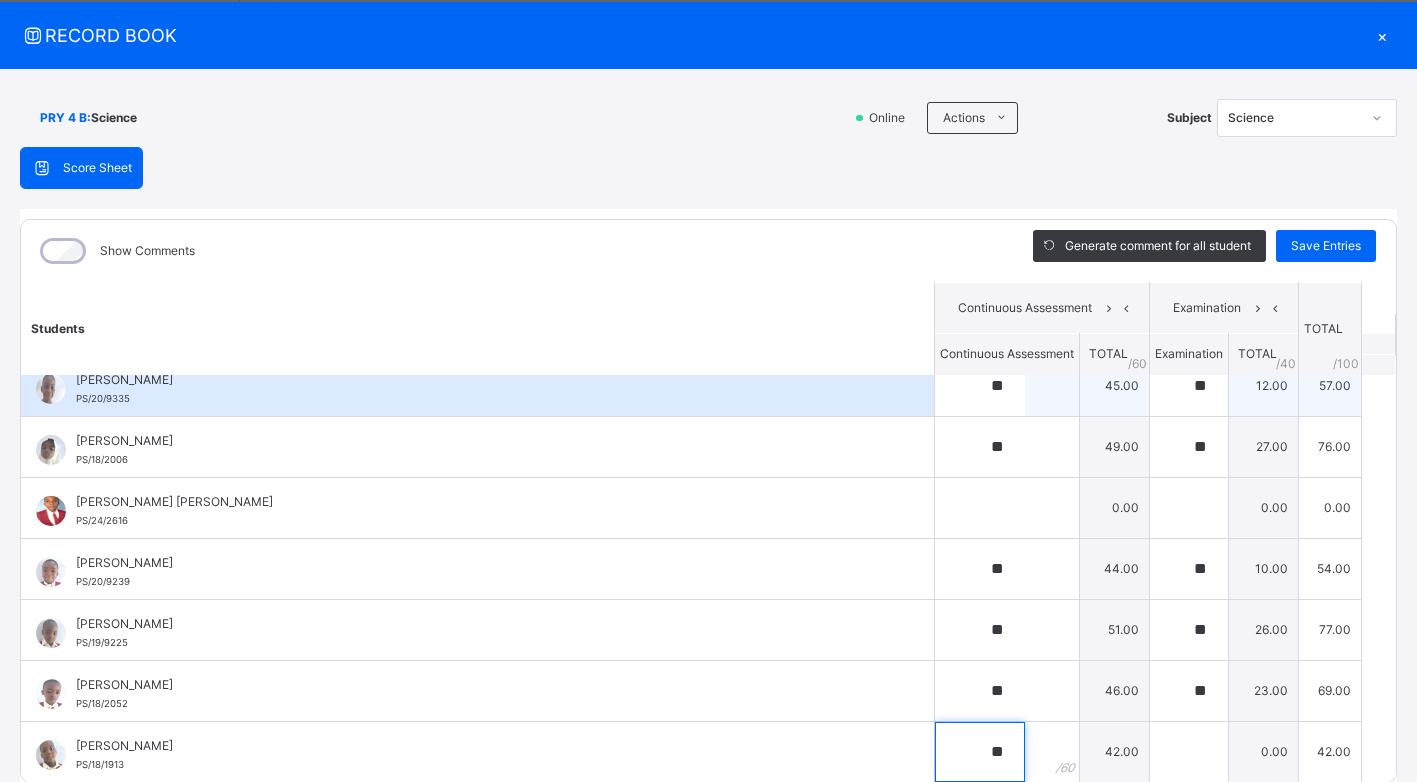 type on "**" 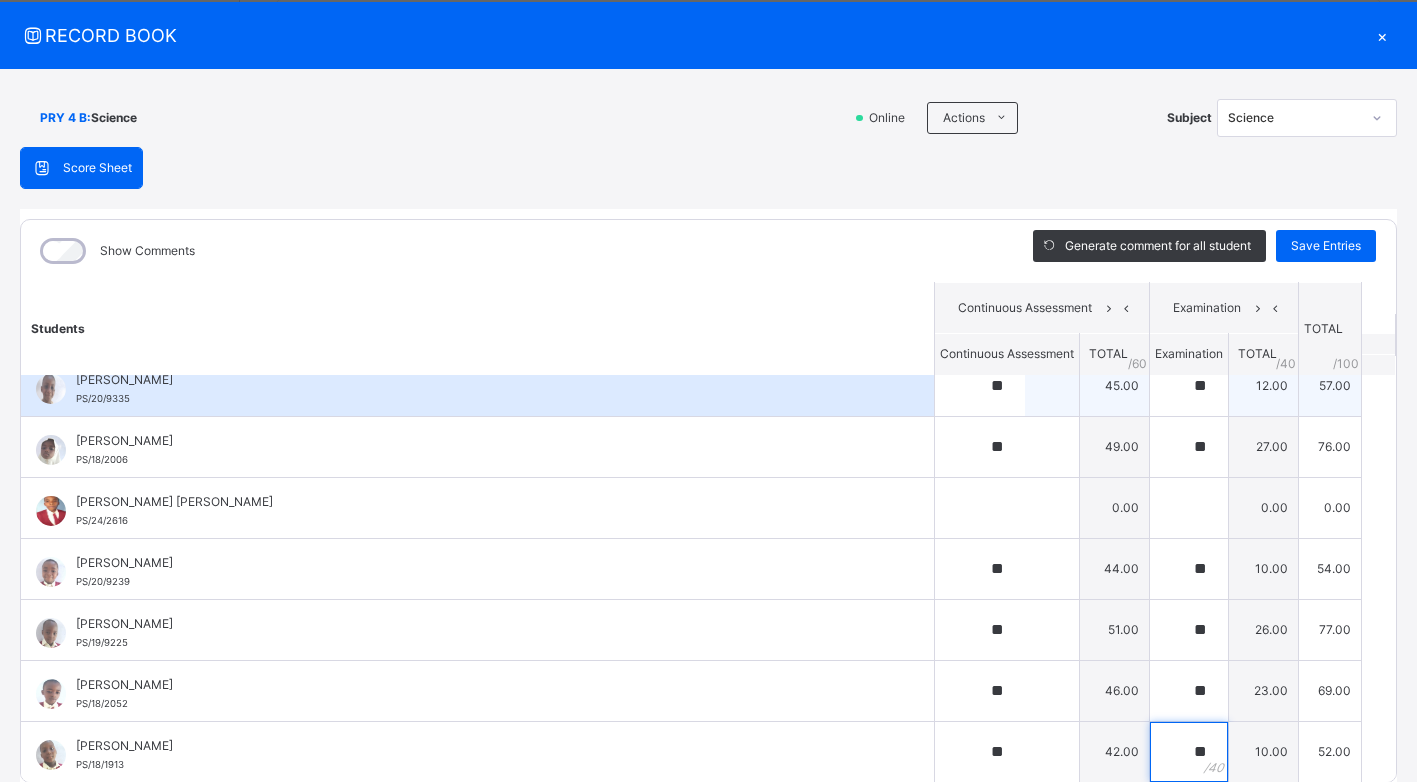 type on "**" 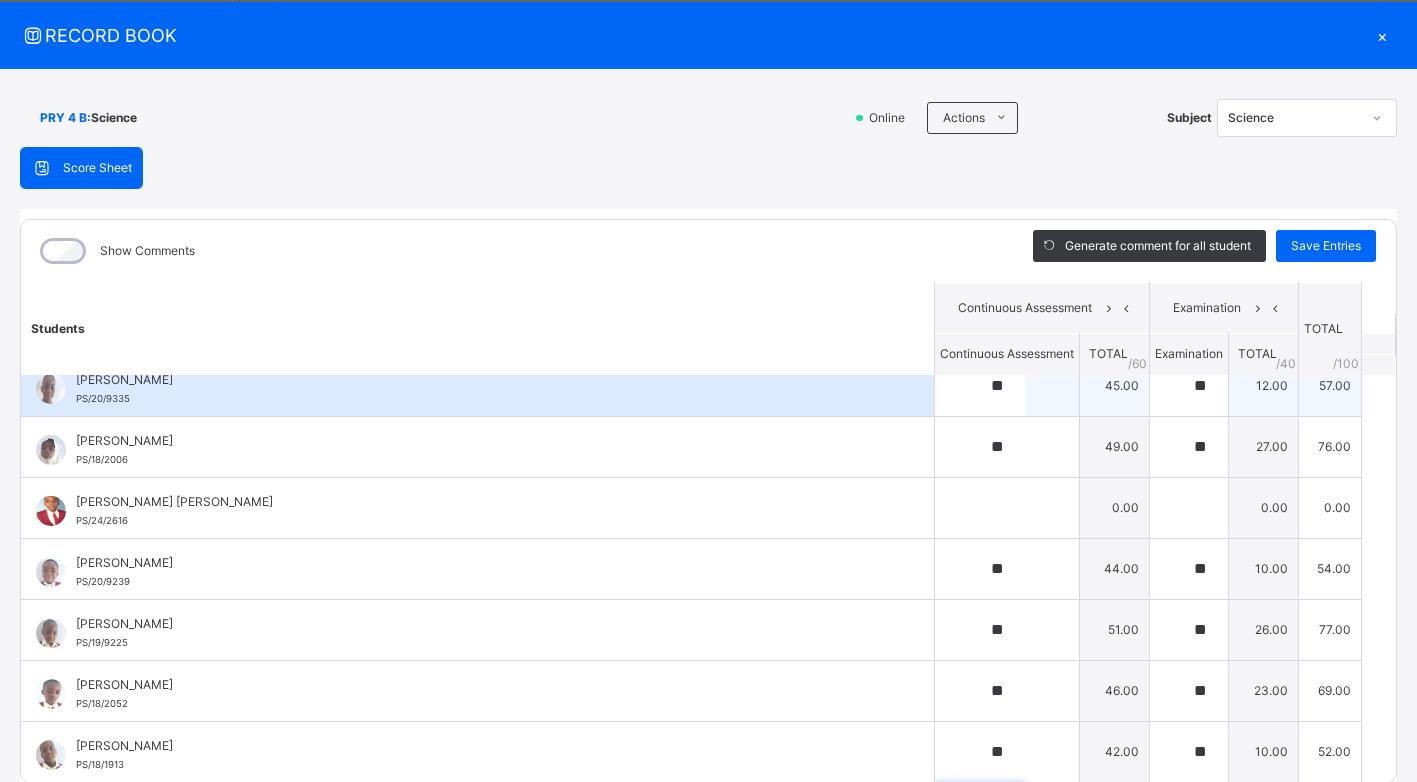 scroll, scrollTop: 301, scrollLeft: 0, axis: vertical 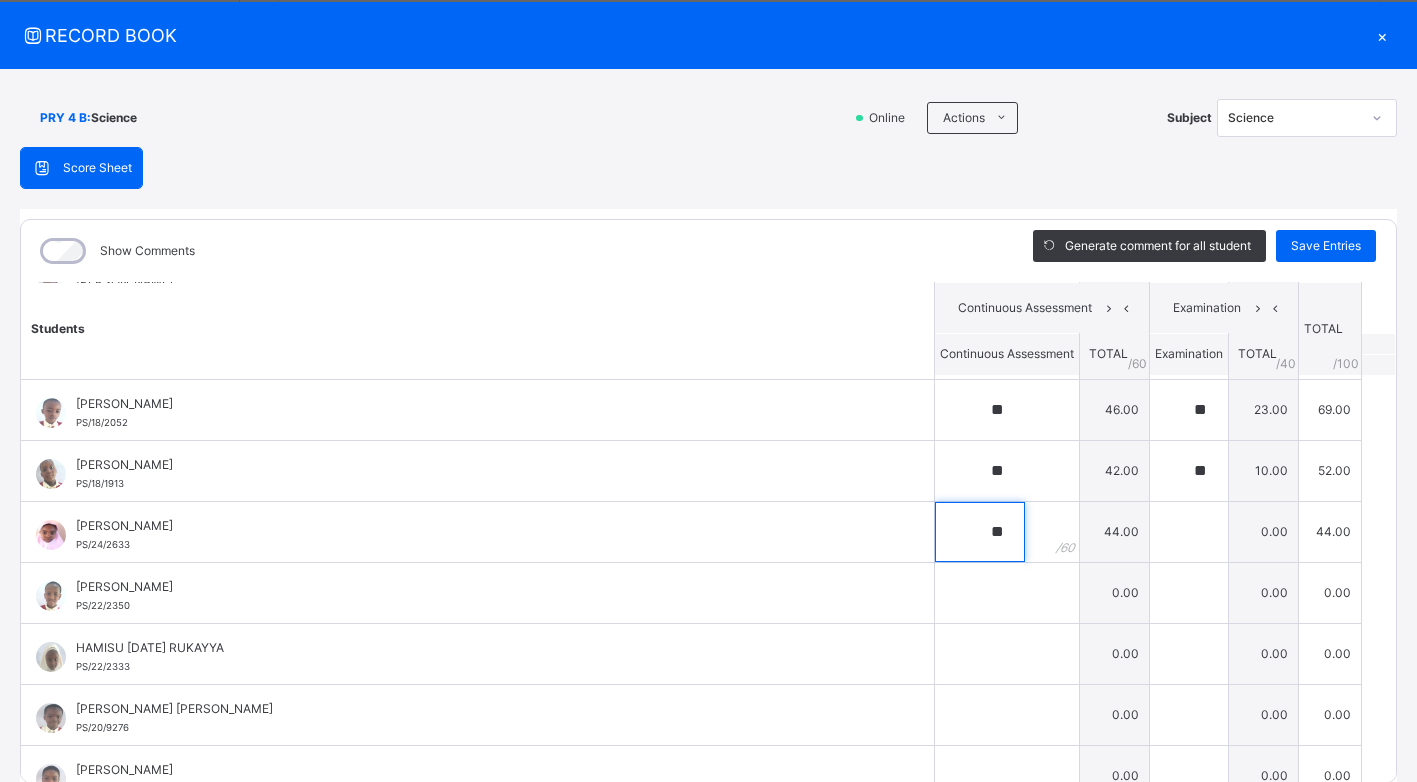 type on "**" 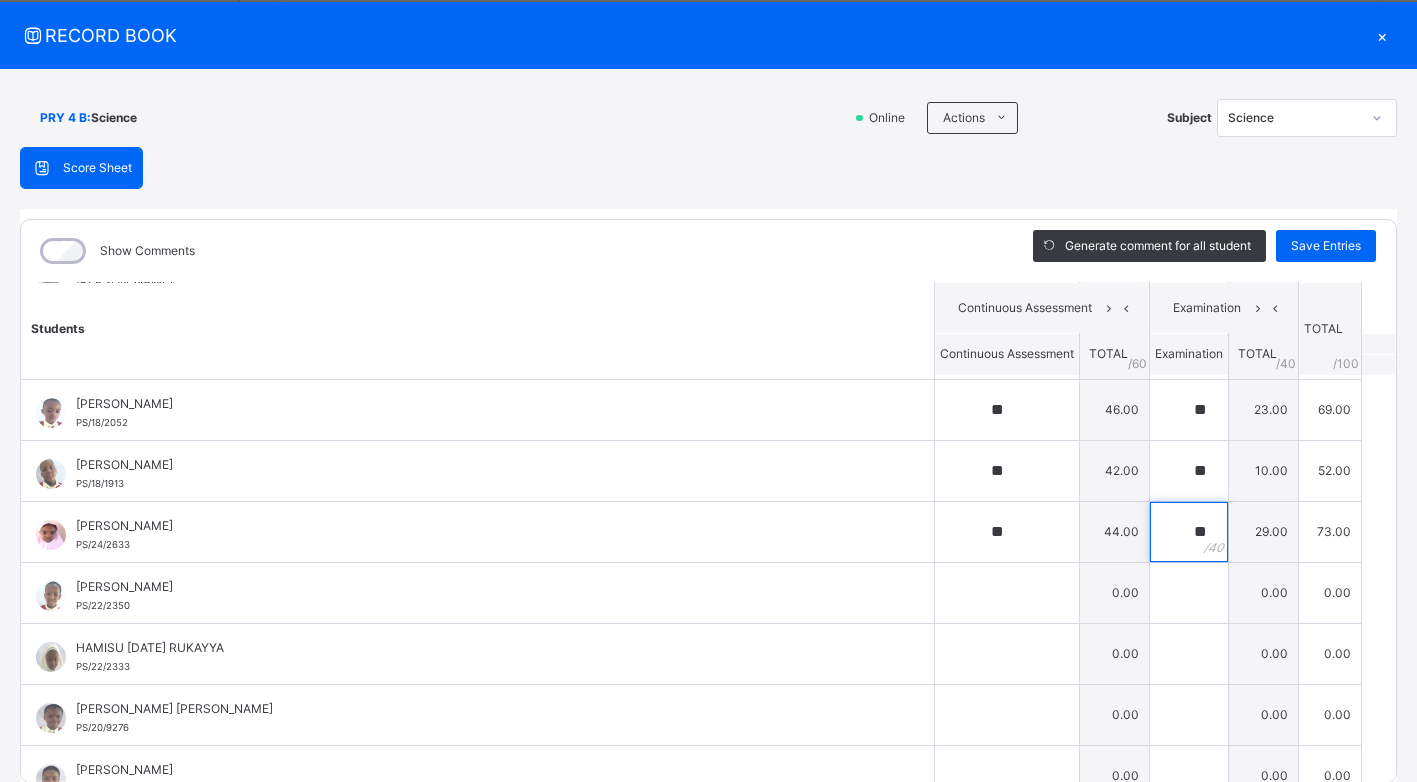 type on "**" 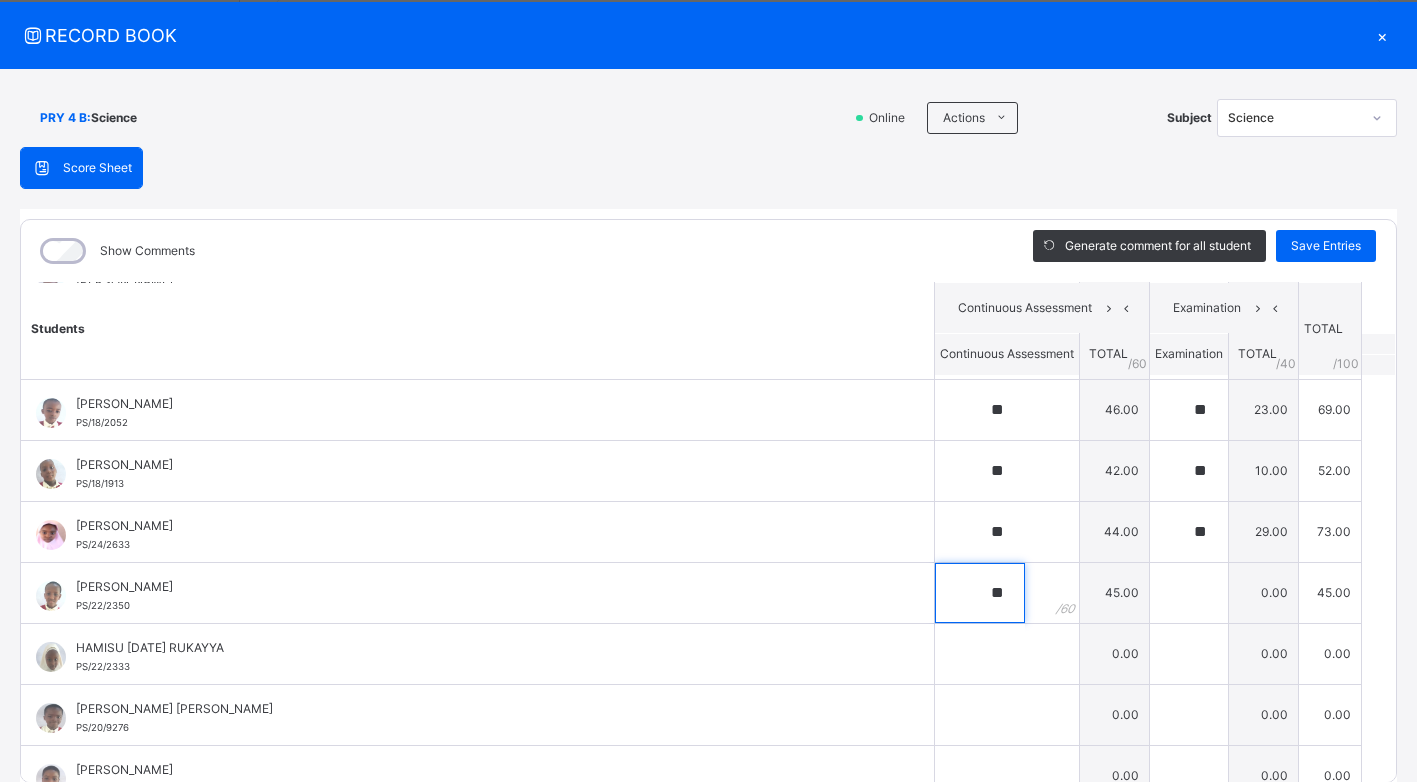 type on "**" 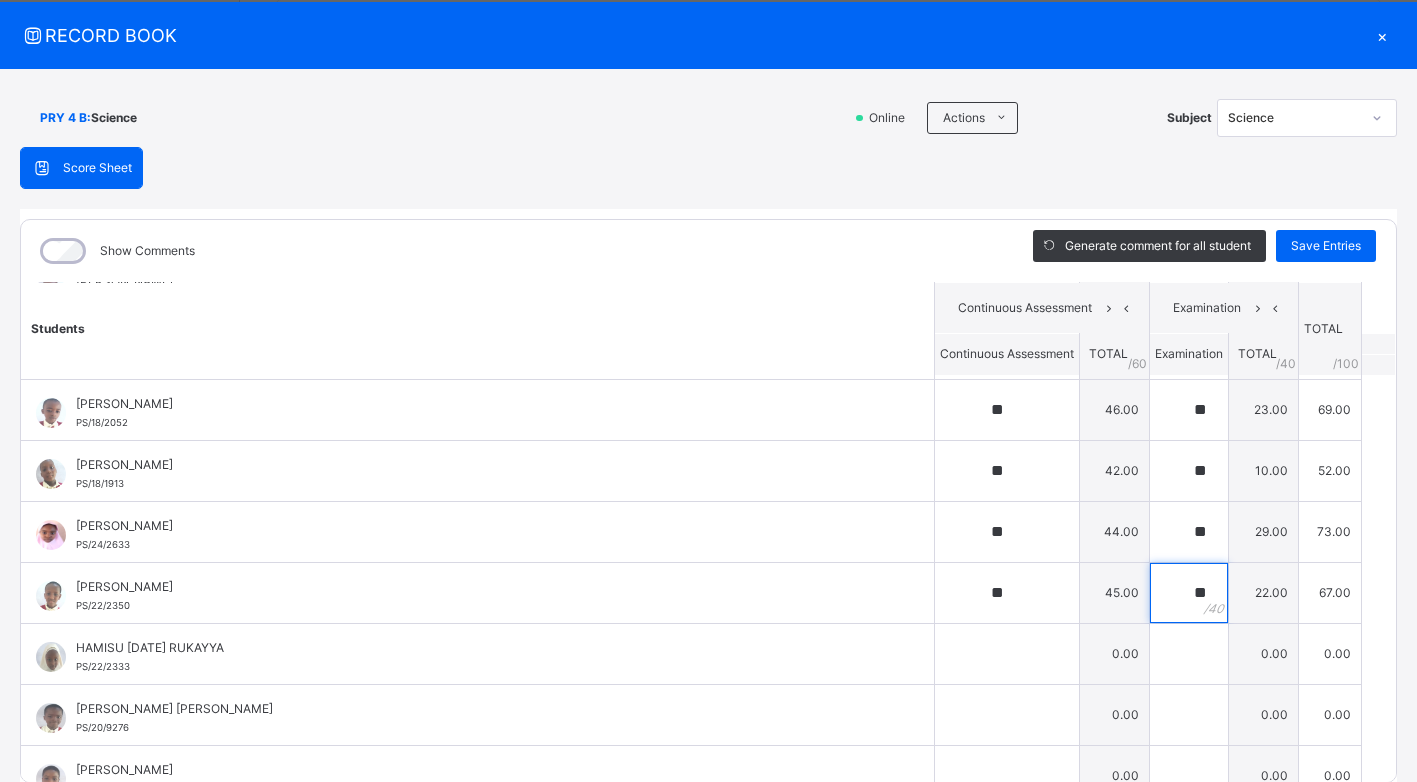 type on "**" 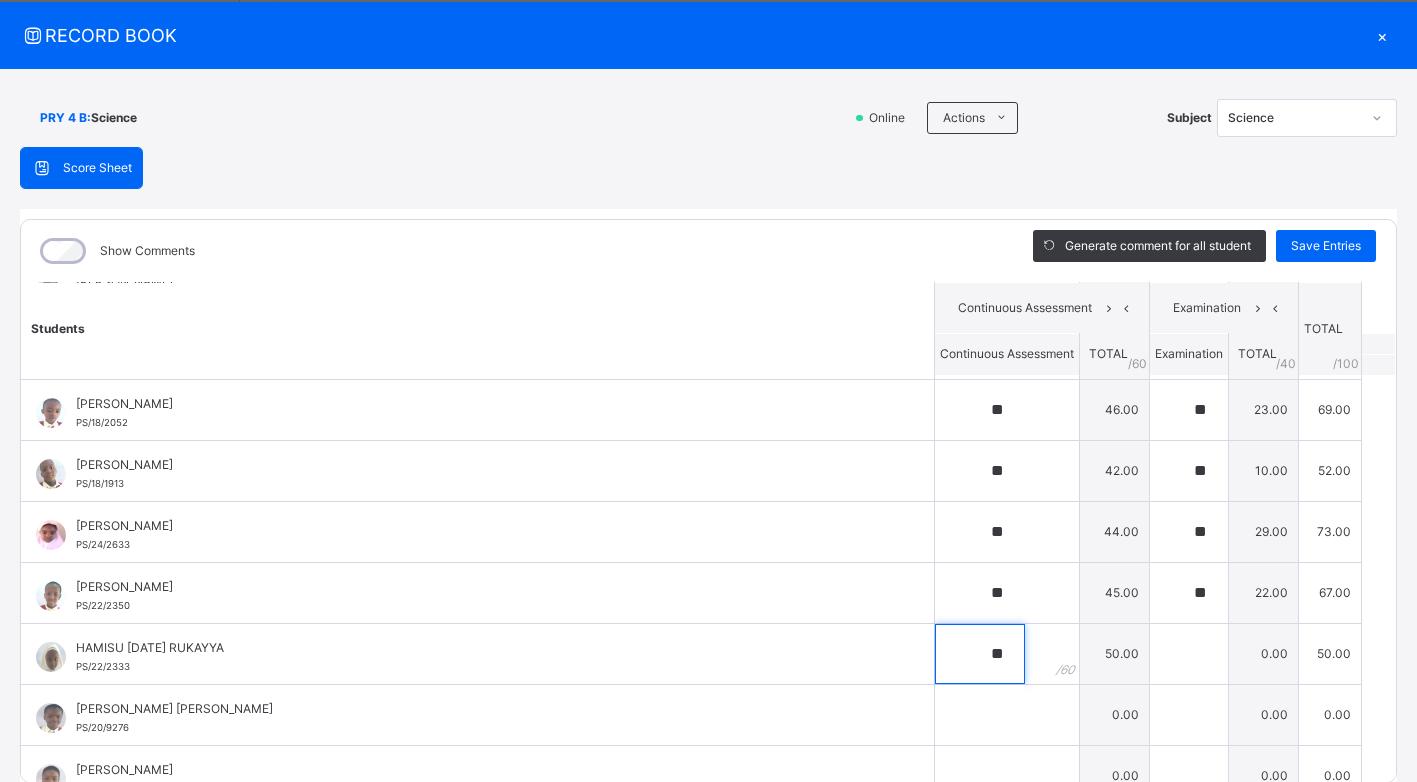 type on "**" 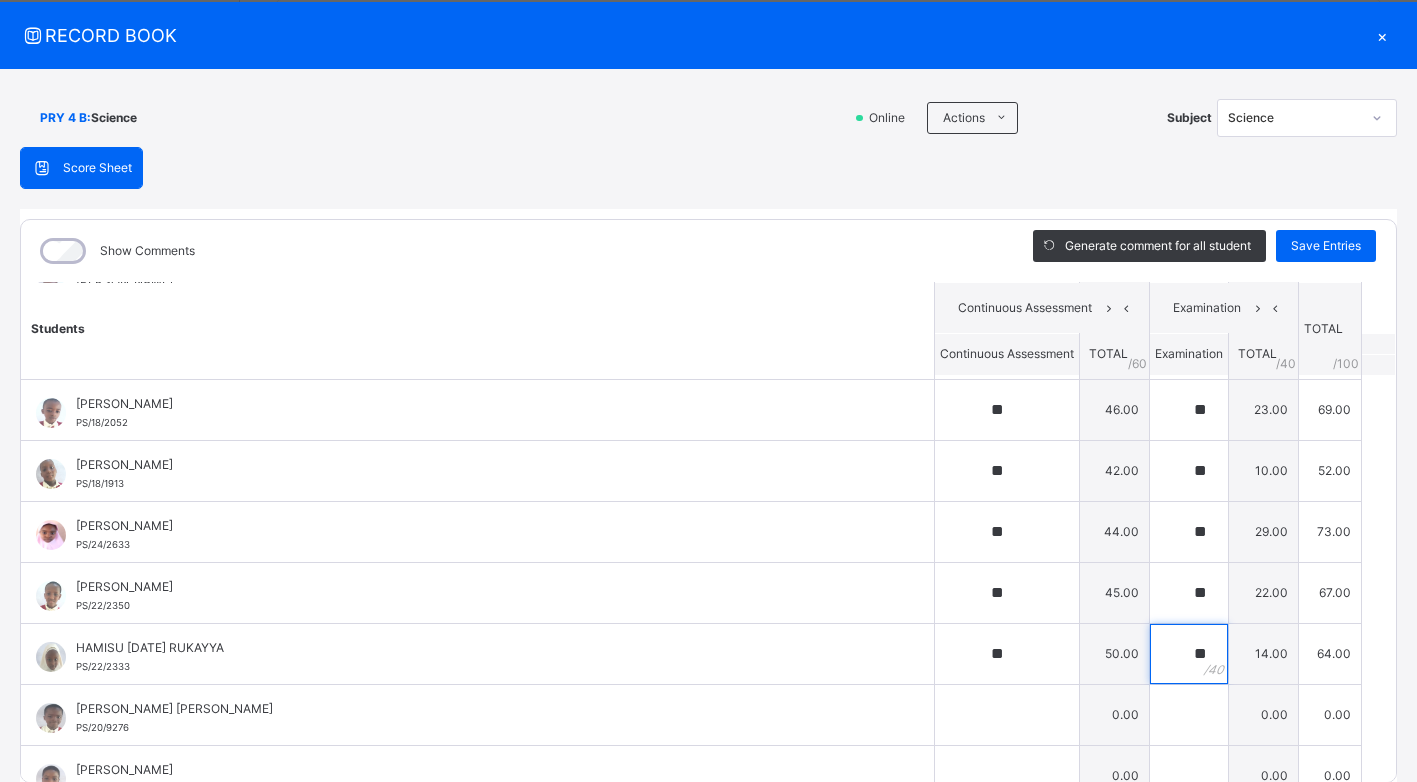 type on "**" 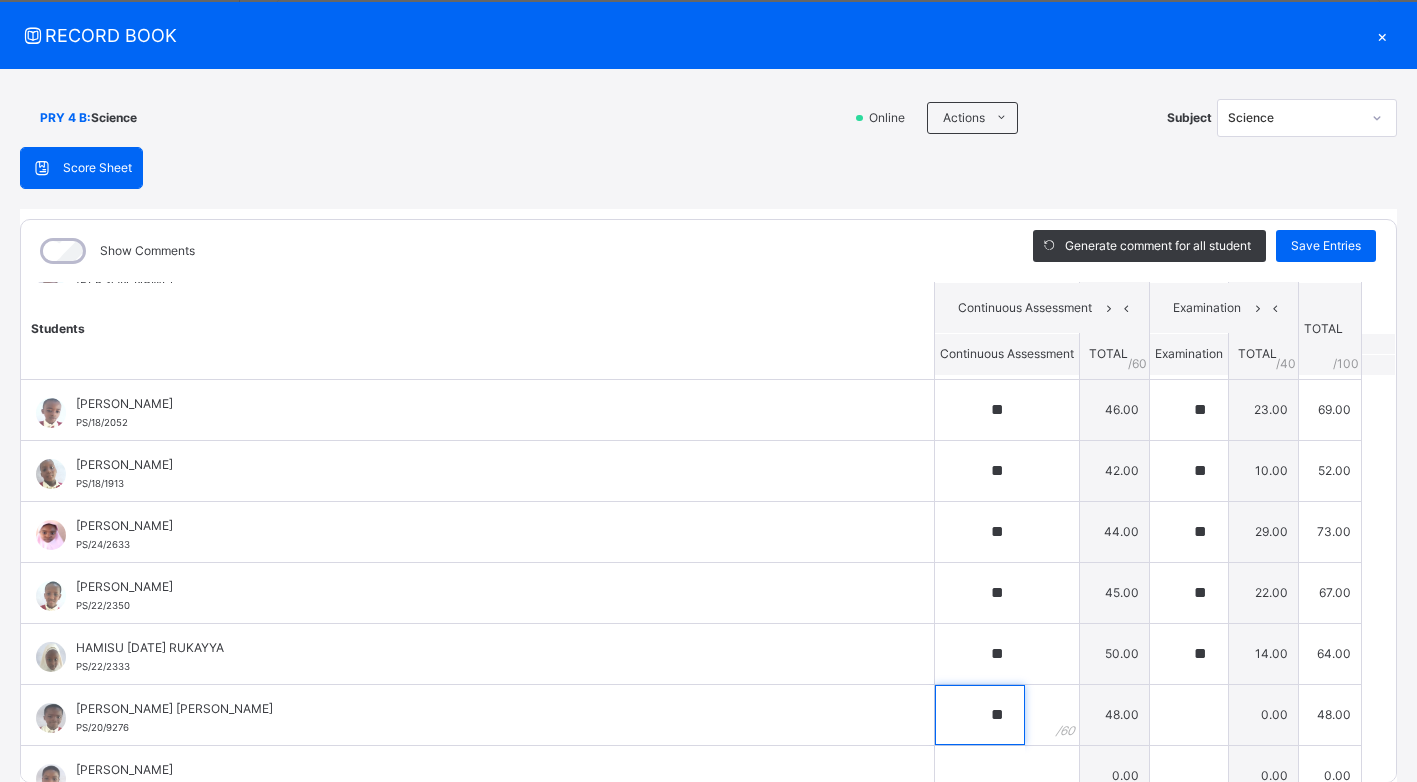 type on "**" 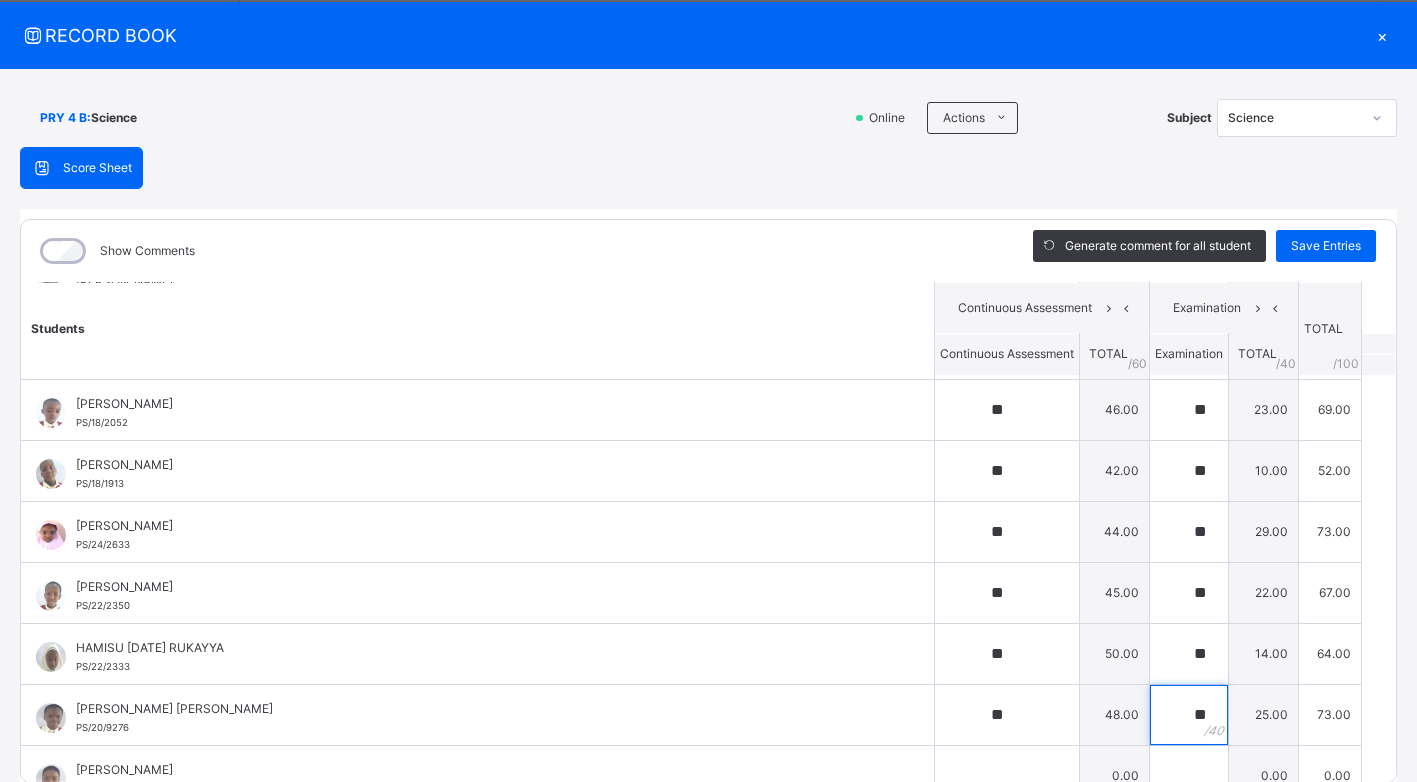 type on "**" 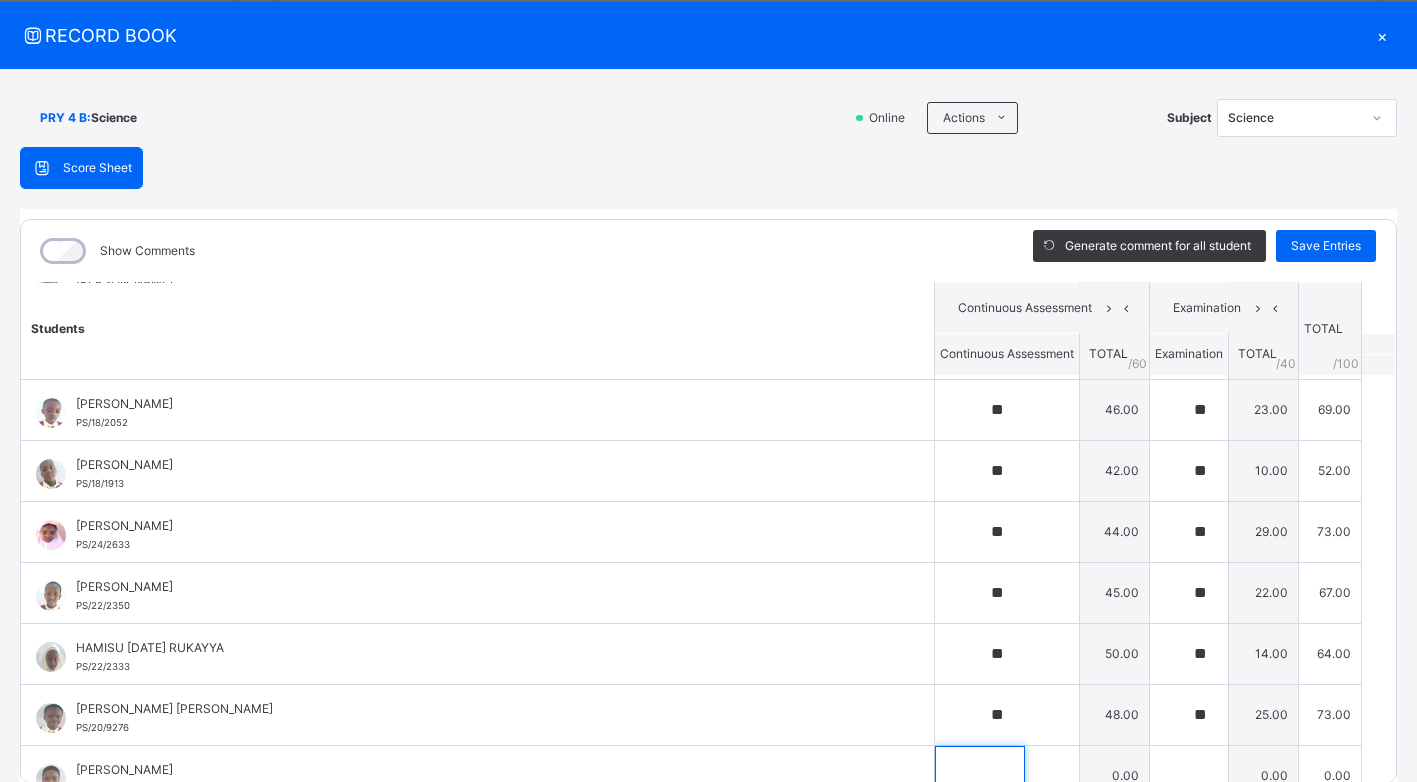 scroll, scrollTop: 325, scrollLeft: 0, axis: vertical 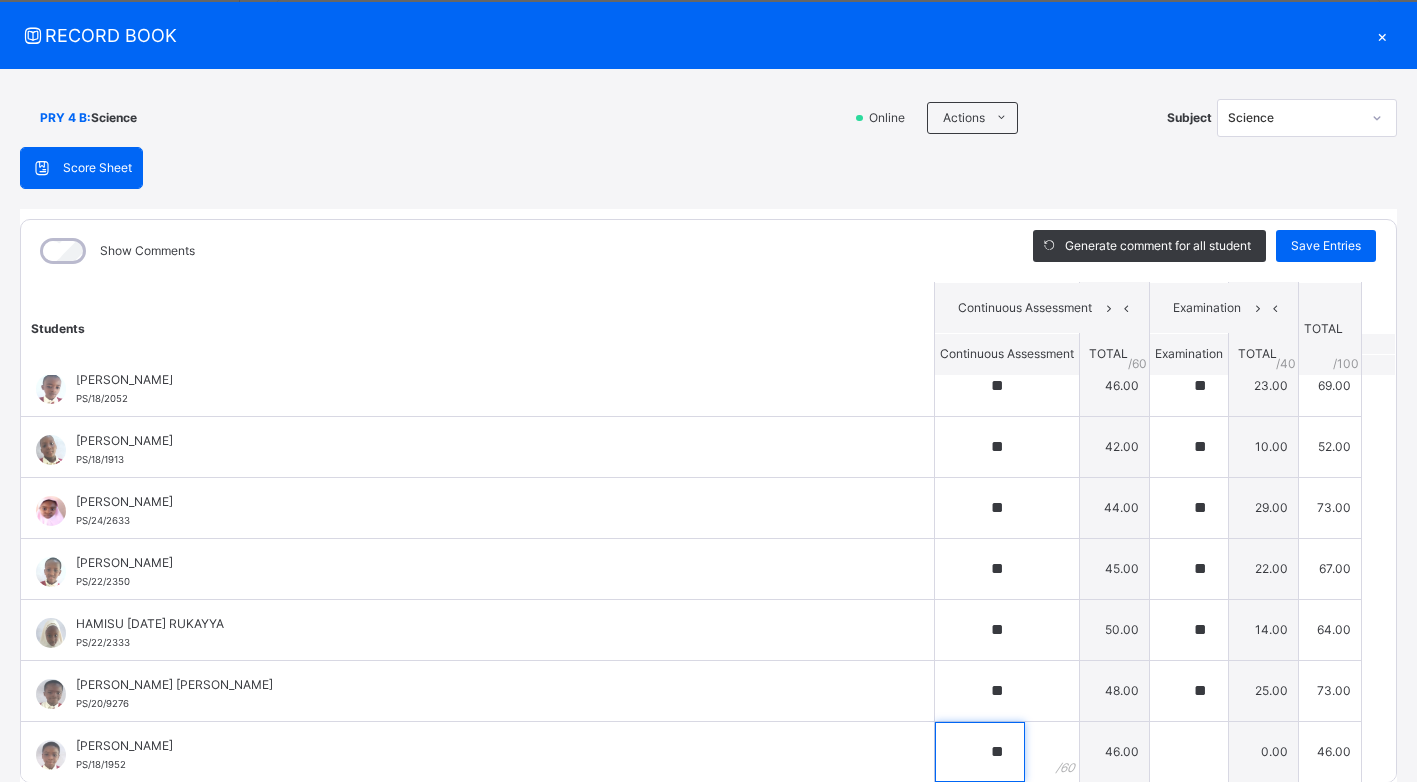 type on "**" 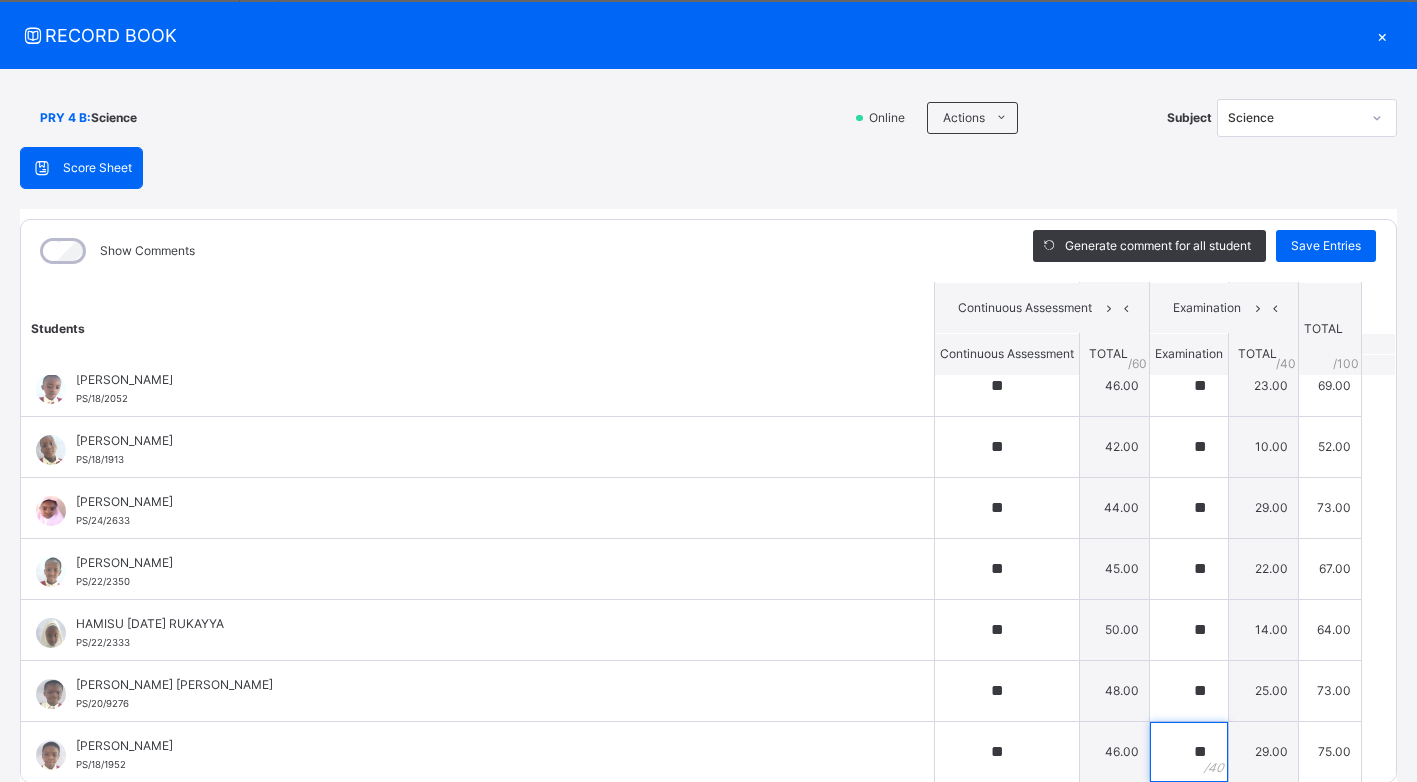 type on "**" 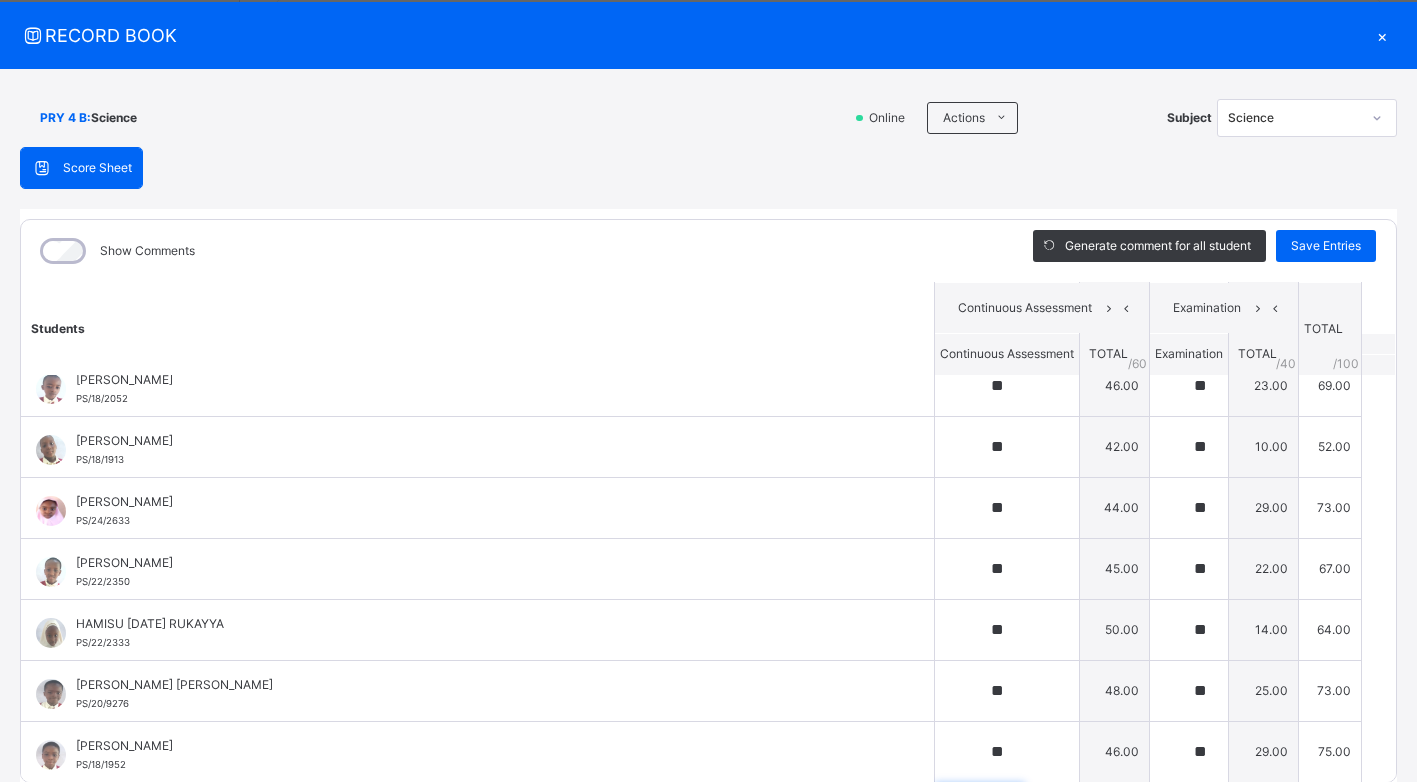 scroll, scrollTop: 606, scrollLeft: 0, axis: vertical 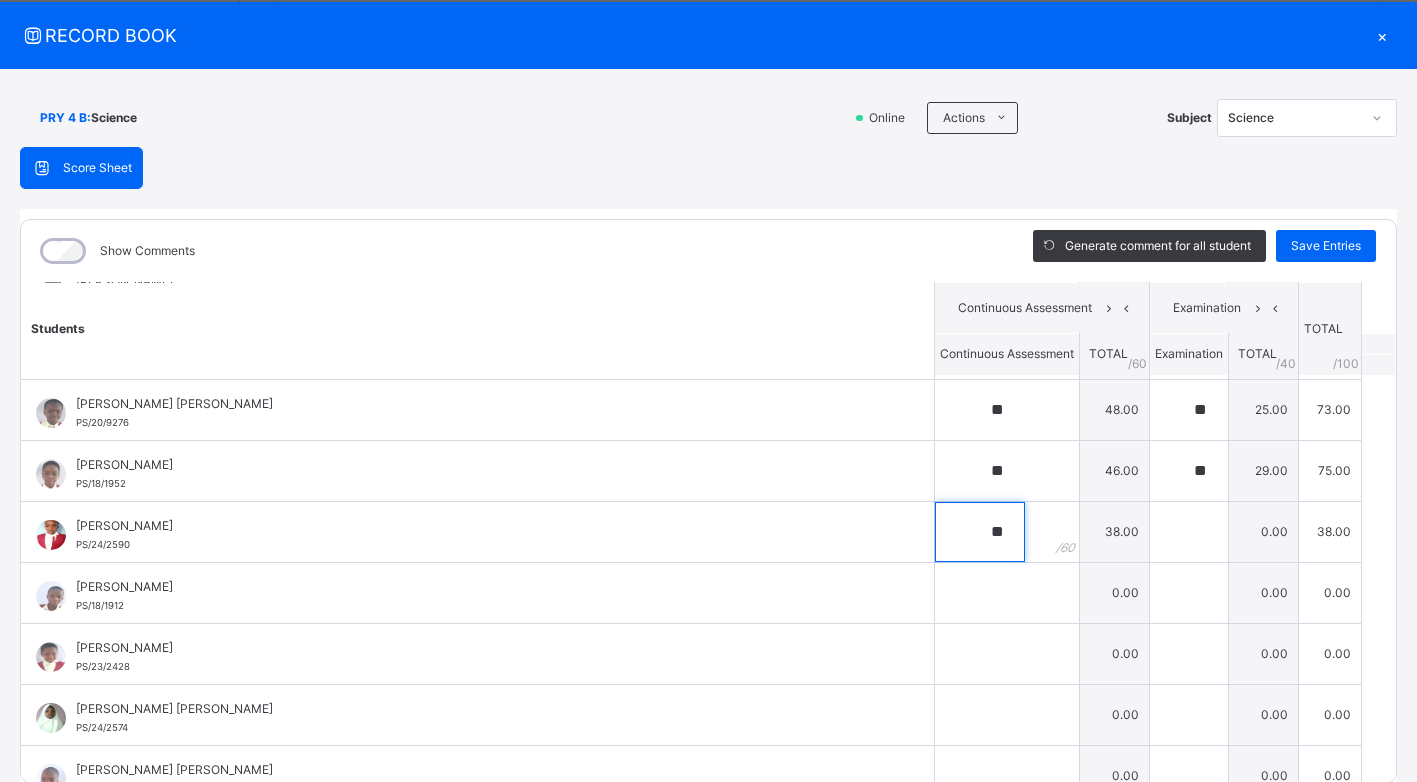 type on "**" 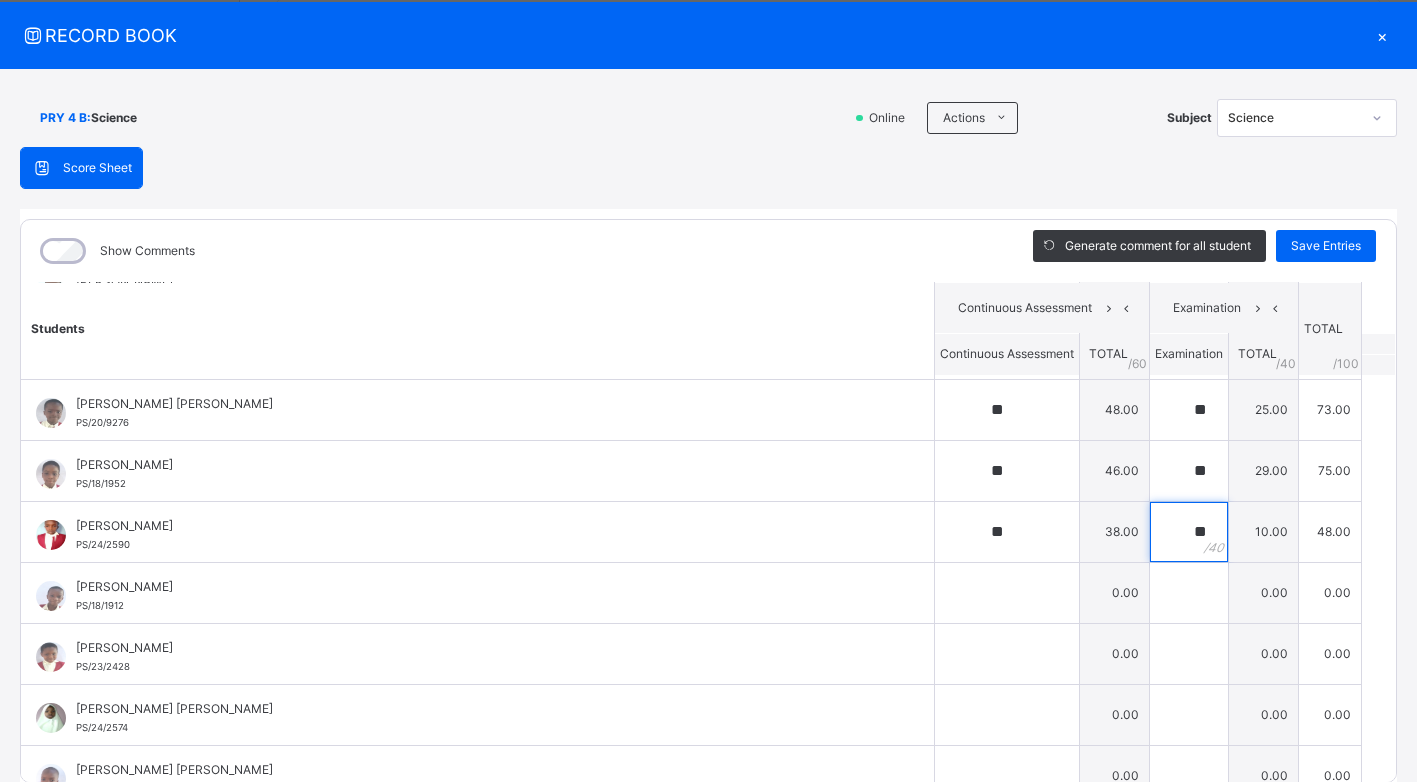 type on "**" 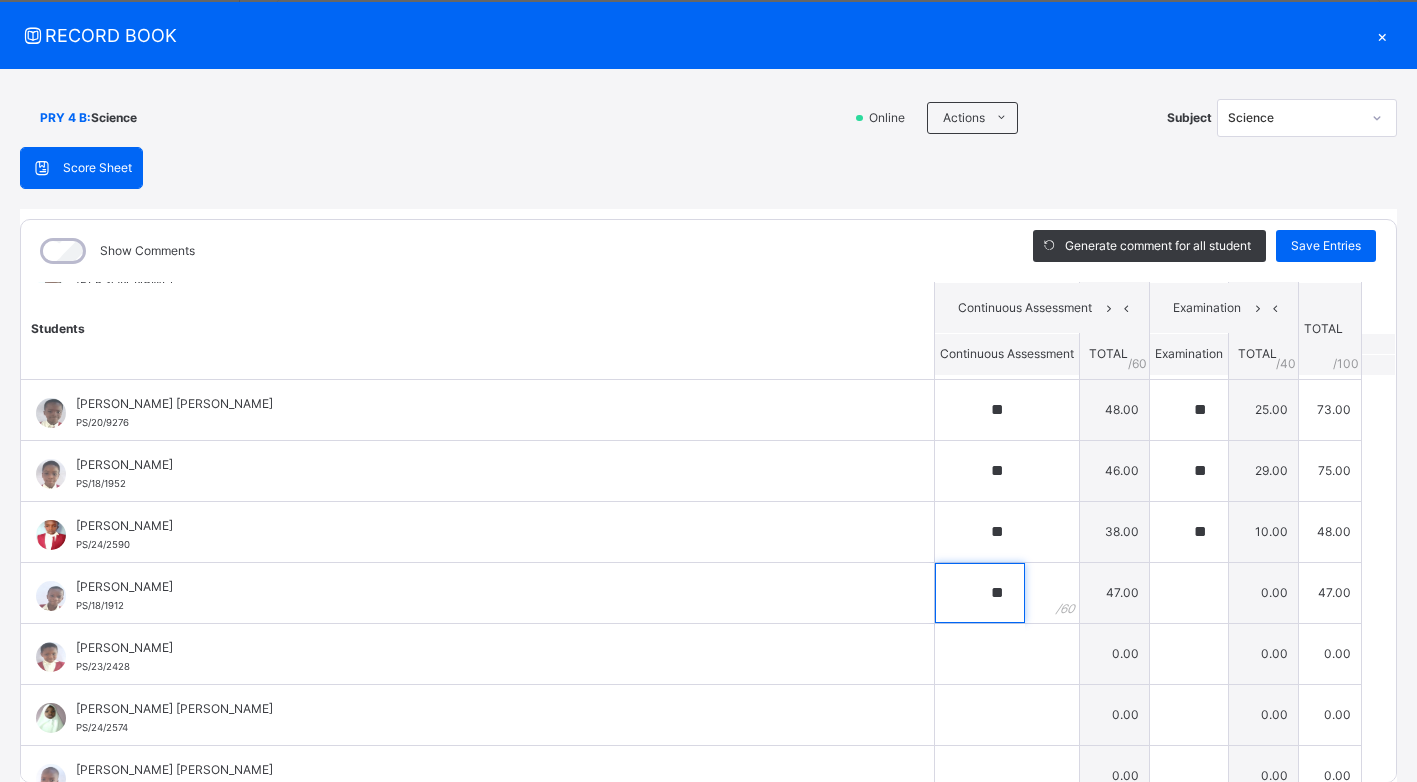type on "**" 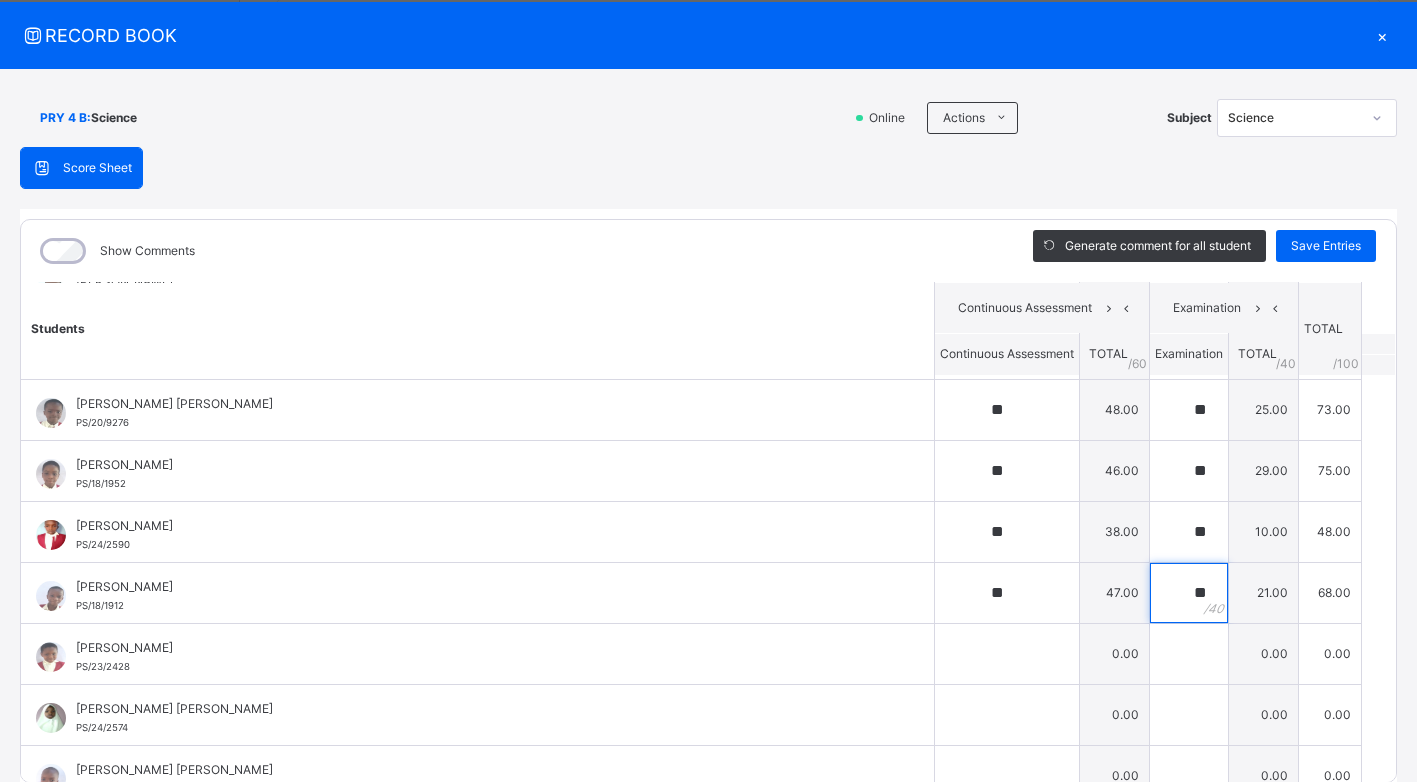 type on "**" 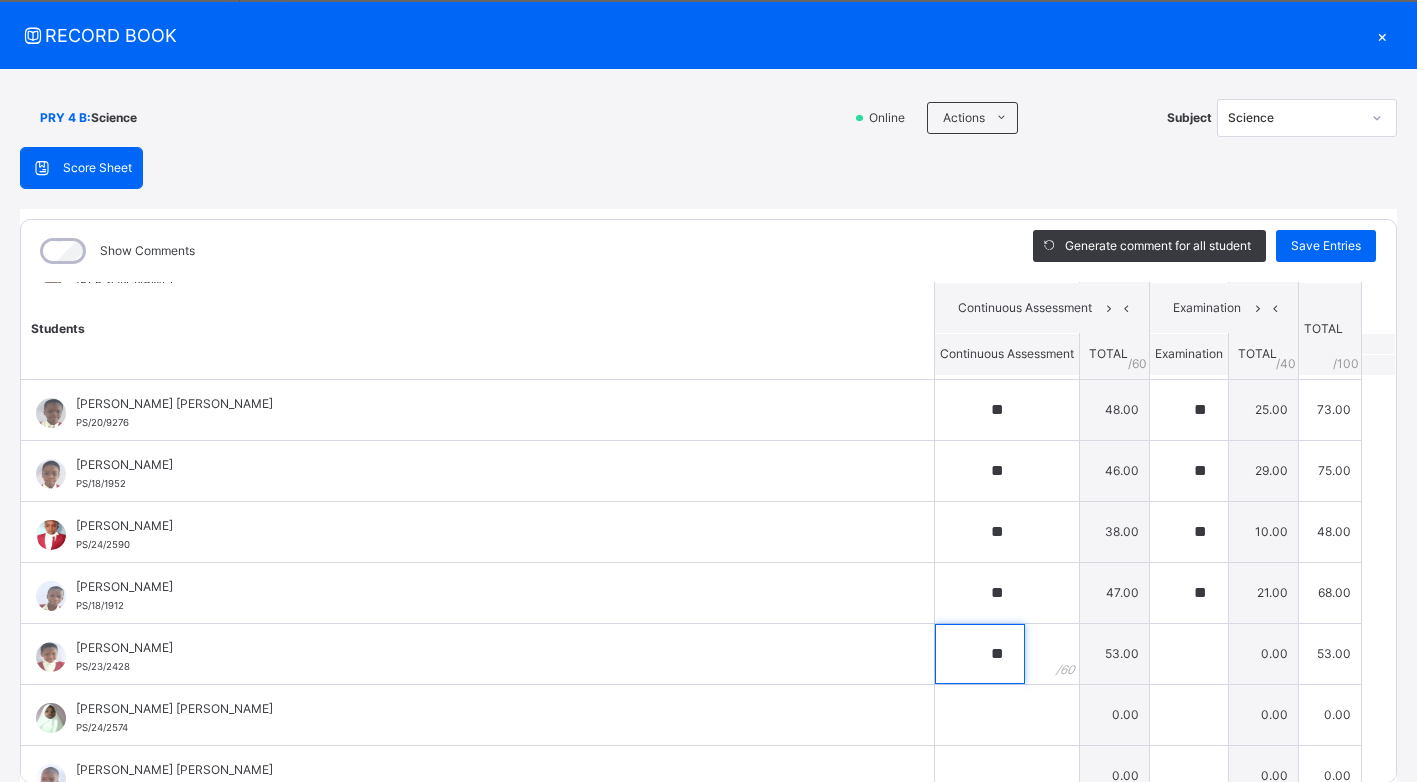 type on "**" 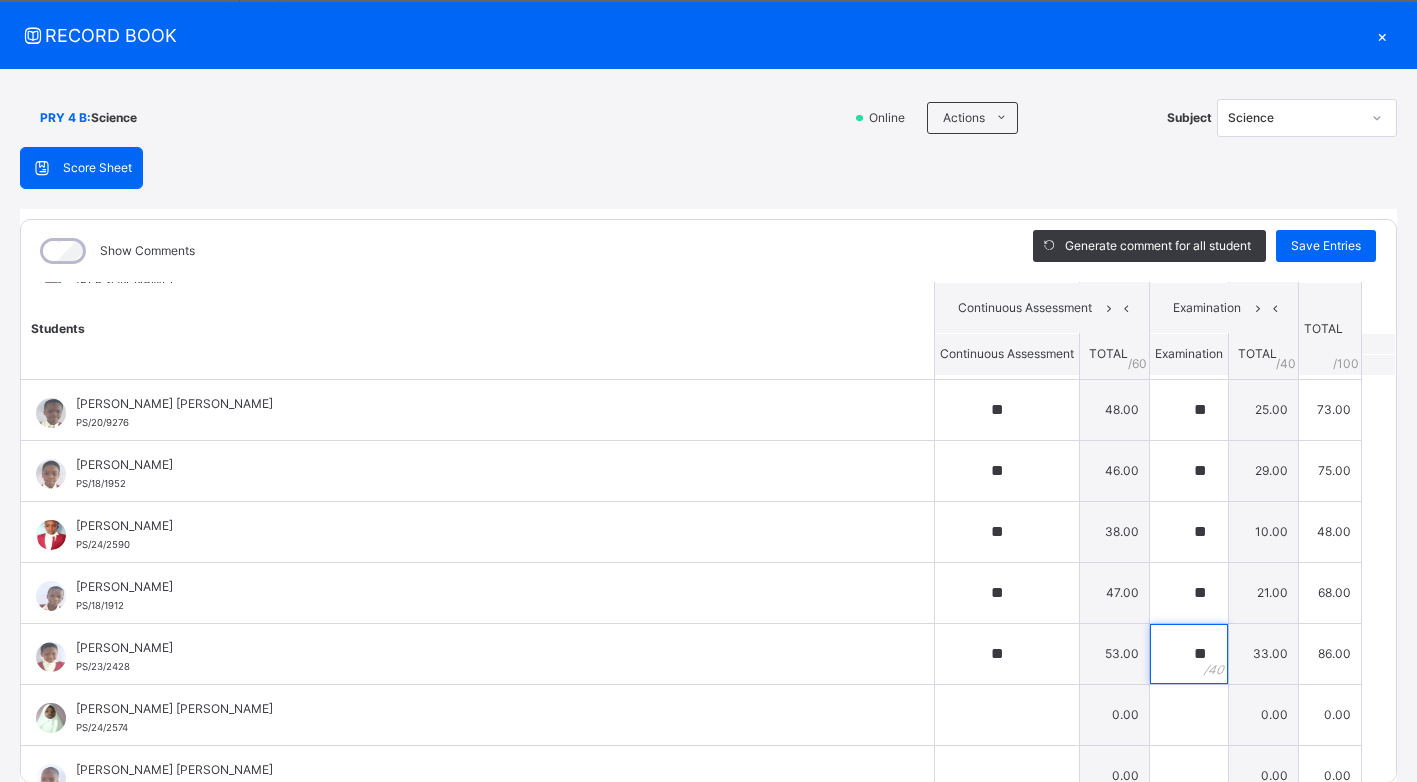 type on "**" 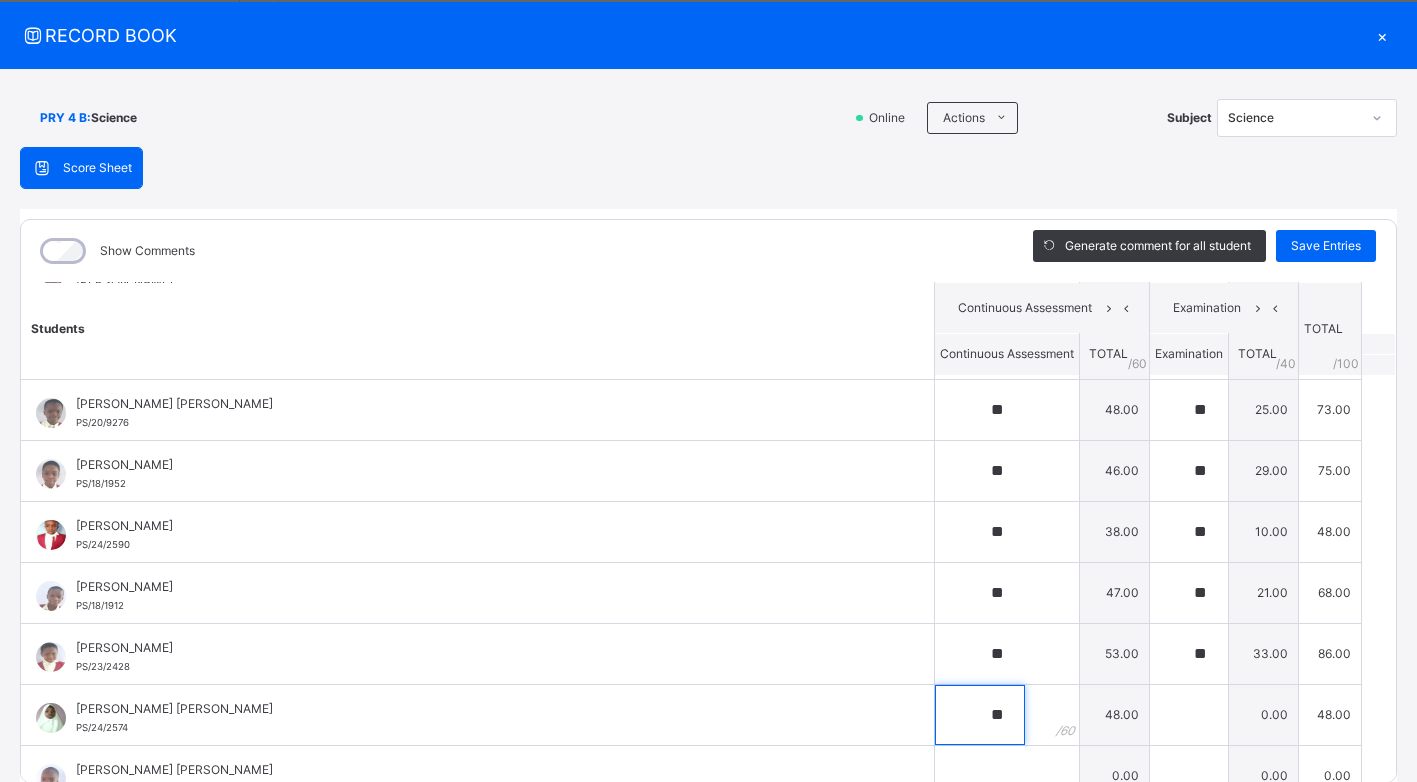 type on "**" 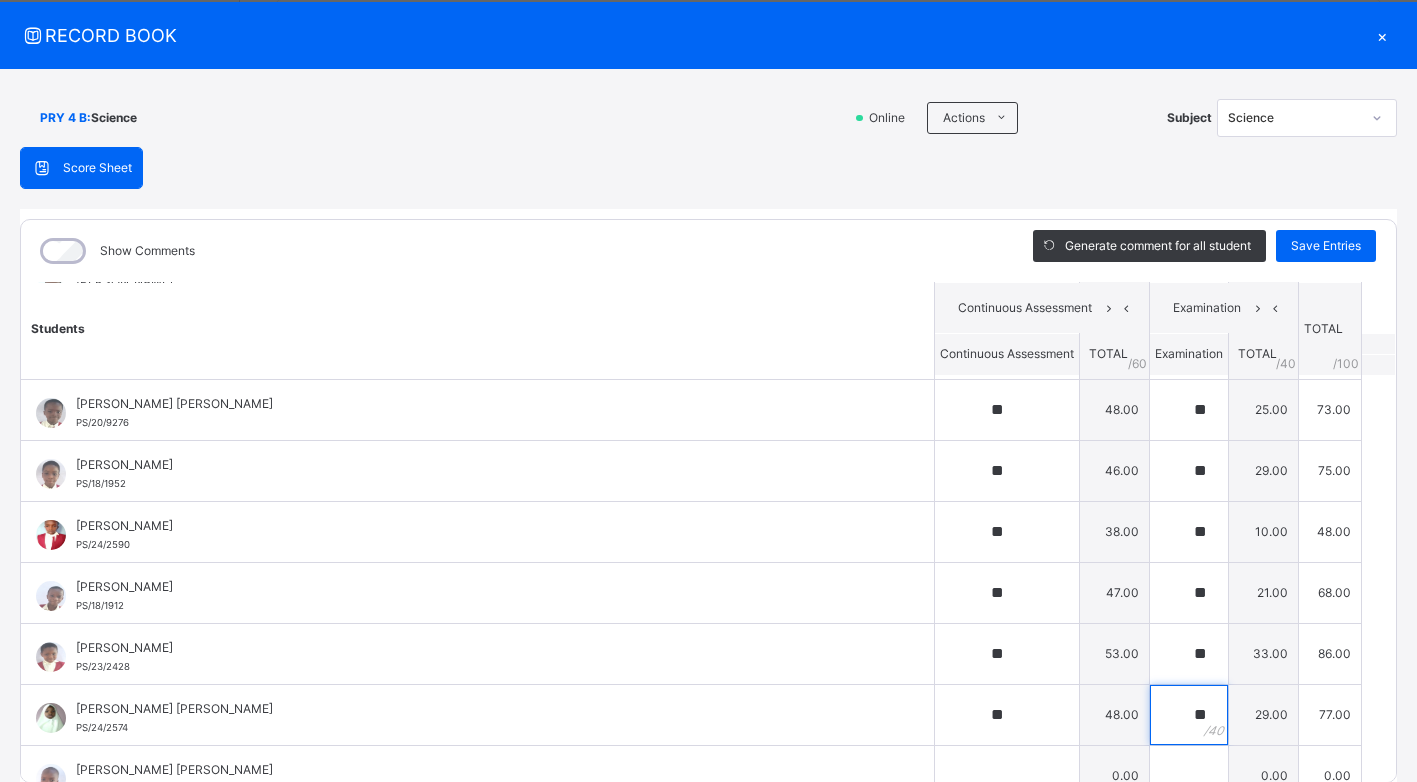 type on "**" 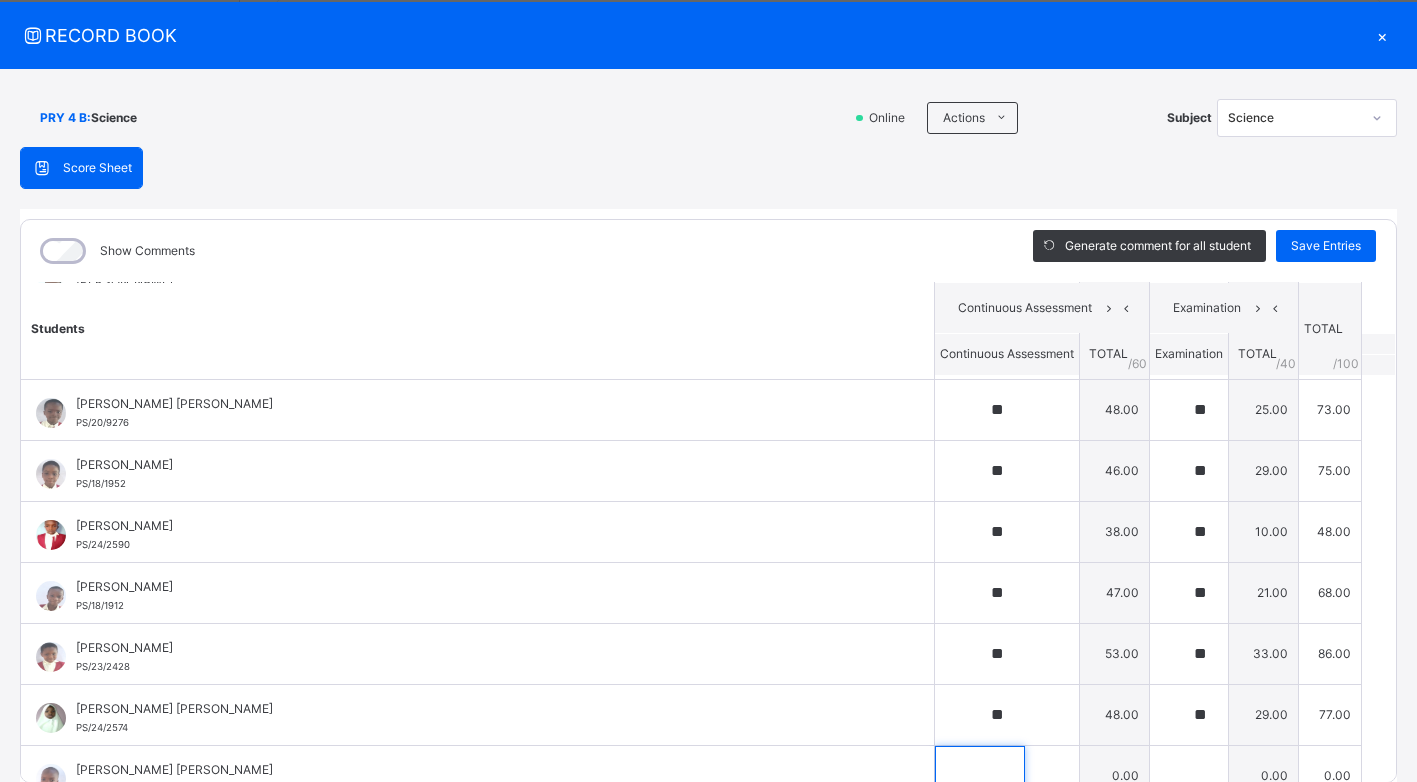 scroll, scrollTop: 630, scrollLeft: 0, axis: vertical 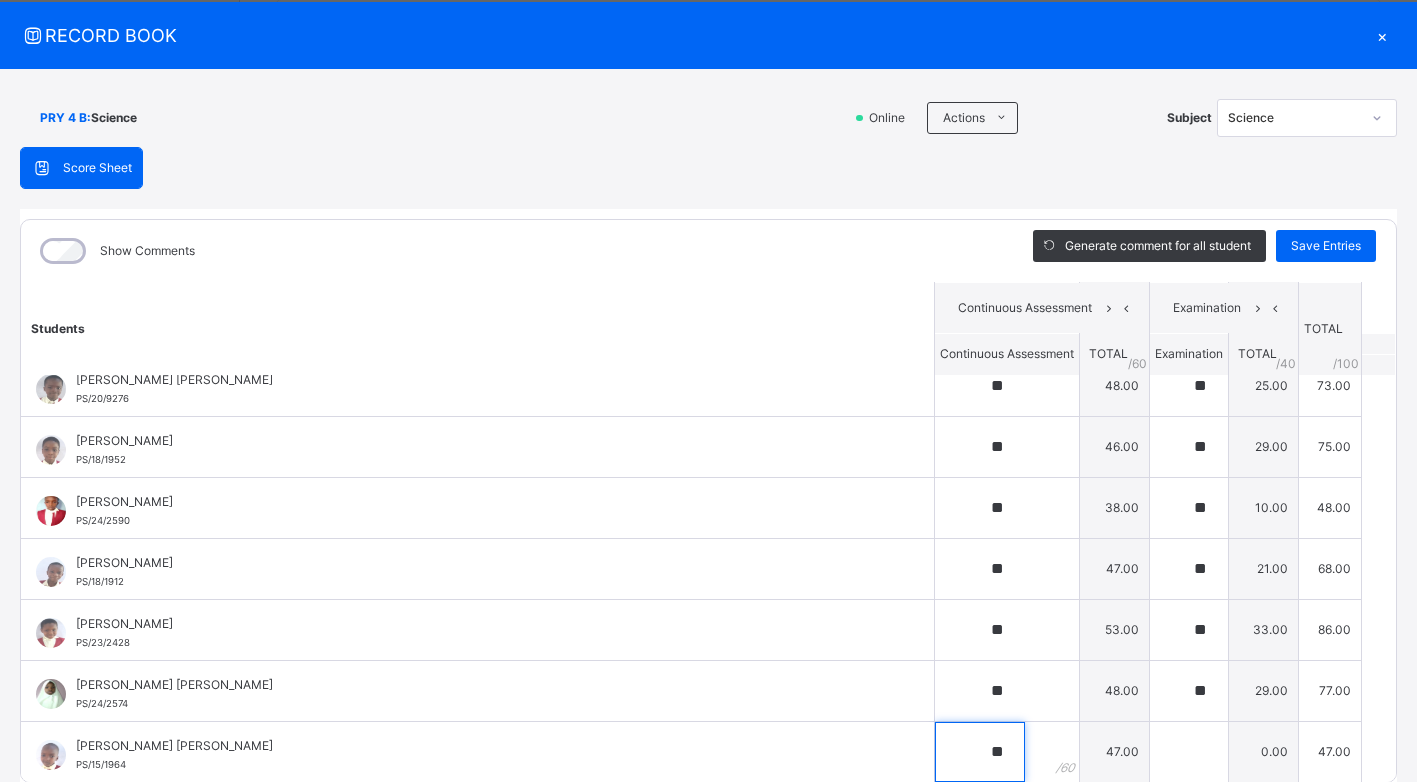 type on "**" 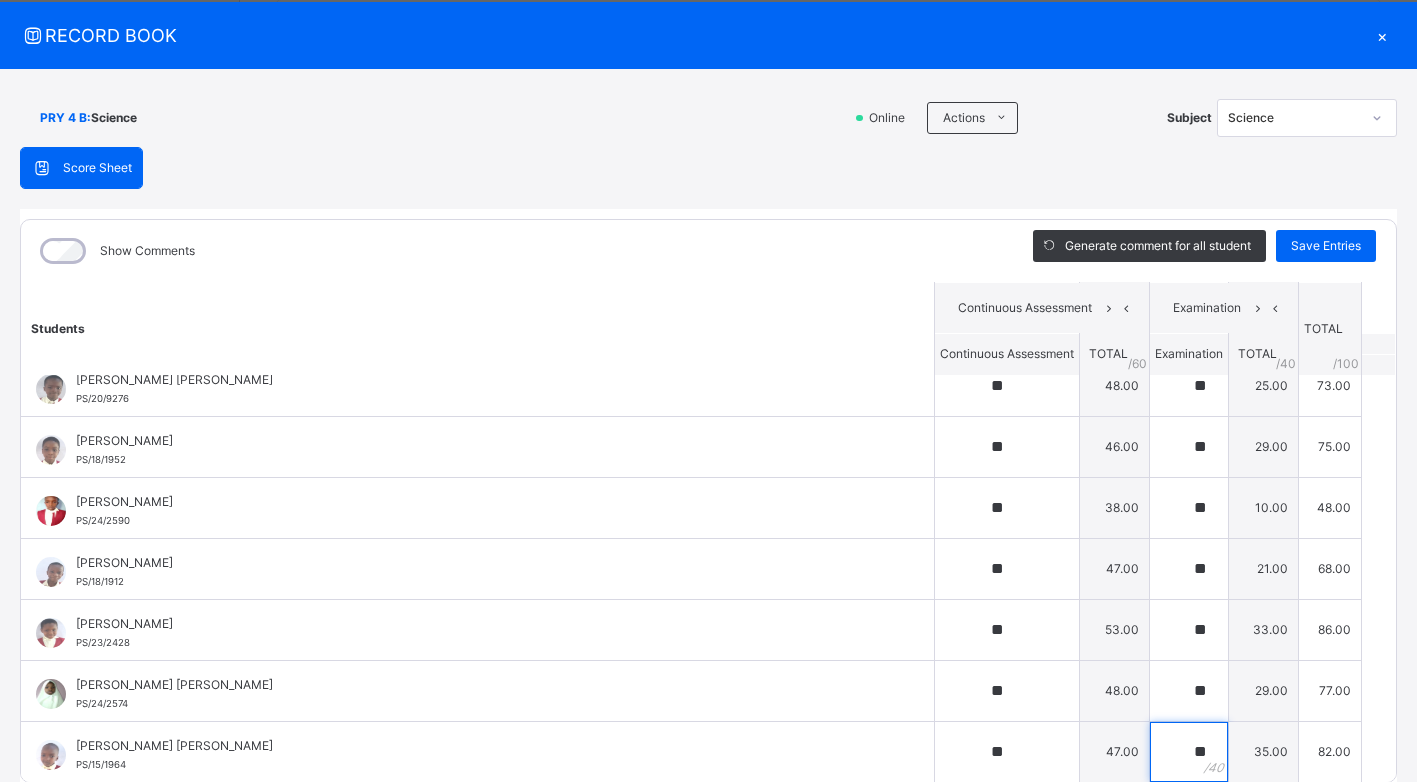 type on "**" 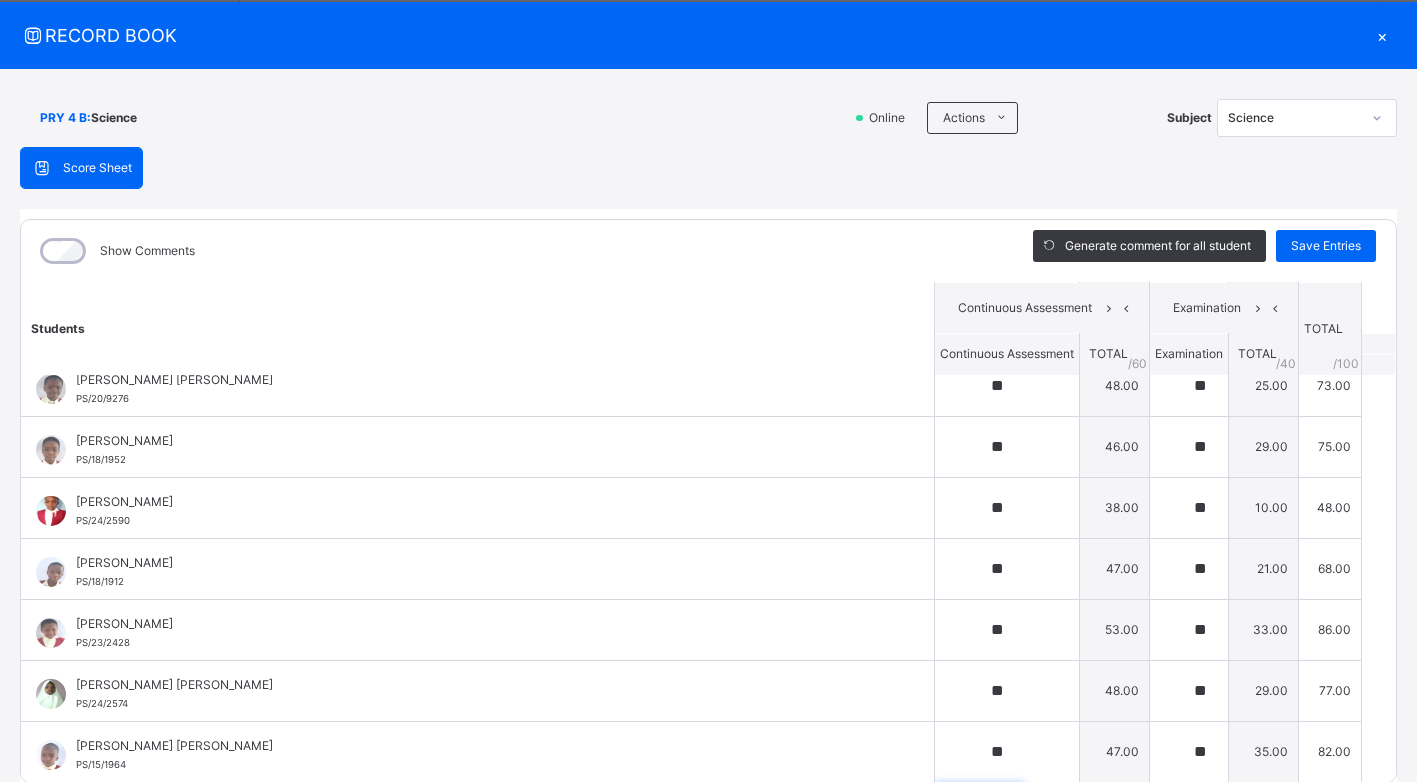 scroll, scrollTop: 911, scrollLeft: 0, axis: vertical 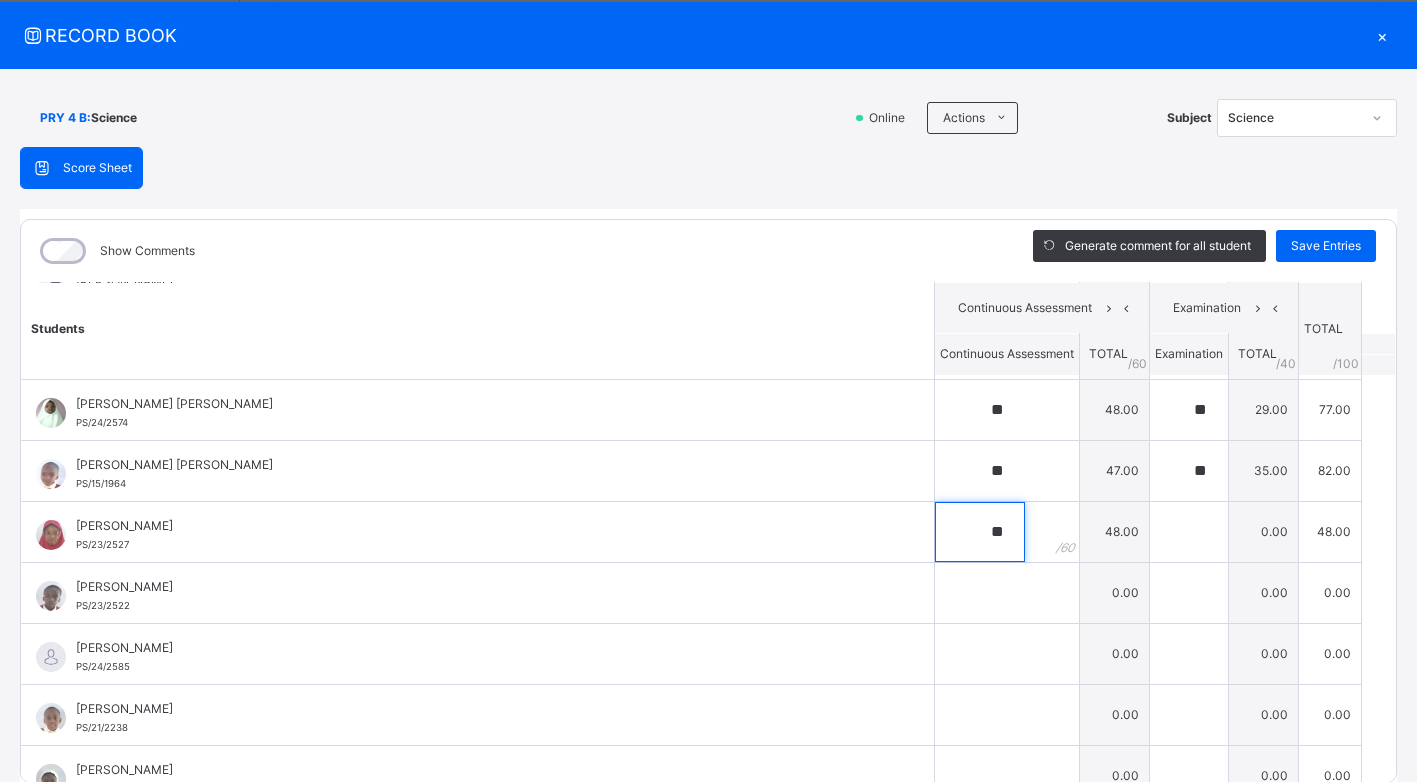 type on "**" 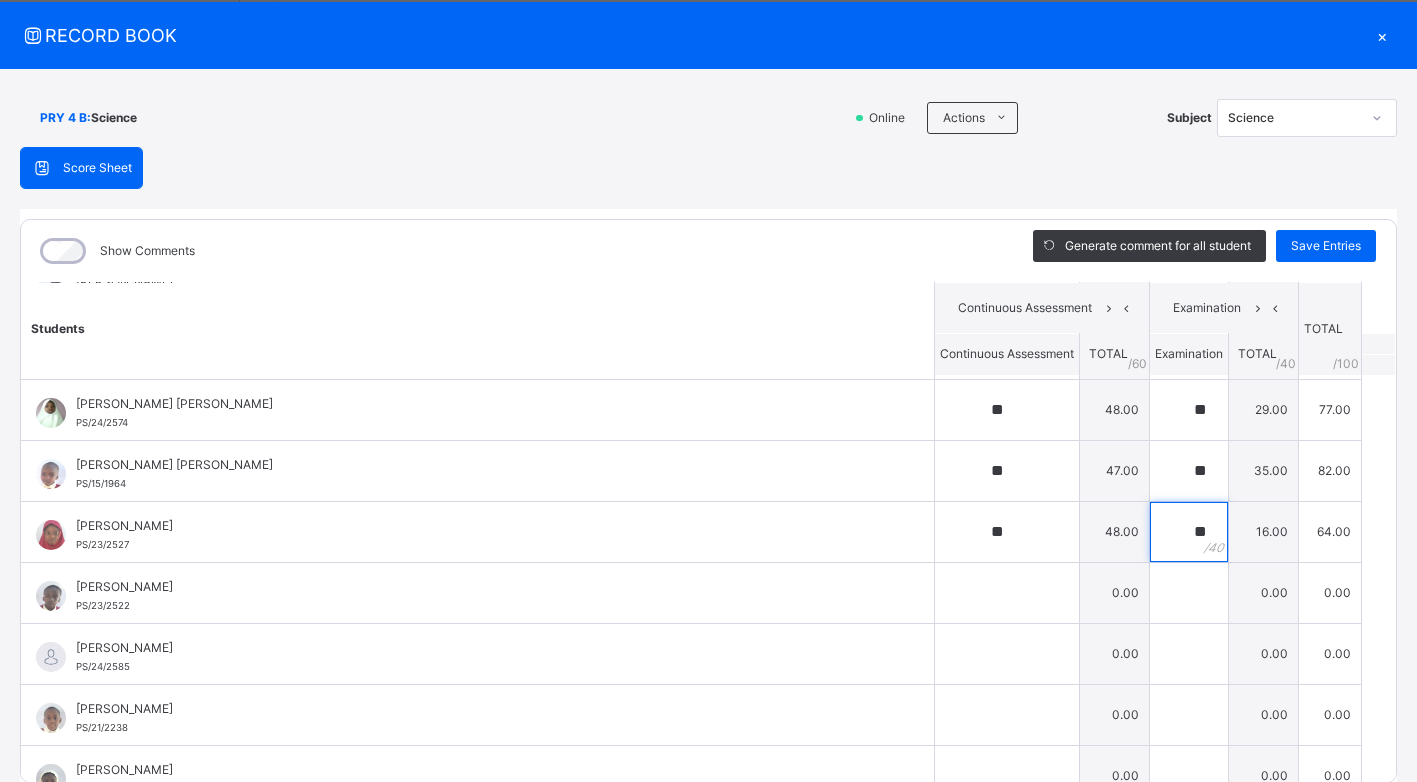 type on "**" 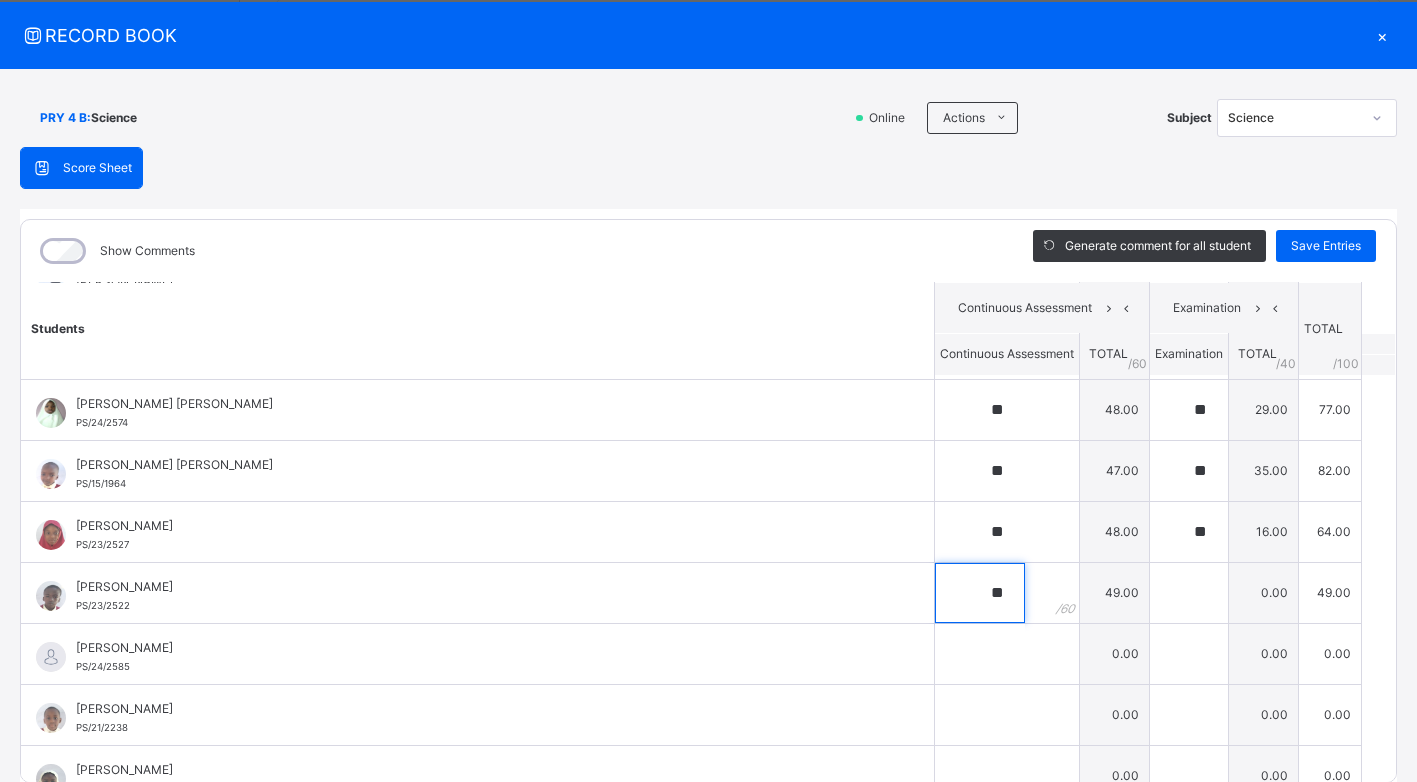 type on "**" 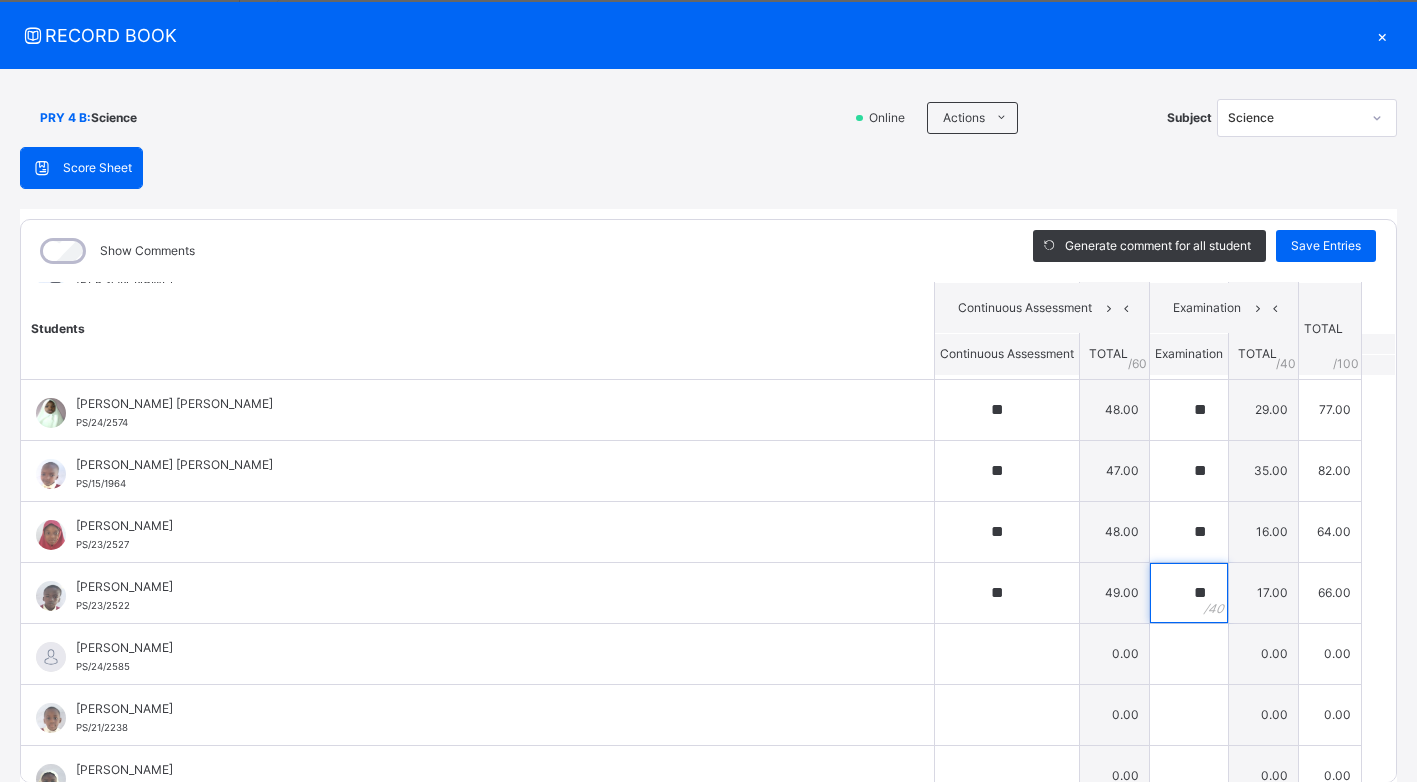 type on "**" 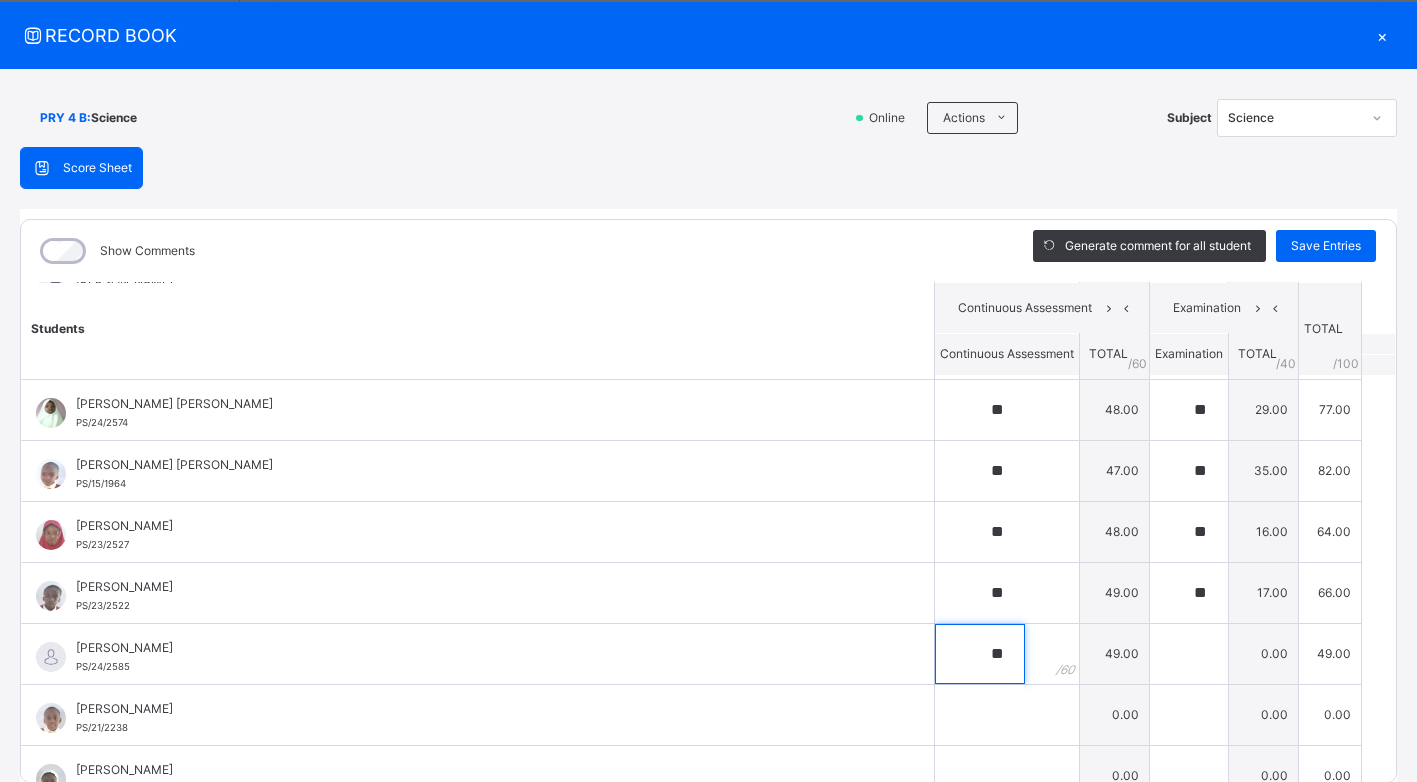 type on "**" 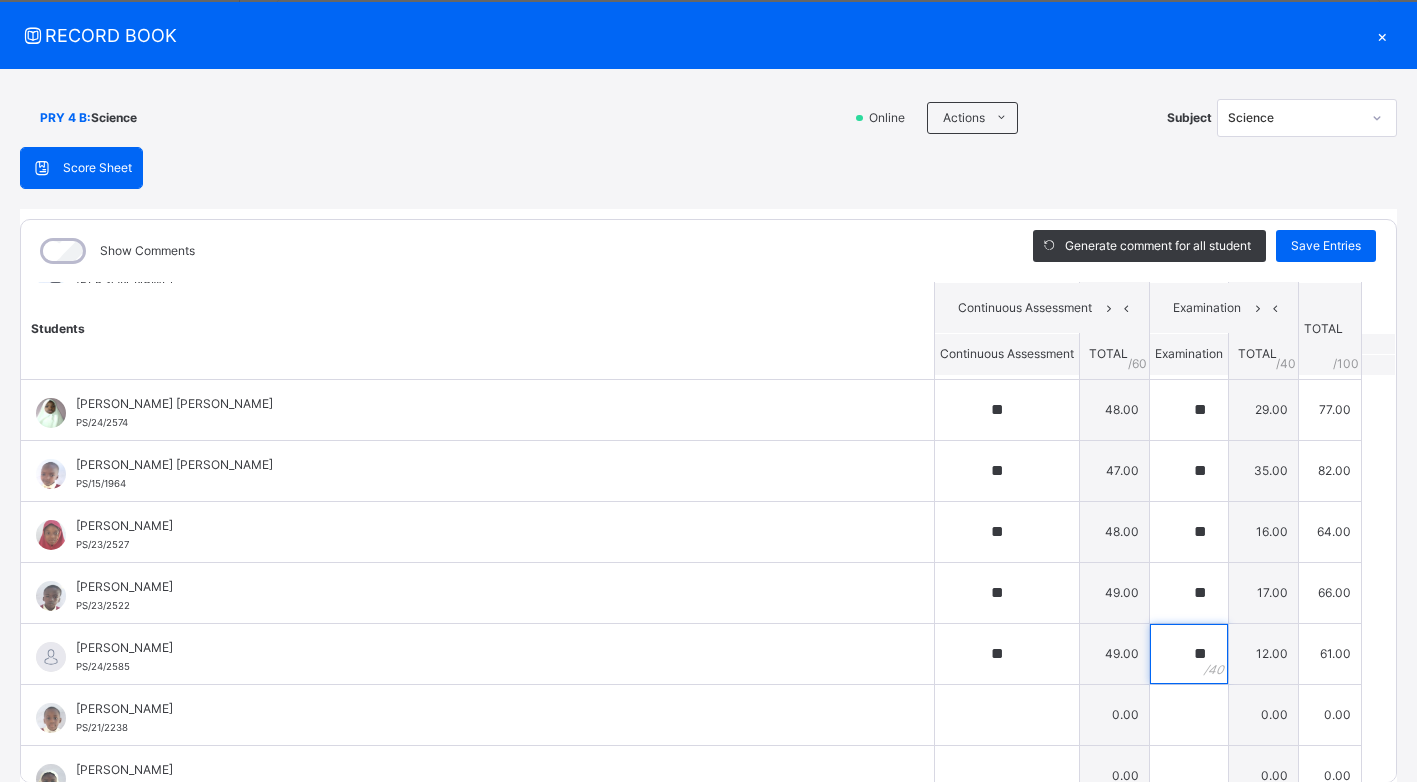 type on "*" 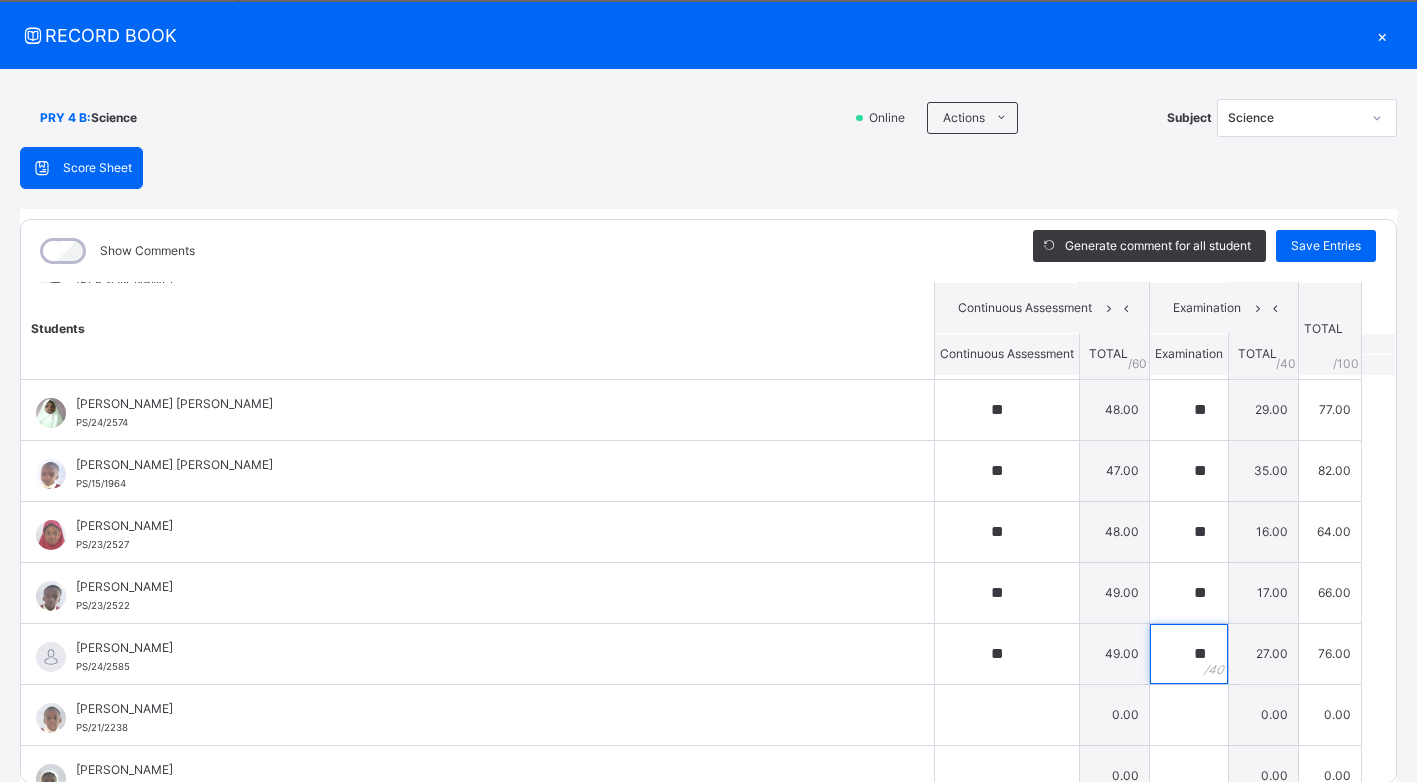 type on "**" 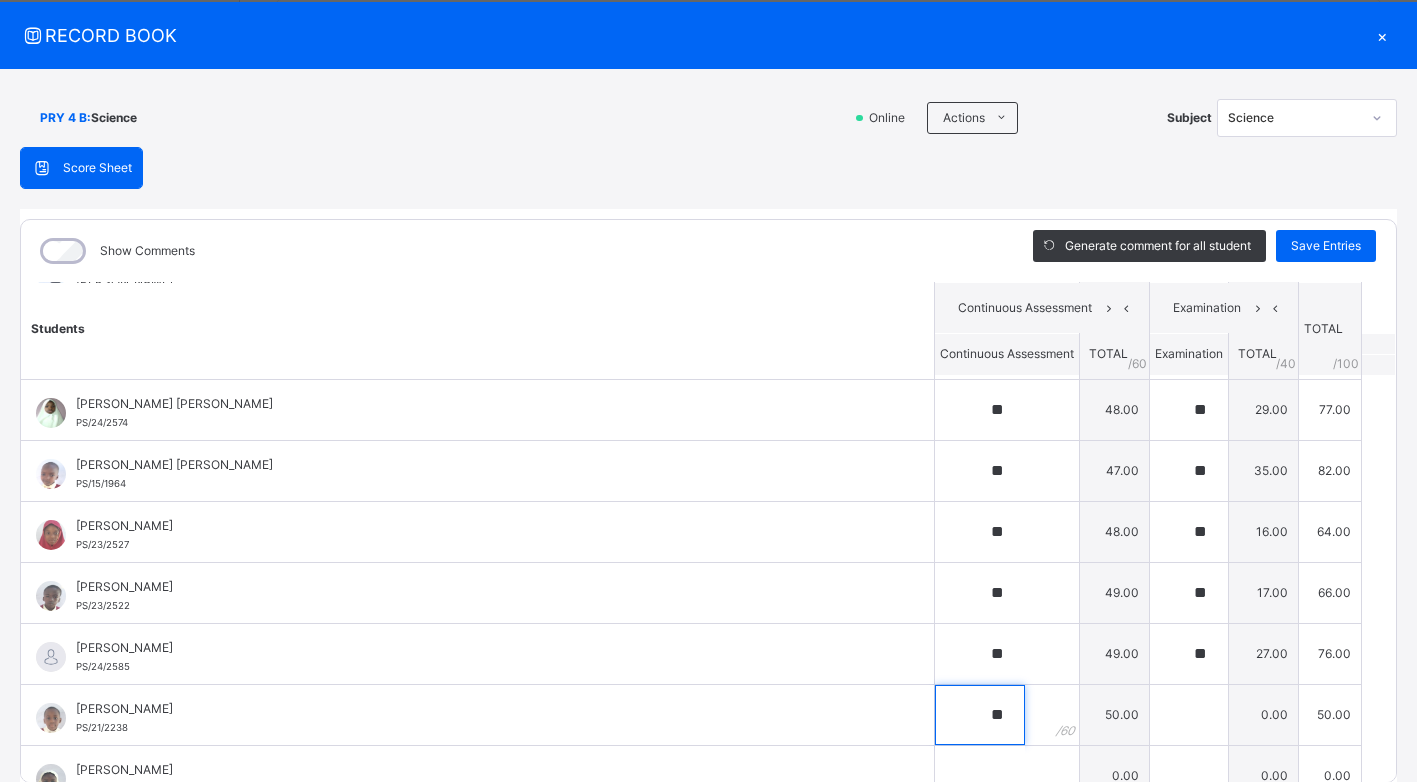 type on "**" 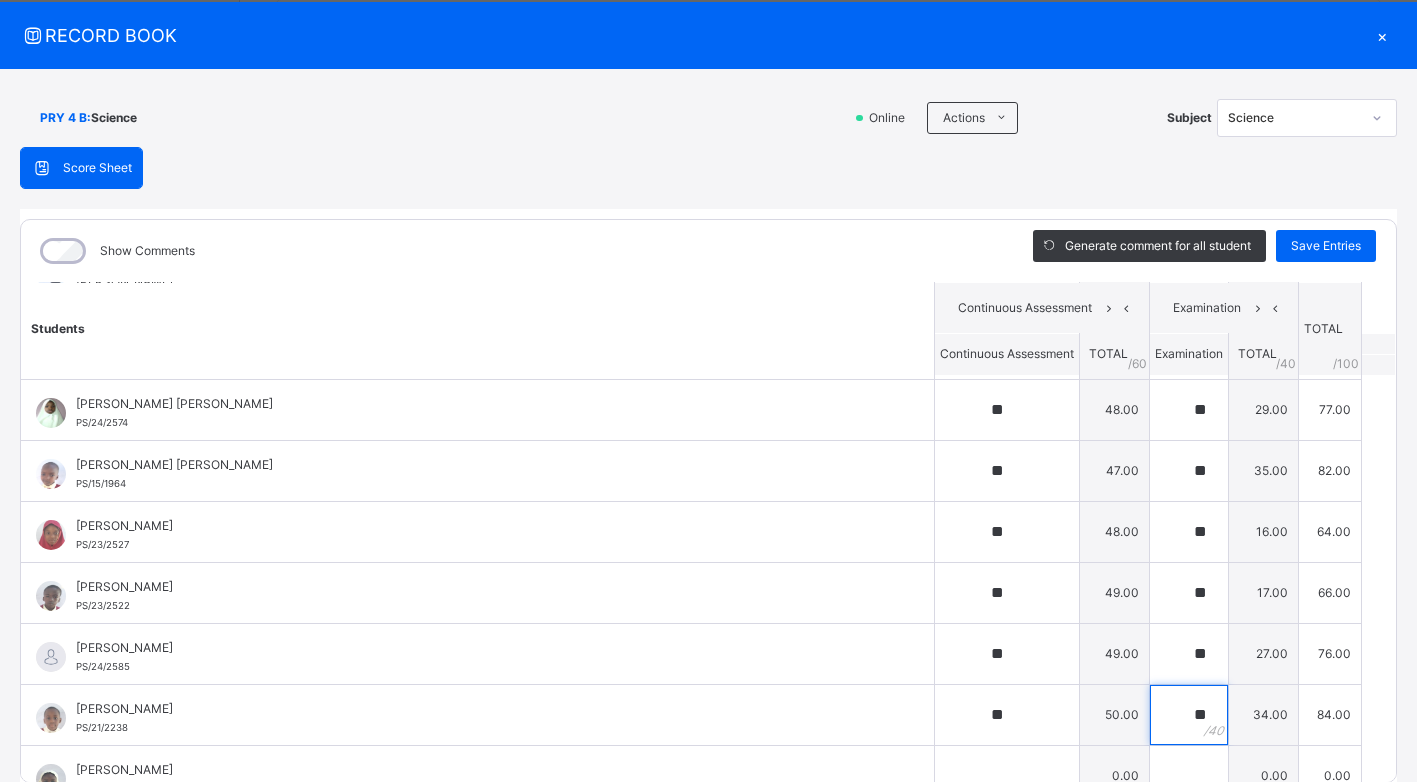 type on "**" 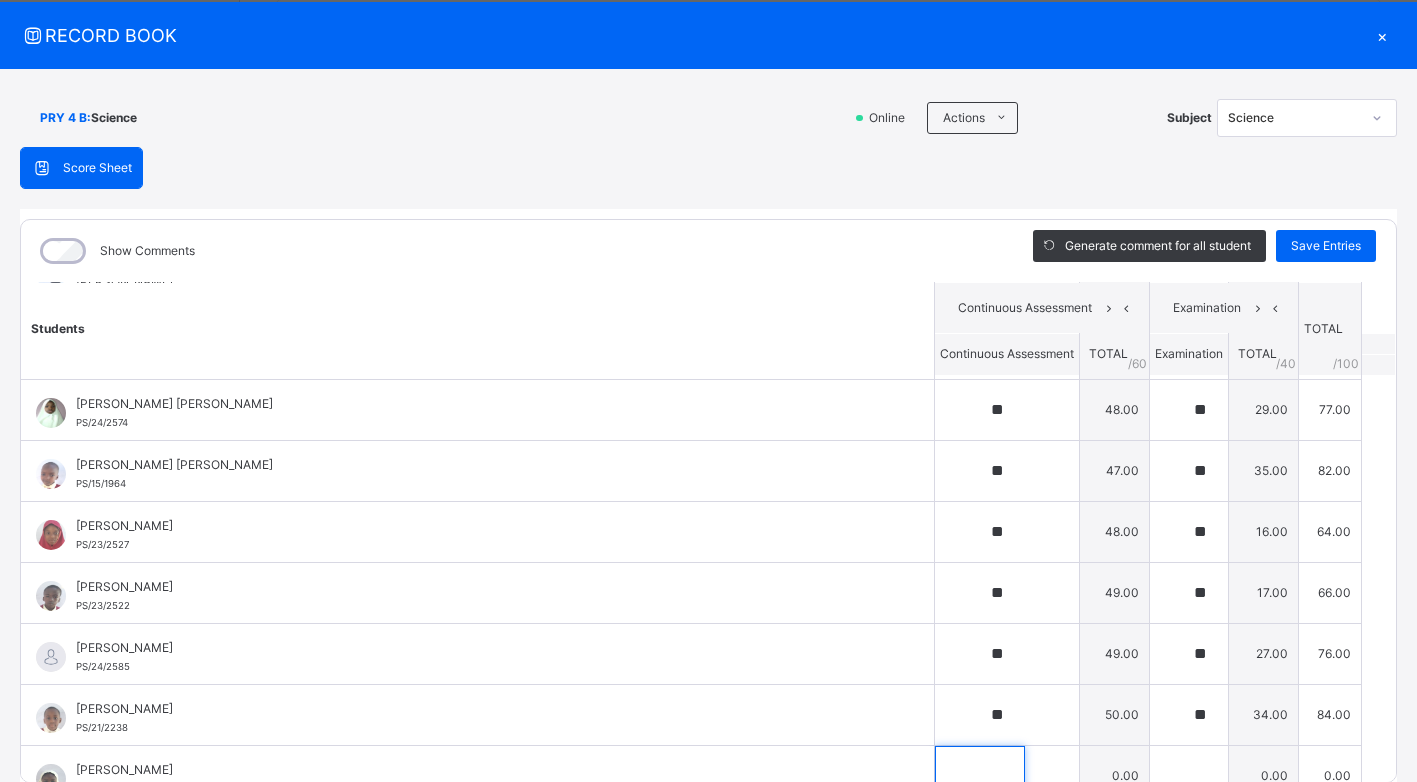 scroll, scrollTop: 935, scrollLeft: 0, axis: vertical 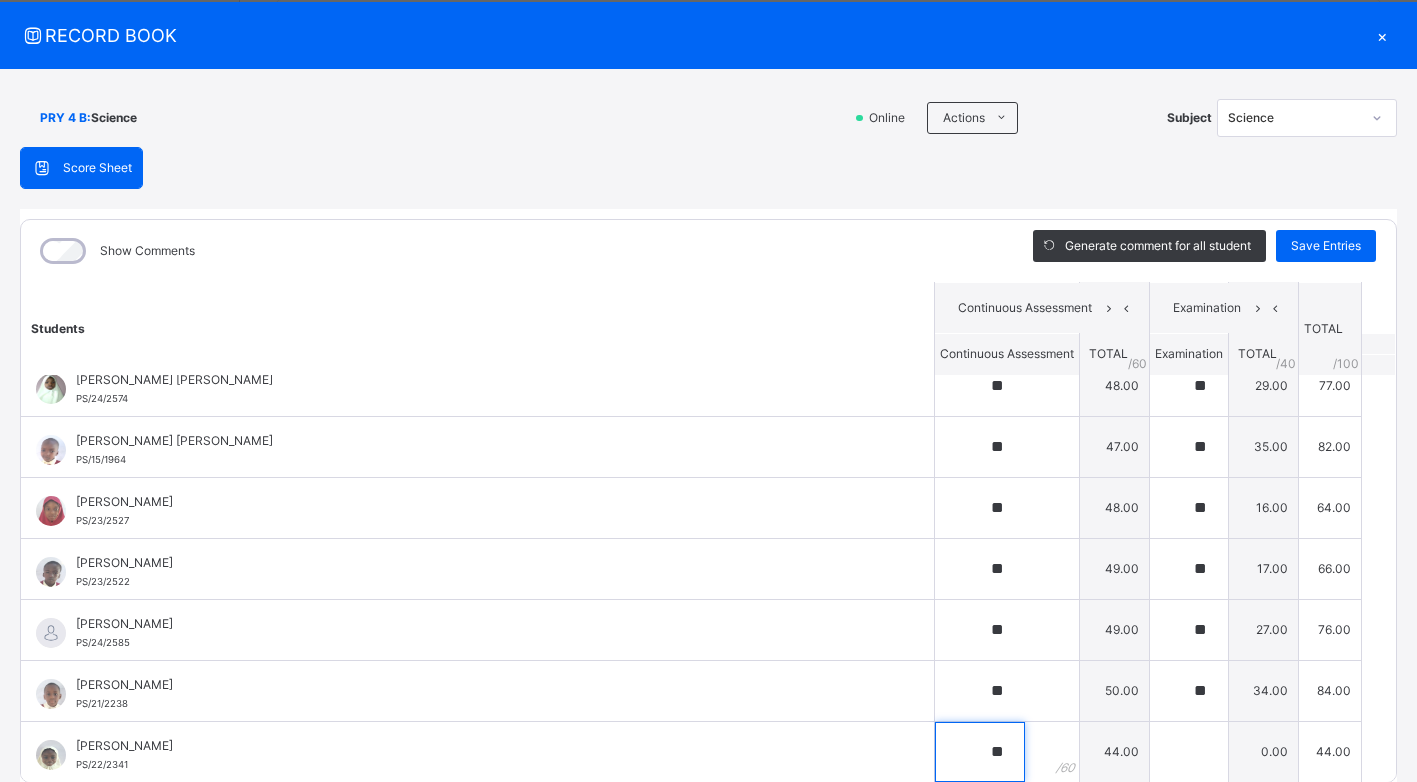 type on "**" 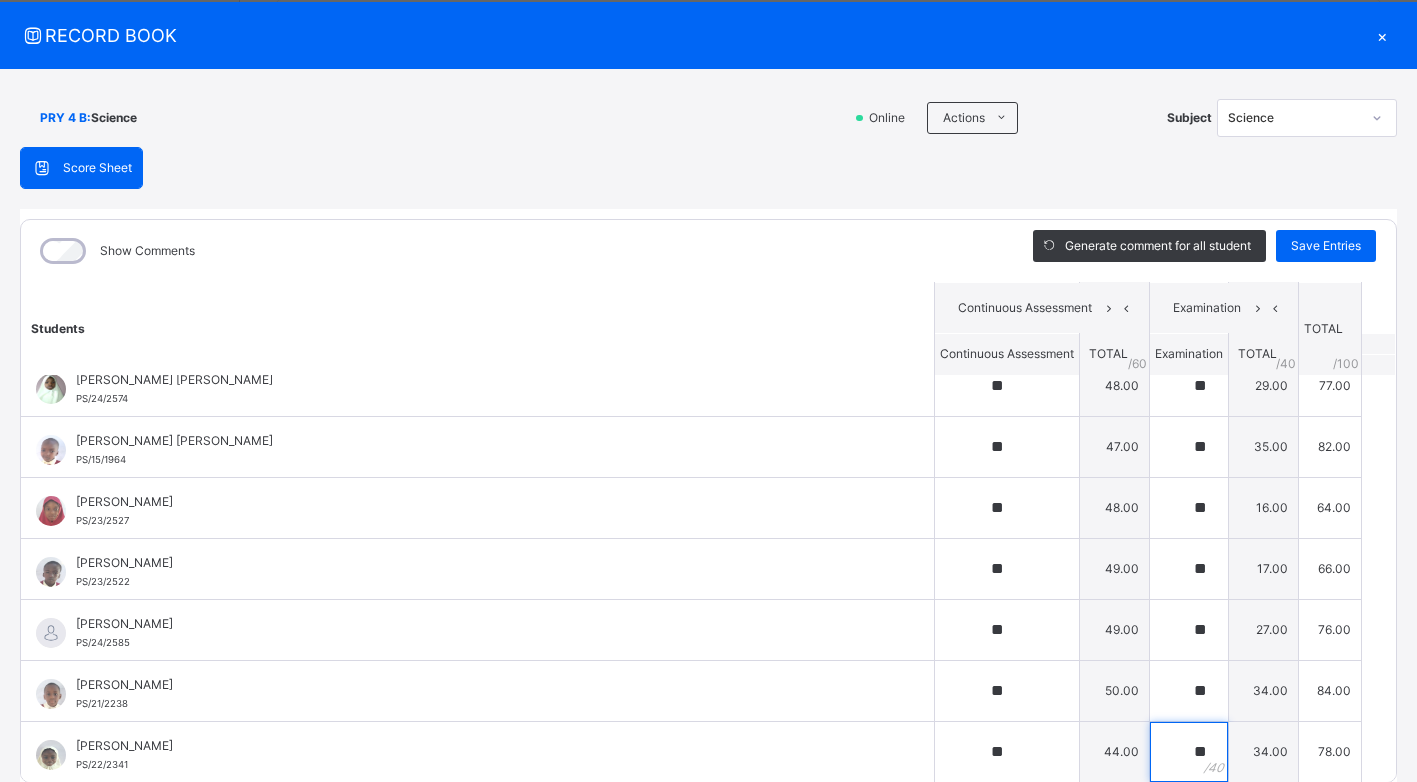 type on "**" 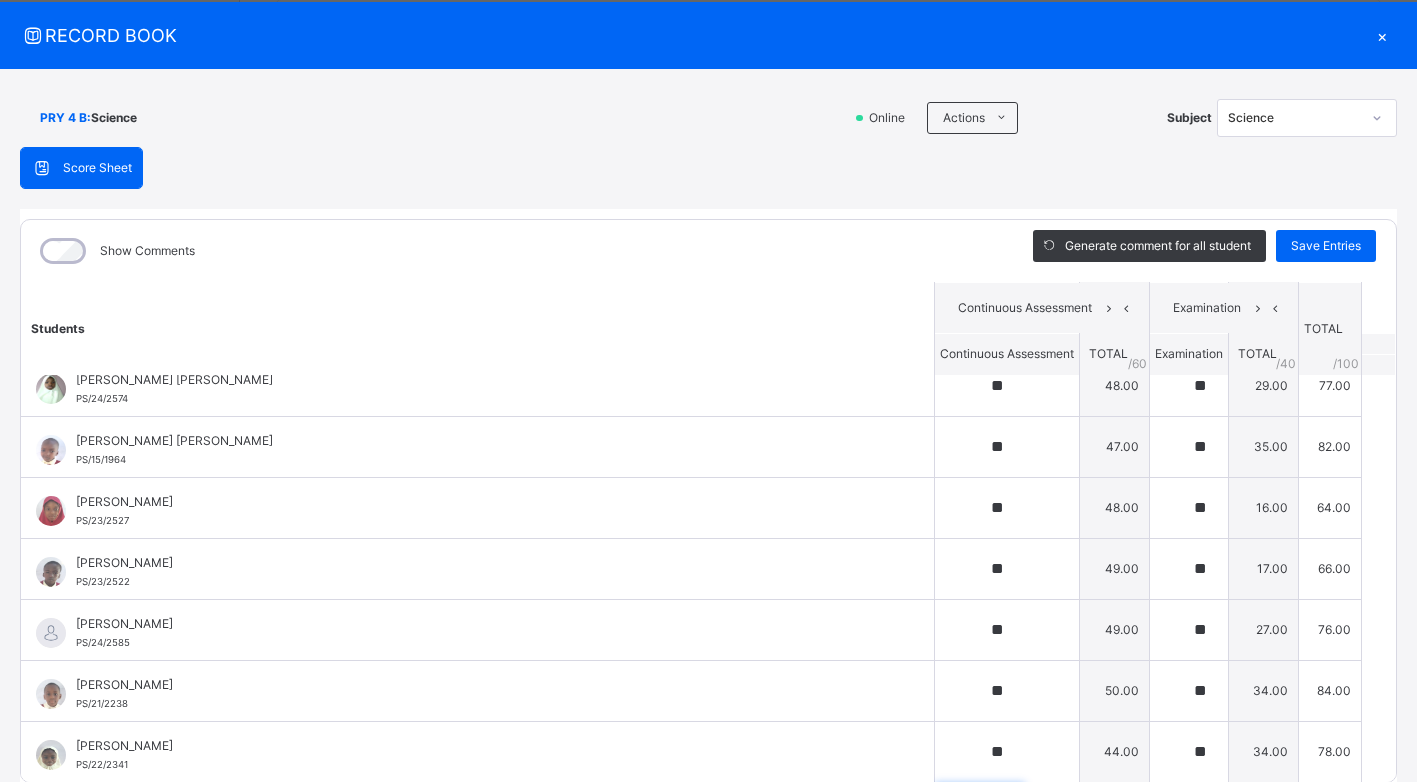 scroll, scrollTop: 1216, scrollLeft: 0, axis: vertical 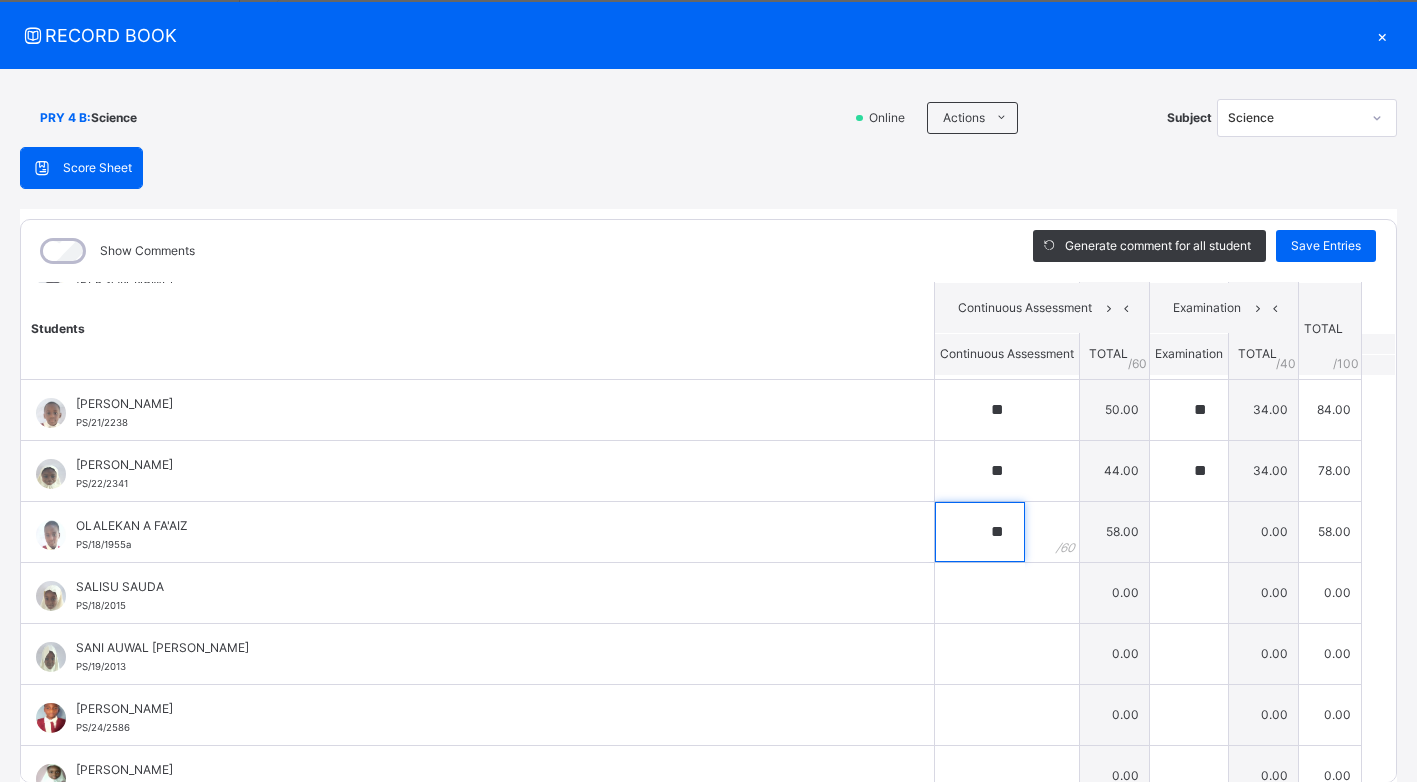 type on "**" 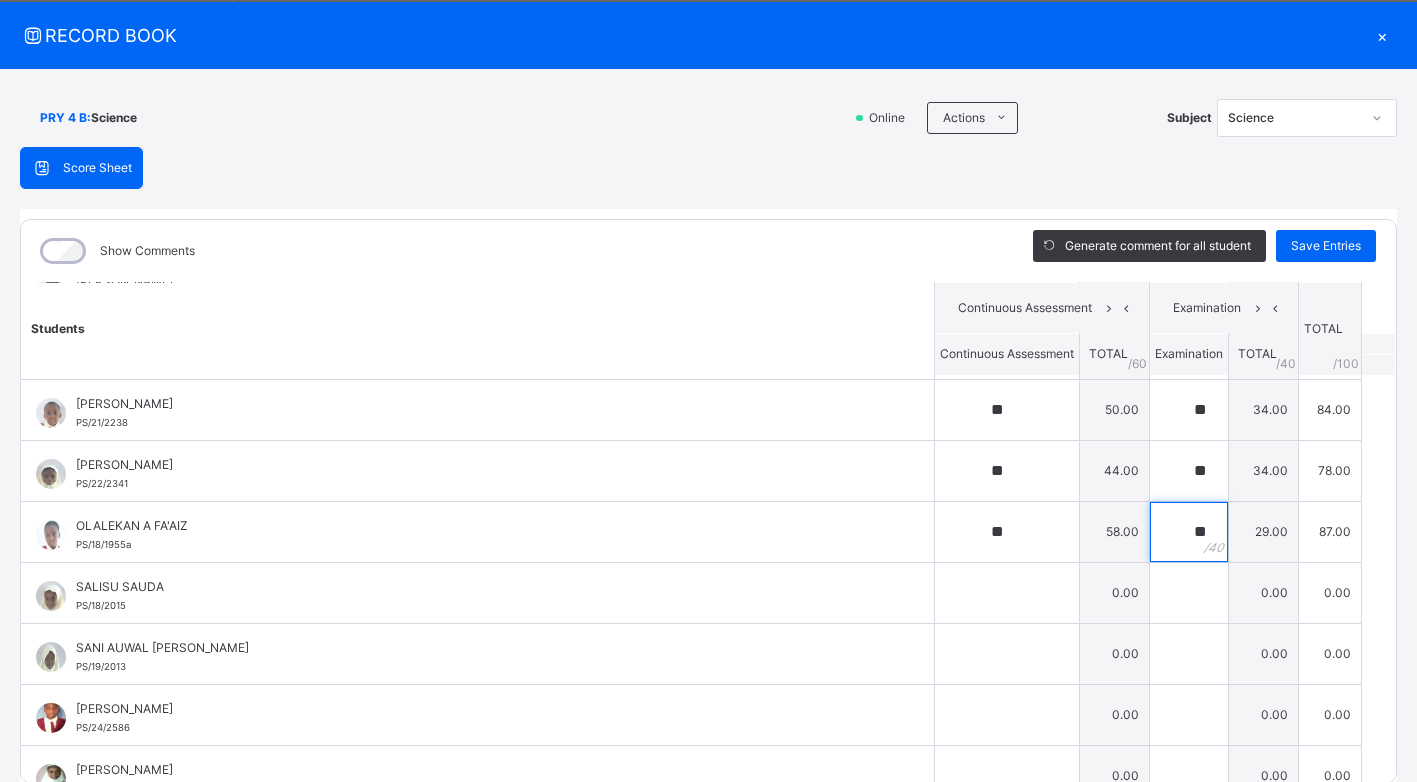 type on "**" 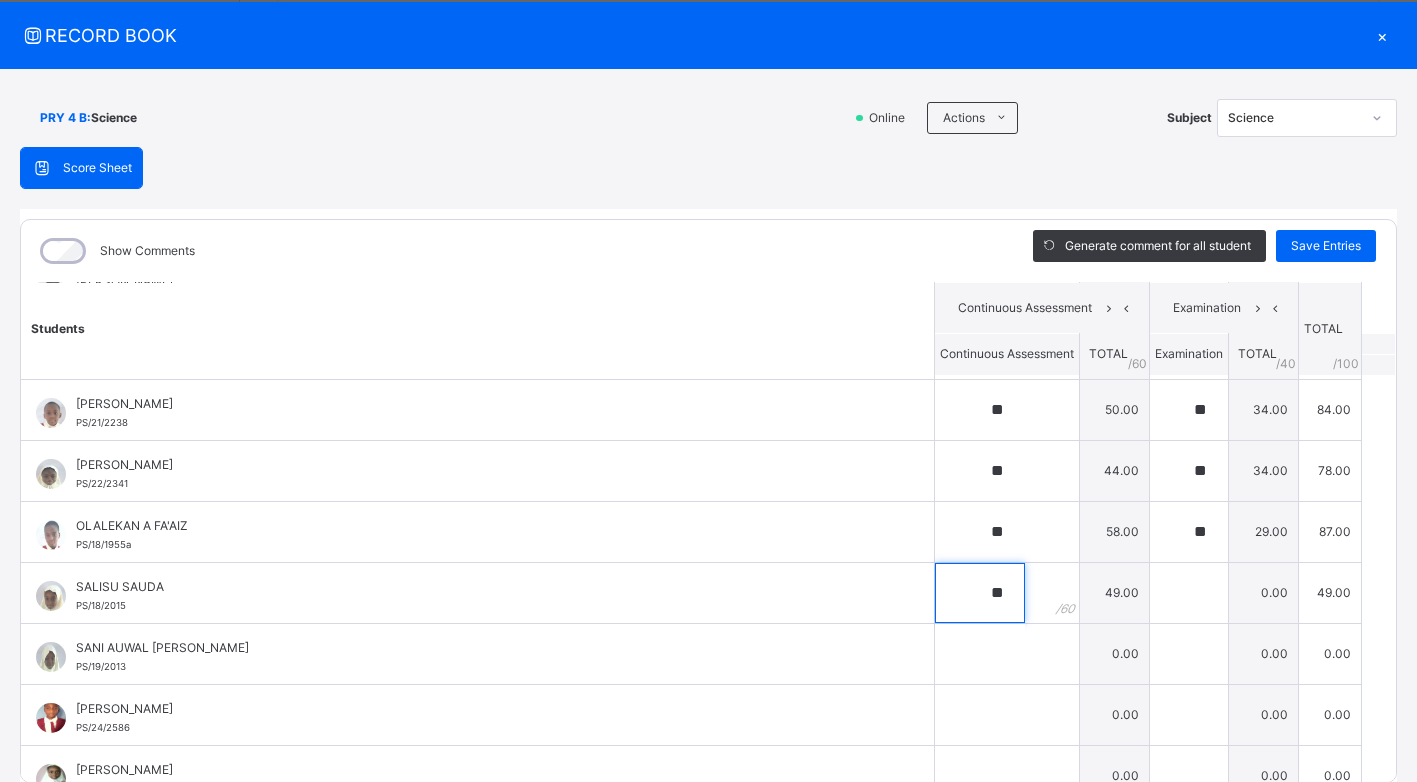type on "**" 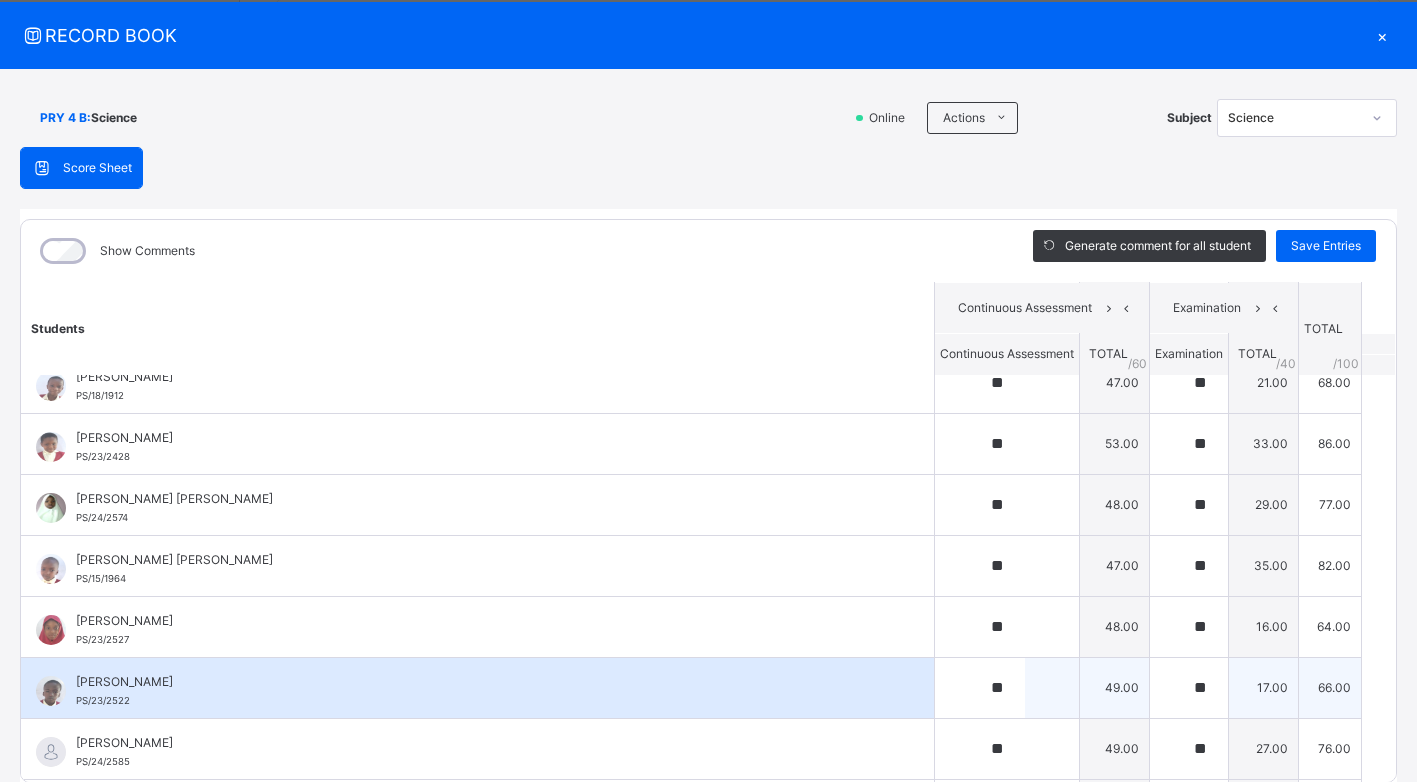 scroll, scrollTop: 916, scrollLeft: 0, axis: vertical 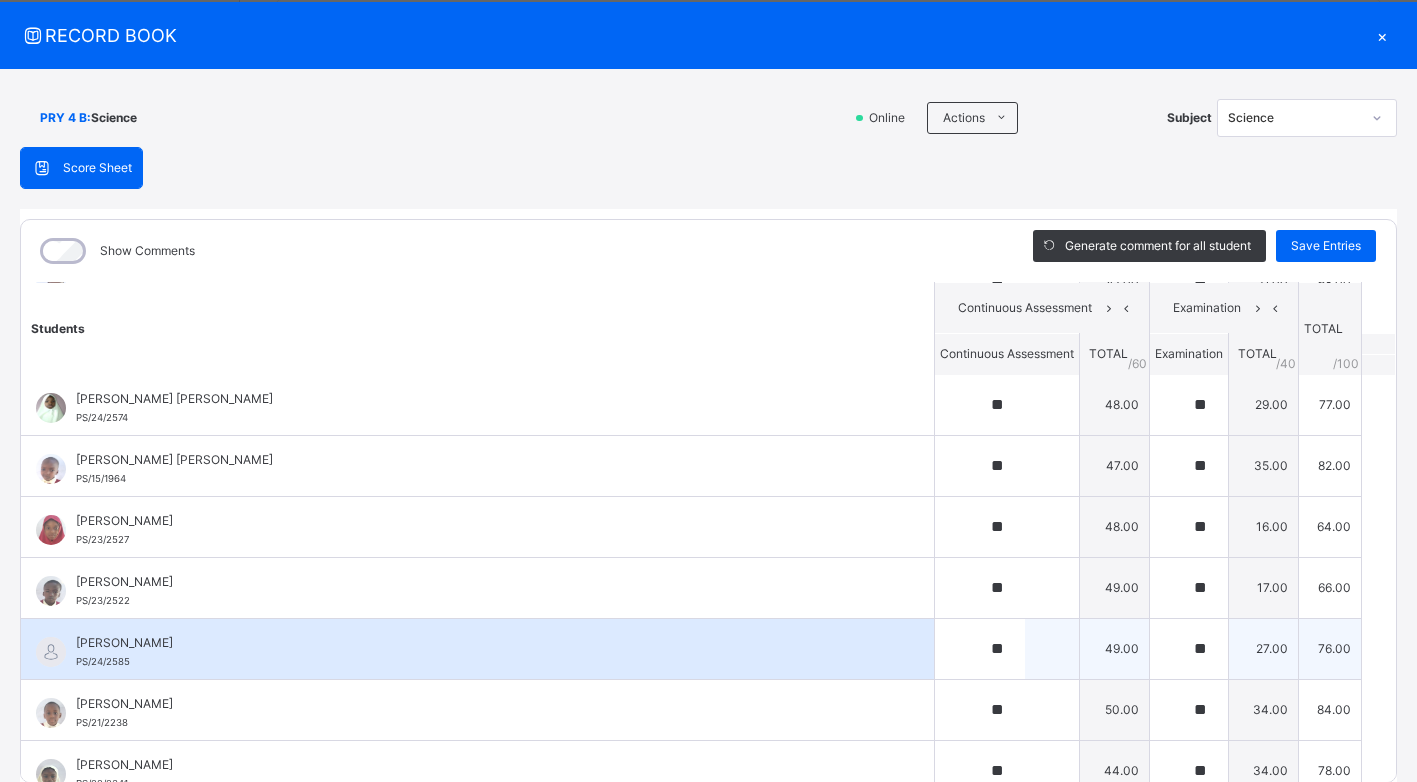 type on "**" 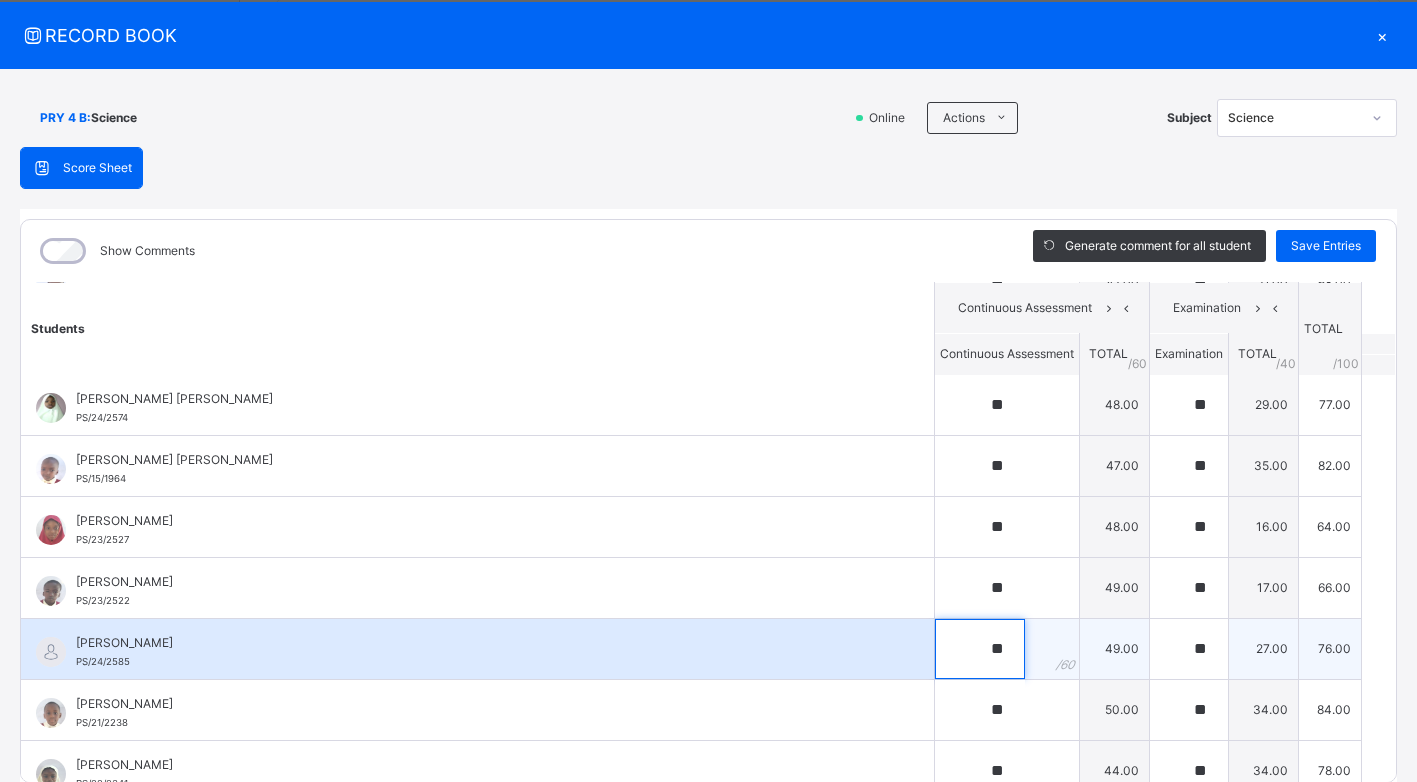 click on "**" at bounding box center (980, 649) 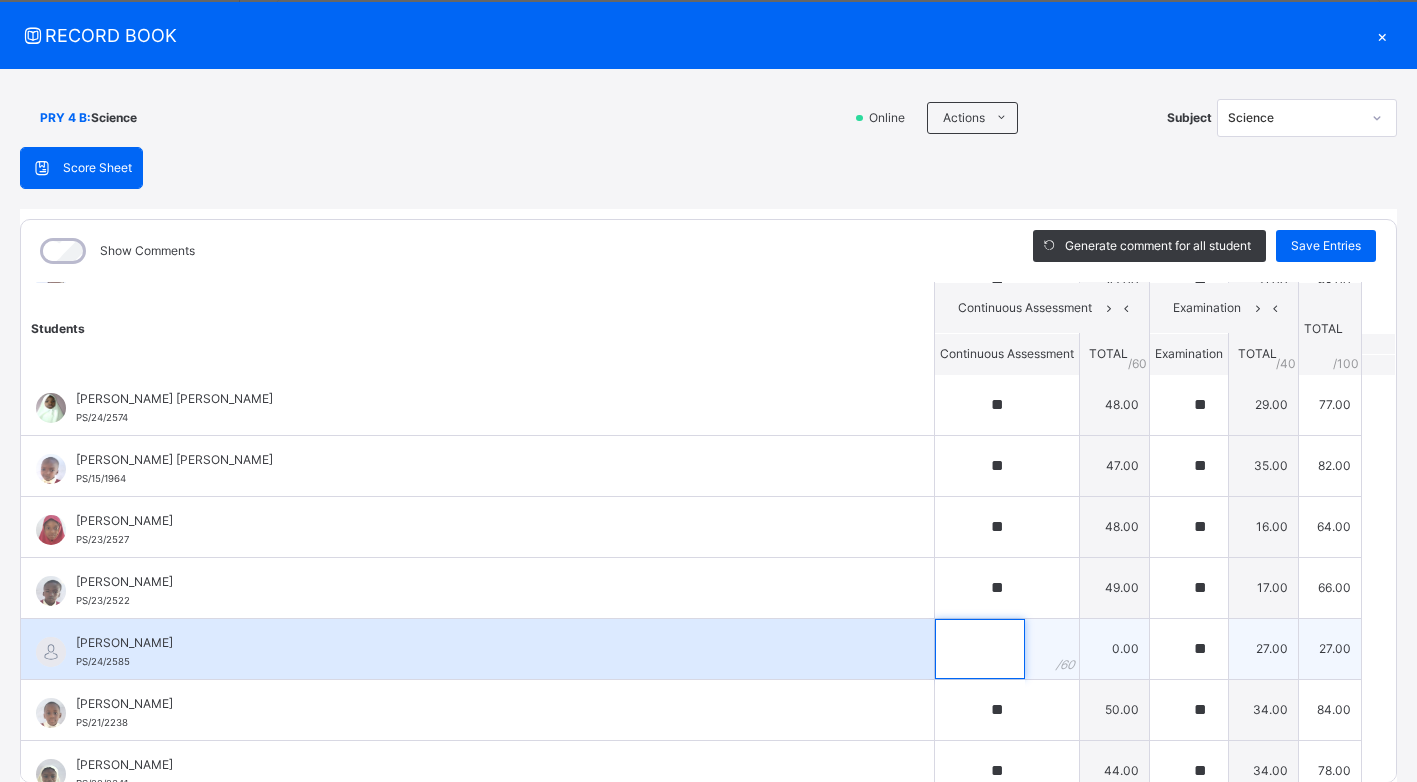 type 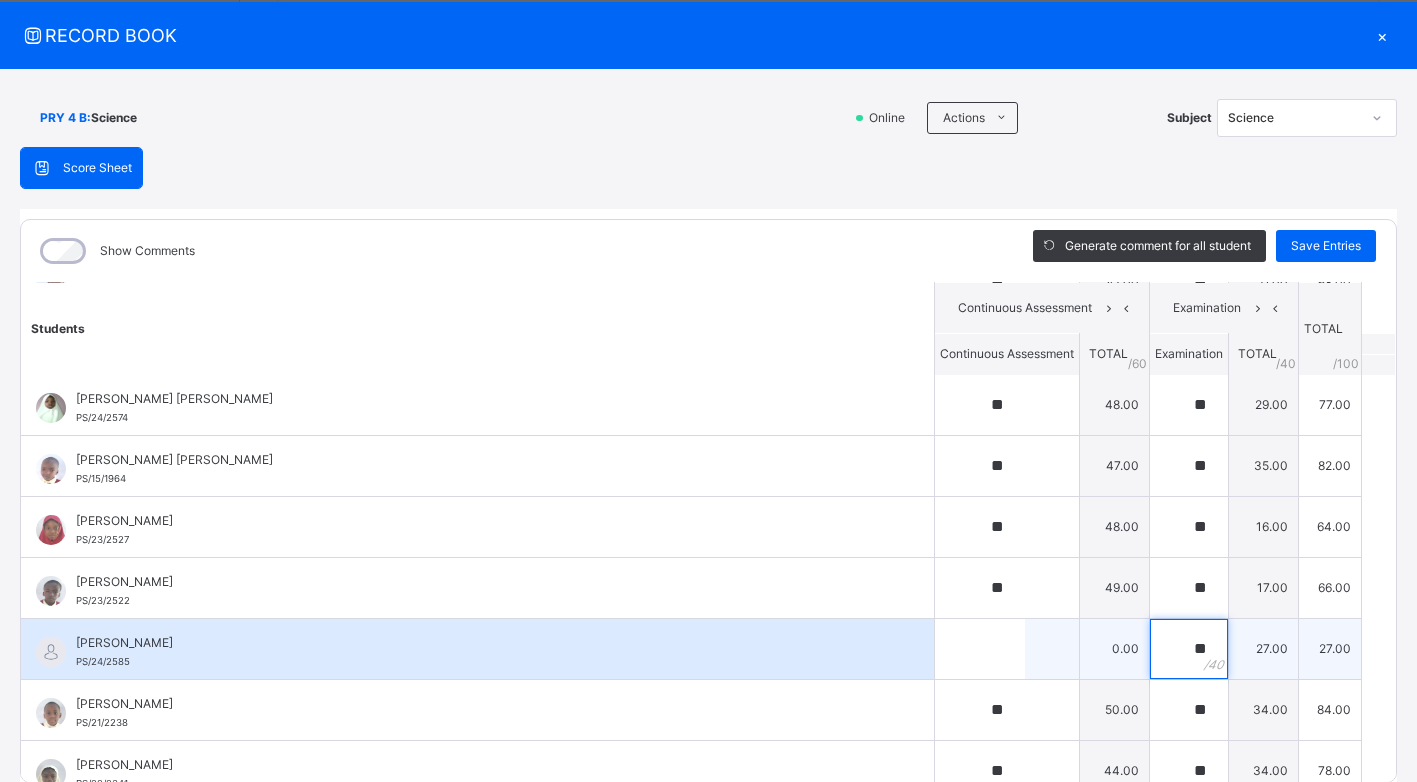 click on "**" at bounding box center (1189, 649) 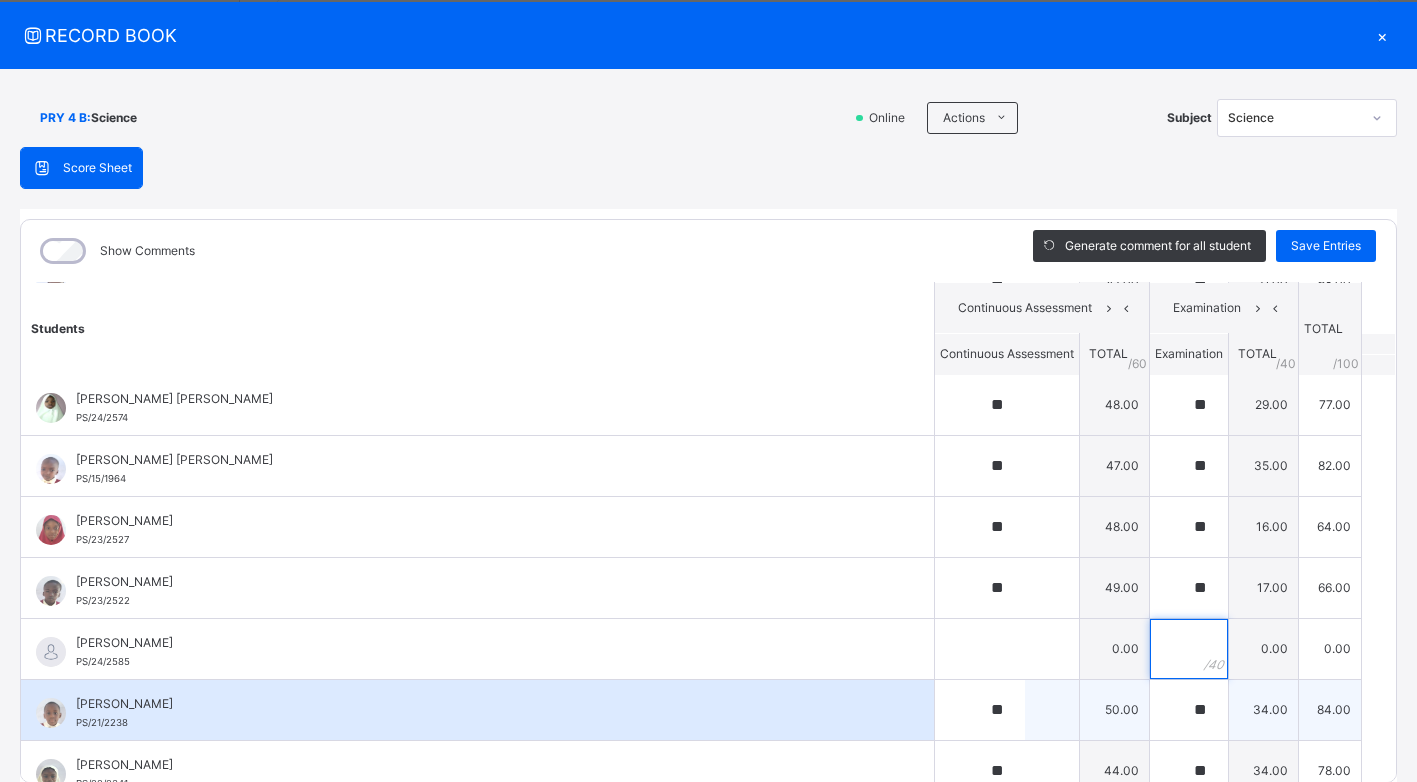 type 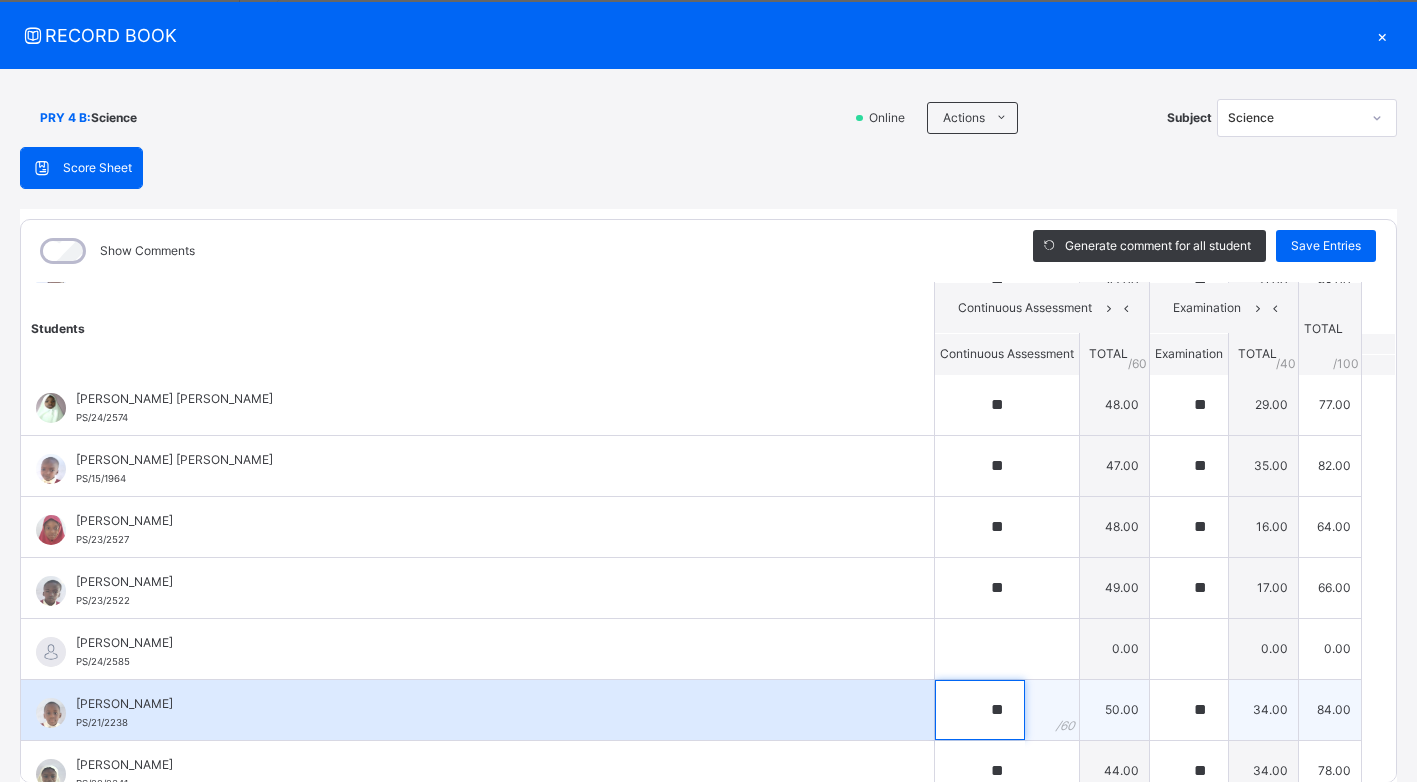 click on "**" at bounding box center [980, 710] 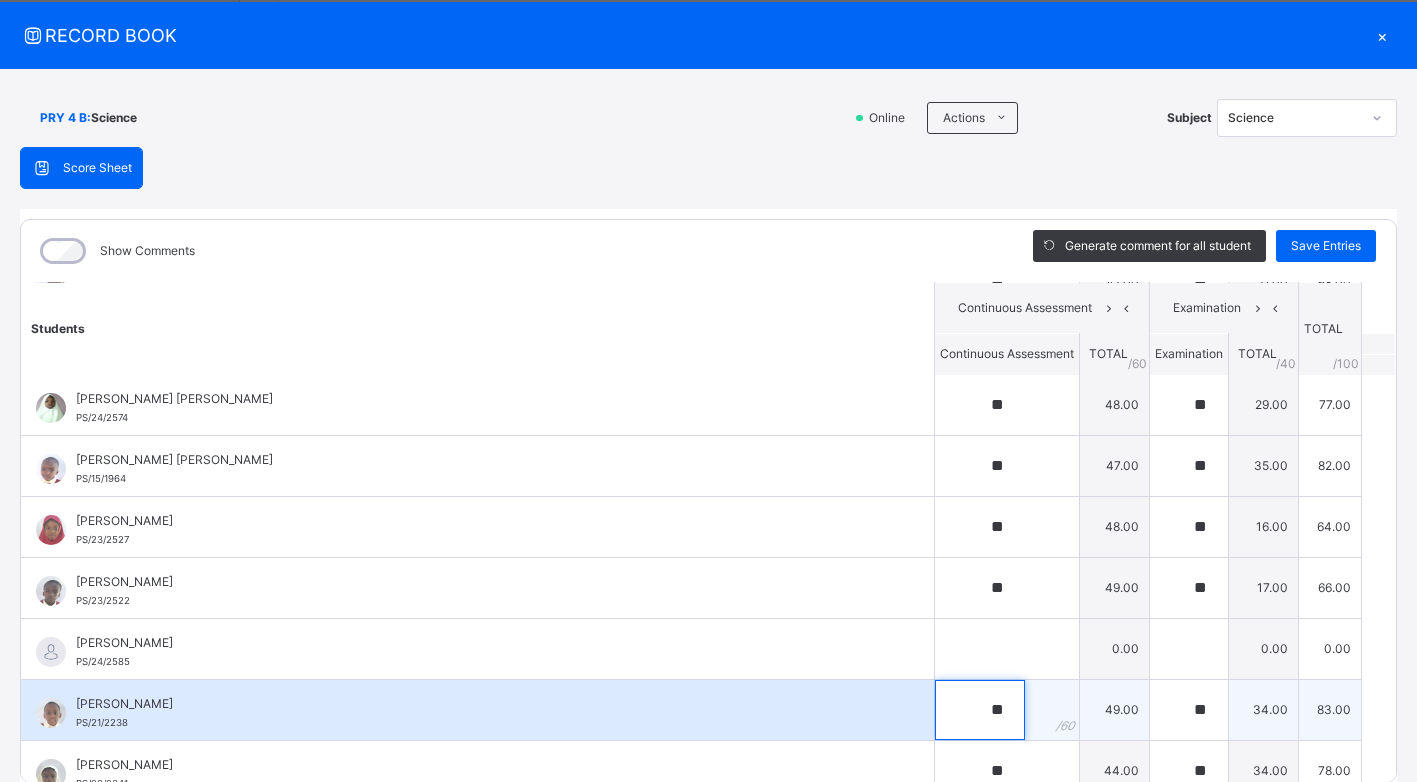 type on "**" 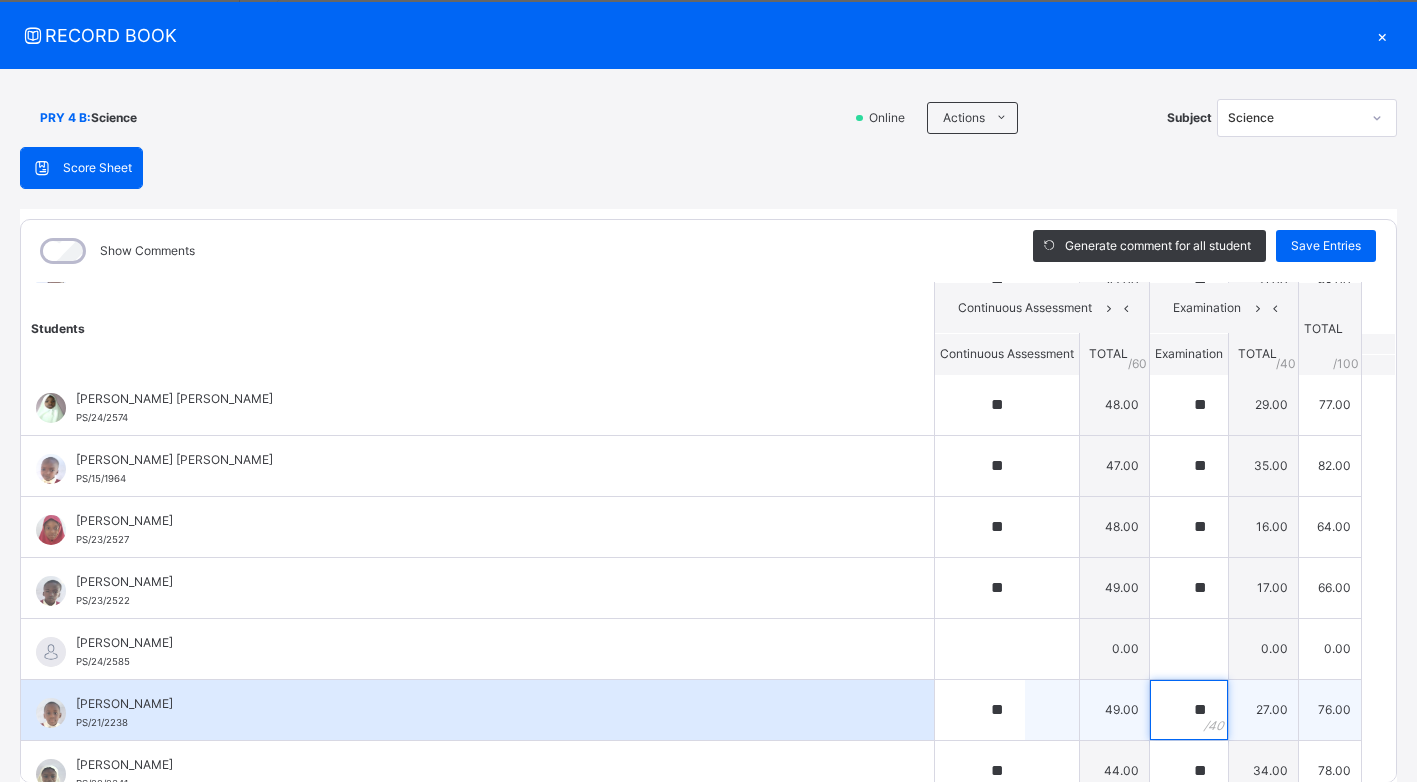 type on "**" 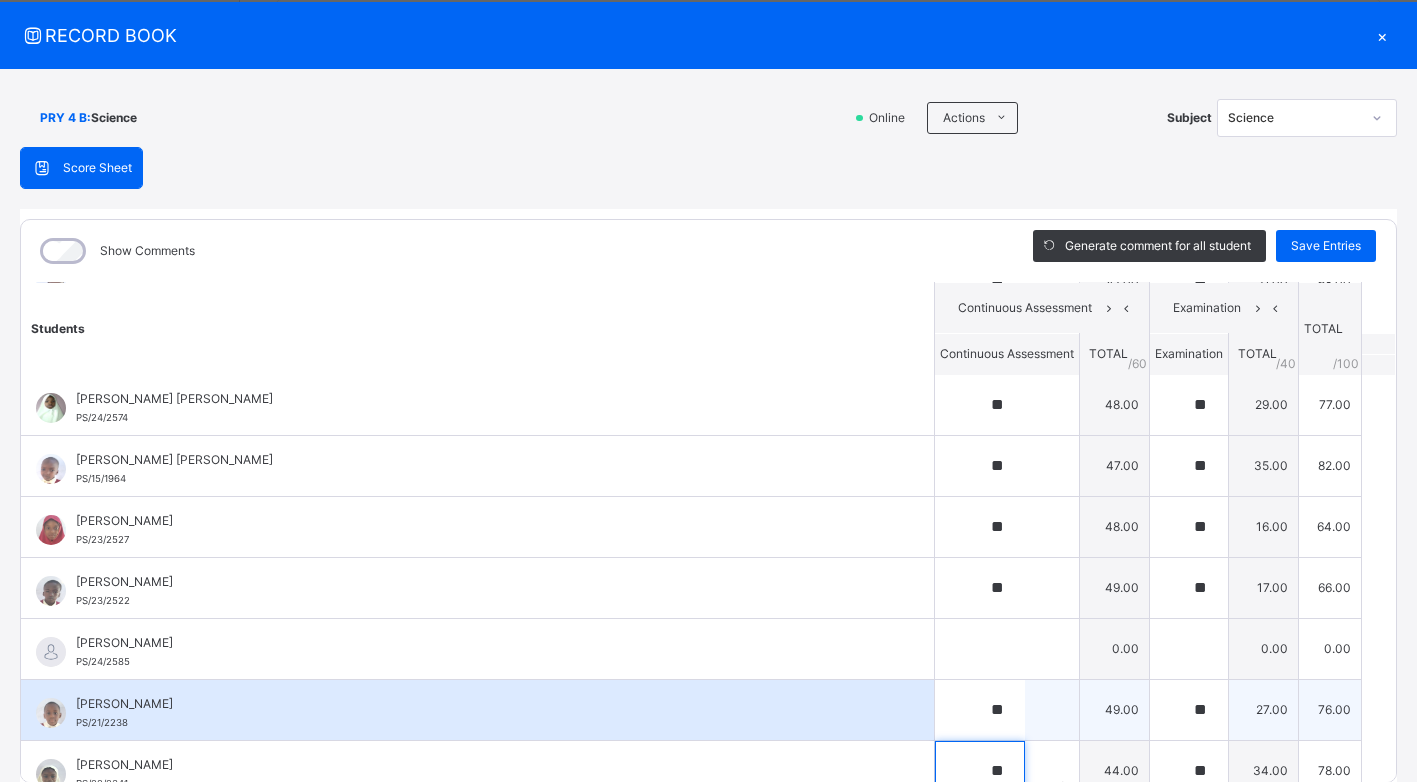scroll, scrollTop: 935, scrollLeft: 0, axis: vertical 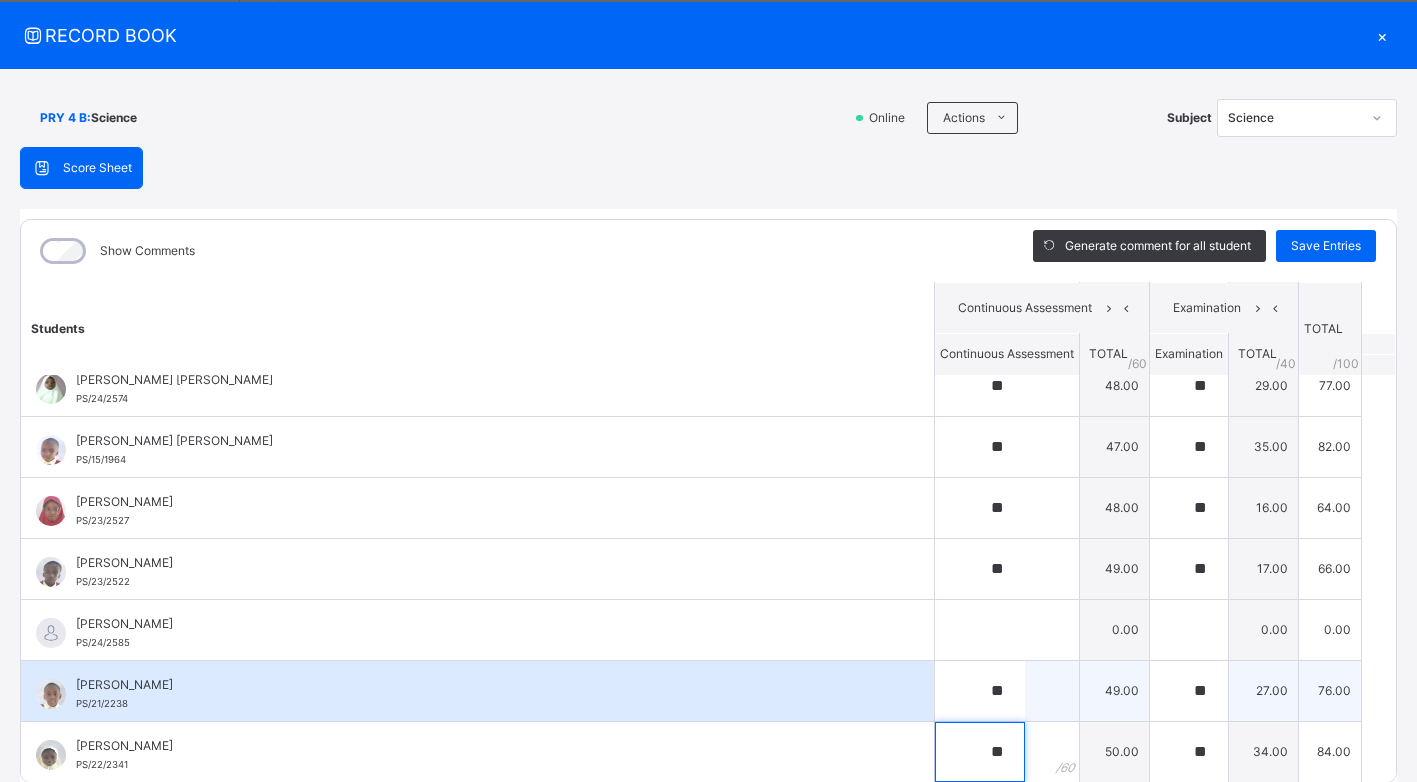 type on "**" 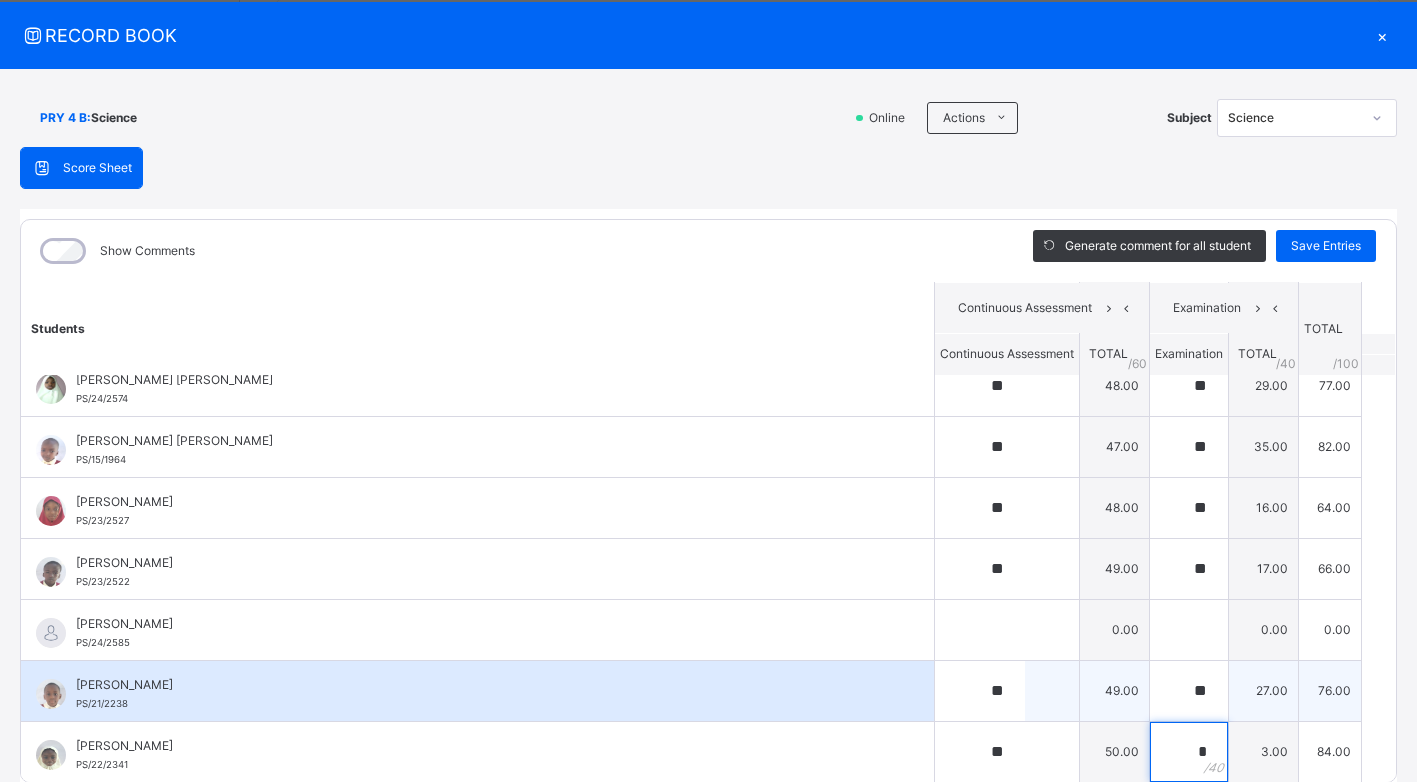 type on "**" 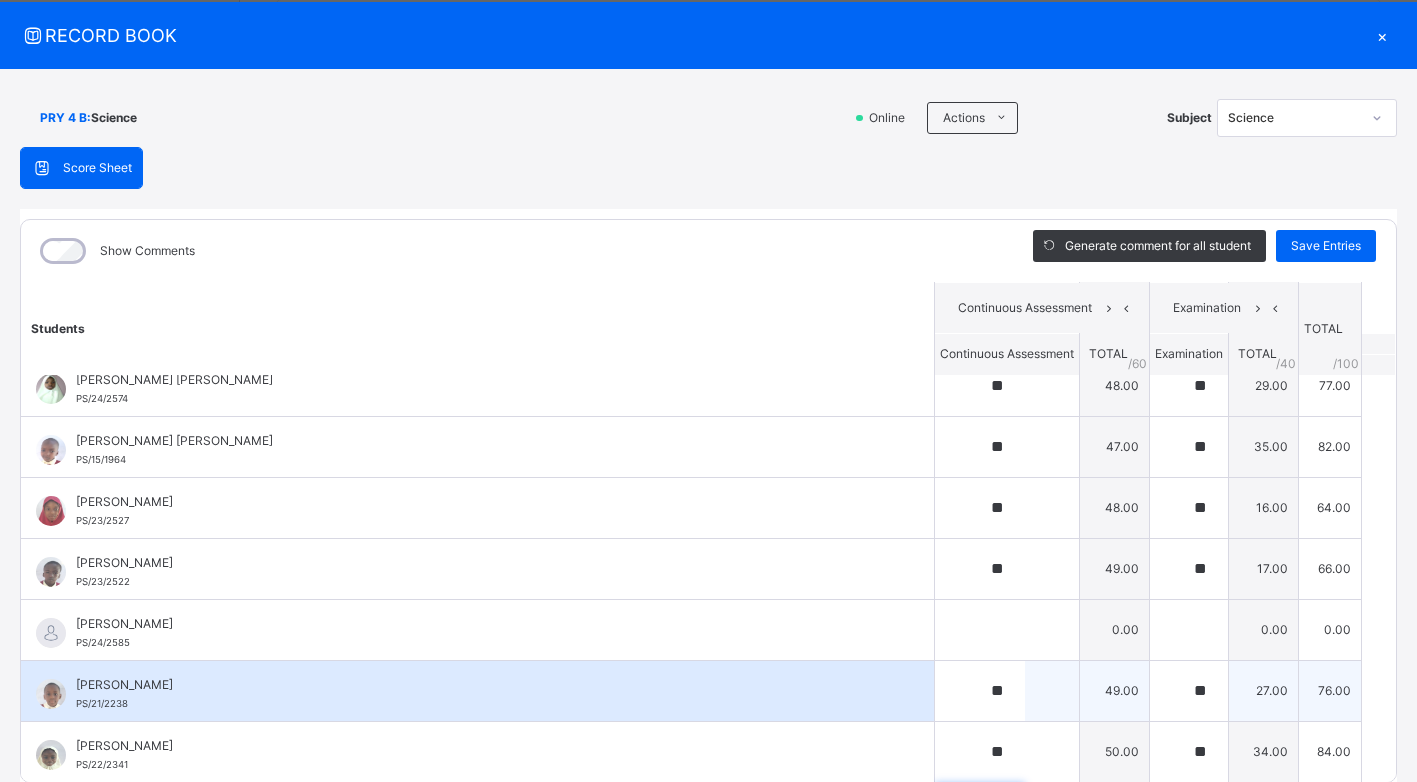 scroll, scrollTop: 1216, scrollLeft: 0, axis: vertical 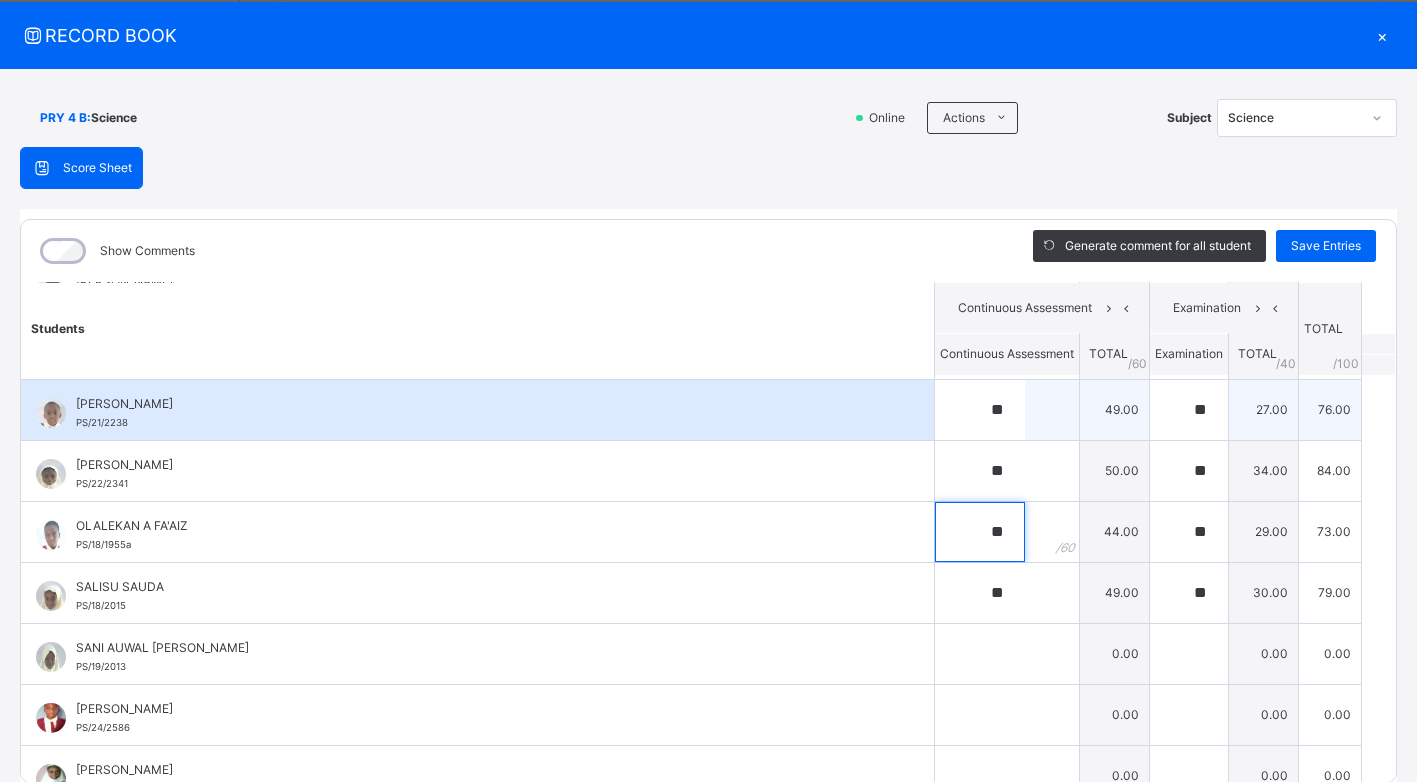 type on "**" 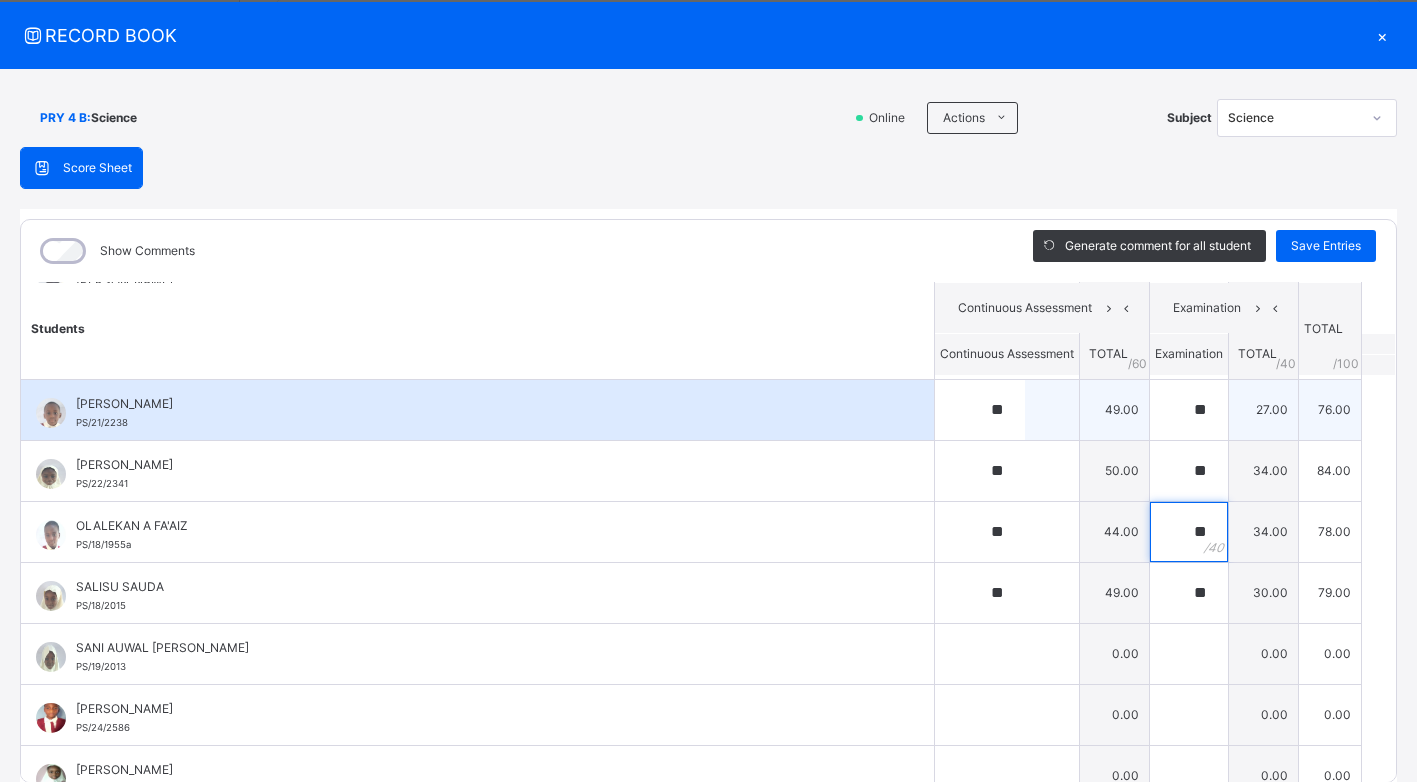 type on "**" 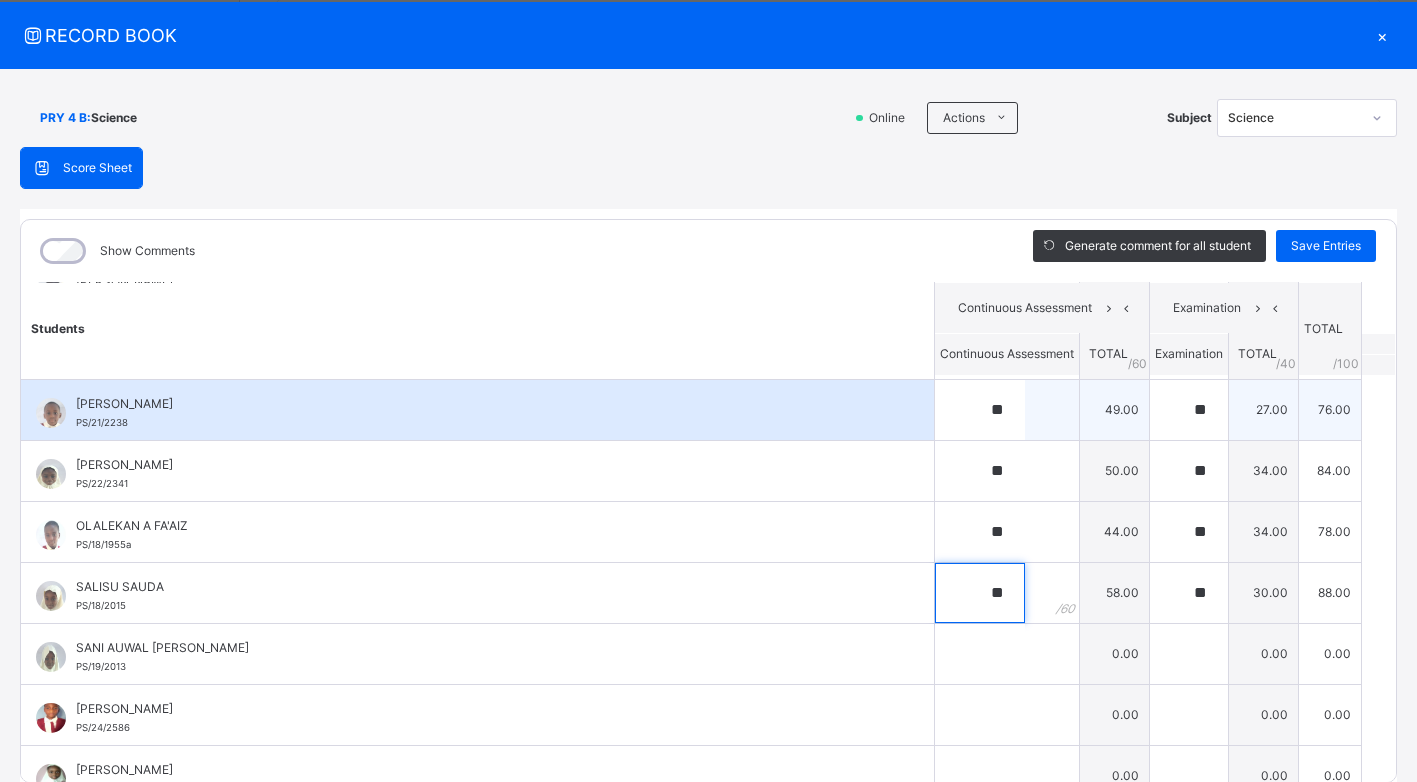 type on "**" 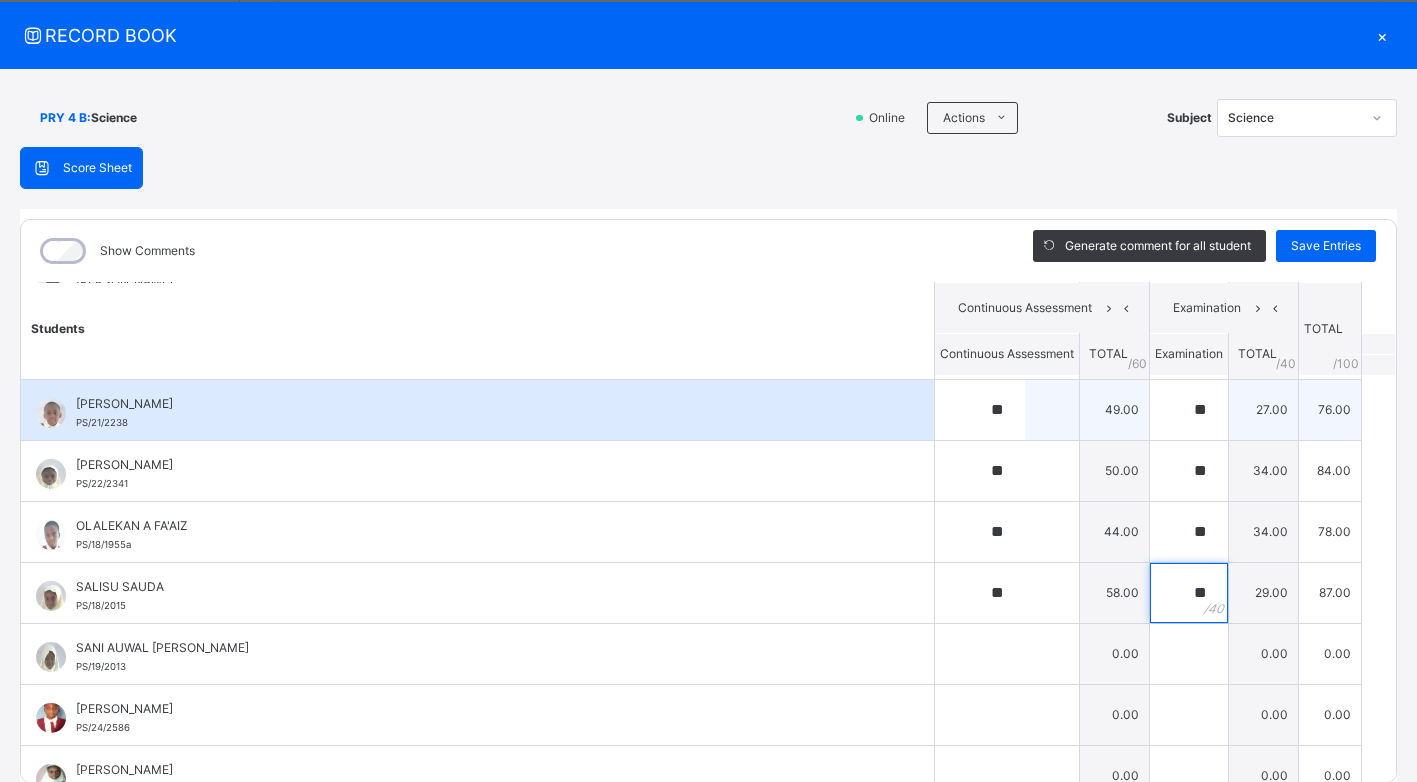 type on "**" 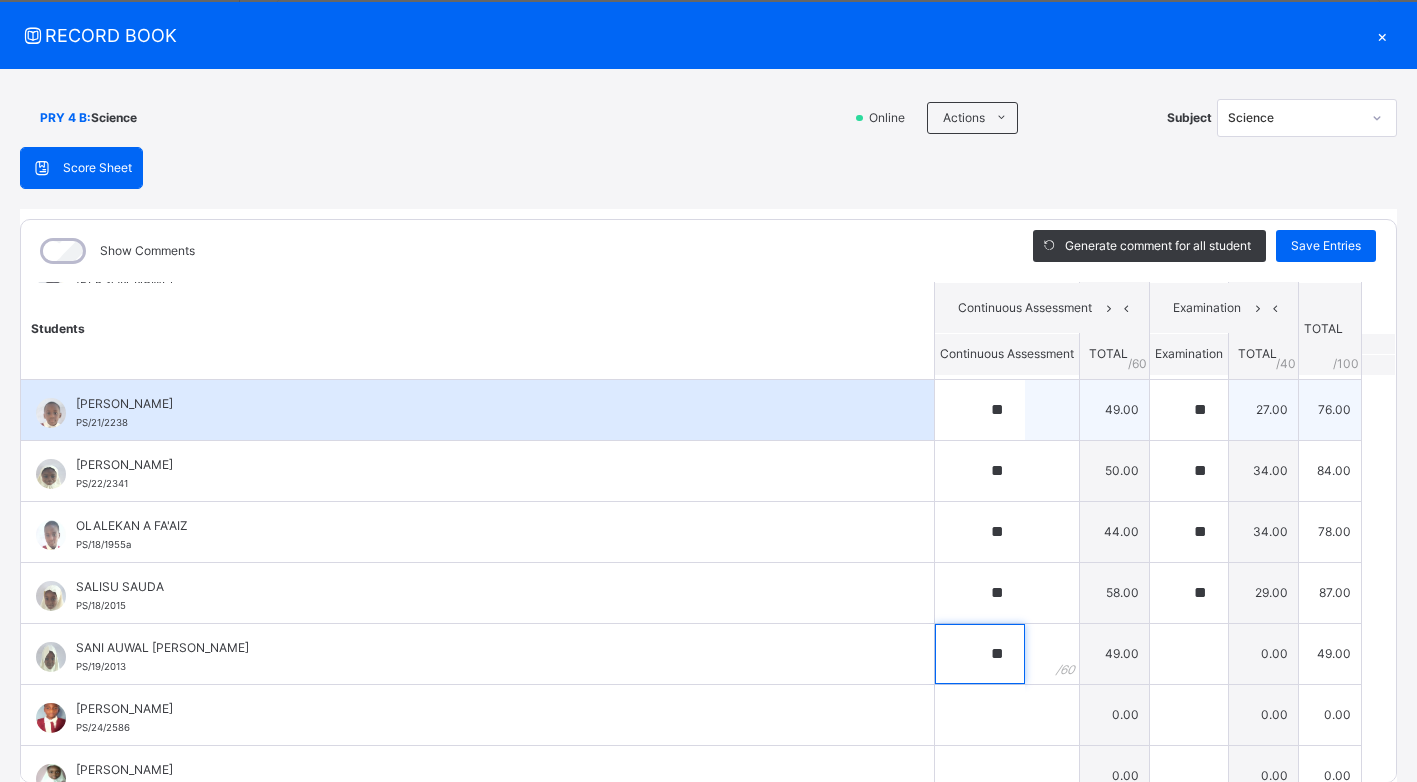 type on "**" 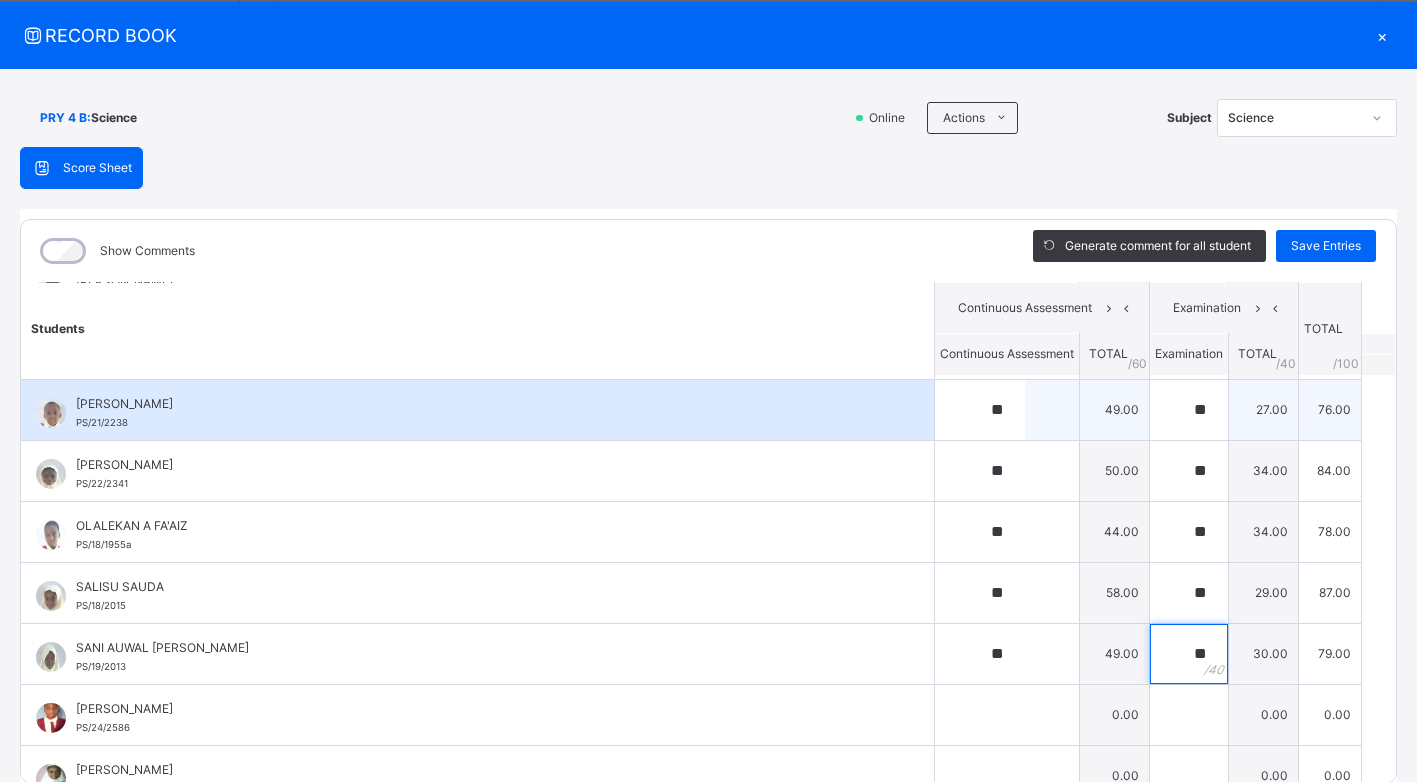 type on "**" 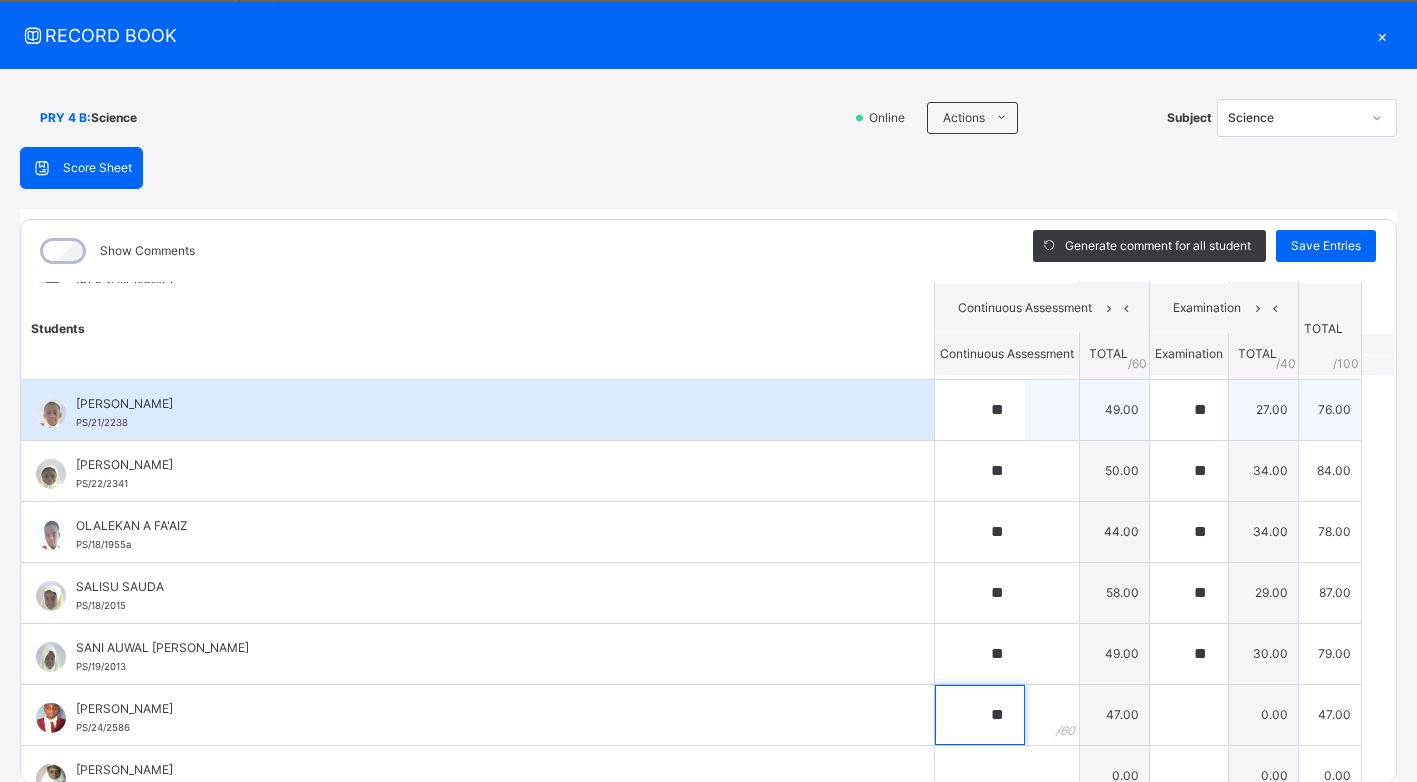 type on "**" 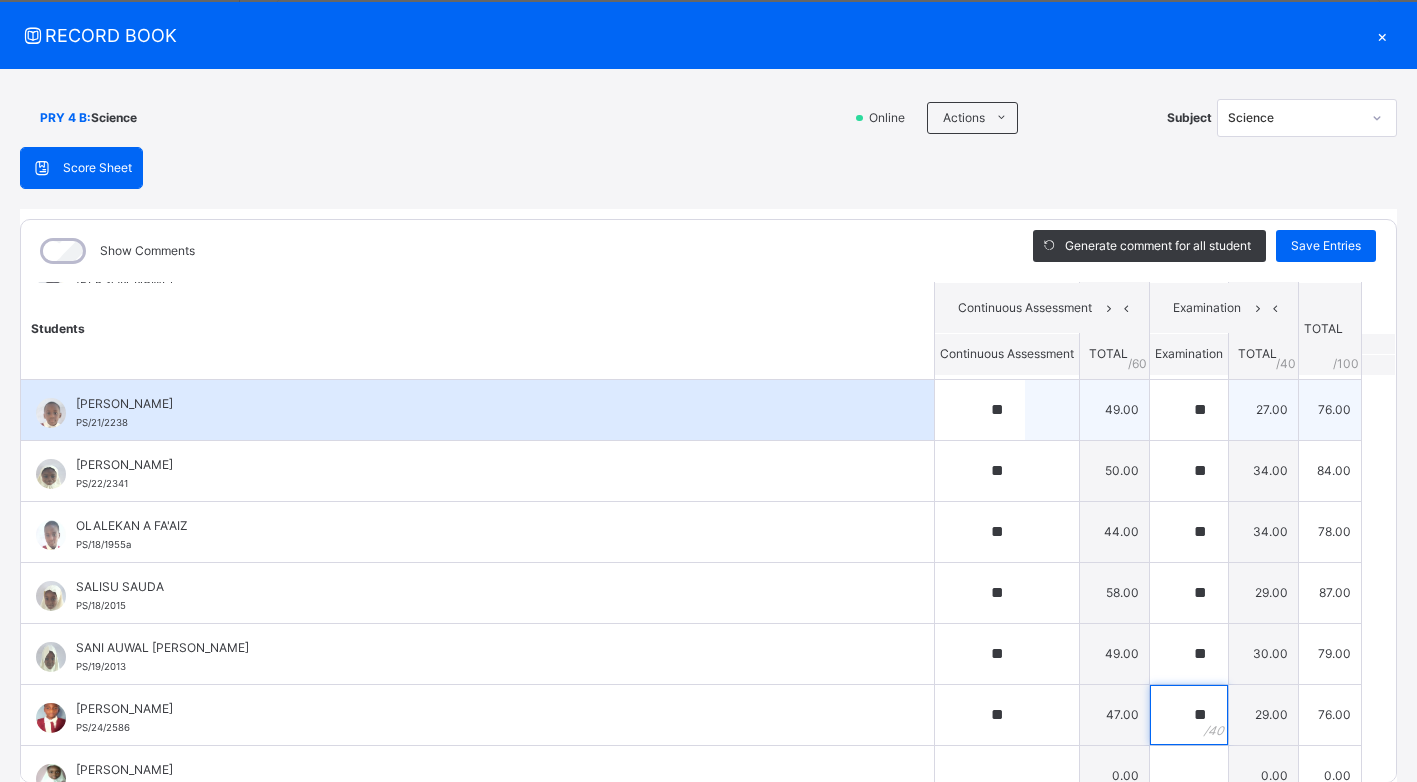 type on "**" 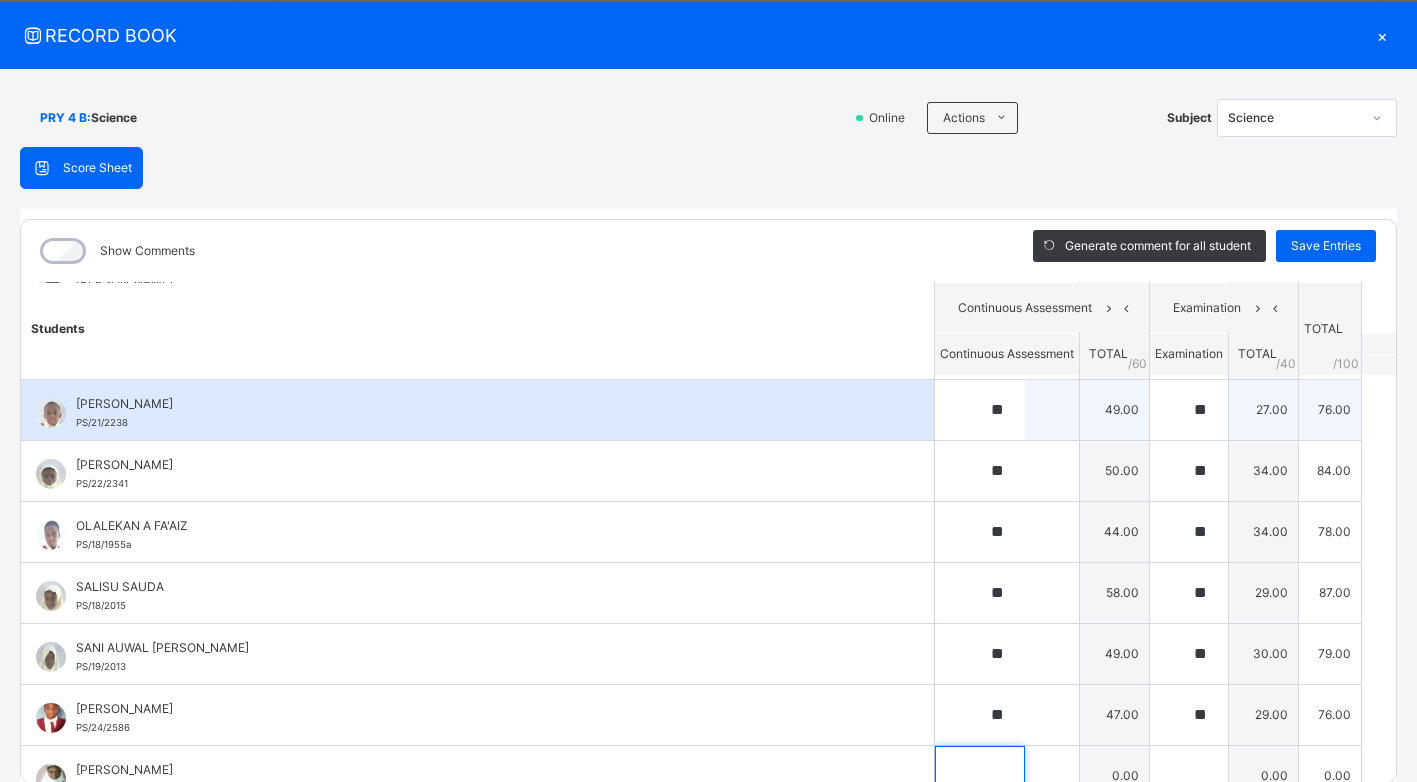 scroll, scrollTop: 1240, scrollLeft: 0, axis: vertical 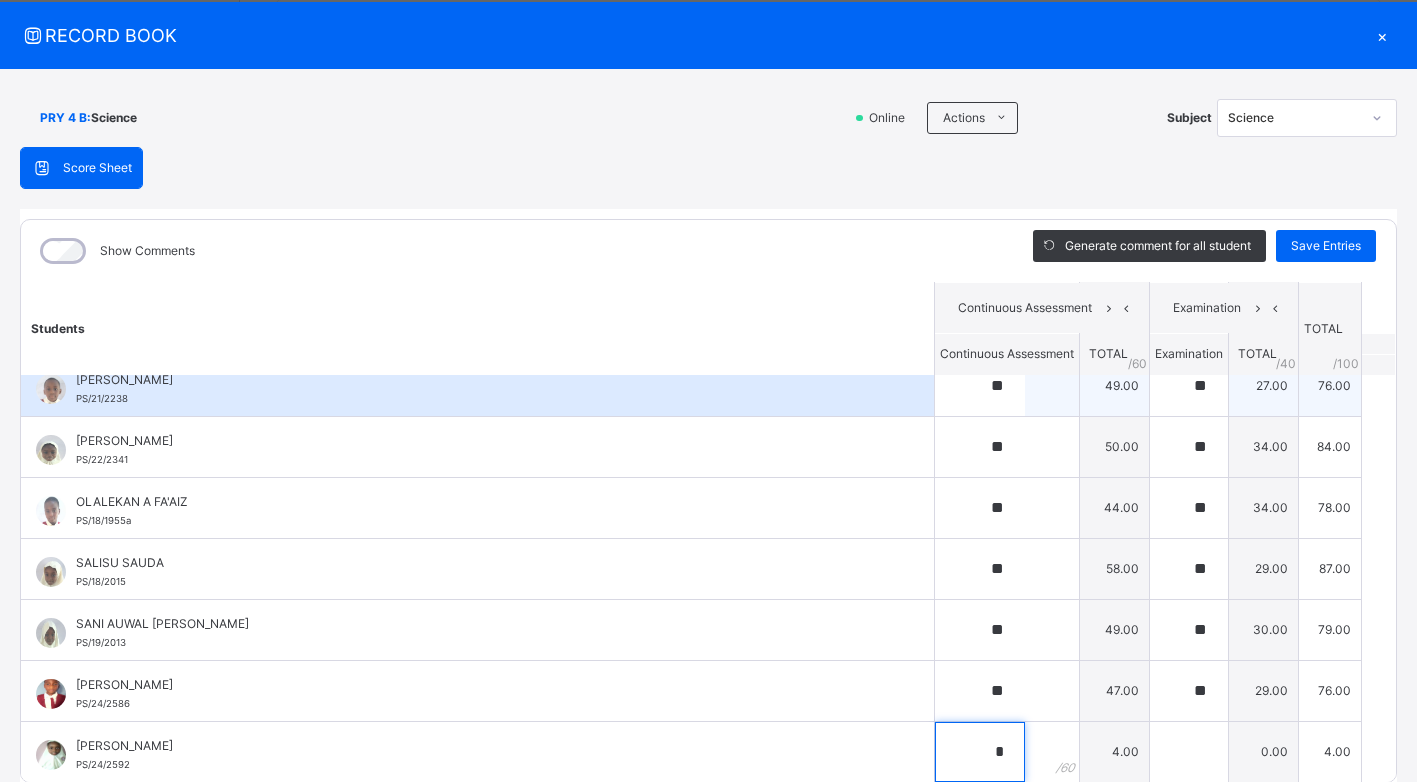 type on "**" 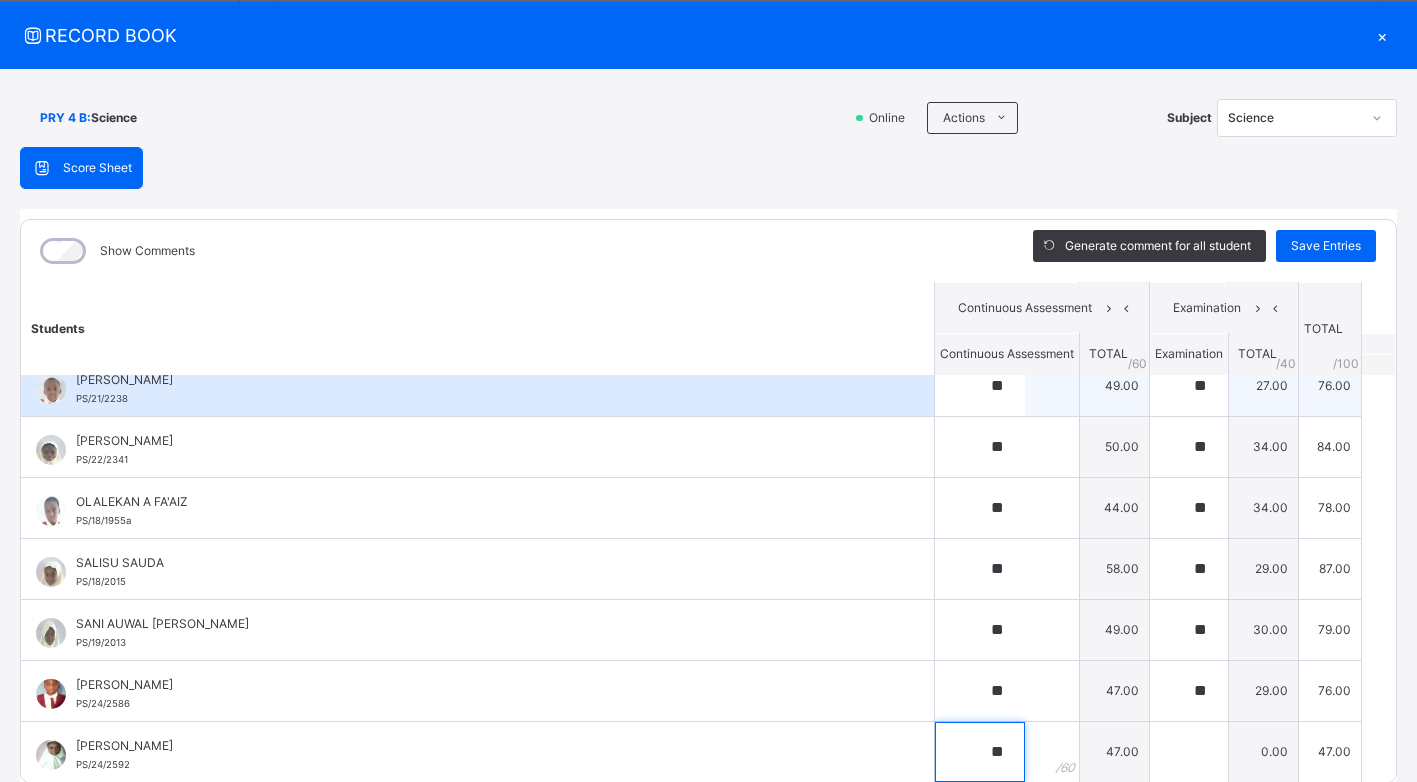 type on "**" 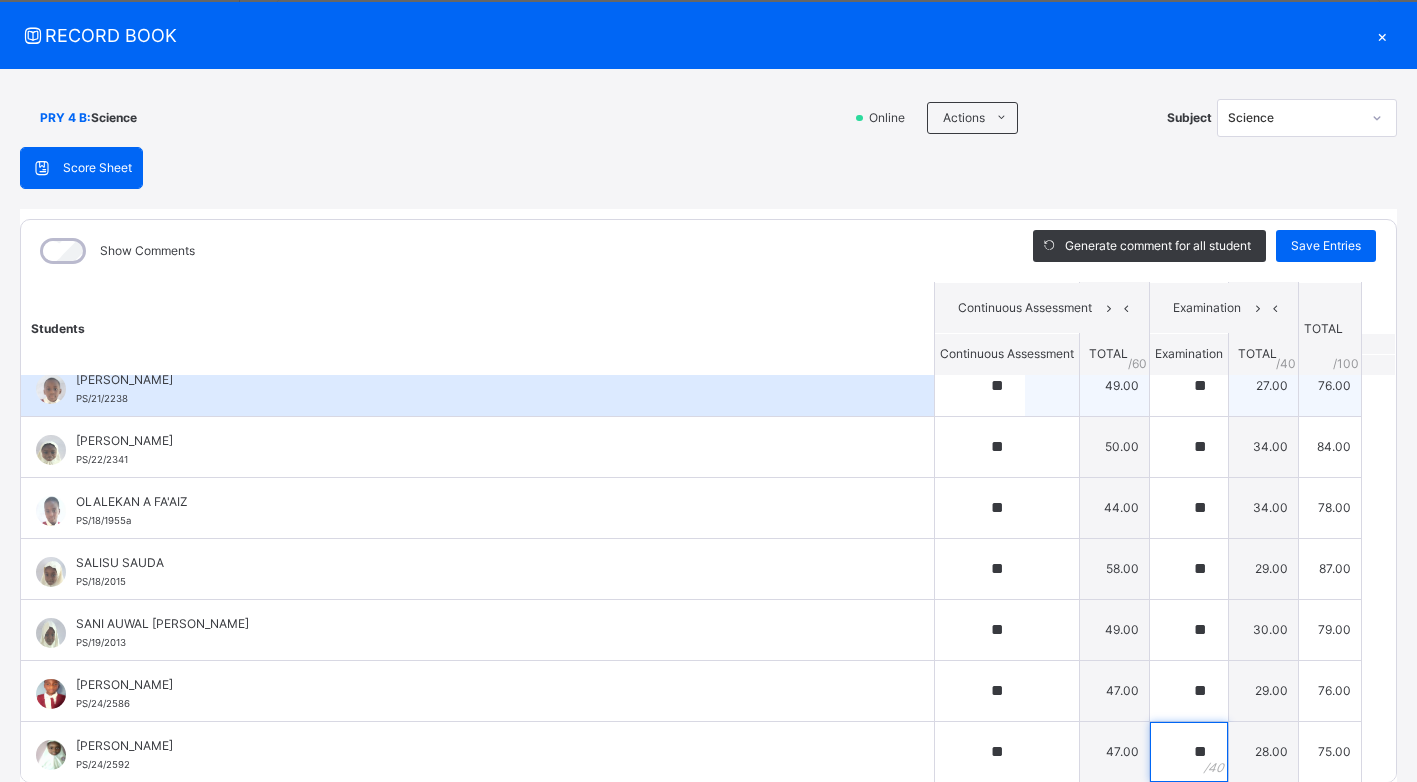 type on "**" 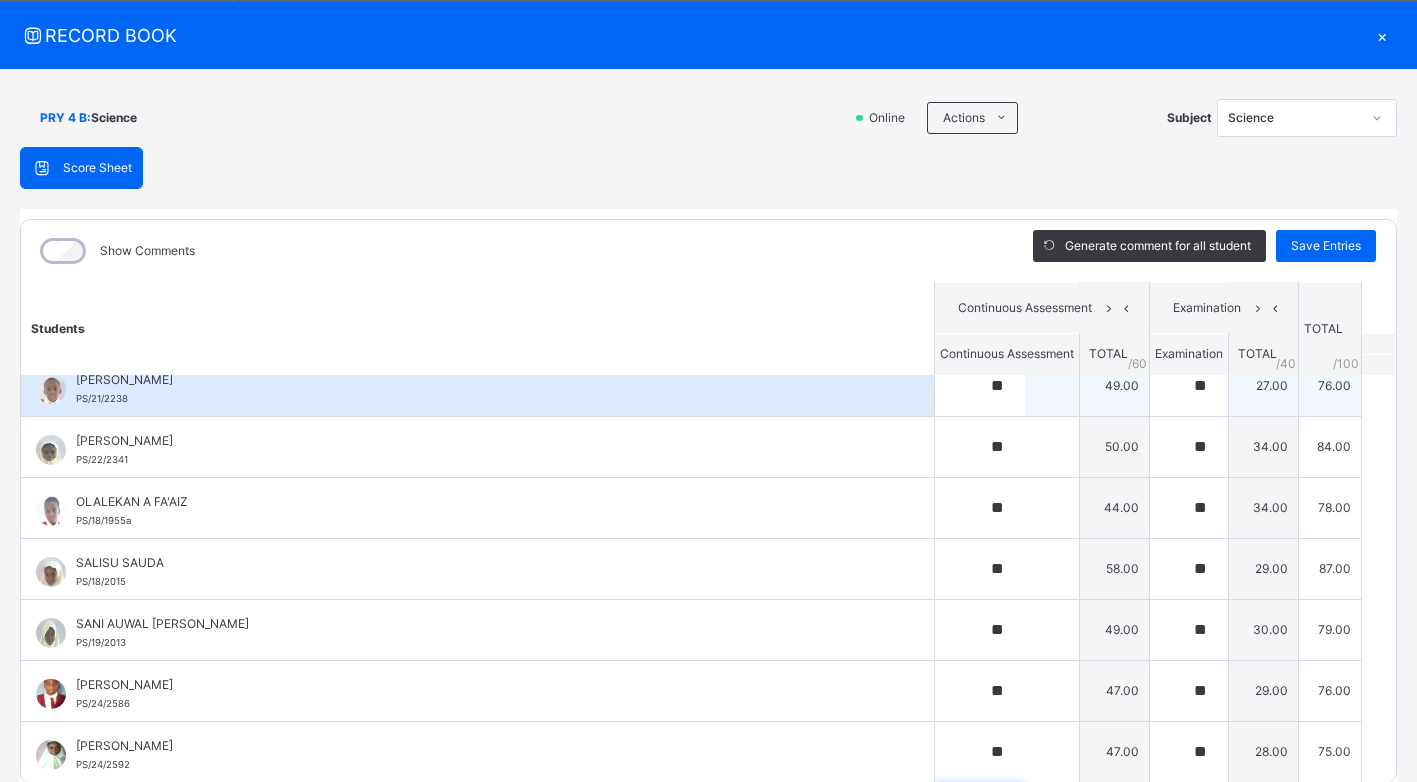 scroll, scrollTop: 1302, scrollLeft: 0, axis: vertical 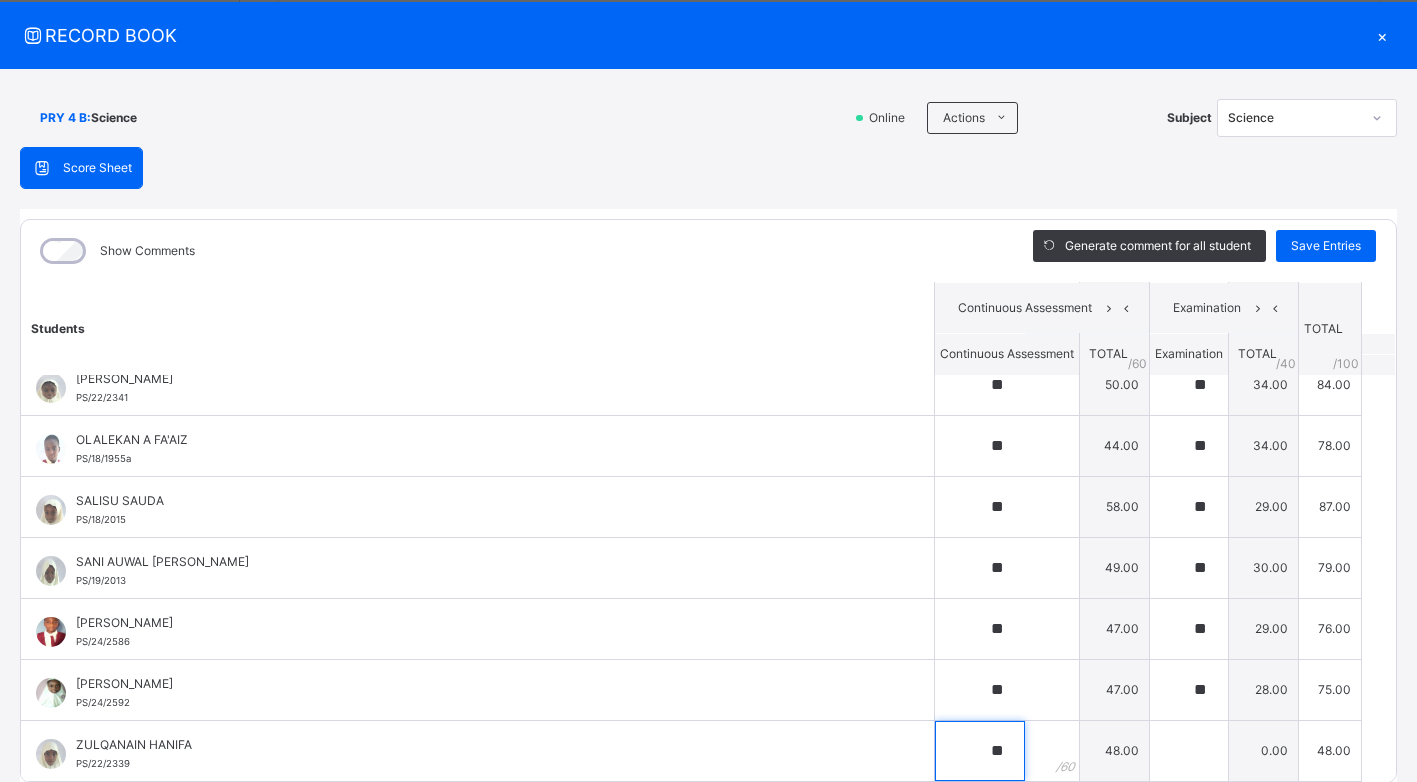 type on "**" 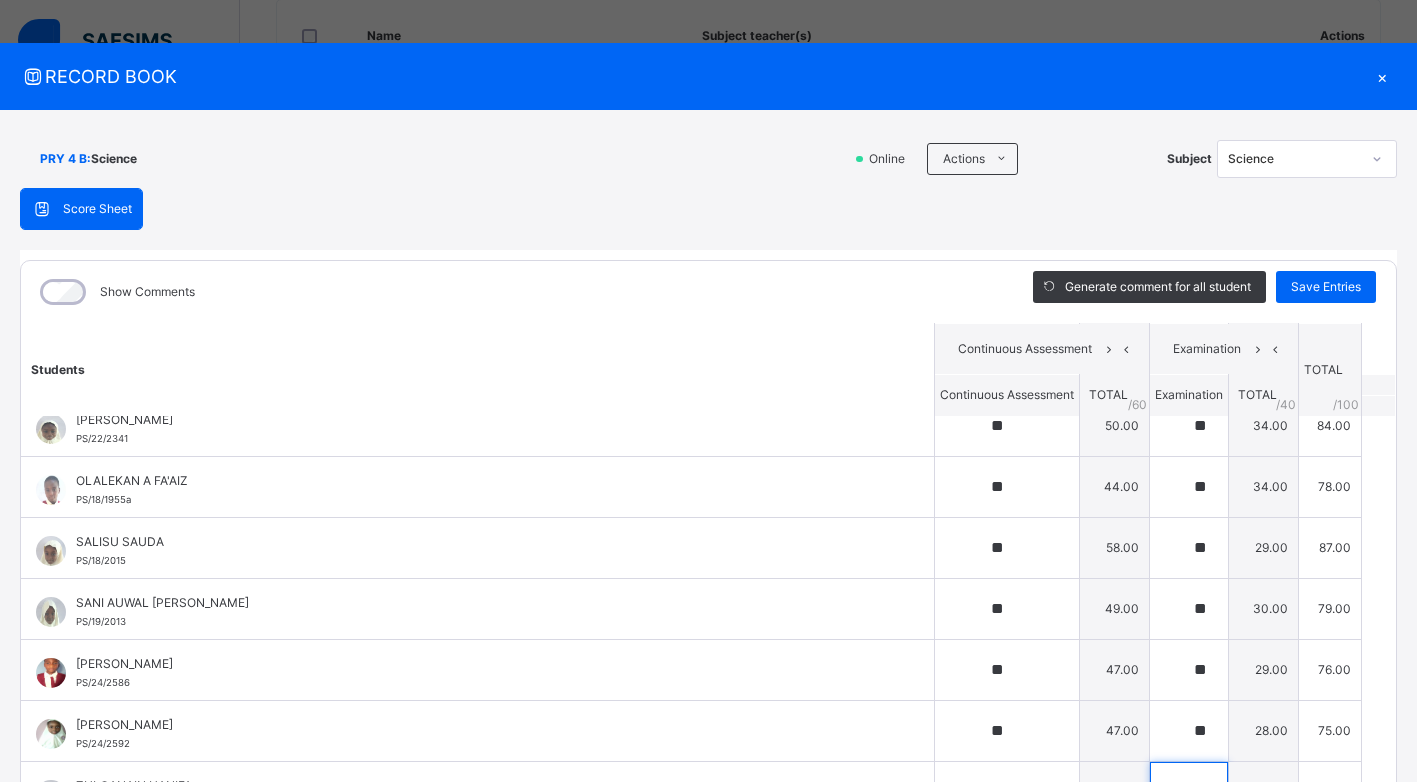 scroll, scrollTop: 0, scrollLeft: 0, axis: both 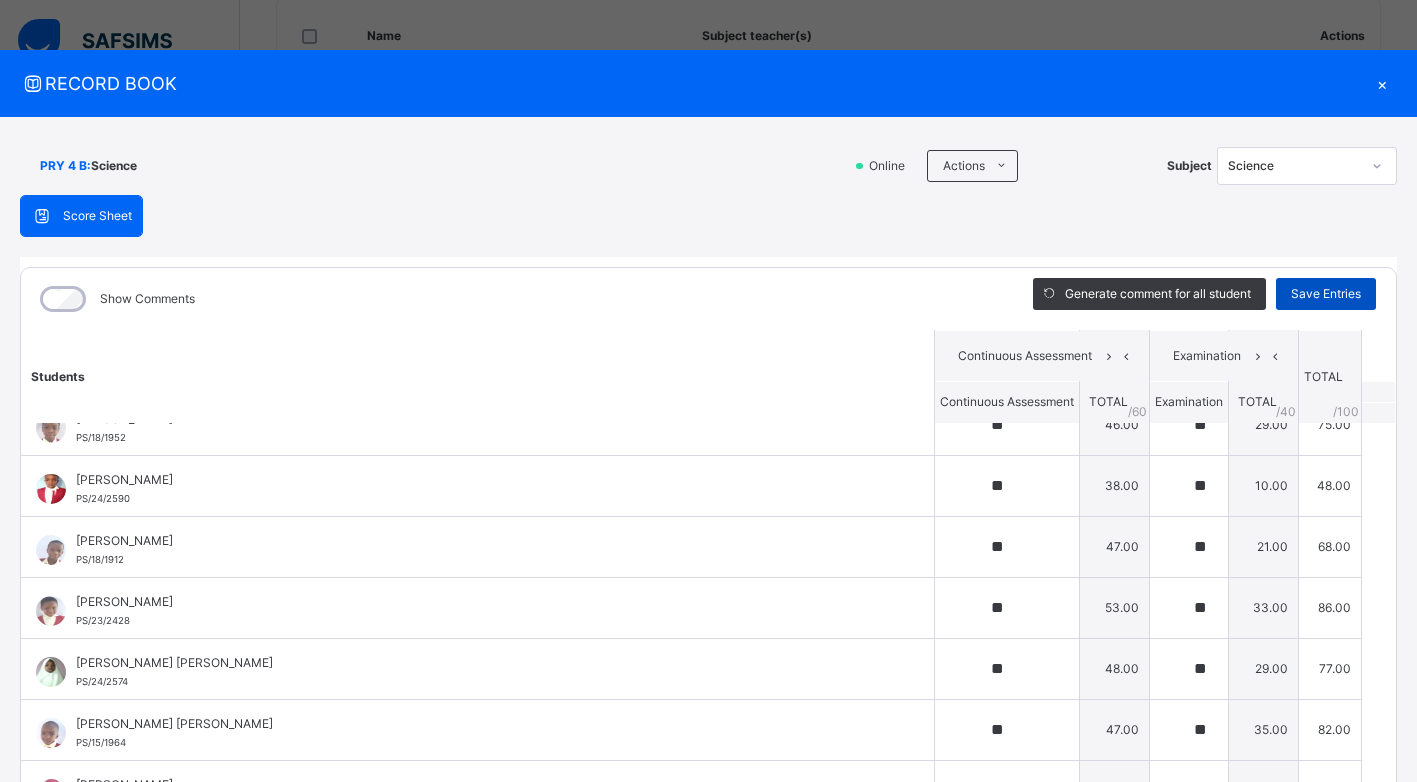 type on "**" 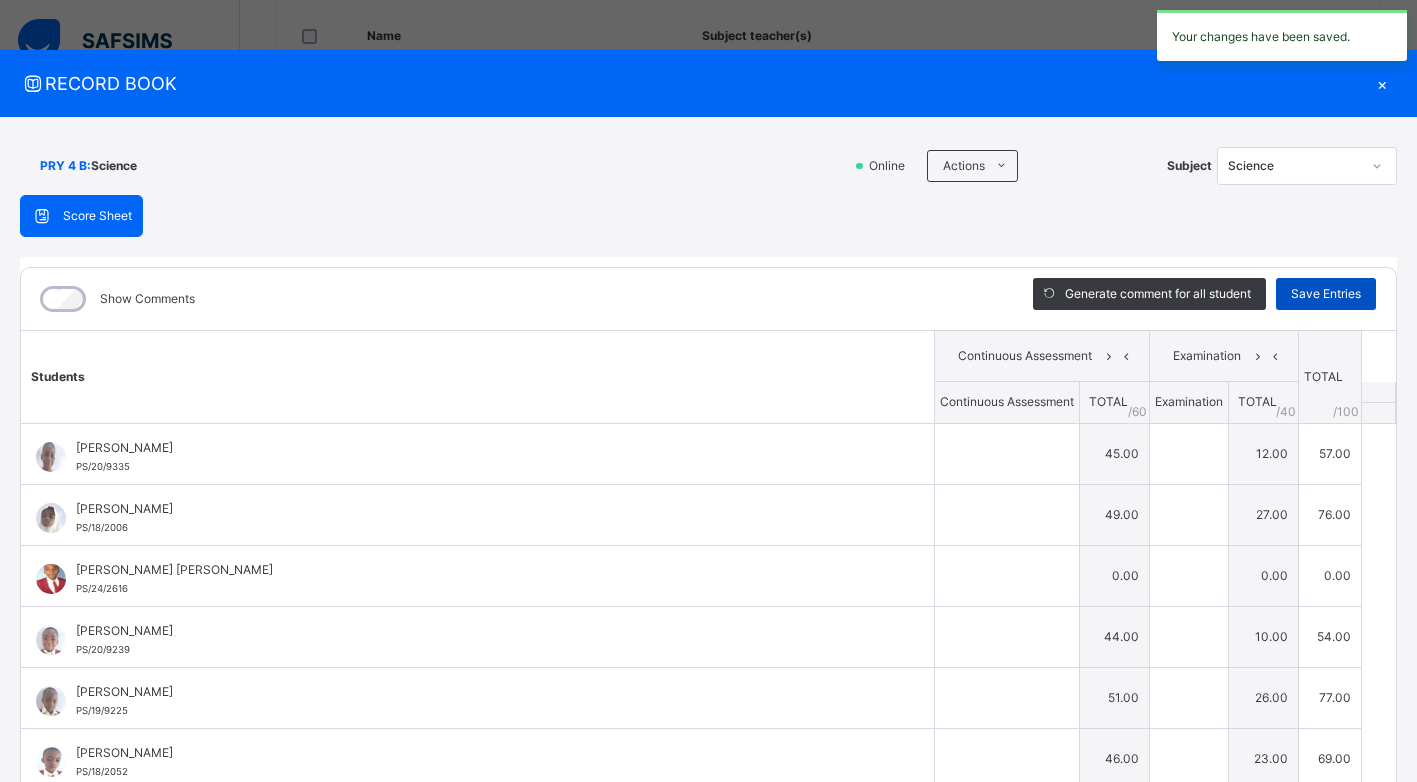 type on "**" 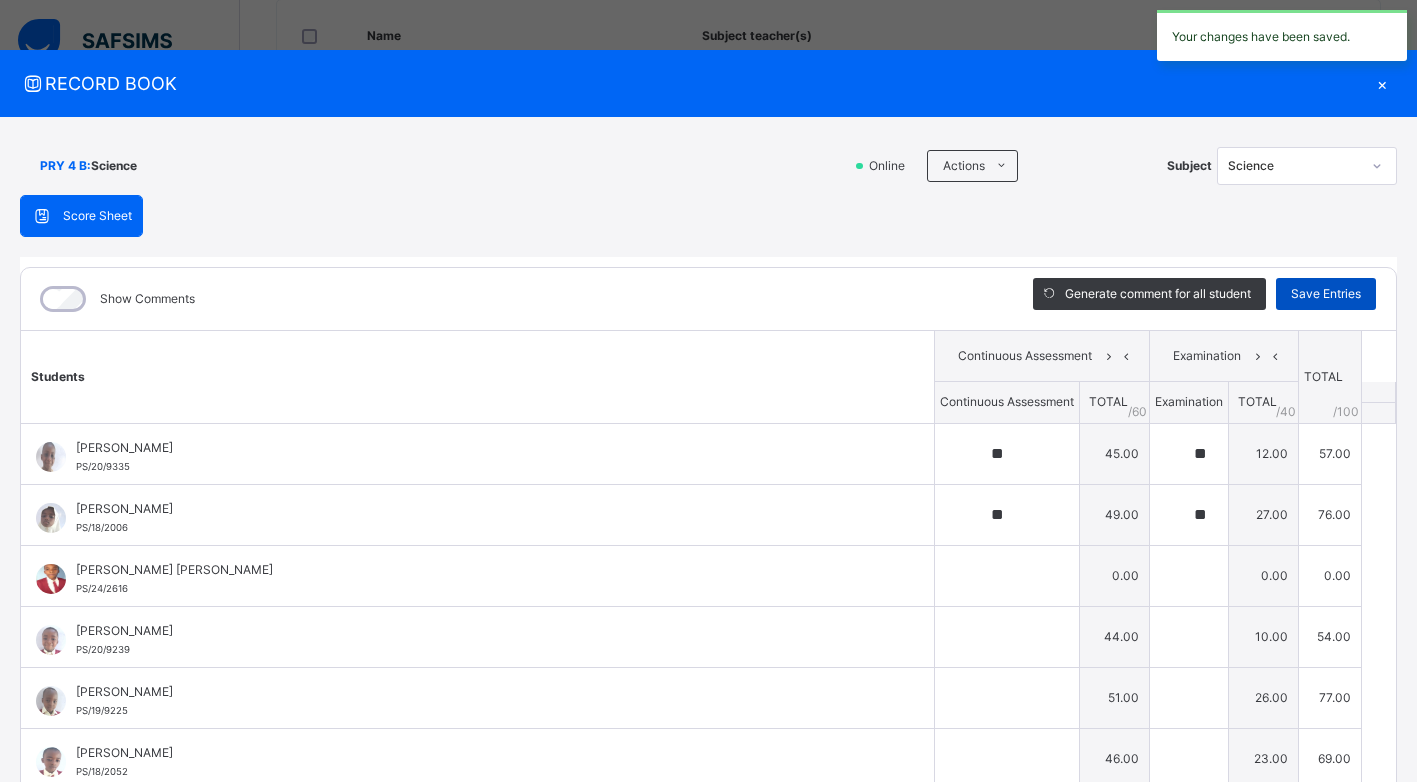 type on "**" 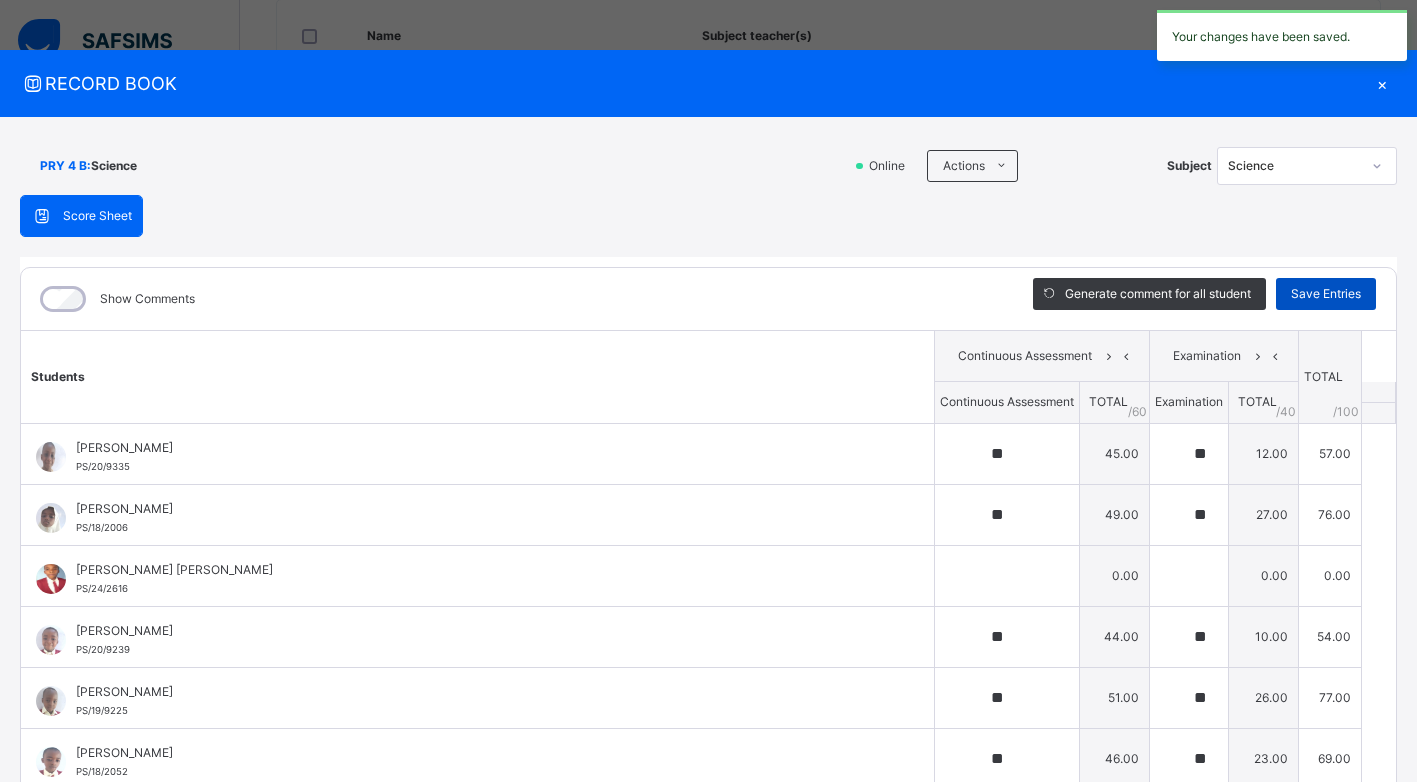 type on "**" 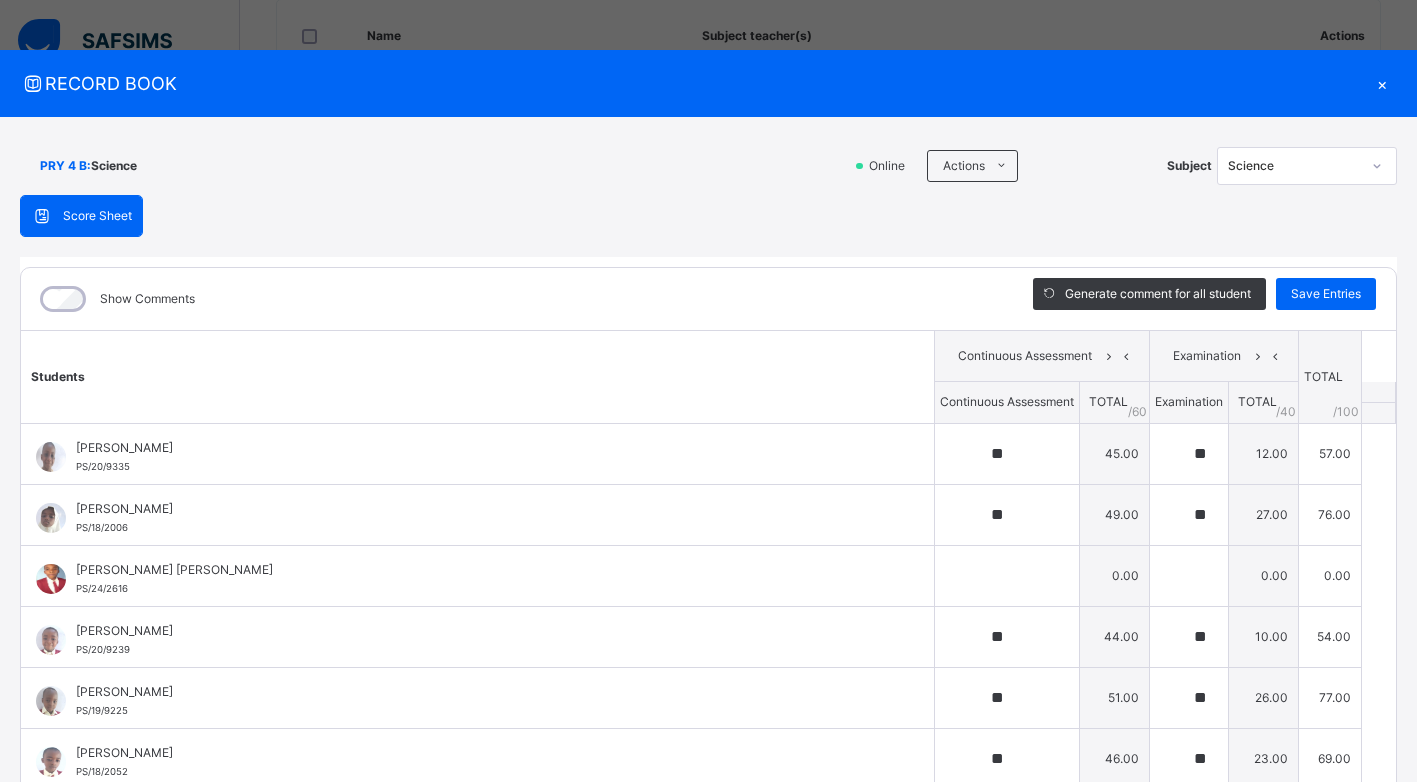 drag, startPoint x: 1372, startPoint y: 85, endPoint x: 1359, endPoint y: 92, distance: 14.764823 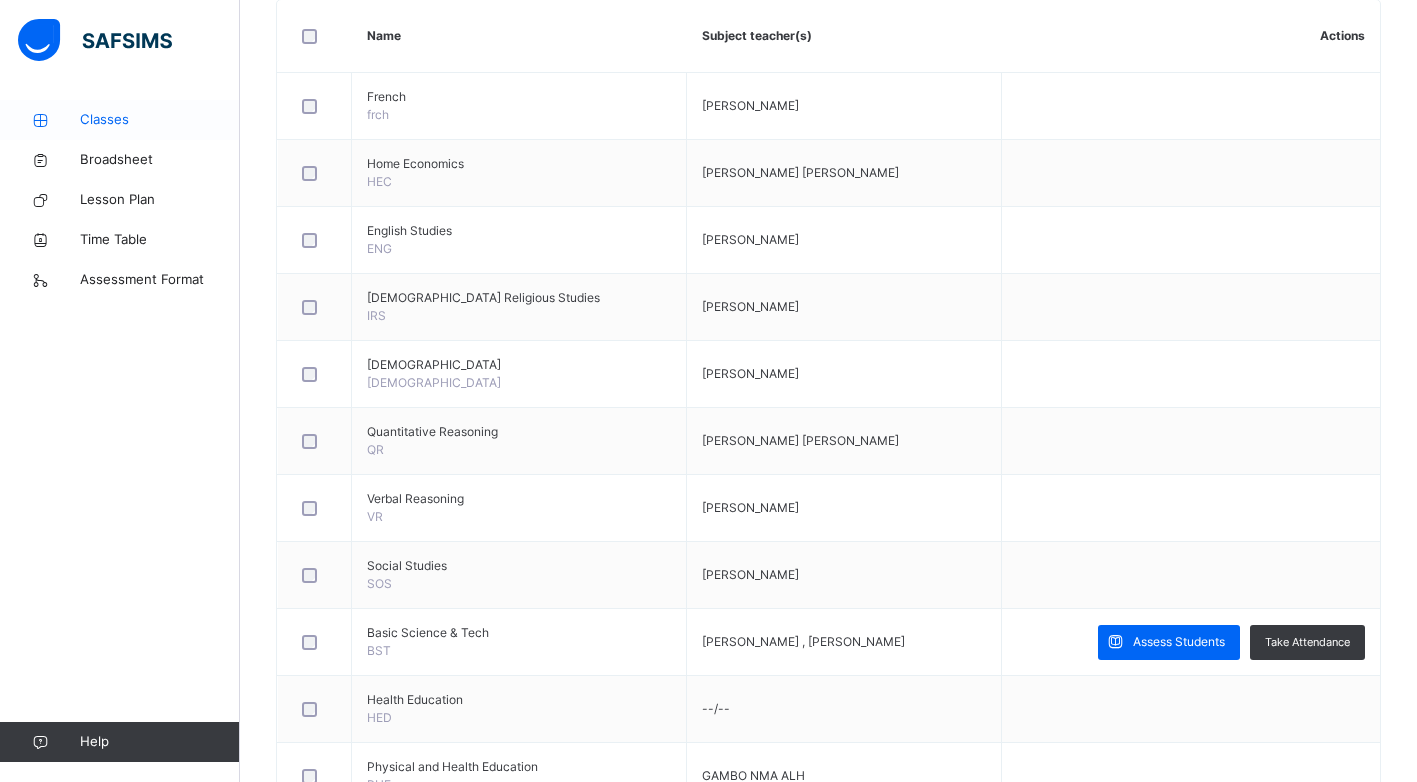 click on "Classes" at bounding box center [160, 120] 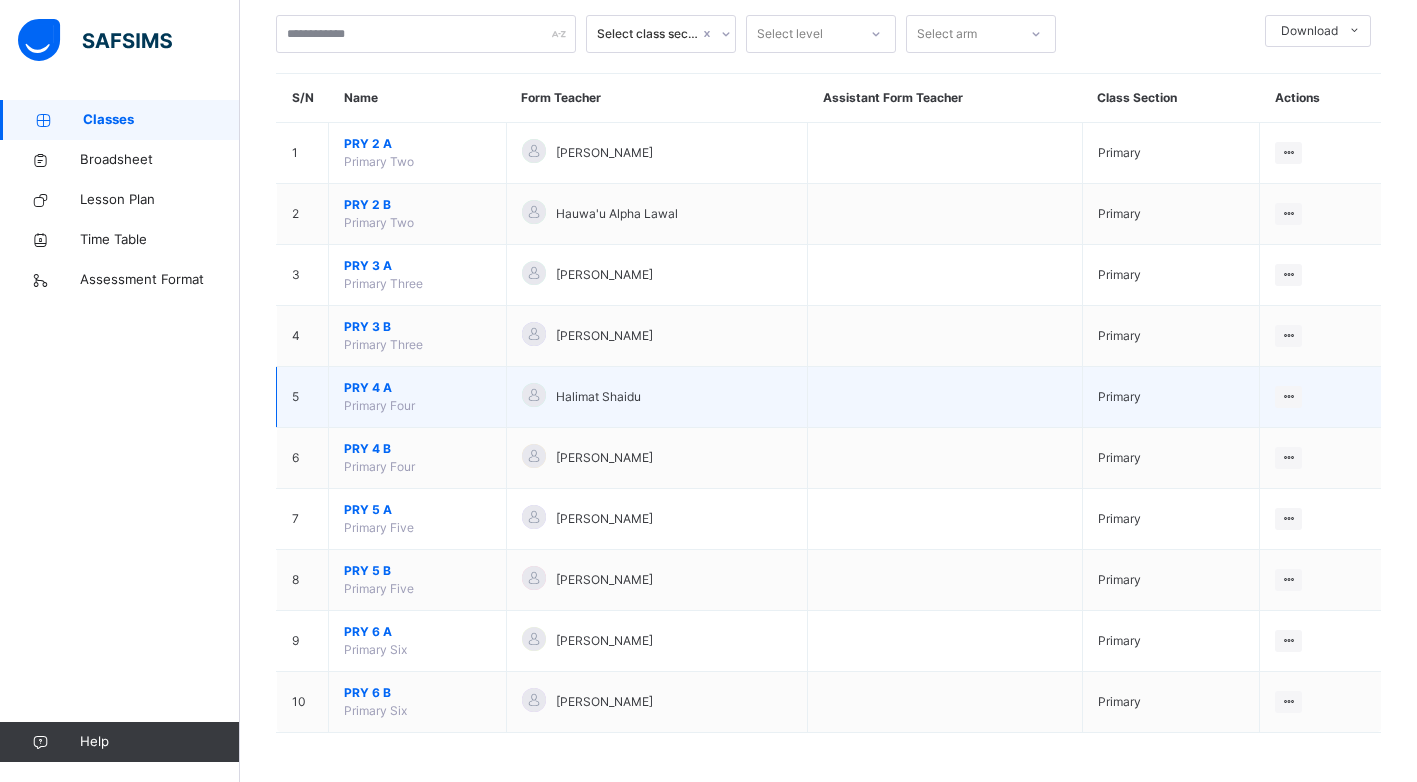 scroll, scrollTop: 116, scrollLeft: 0, axis: vertical 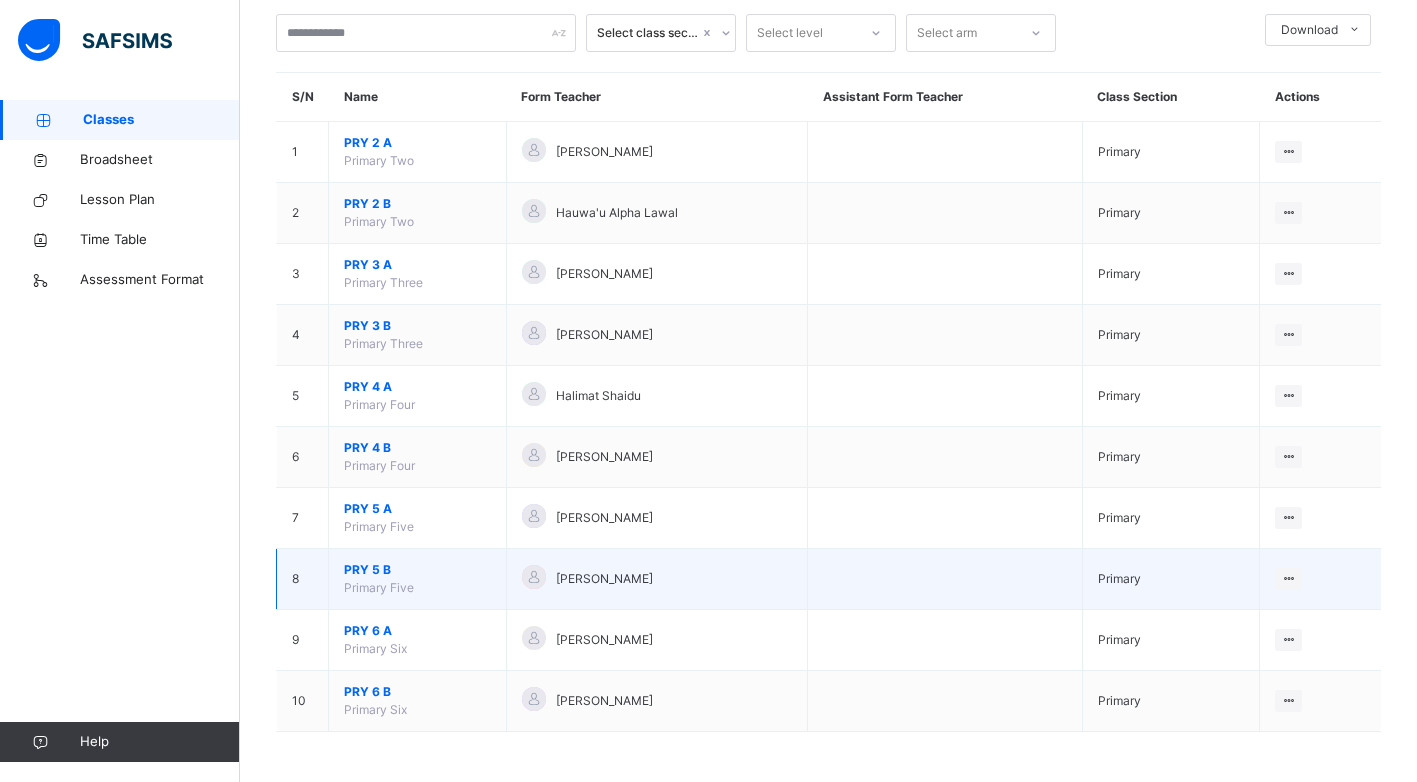 click on "PRY 5   B   Primary Five" at bounding box center (418, 579) 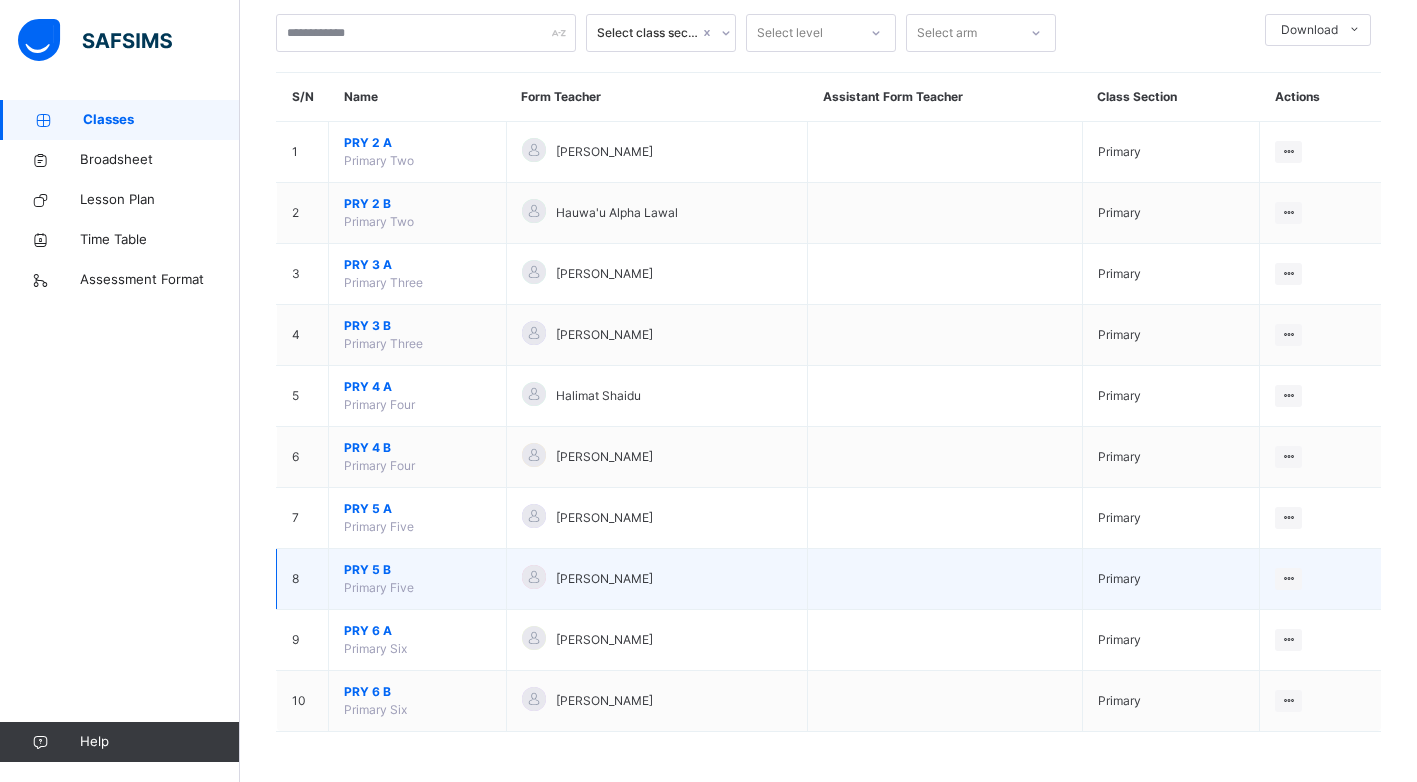 click on "PRY 5   B" at bounding box center [417, 570] 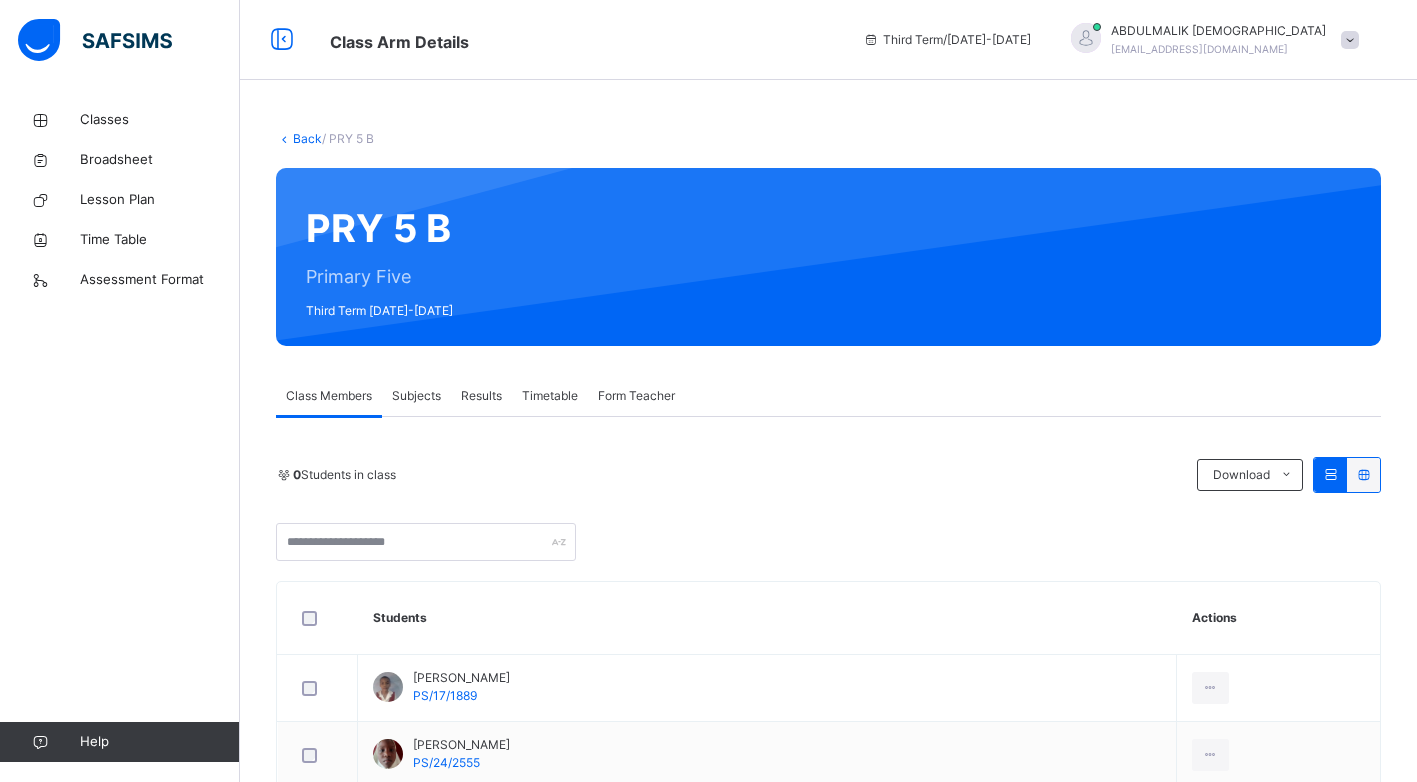 drag, startPoint x: 416, startPoint y: 577, endPoint x: 414, endPoint y: 394, distance: 183.01093 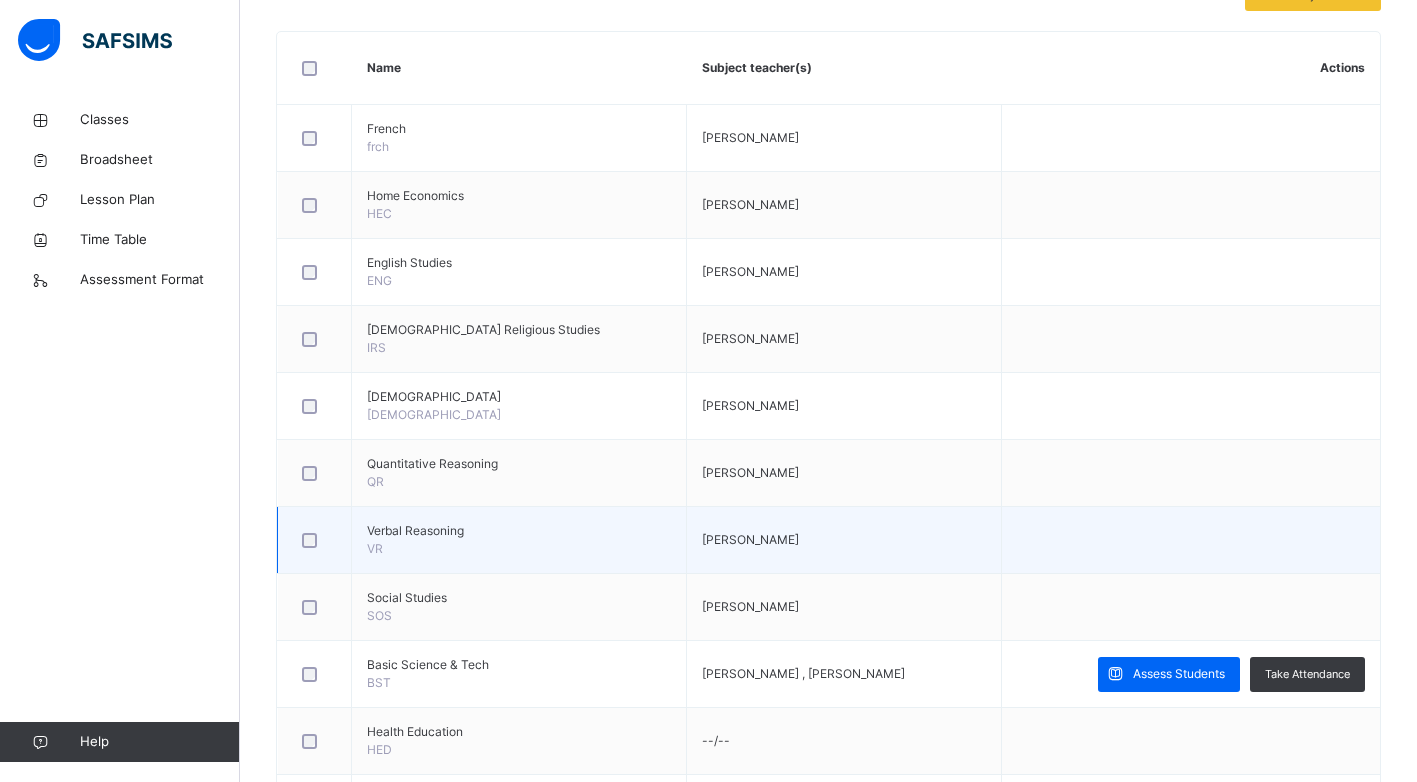 scroll, scrollTop: 500, scrollLeft: 0, axis: vertical 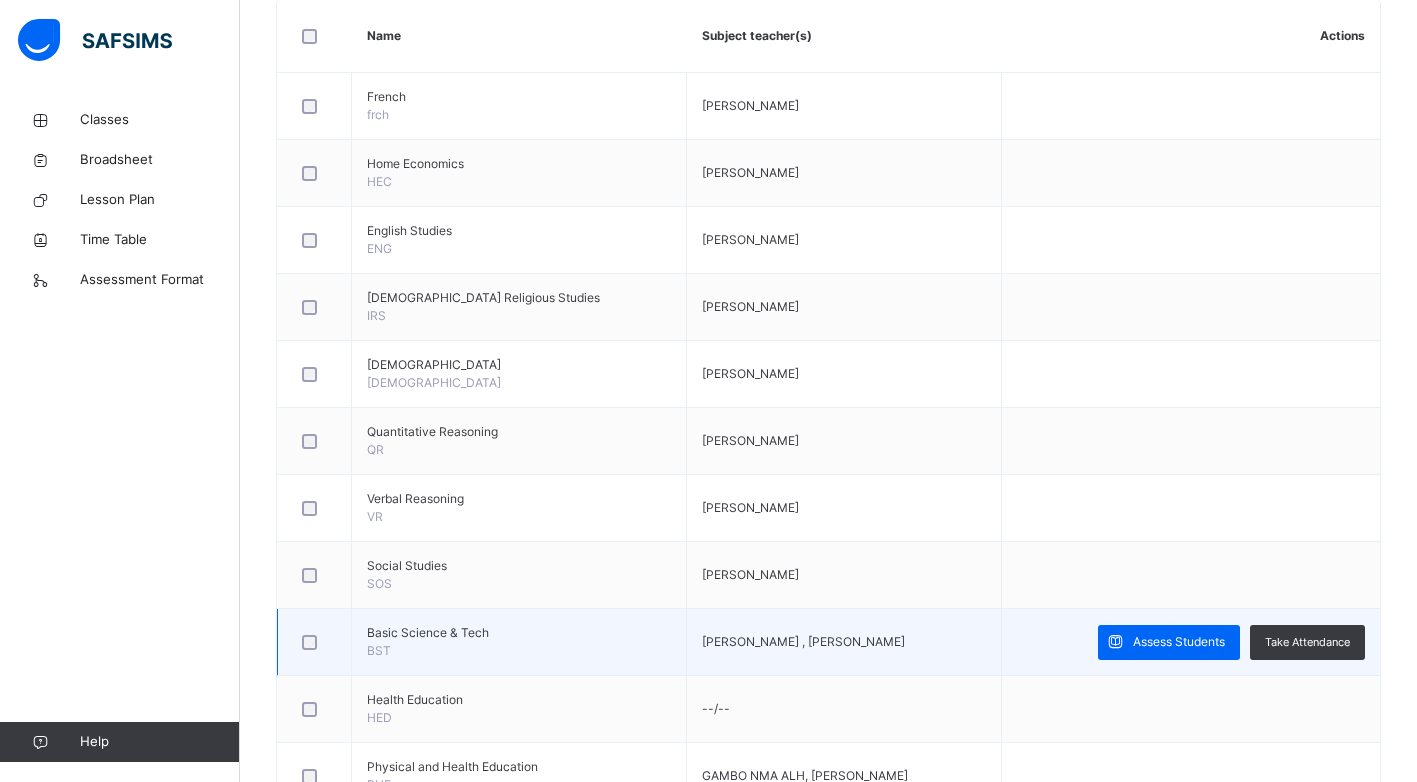 drag, startPoint x: 502, startPoint y: 650, endPoint x: 564, endPoint y: 655, distance: 62.201286 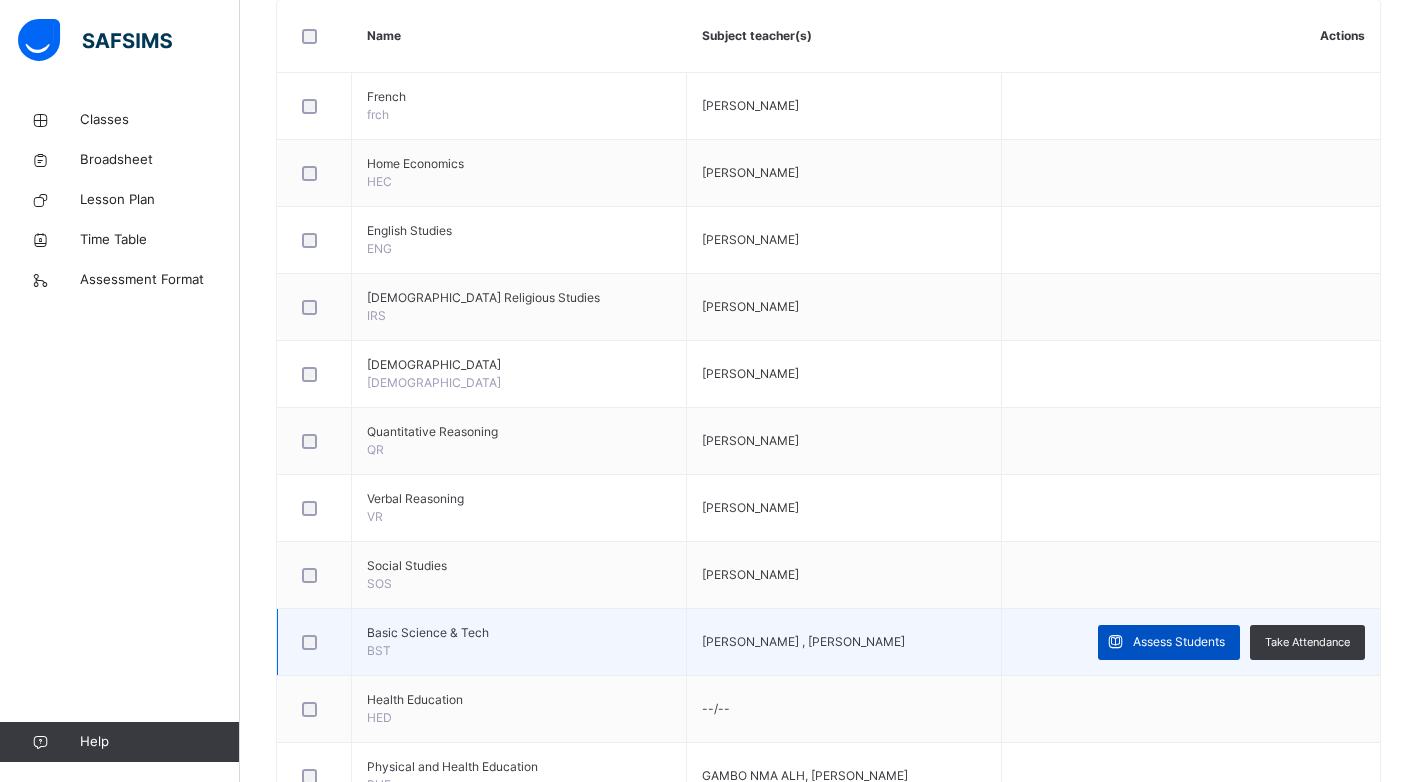 click on "Assess Students" at bounding box center [1179, 642] 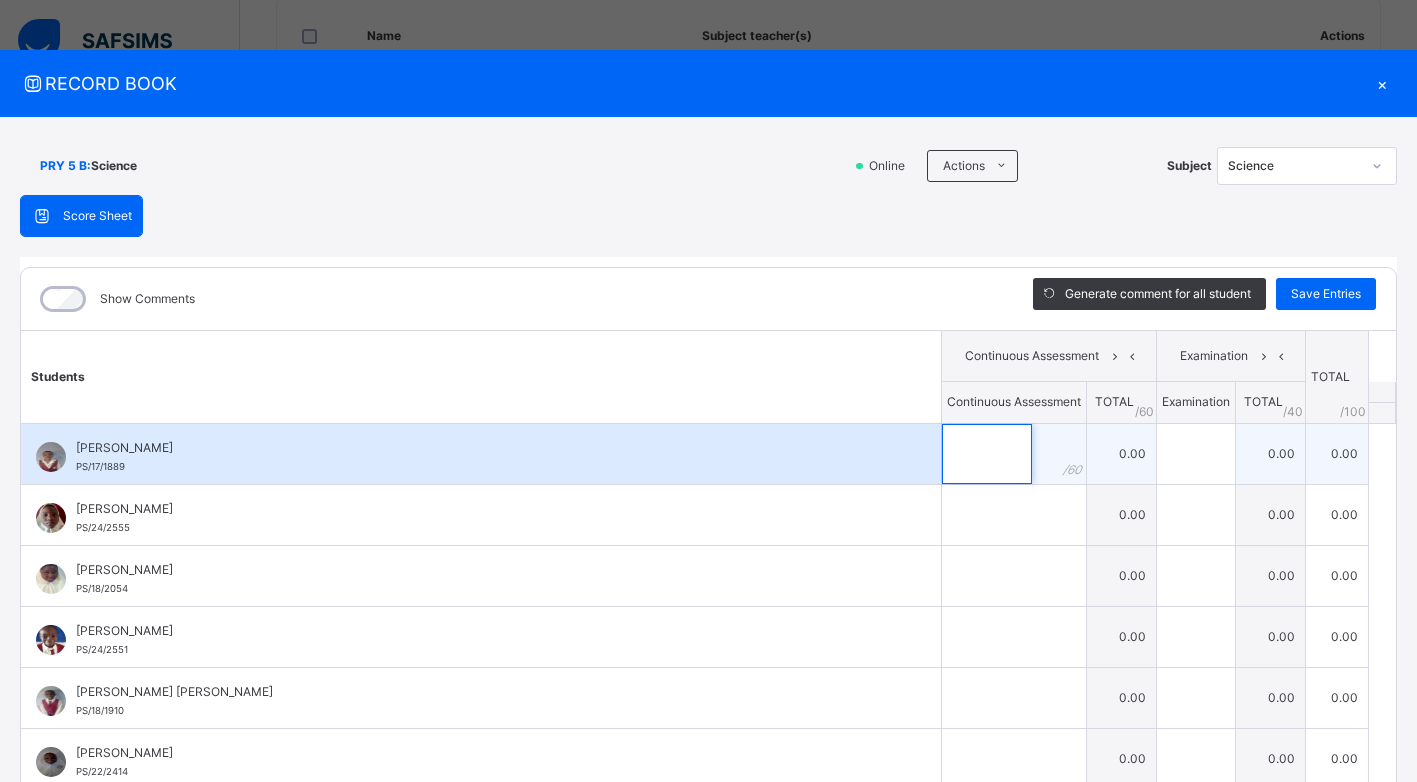 click at bounding box center (987, 454) 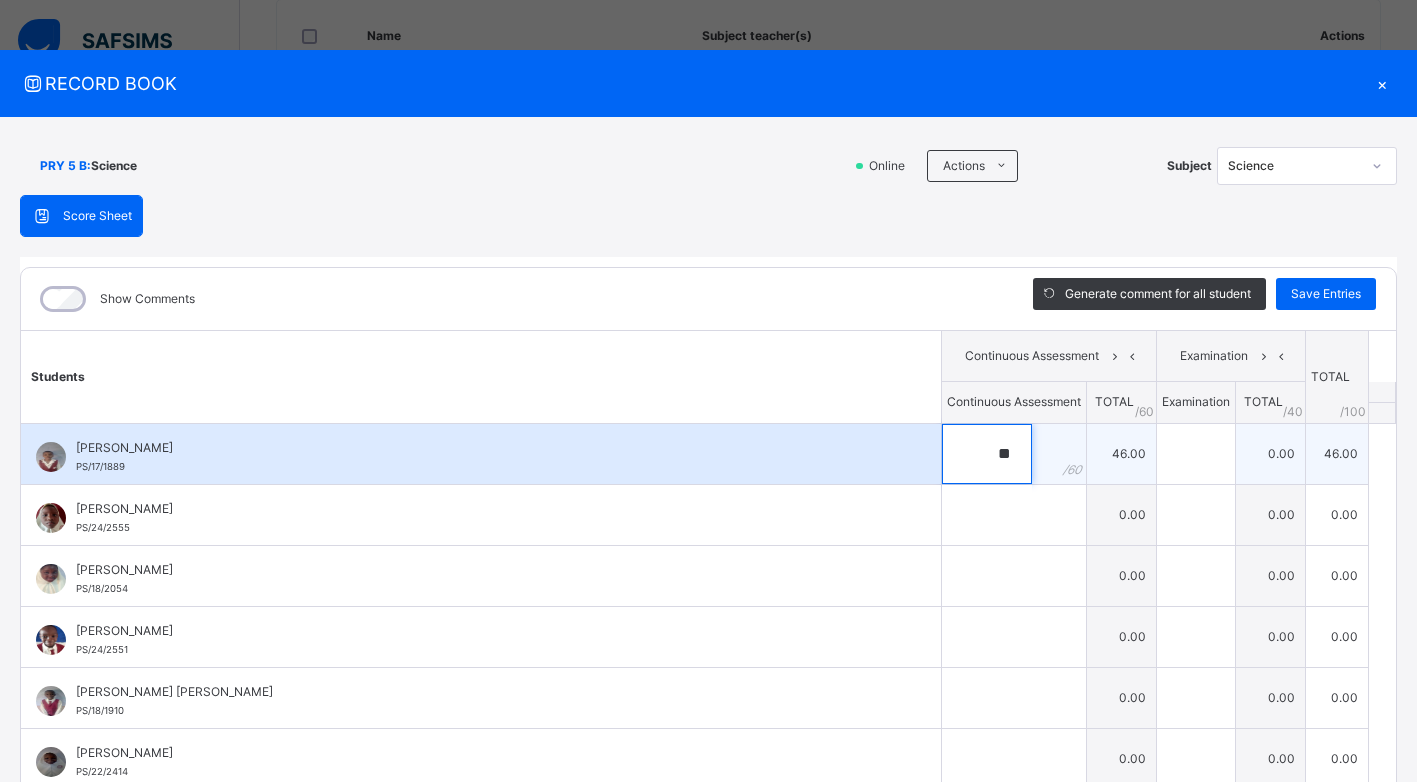 type on "**" 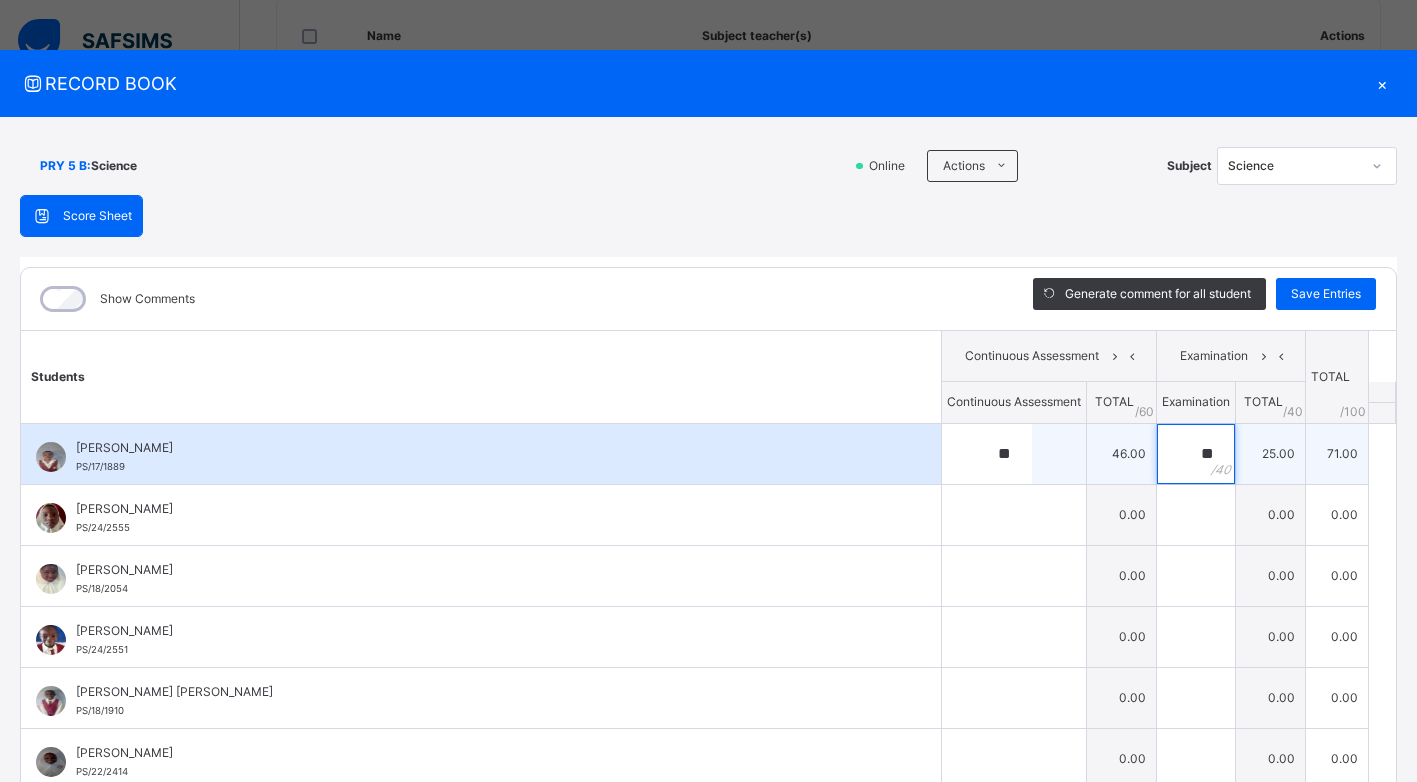 type on "**" 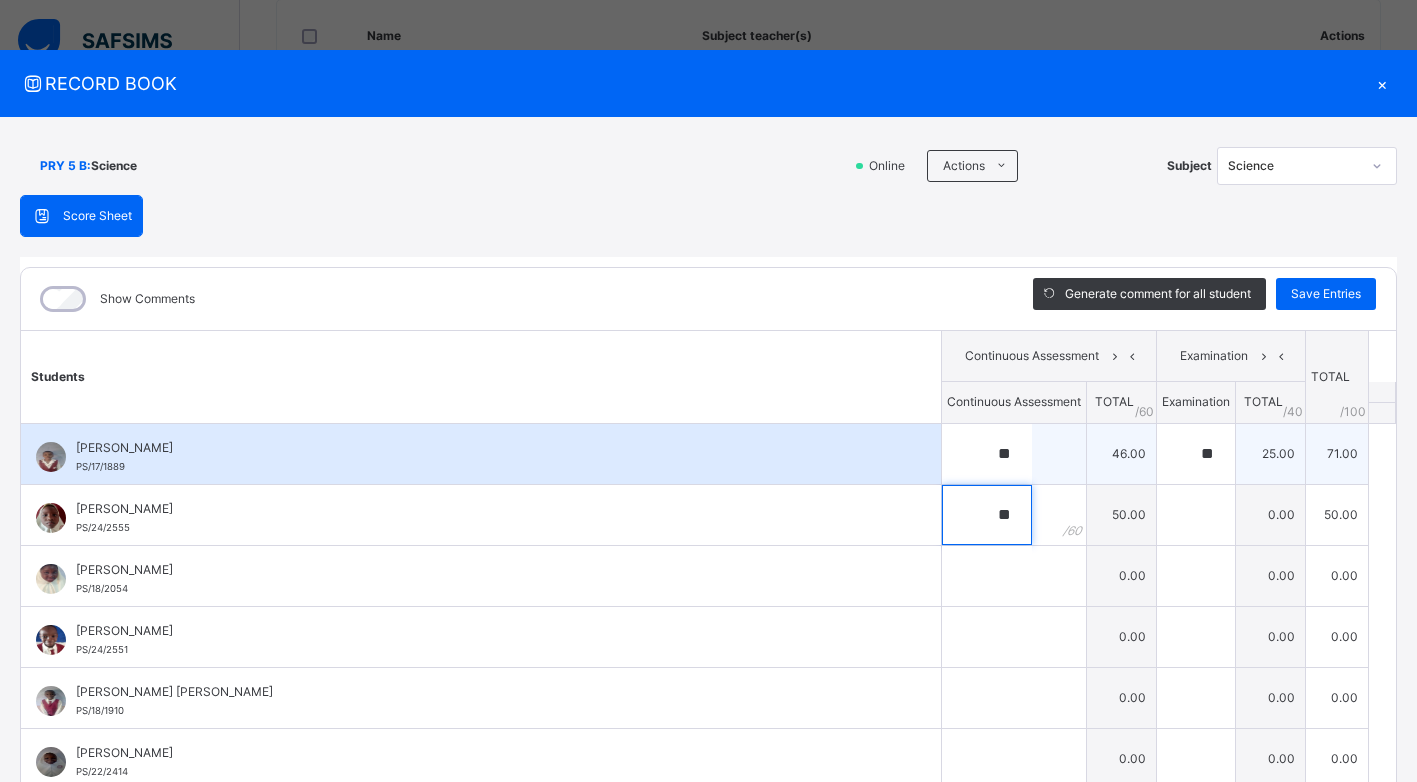 type on "**" 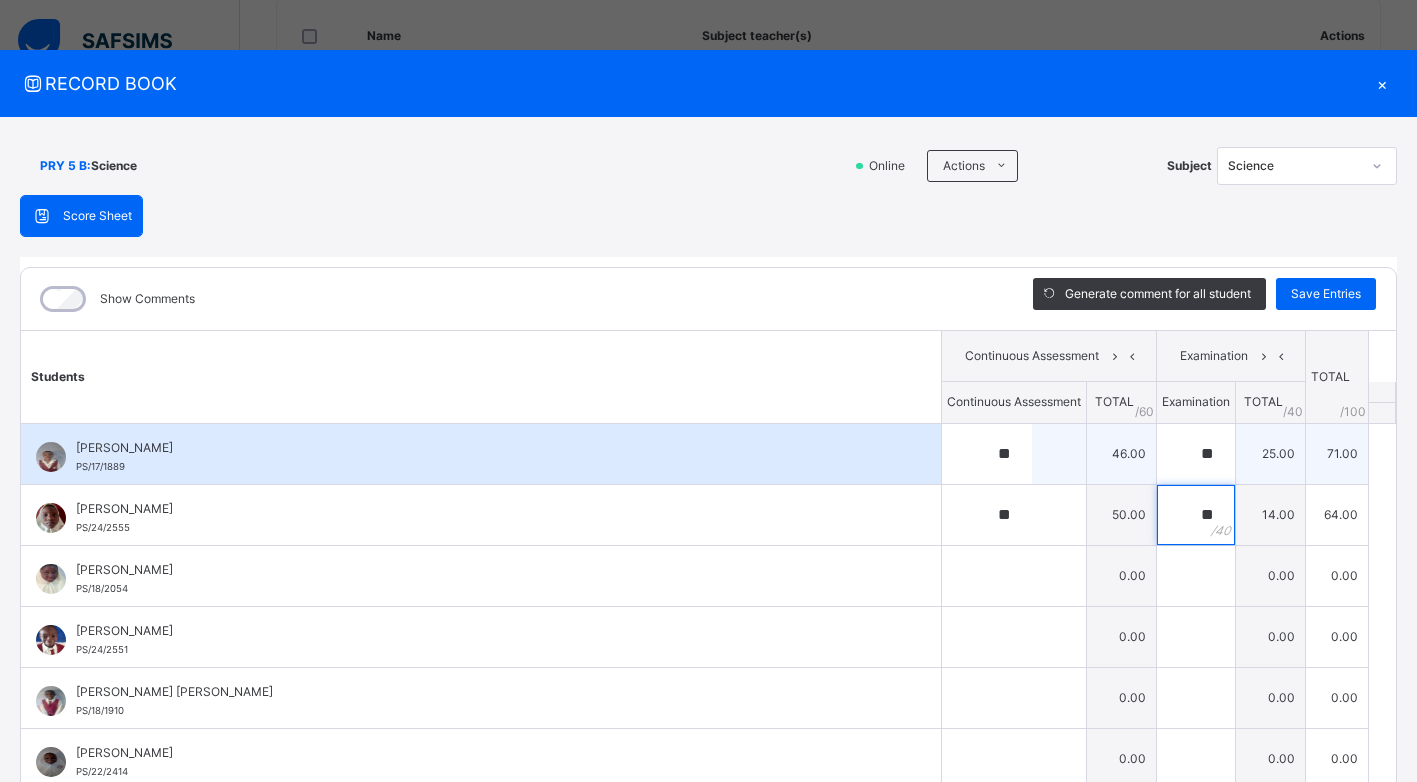 type on "**" 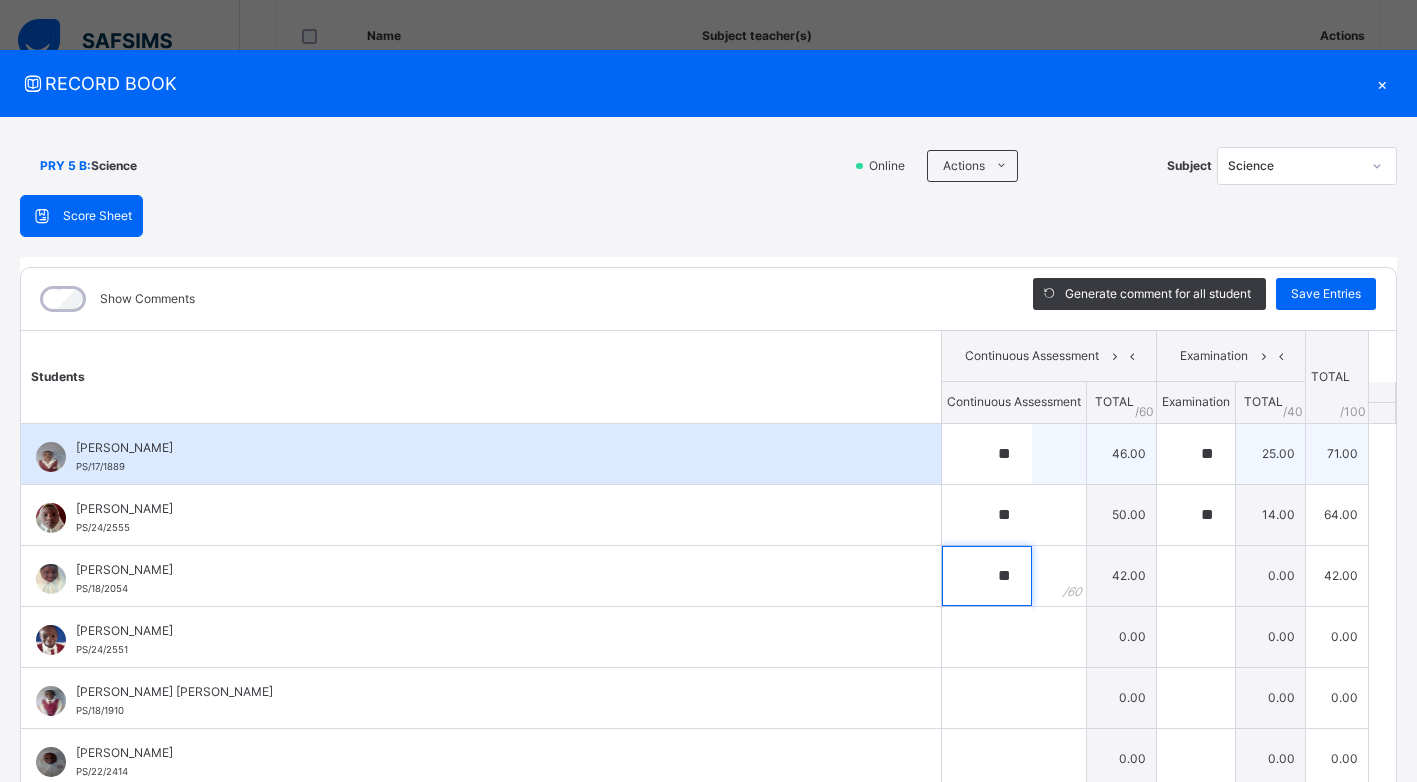 type on "**" 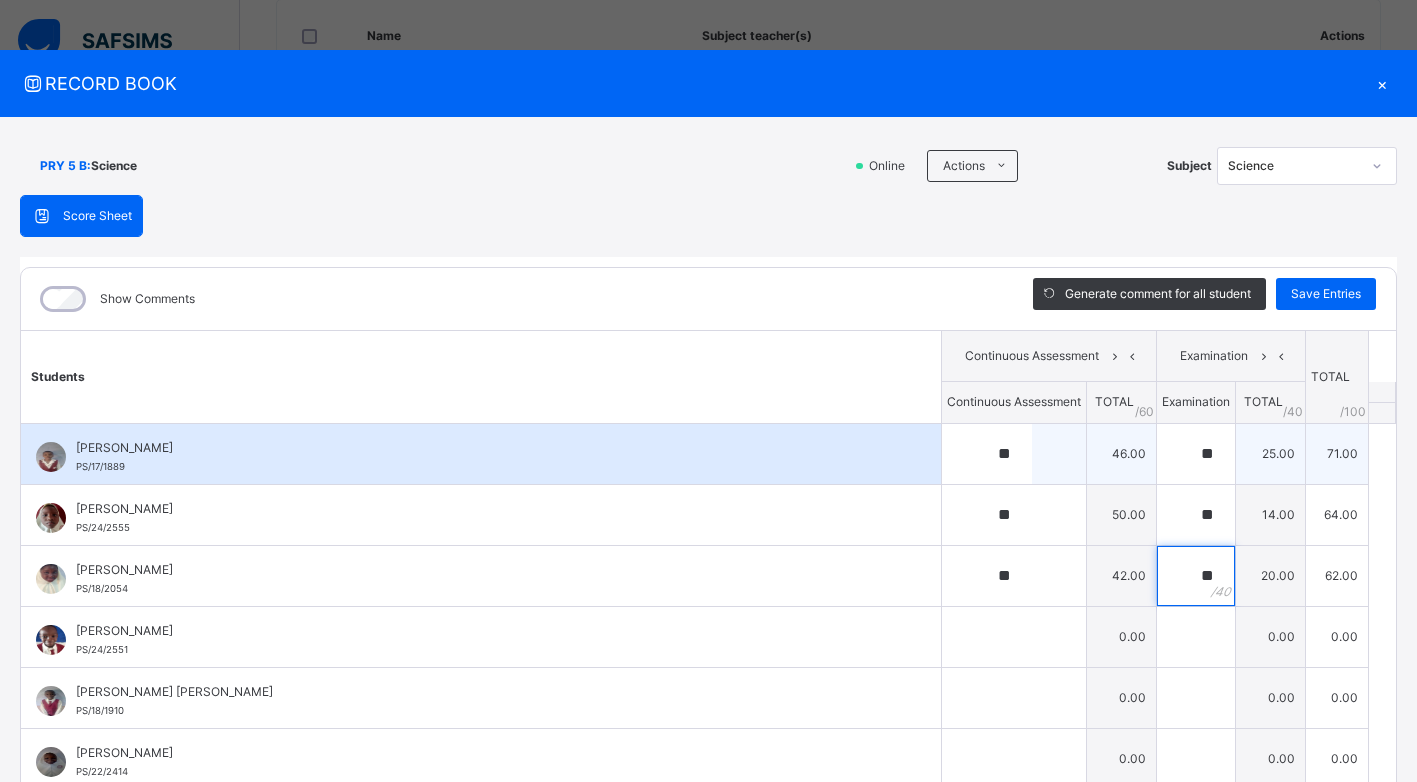type on "**" 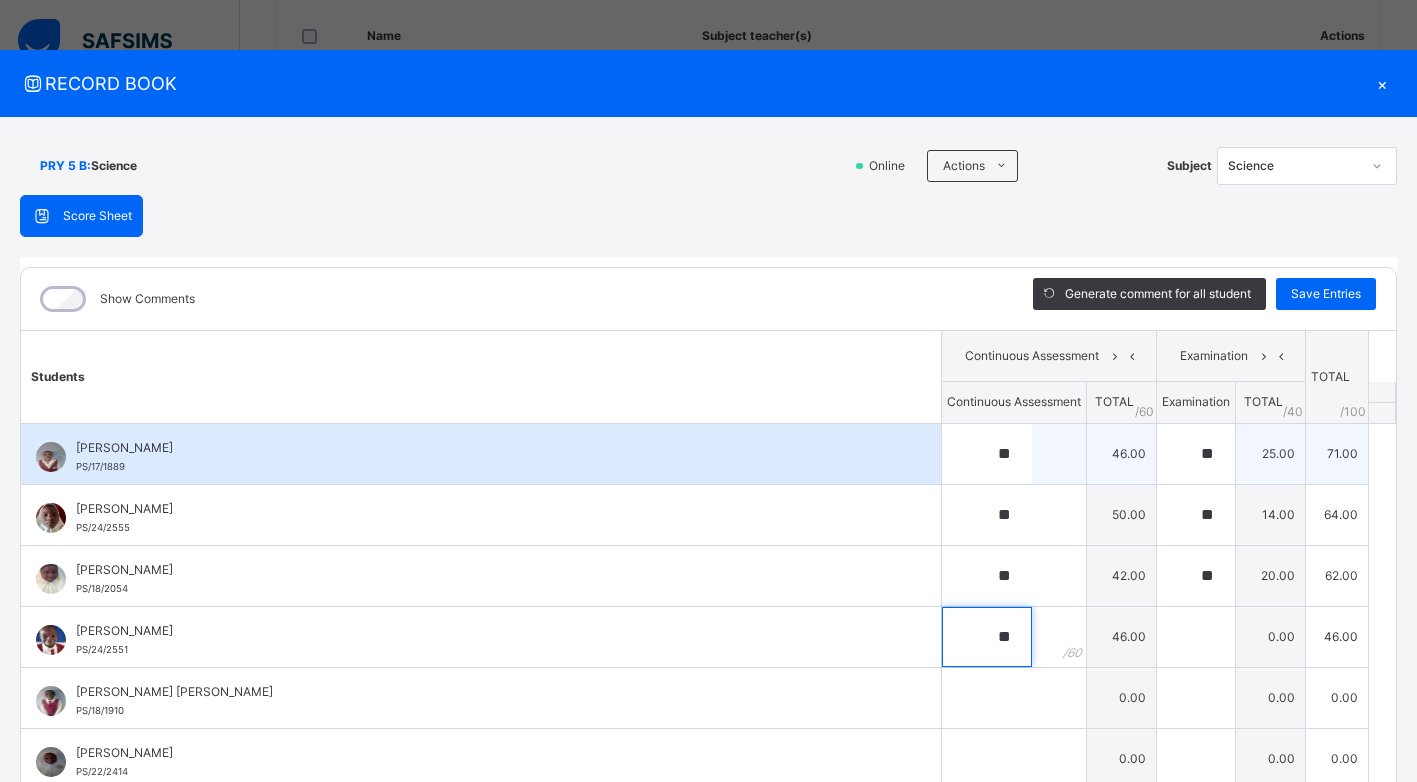 type on "**" 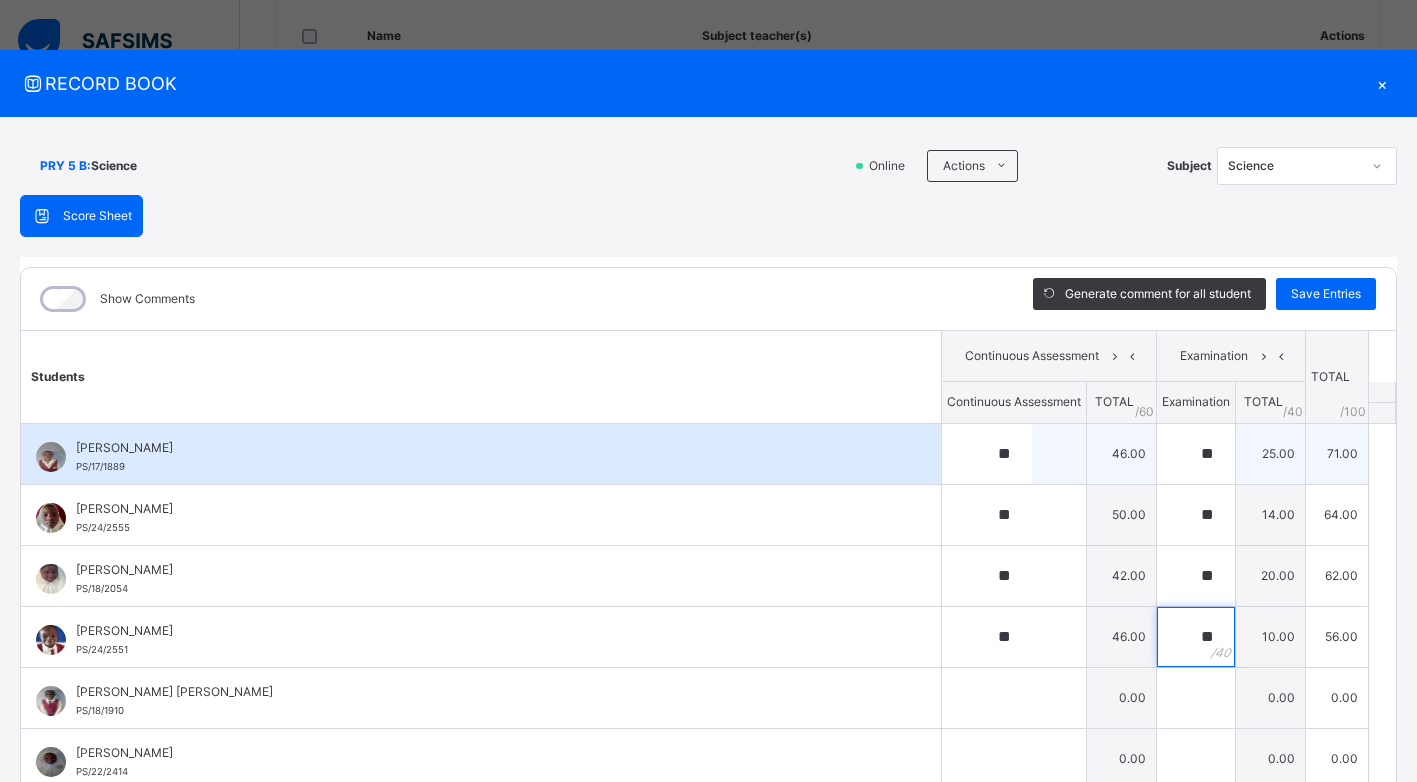 type on "**" 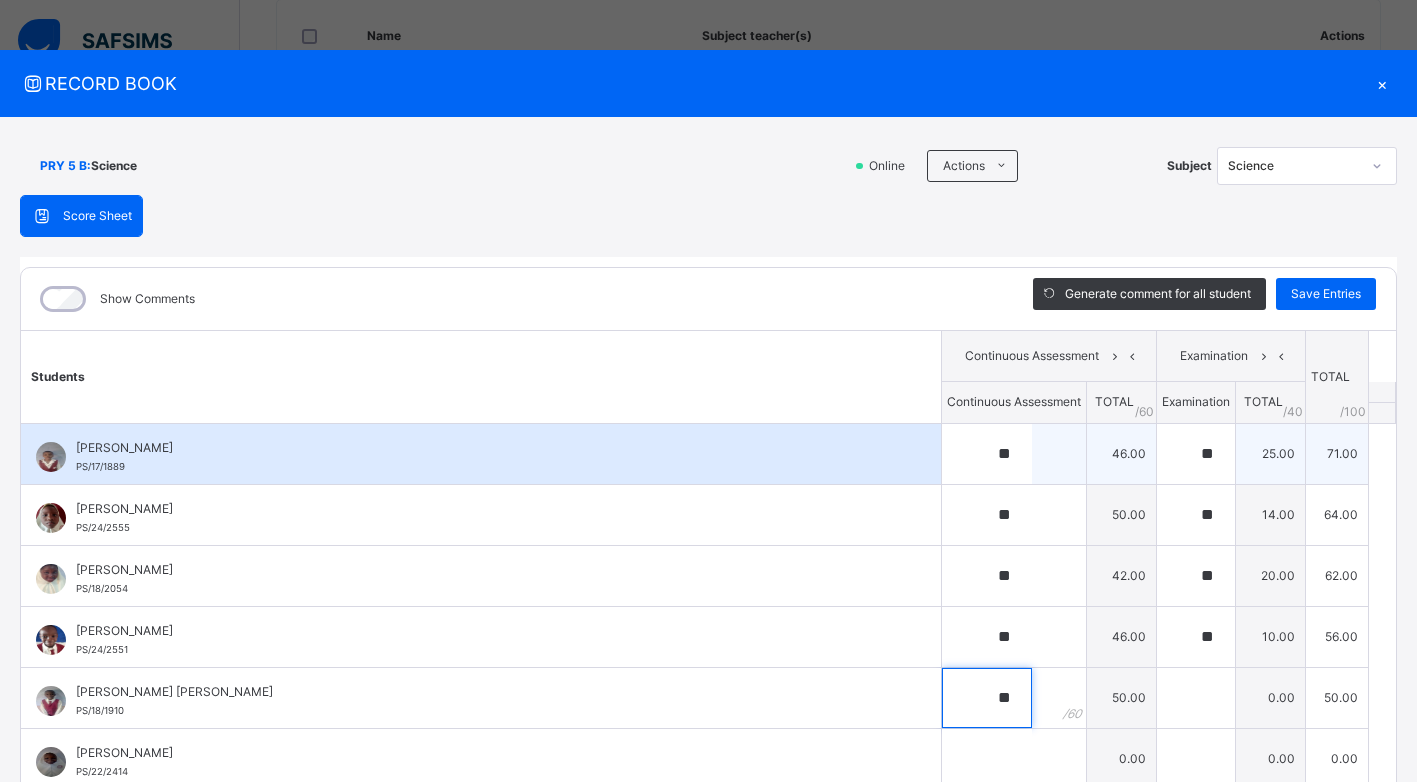 type on "**" 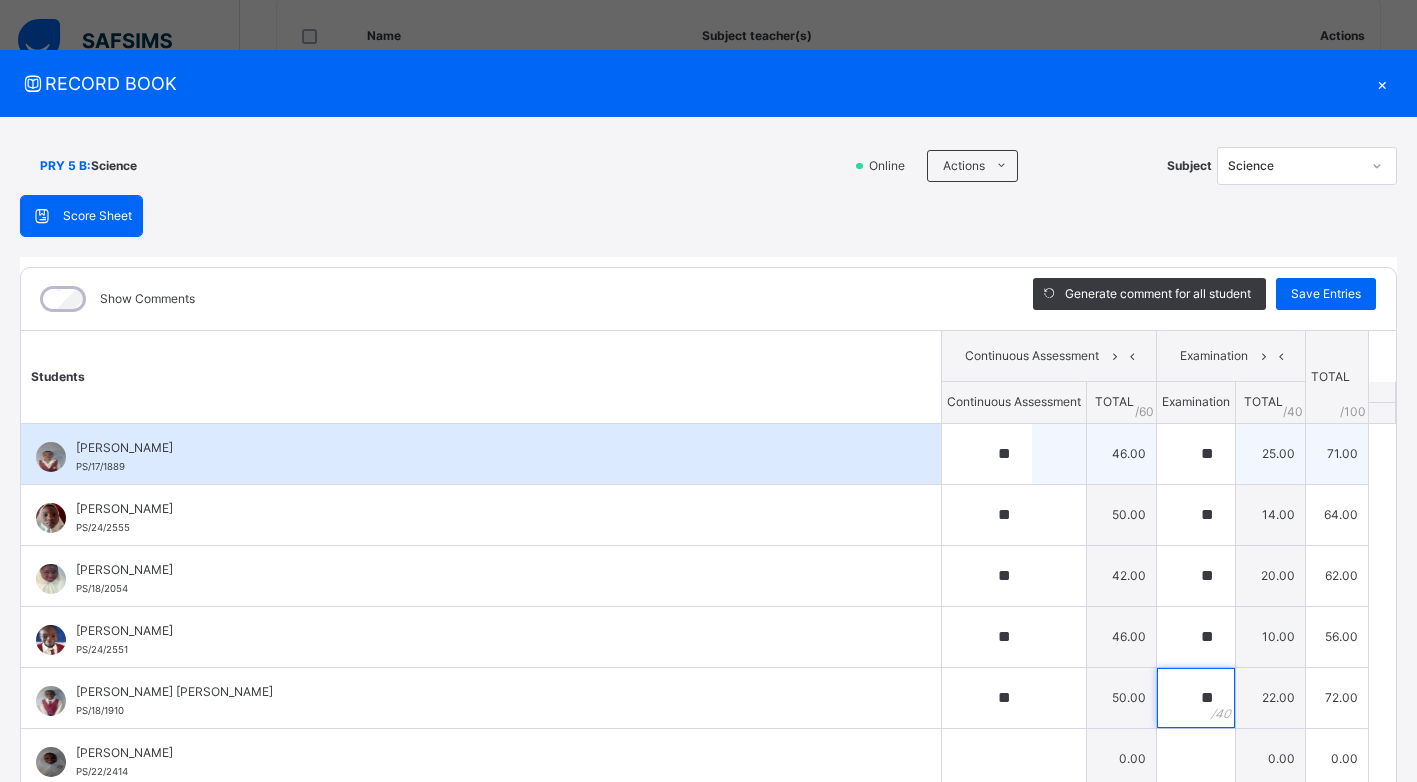 type on "**" 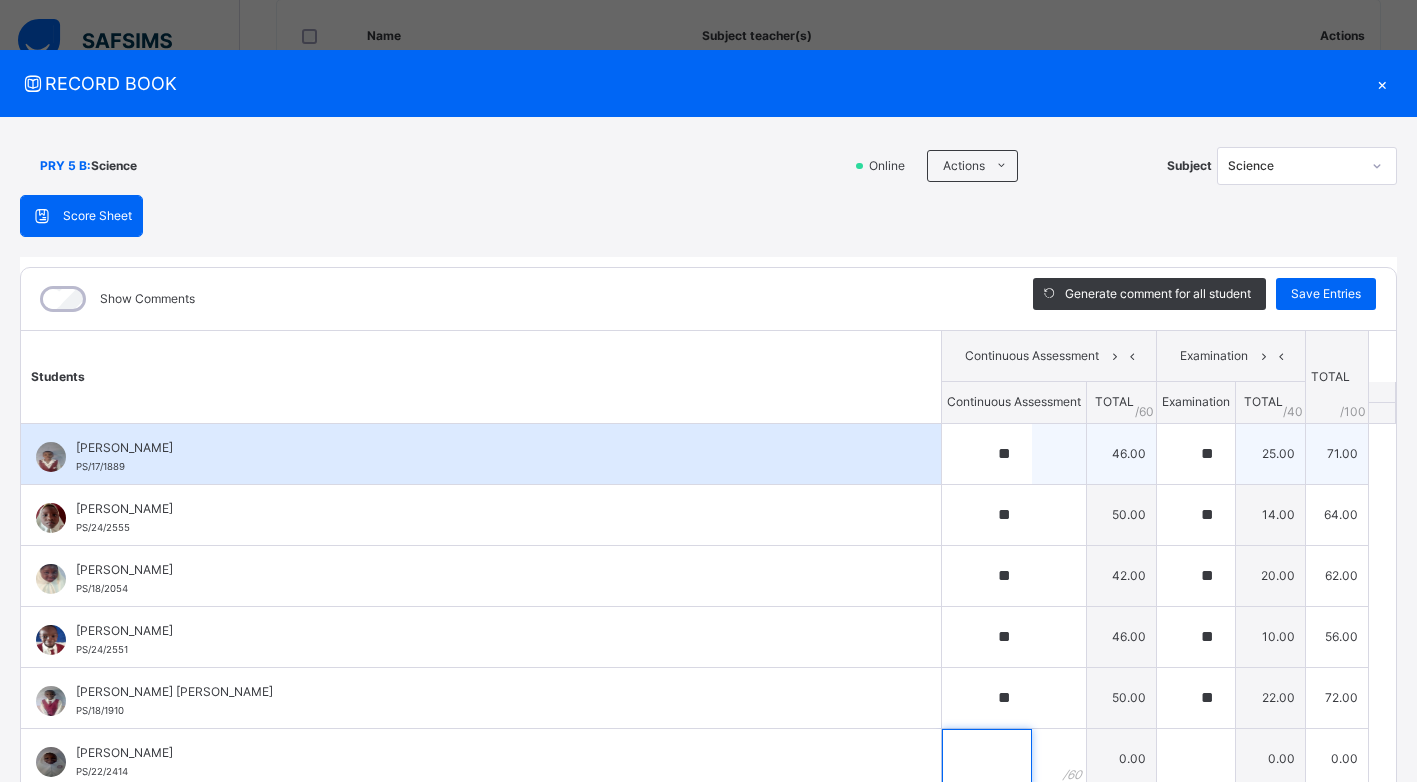 scroll, scrollTop: 7, scrollLeft: 0, axis: vertical 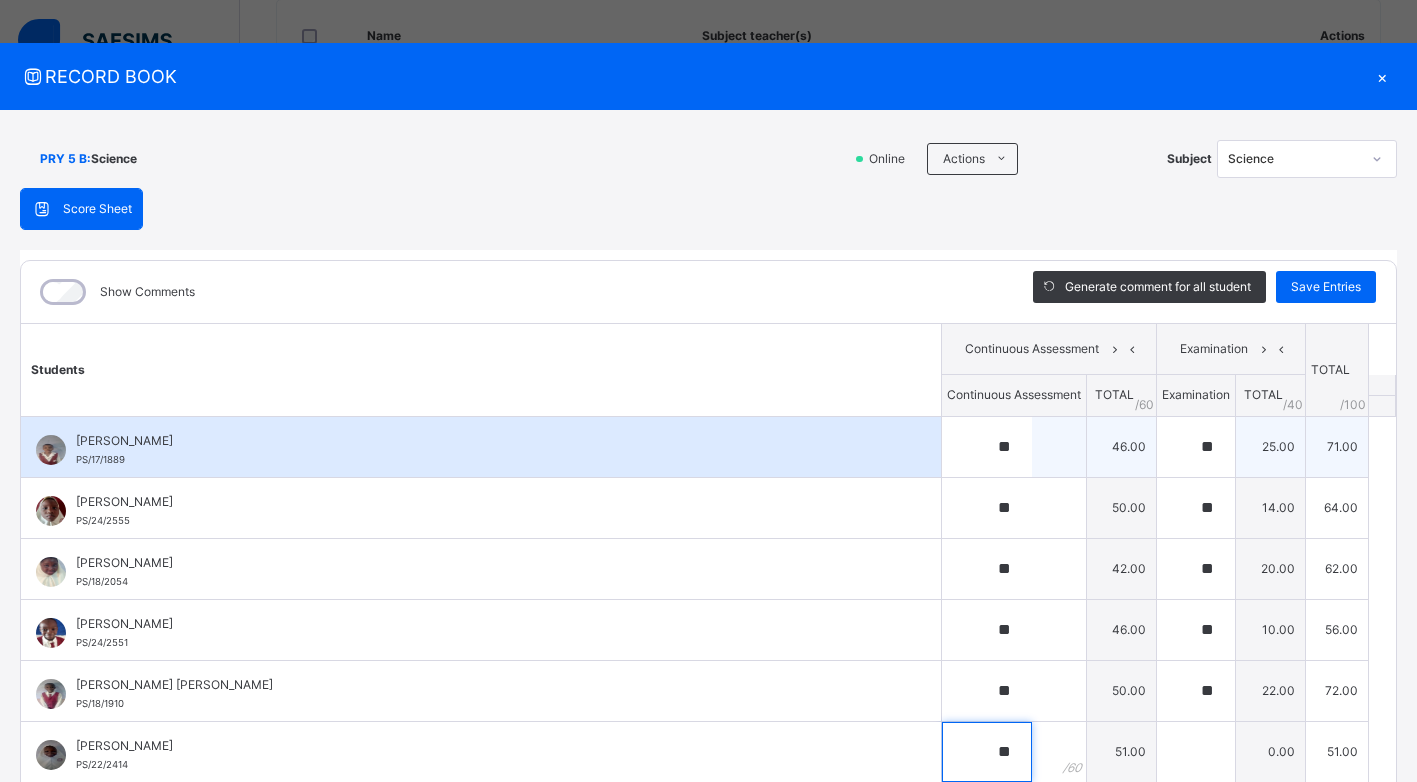 type on "**" 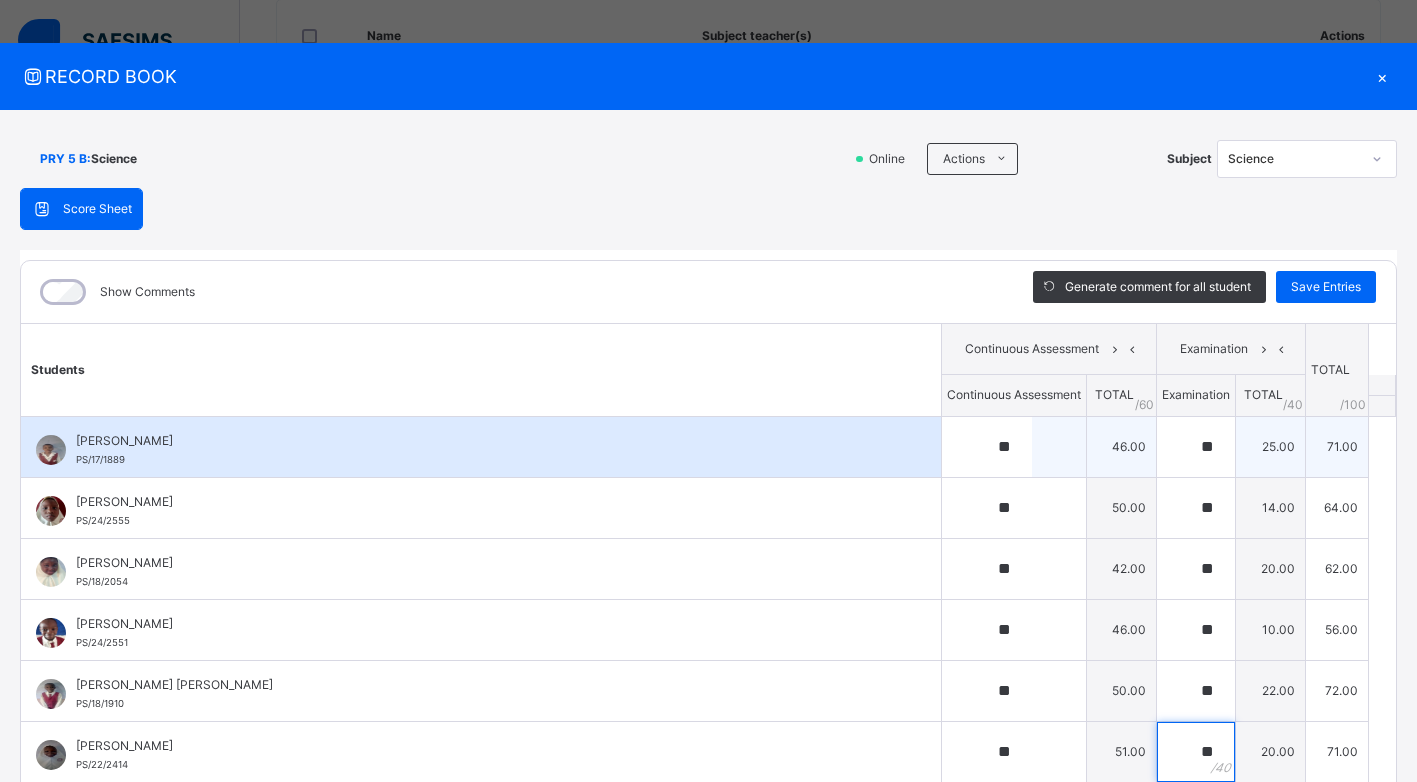 type on "**" 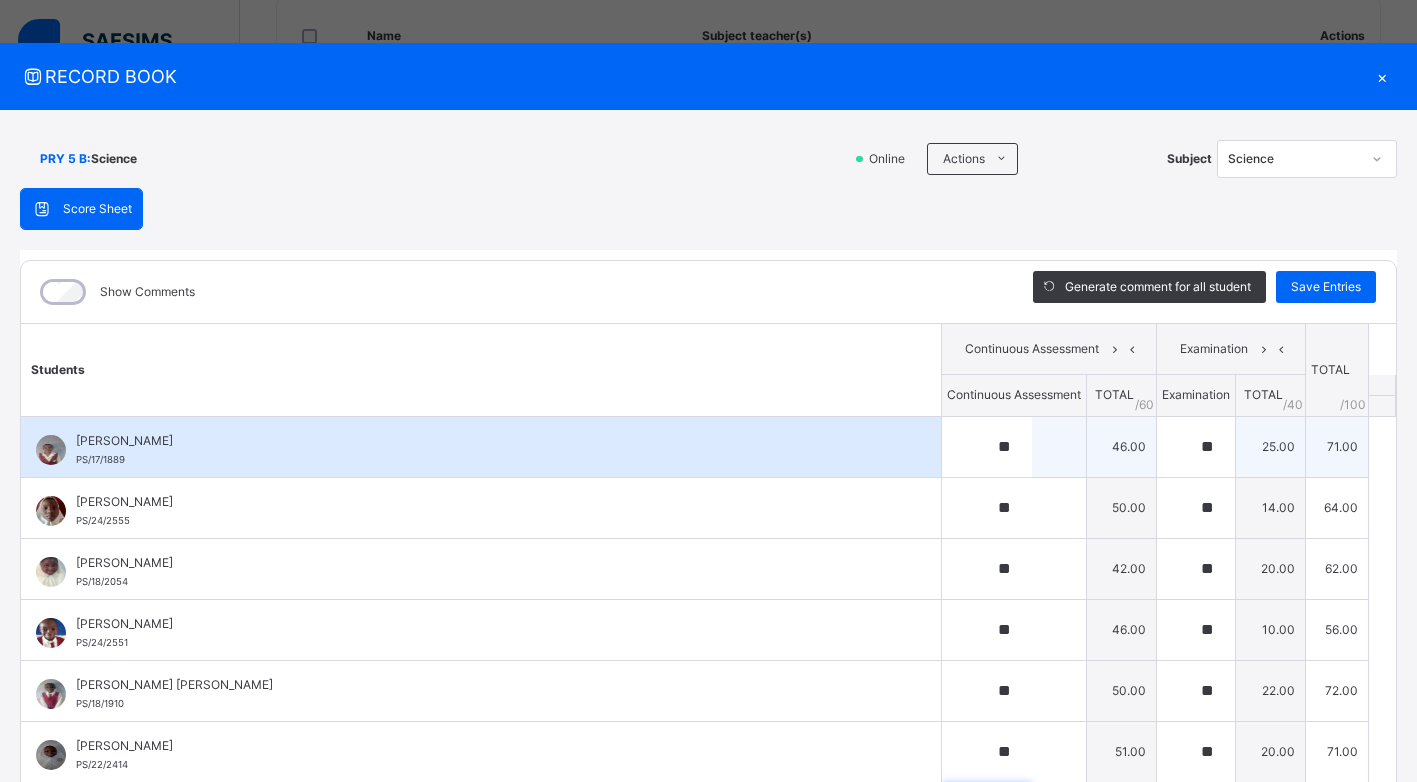 scroll, scrollTop: 20, scrollLeft: 0, axis: vertical 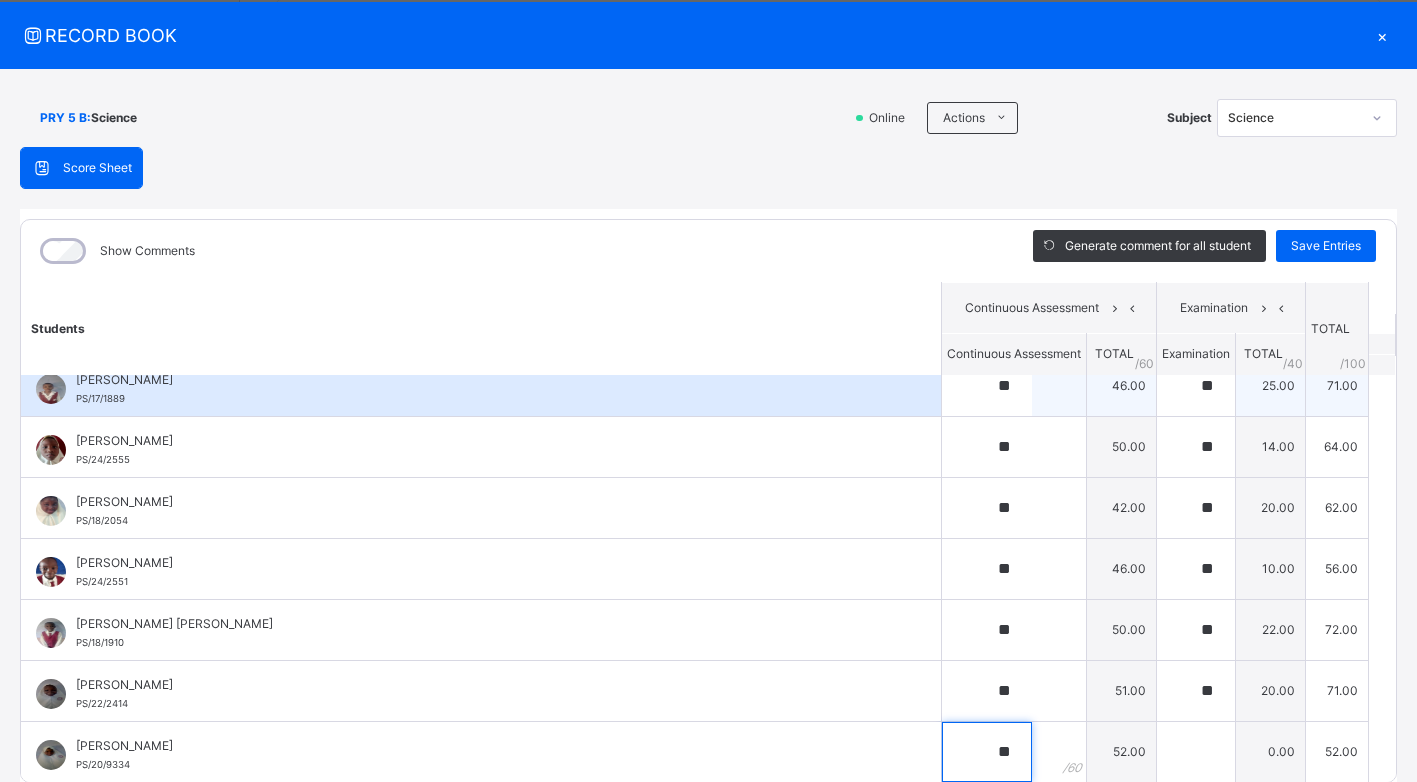 type on "**" 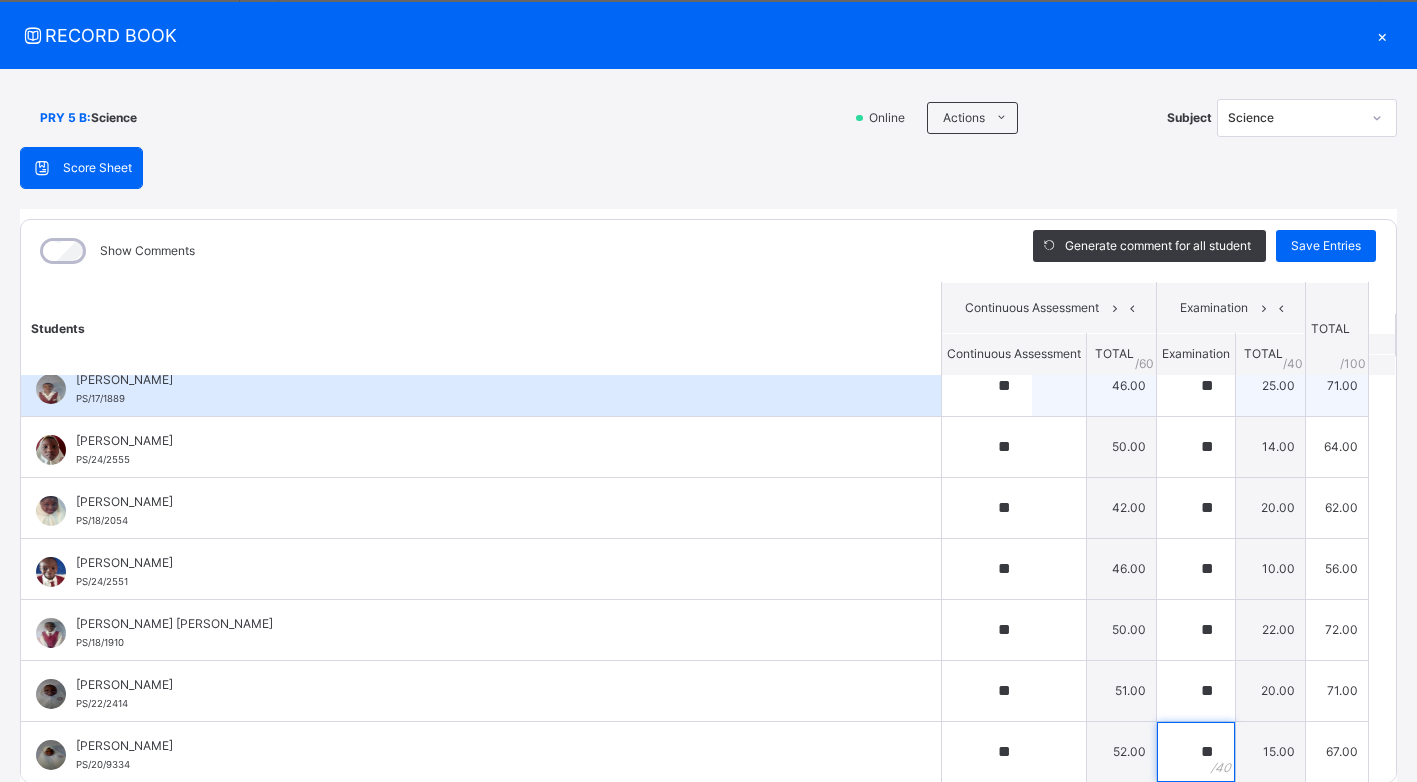 type on "**" 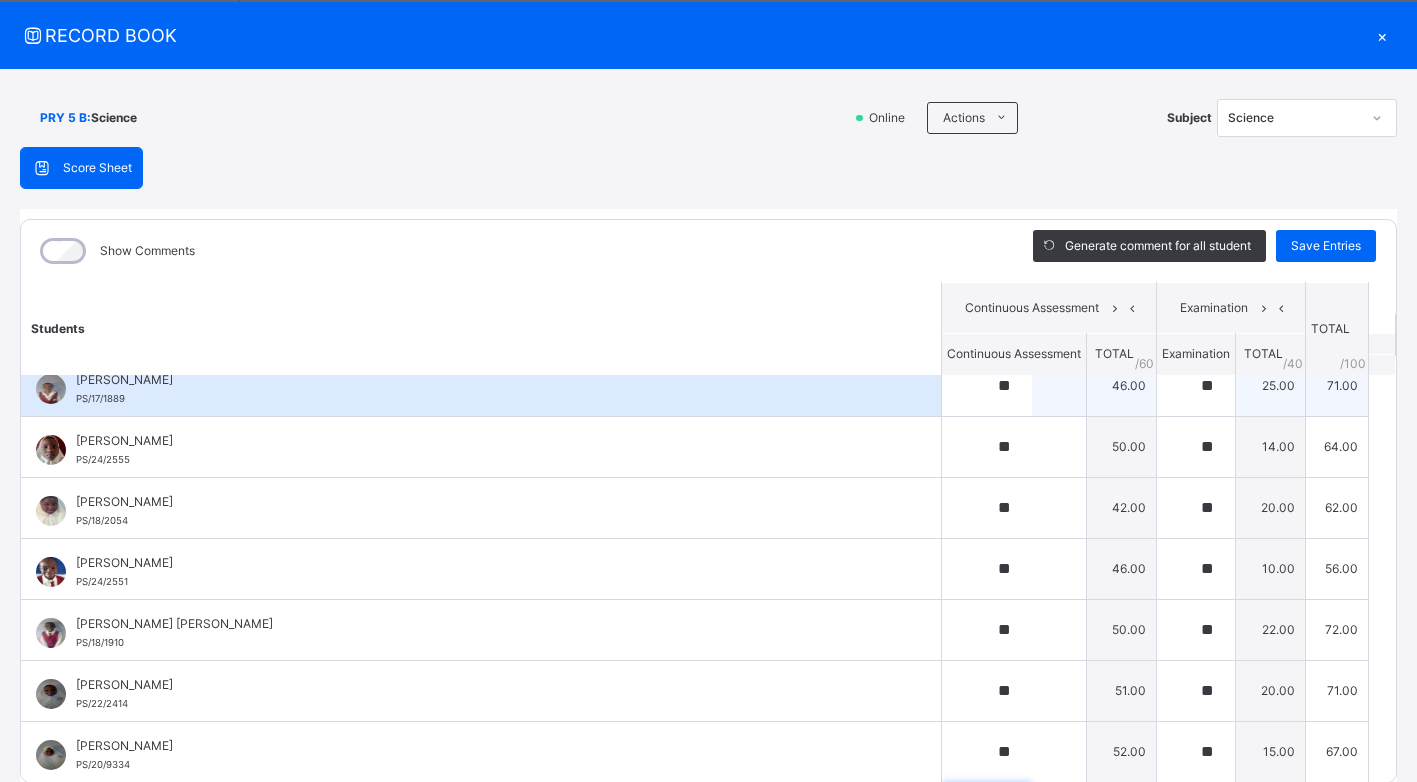 scroll, scrollTop: 301, scrollLeft: 0, axis: vertical 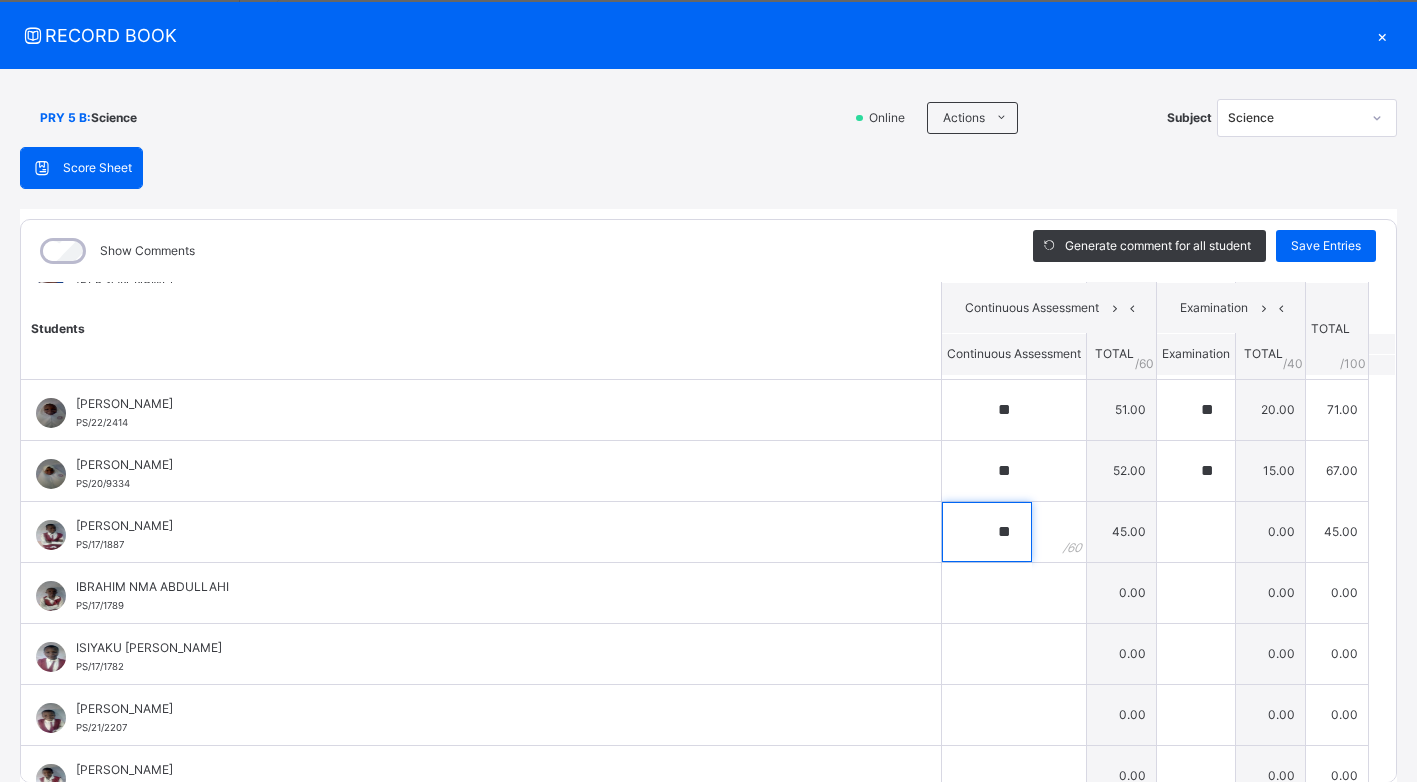 type on "**" 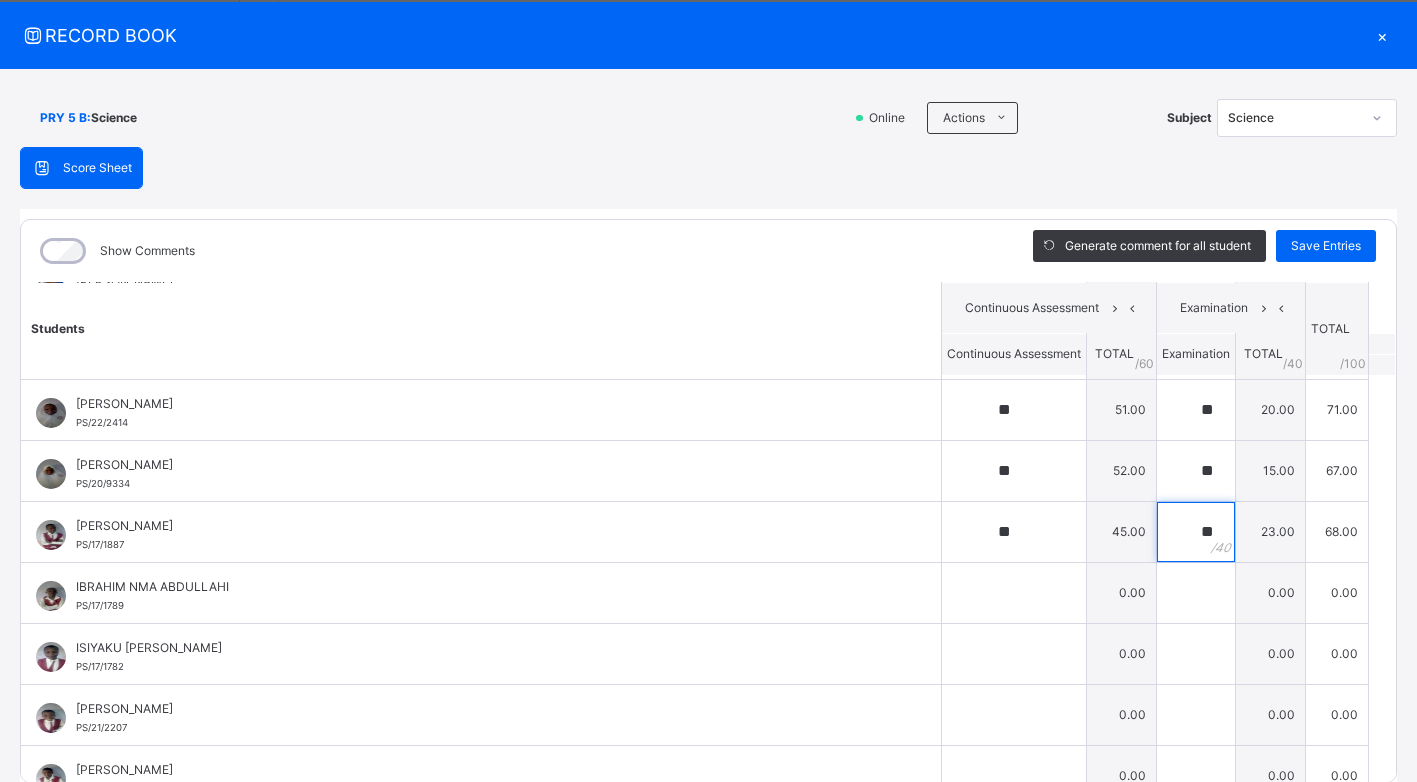 type on "**" 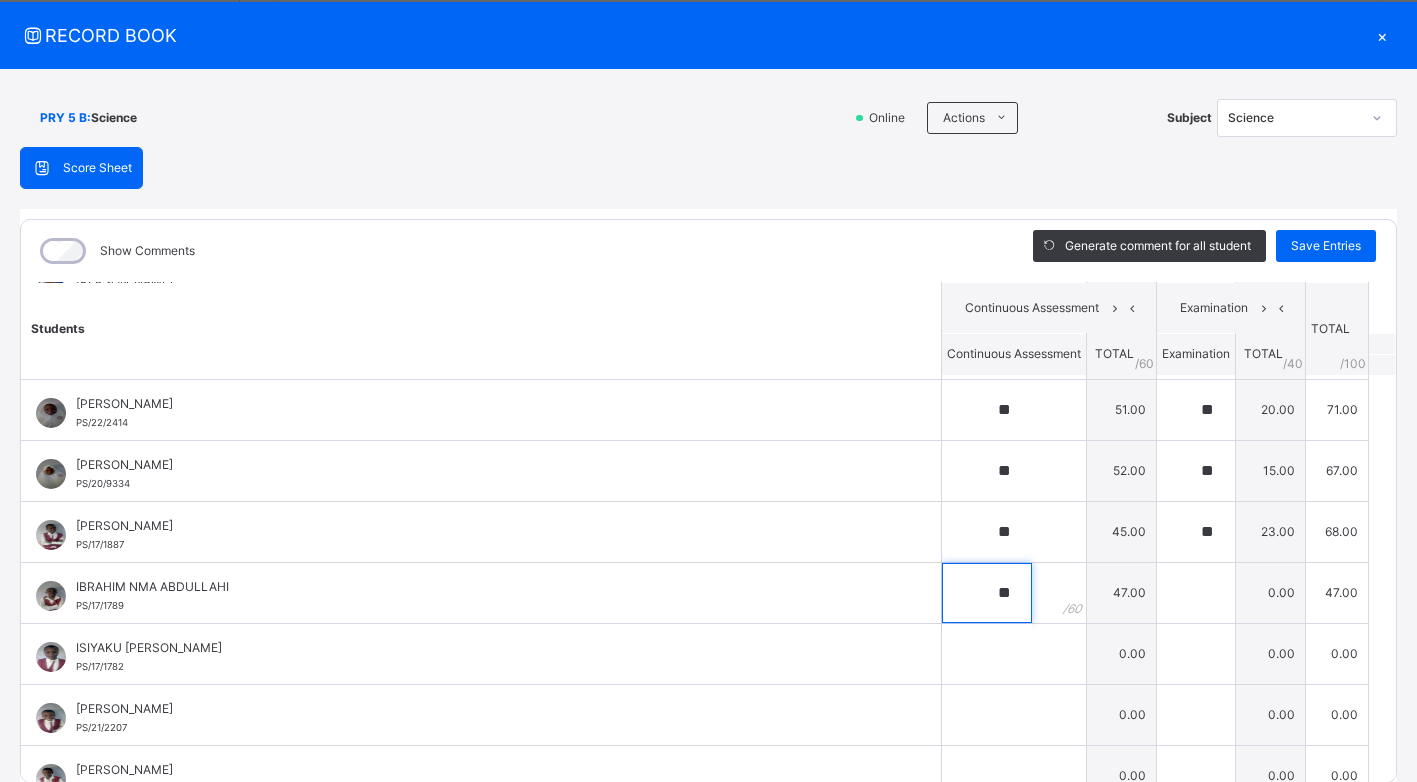 type on "**" 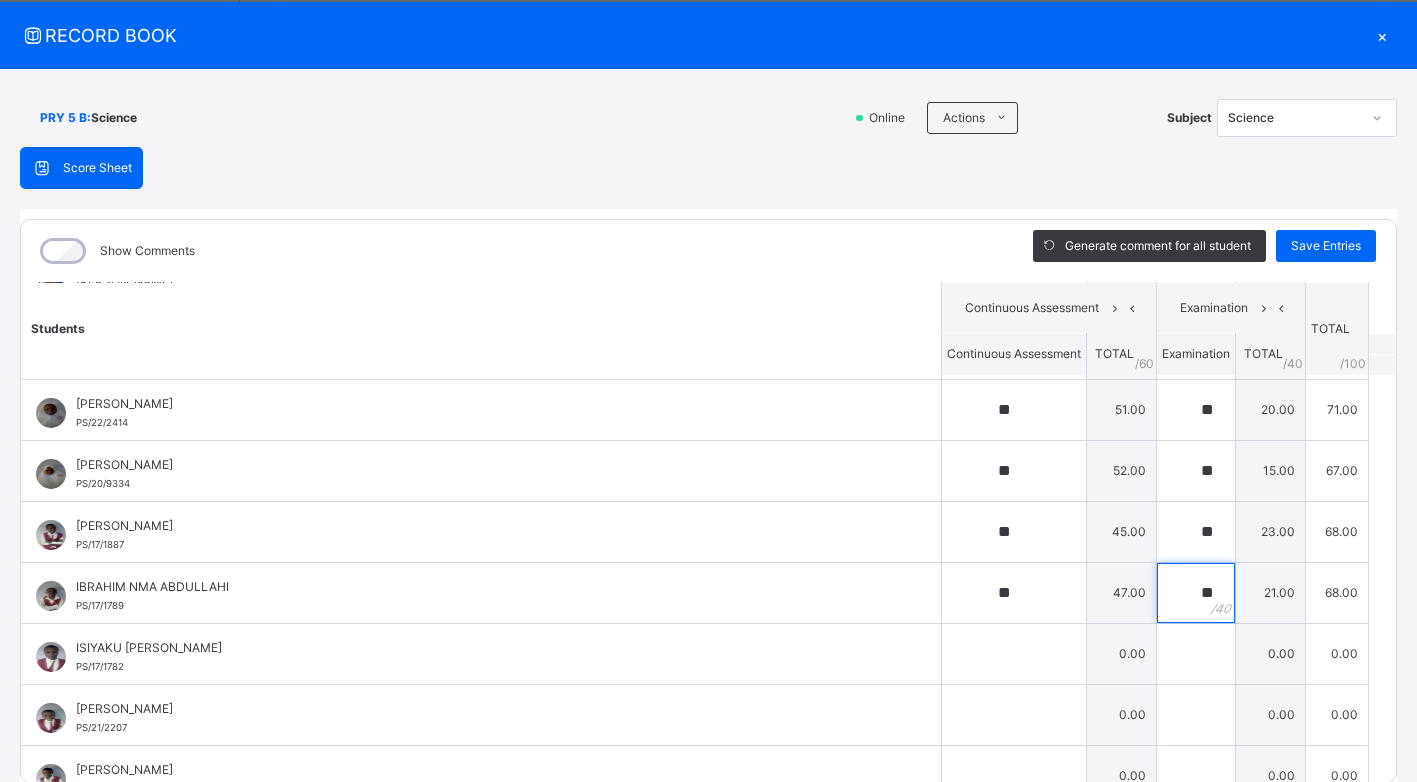 type on "**" 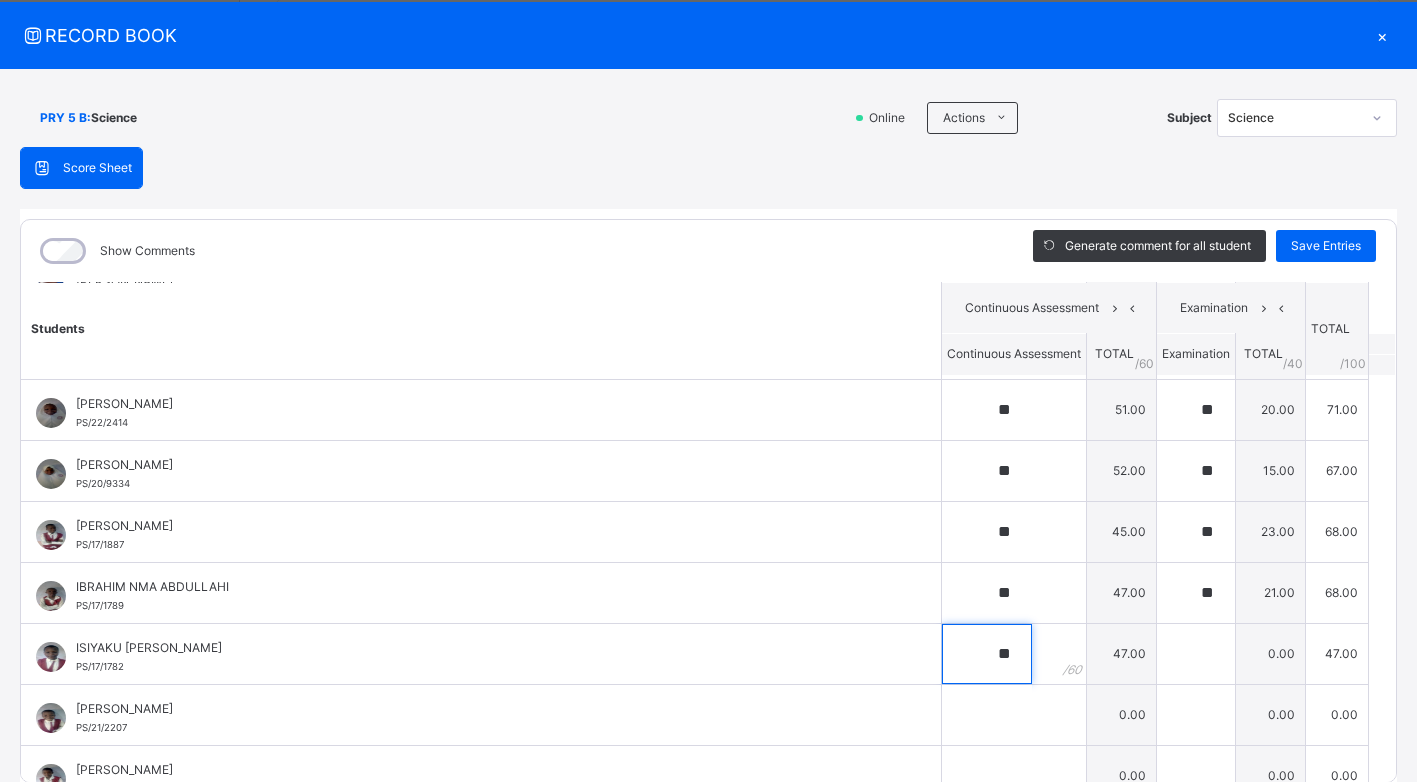 type on "**" 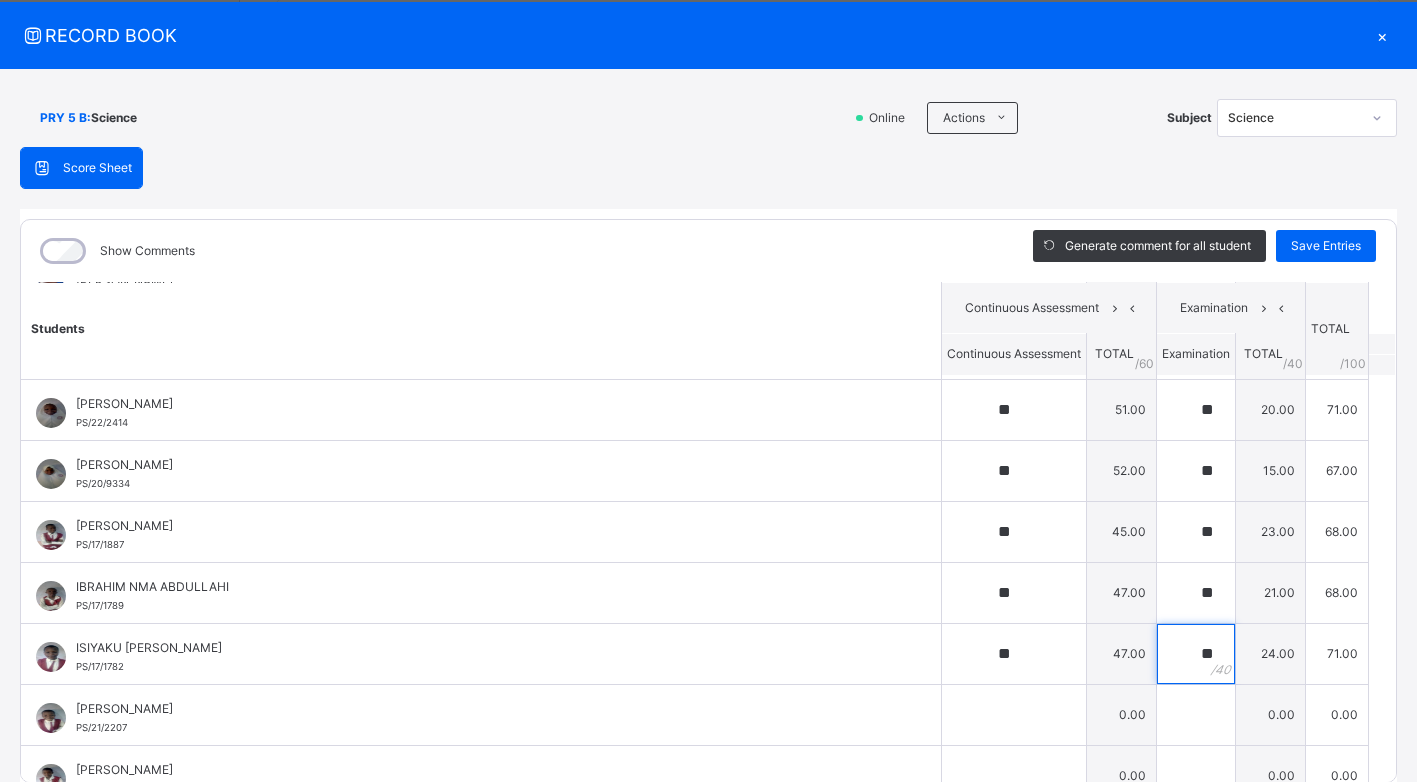 type on "**" 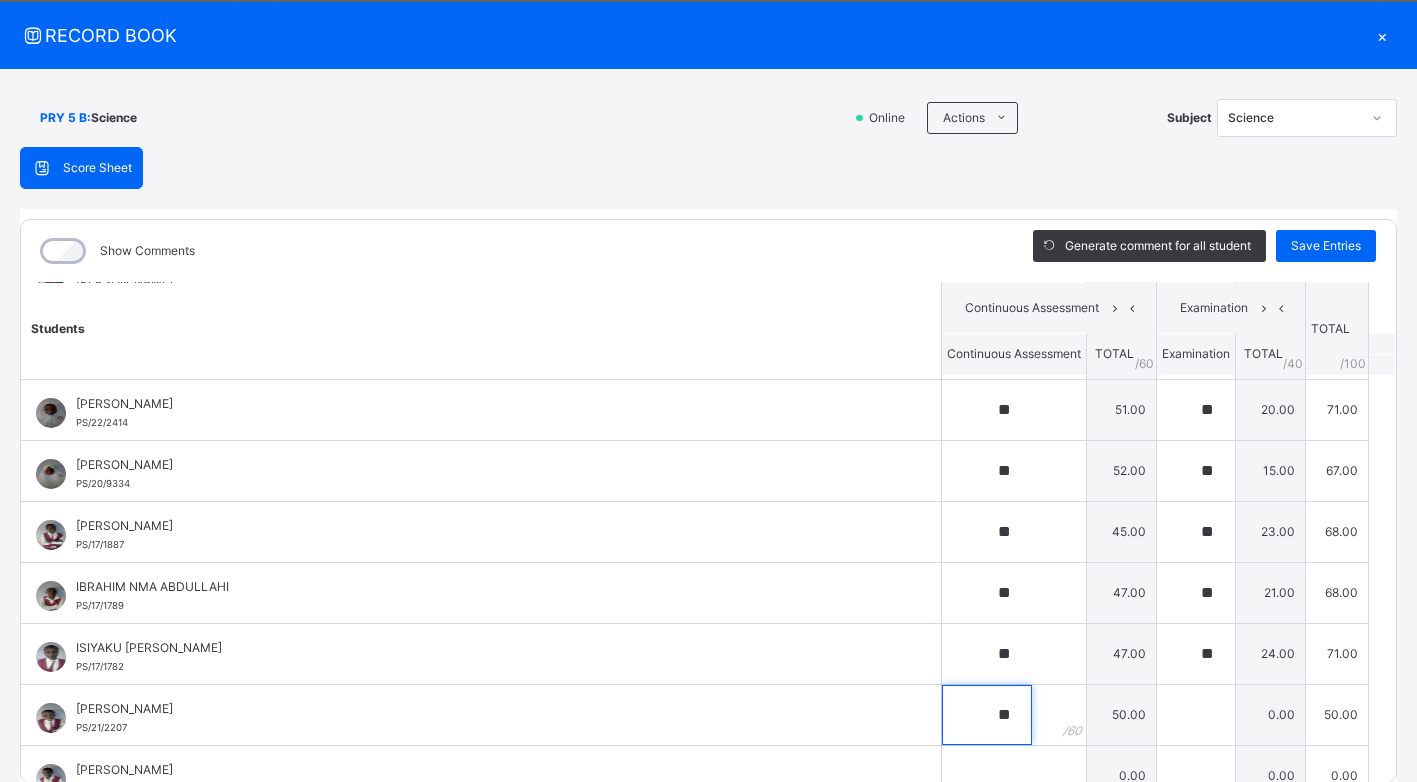 type on "**" 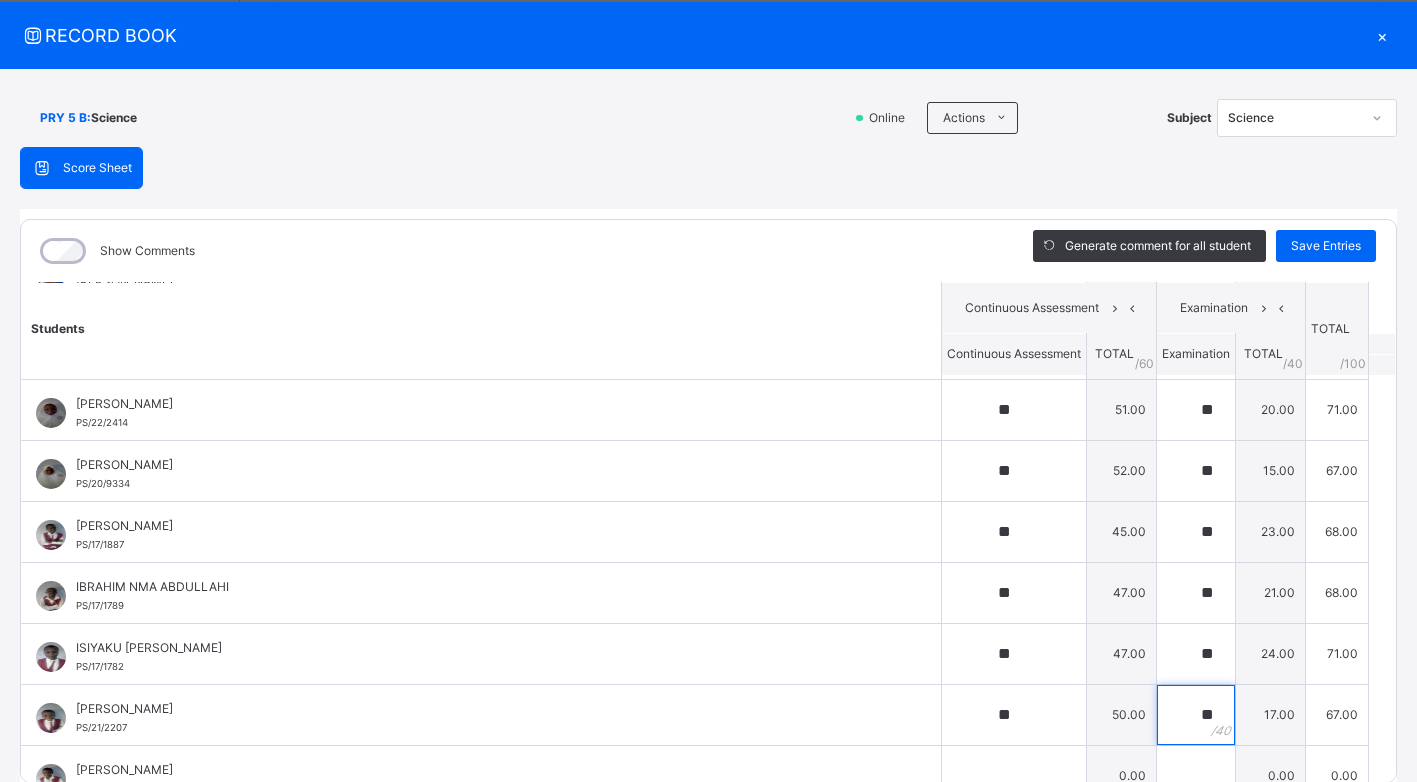 type on "**" 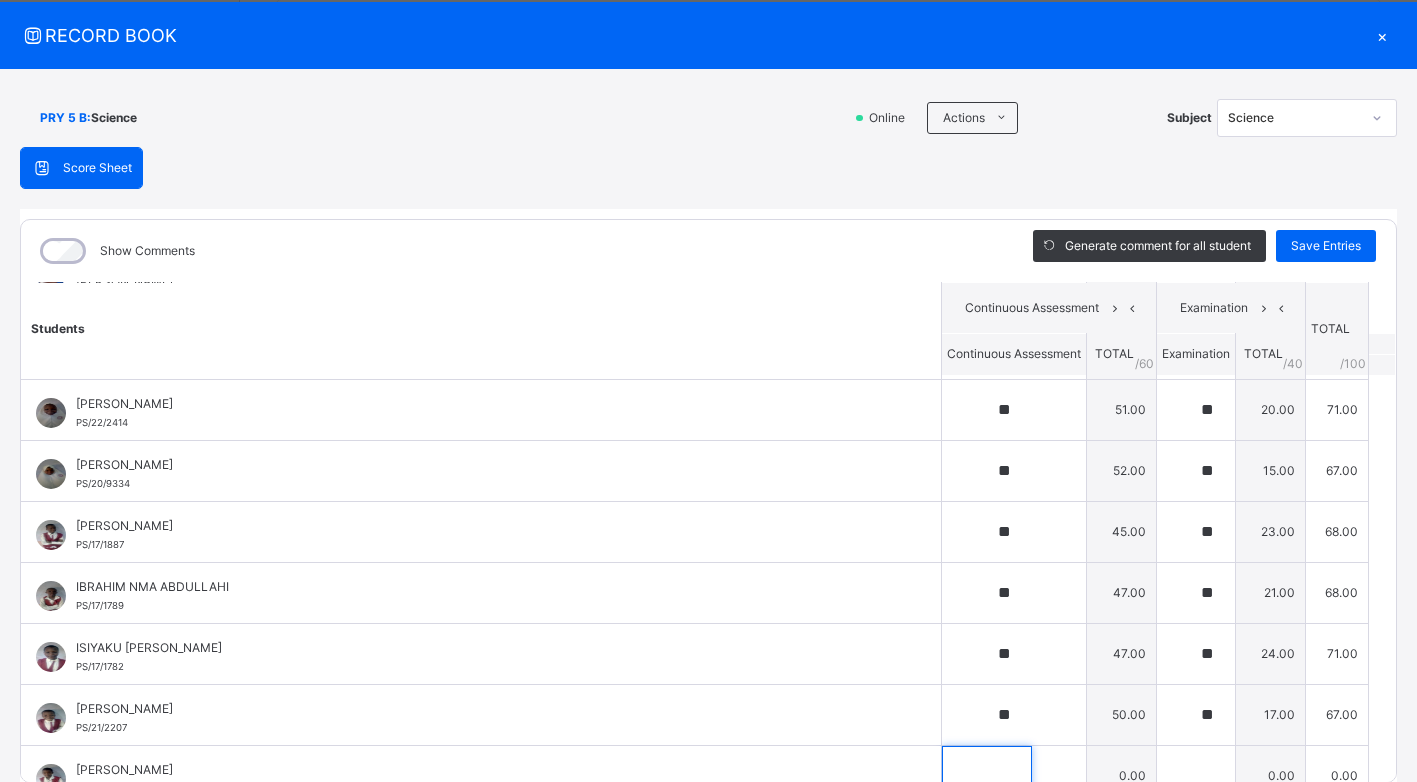 scroll, scrollTop: 325, scrollLeft: 0, axis: vertical 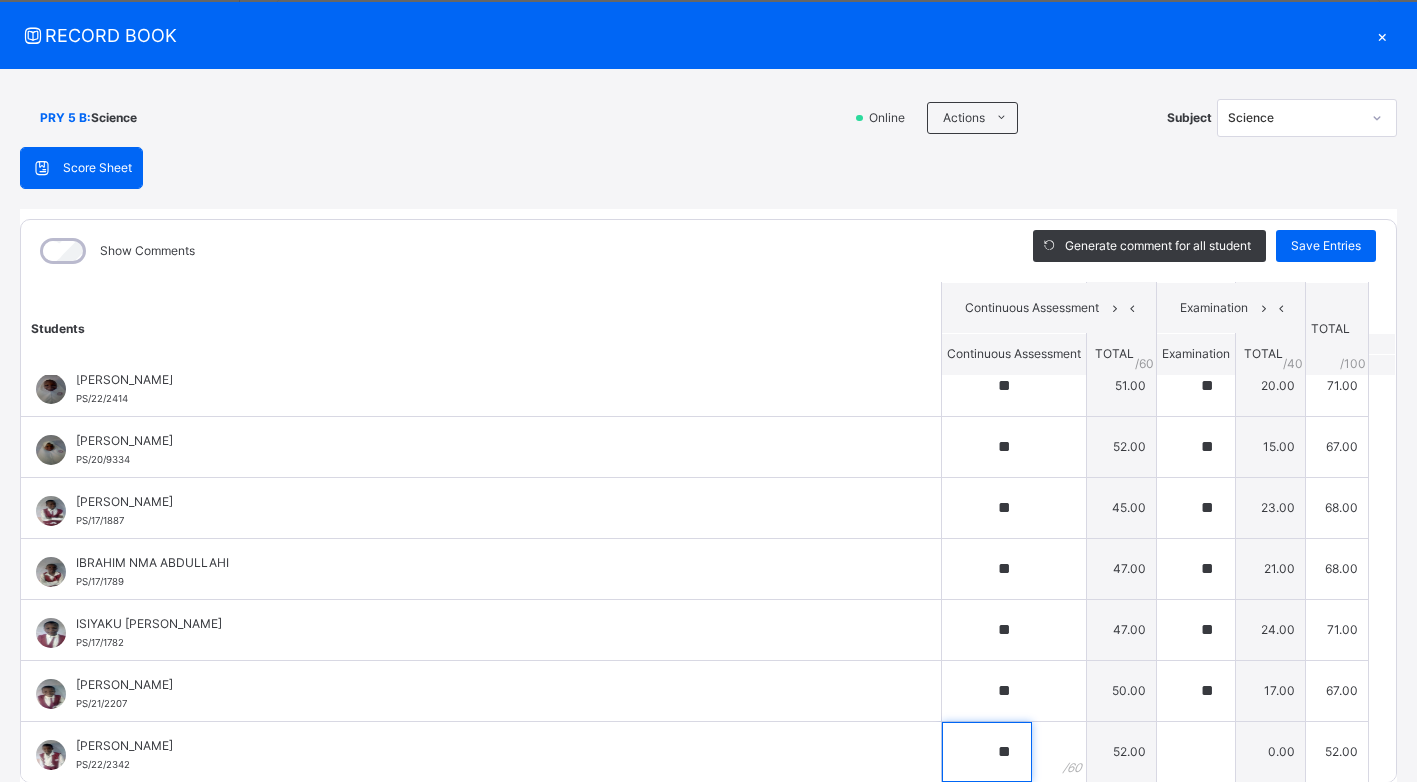 type on "**" 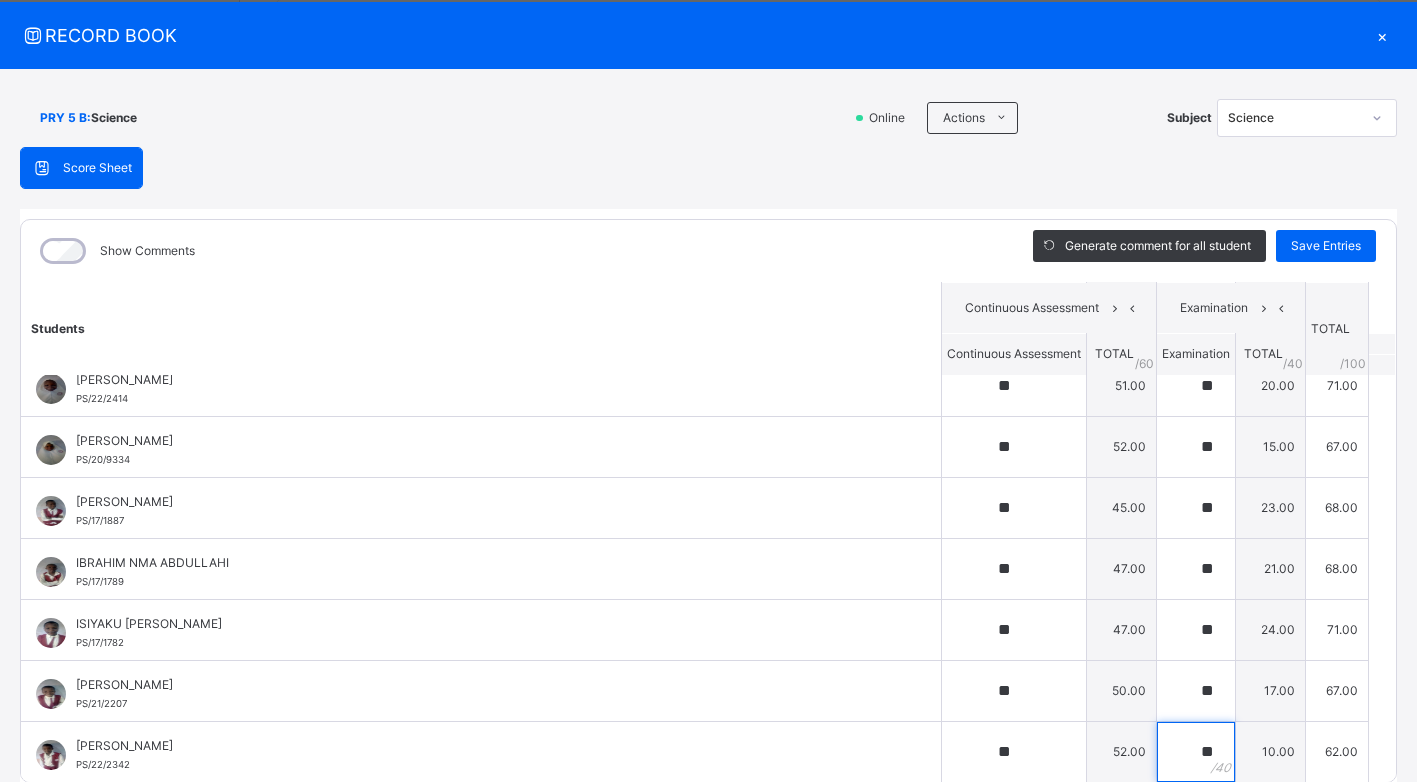 type on "**" 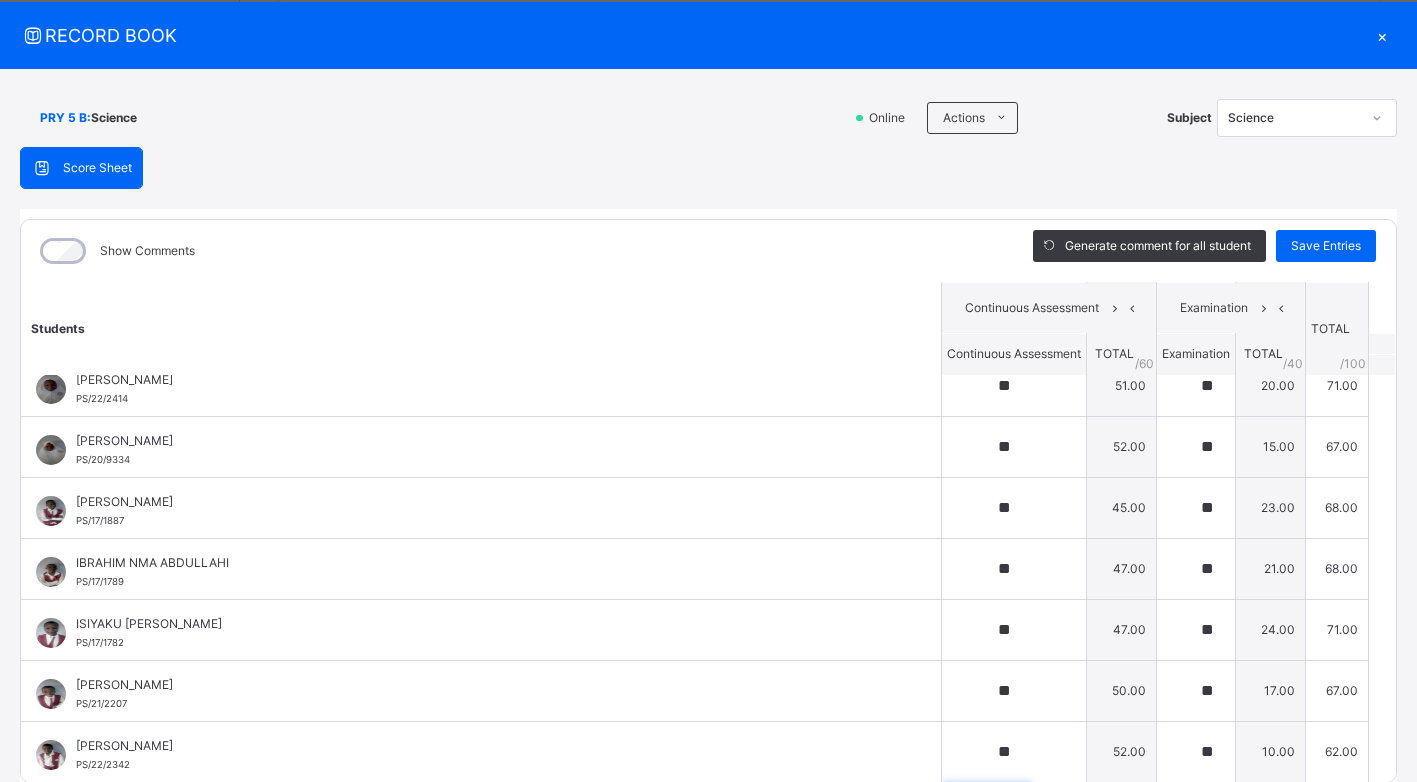 scroll, scrollTop: 606, scrollLeft: 0, axis: vertical 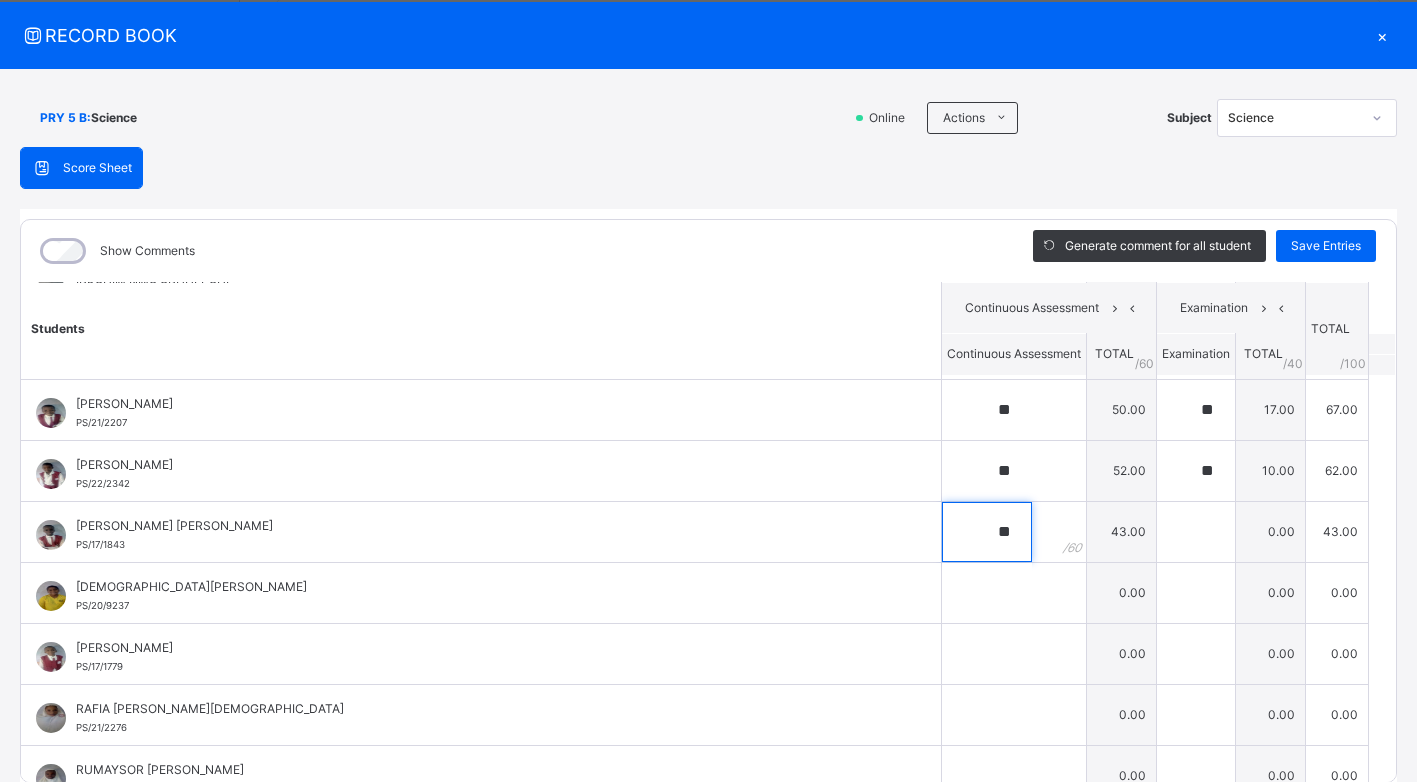 type on "**" 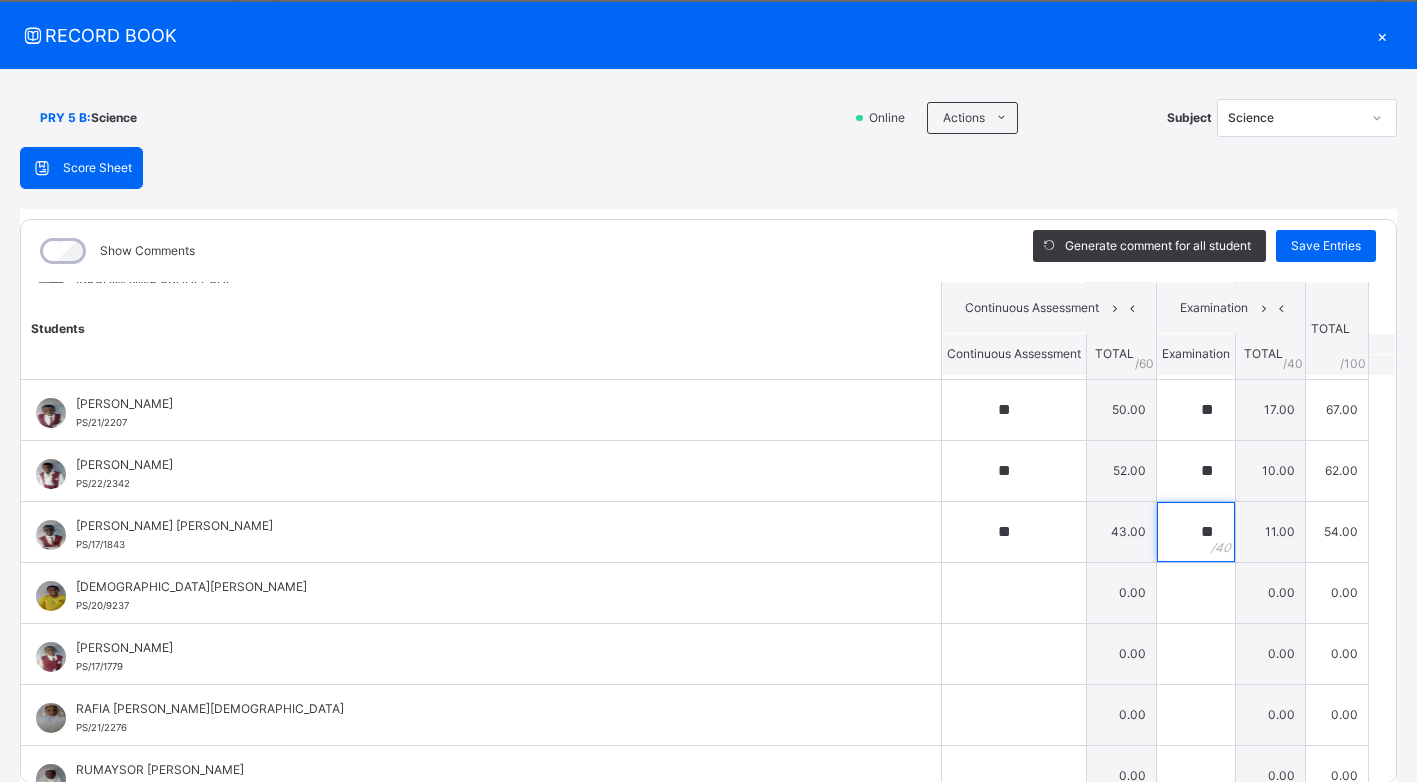 type on "**" 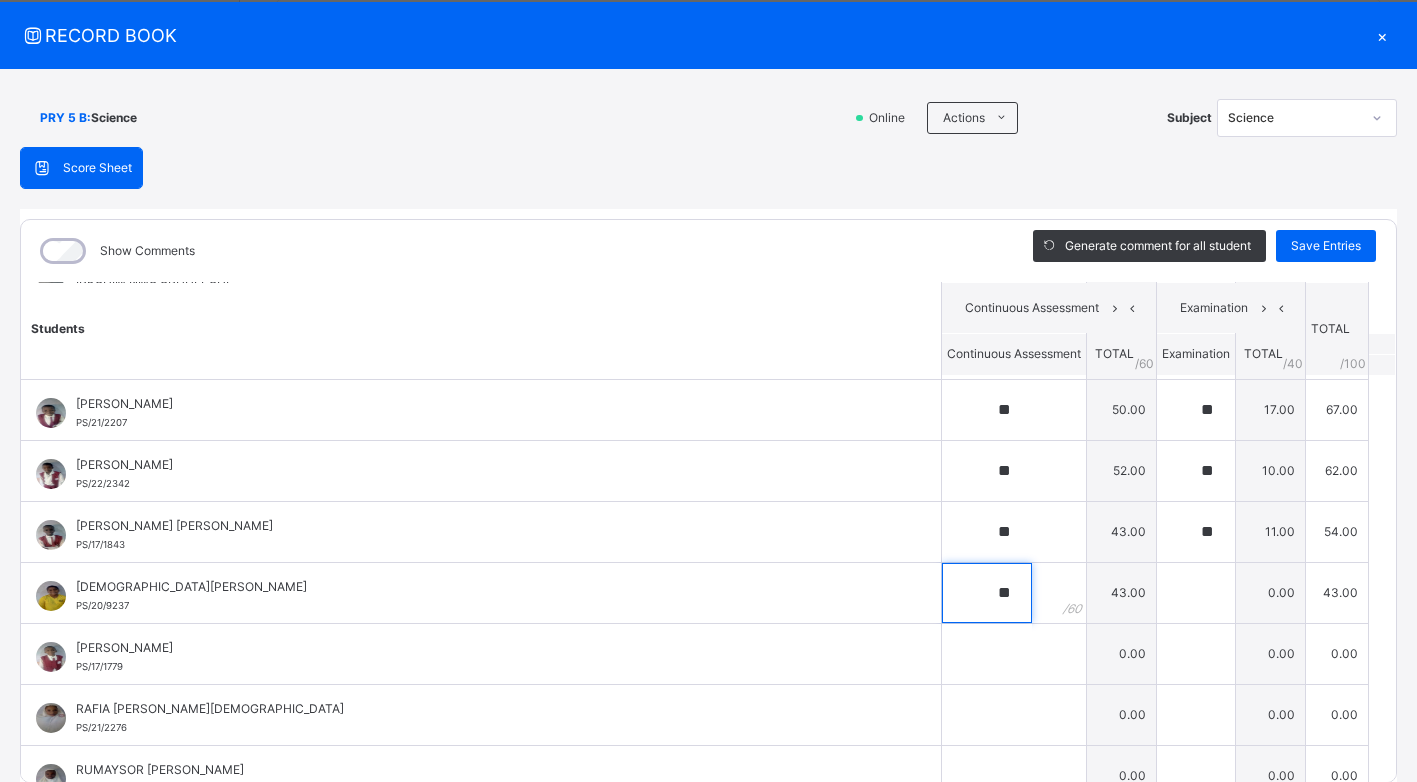 type on "**" 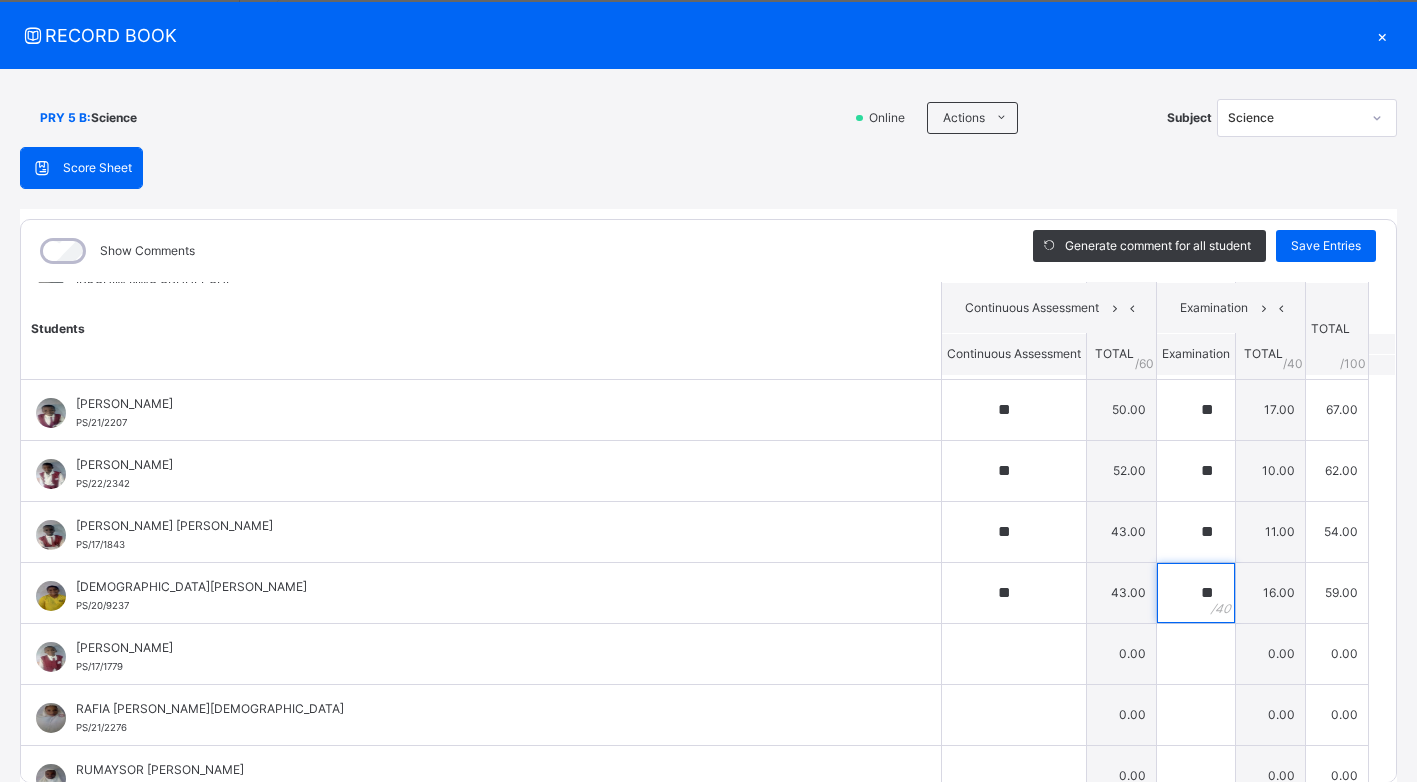 type on "**" 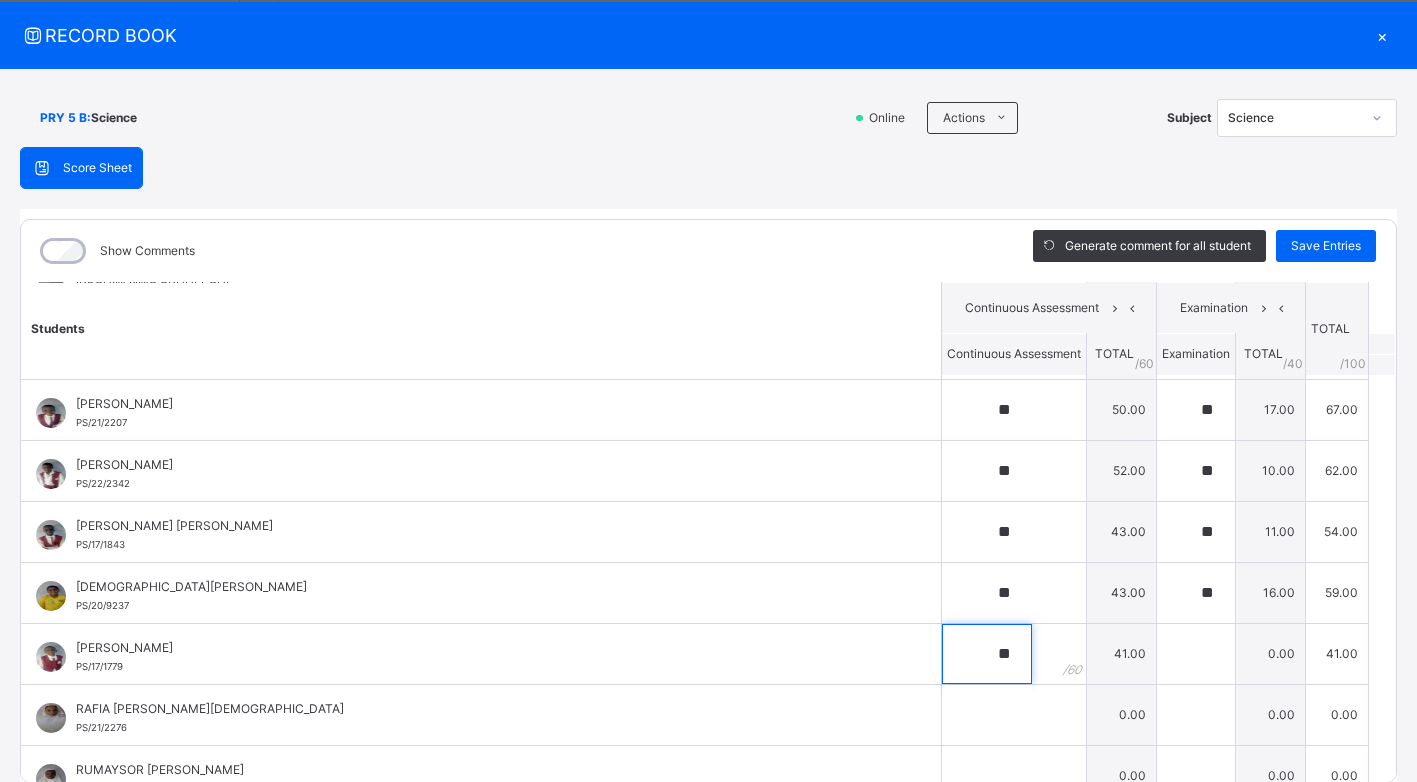 type on "**" 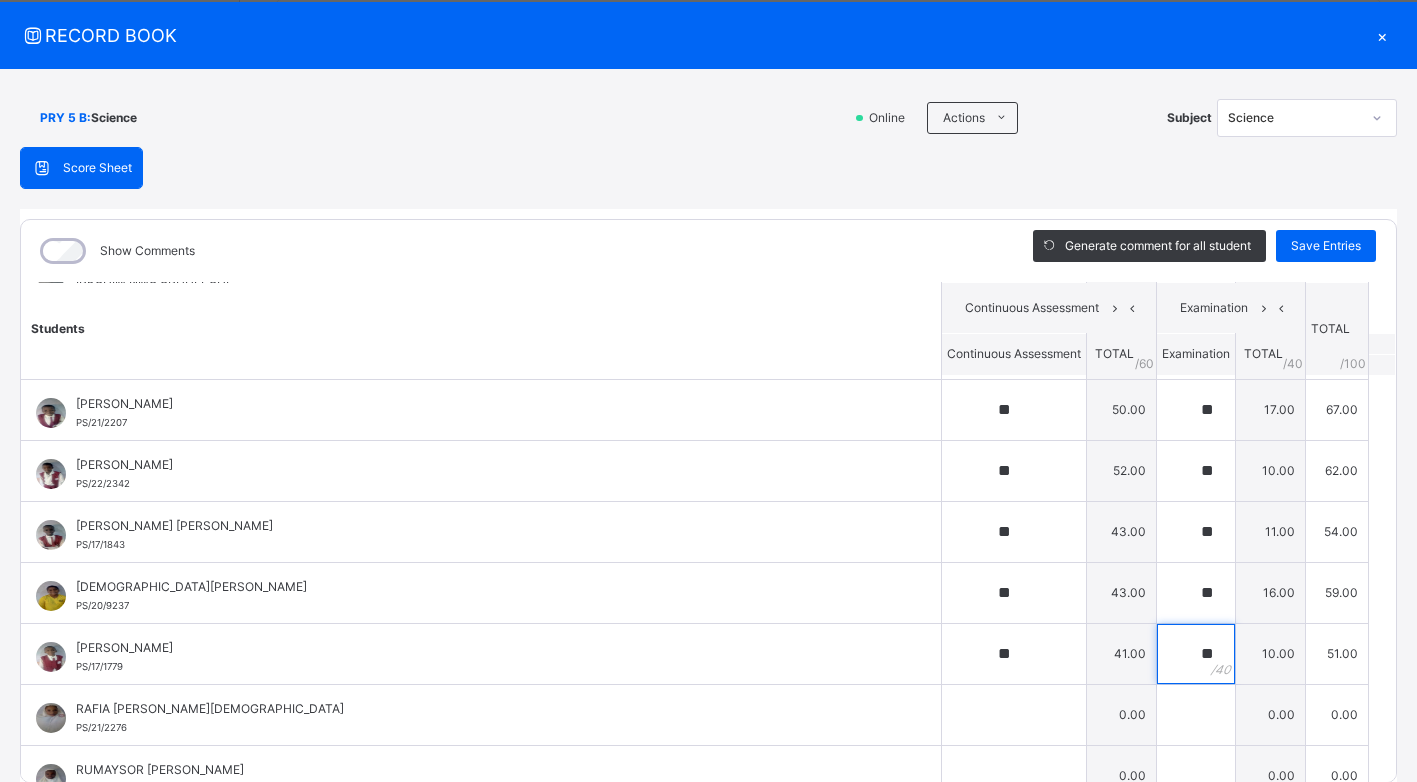 type on "**" 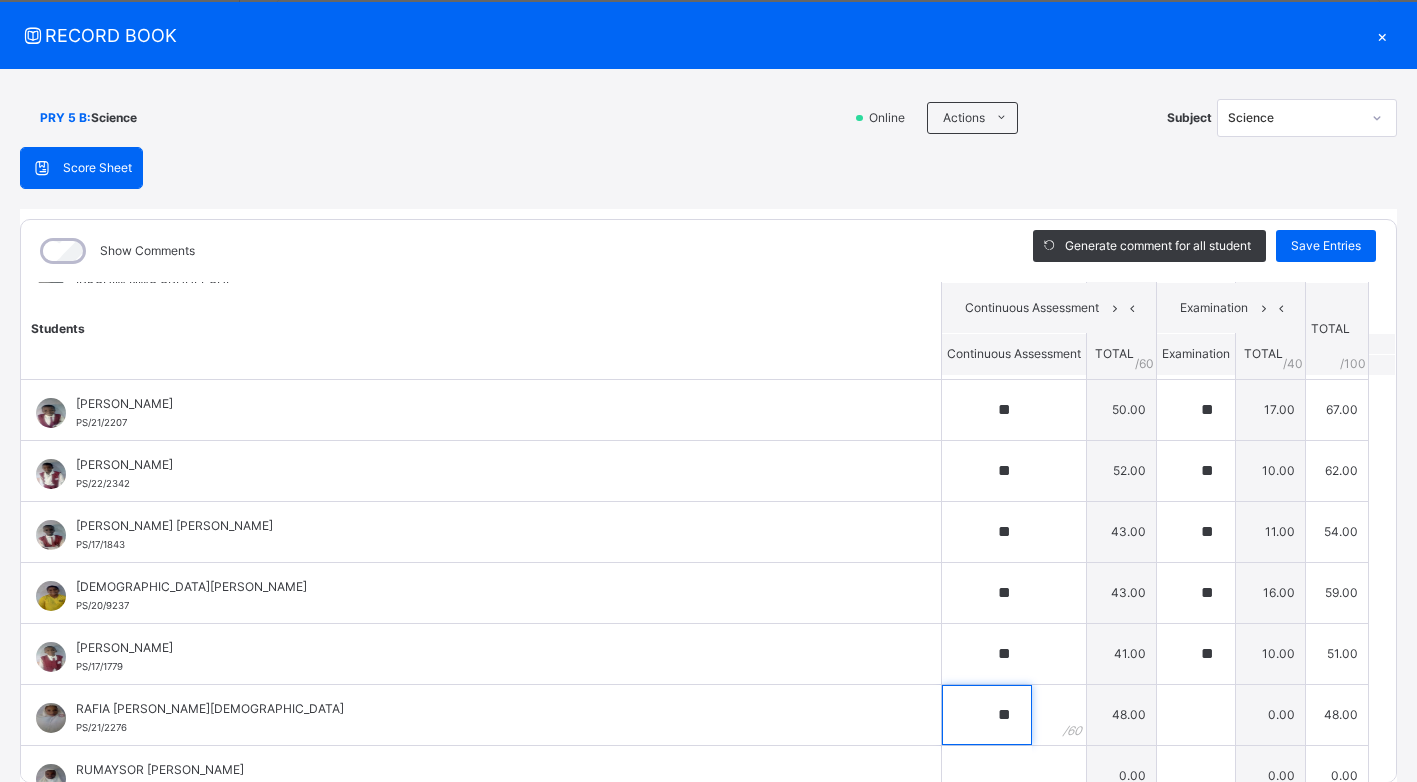 type on "**" 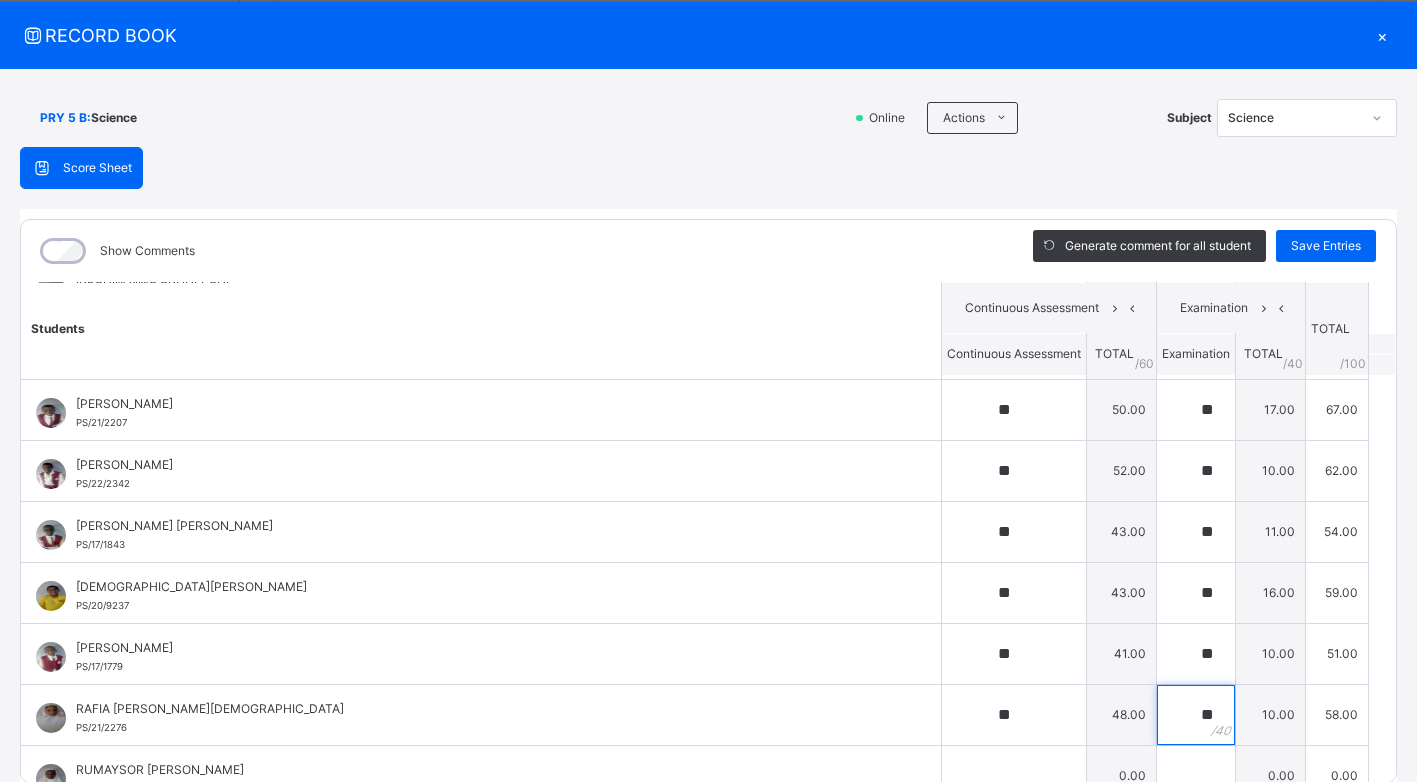 type on "**" 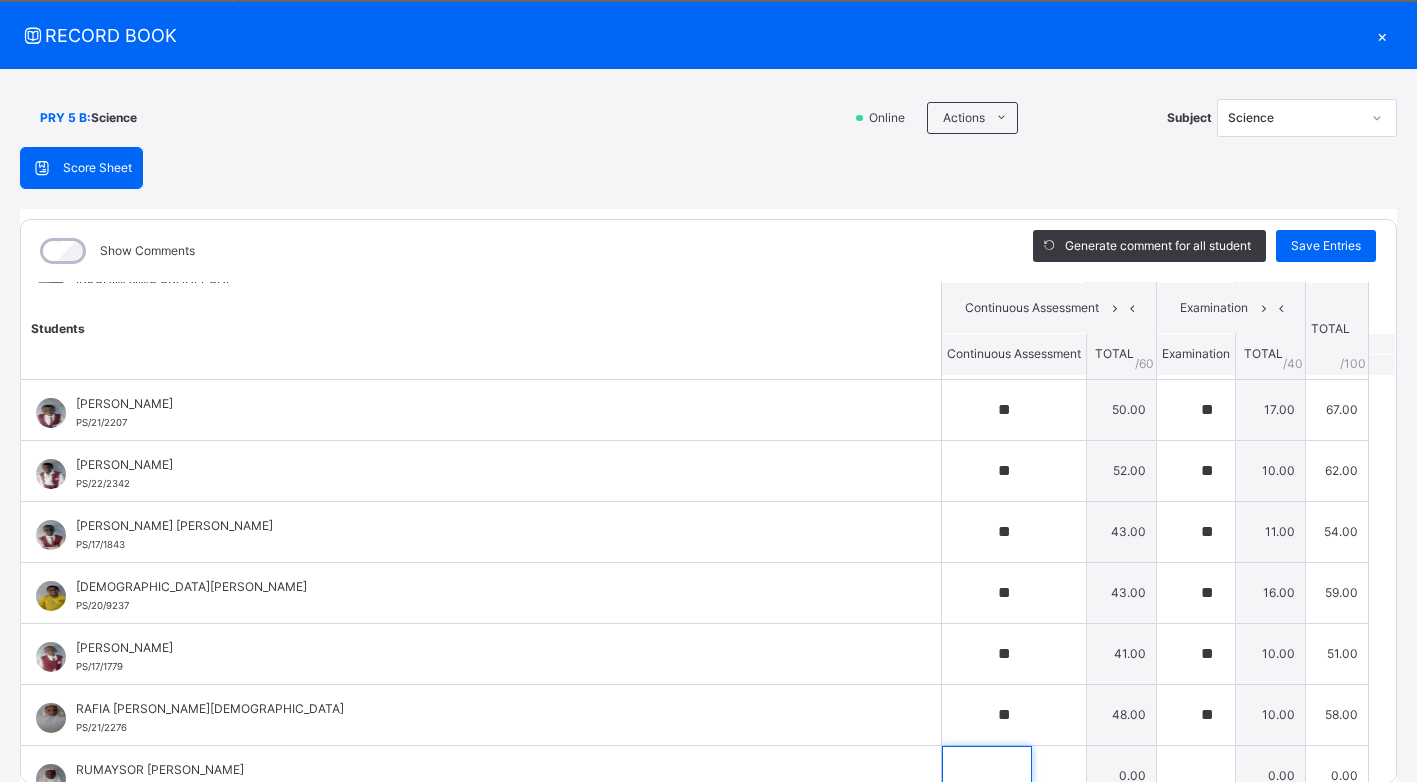 scroll, scrollTop: 630, scrollLeft: 0, axis: vertical 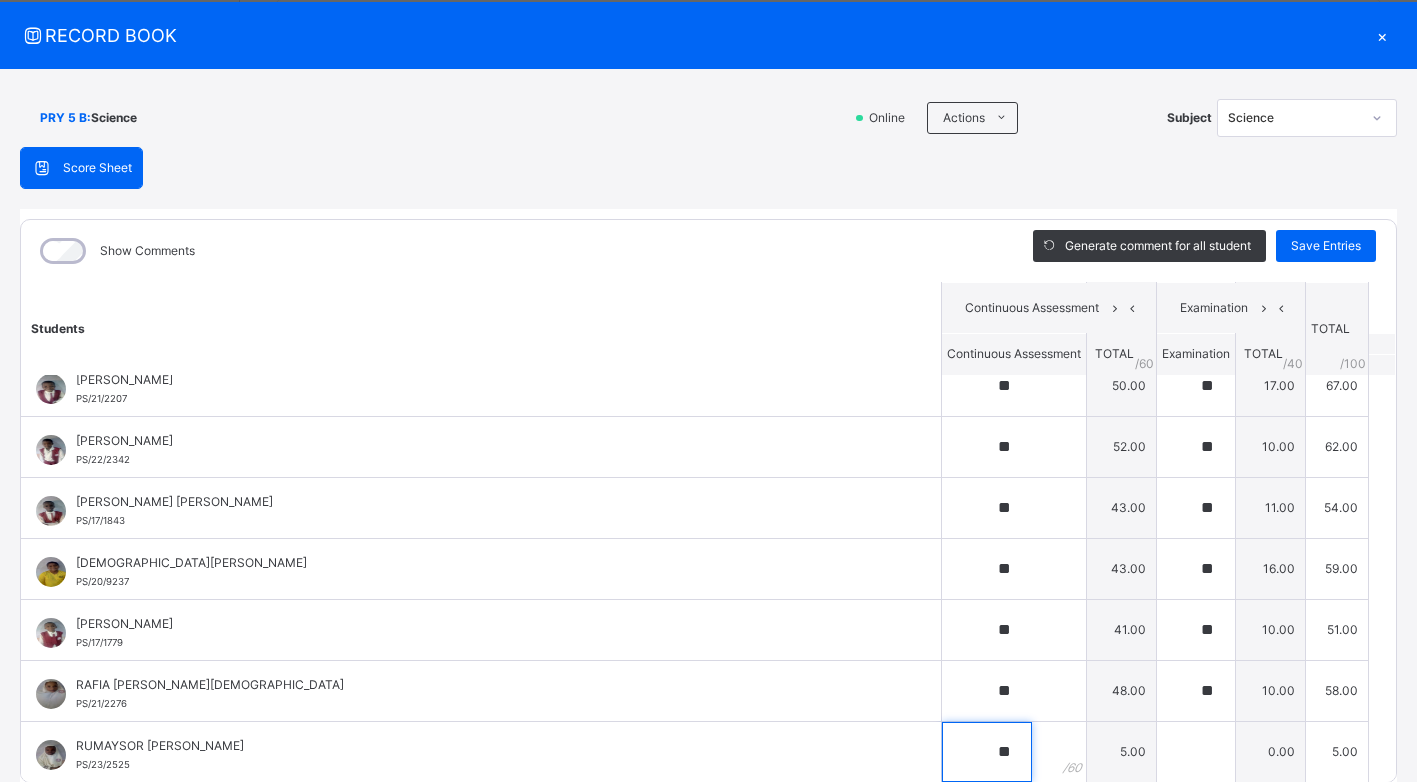 type on "**" 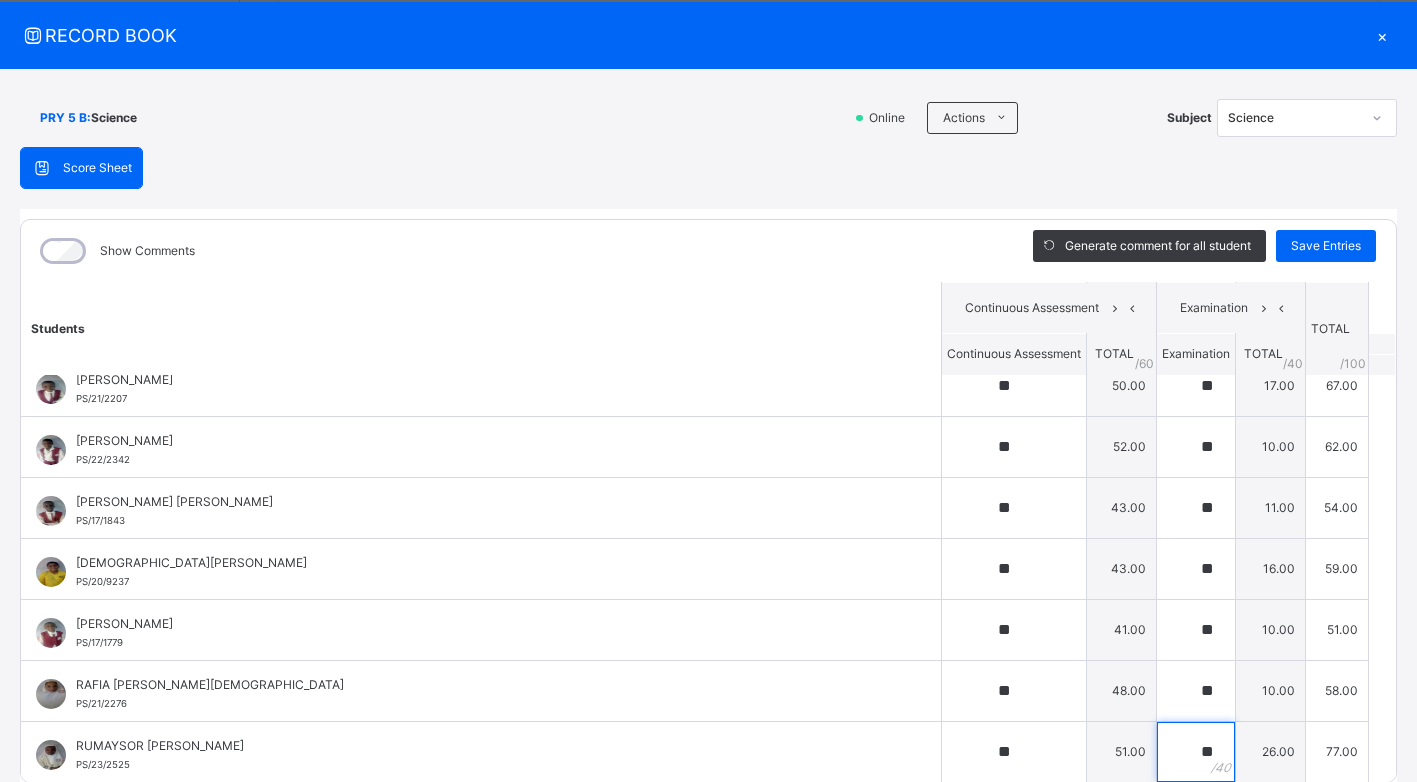 type on "**" 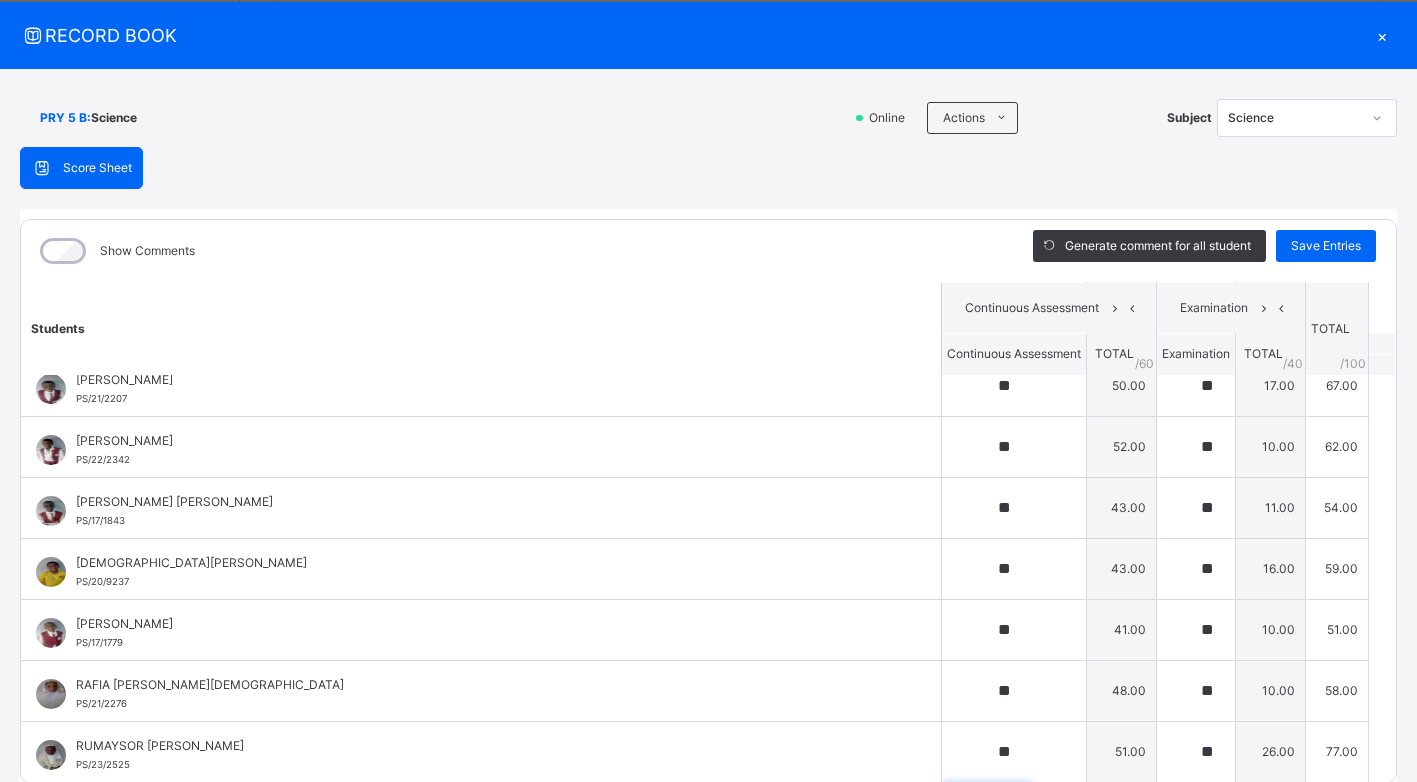 scroll, scrollTop: 753, scrollLeft: 0, axis: vertical 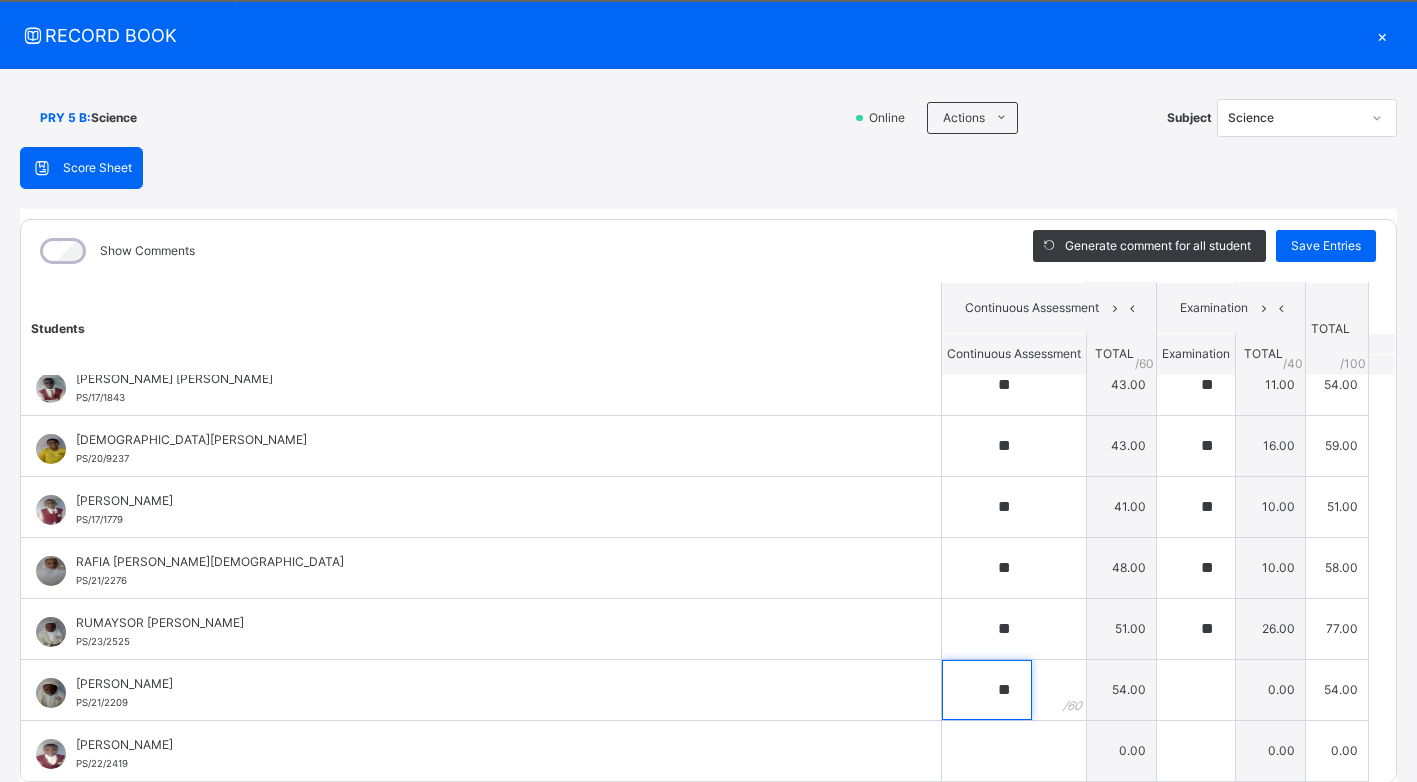 type on "**" 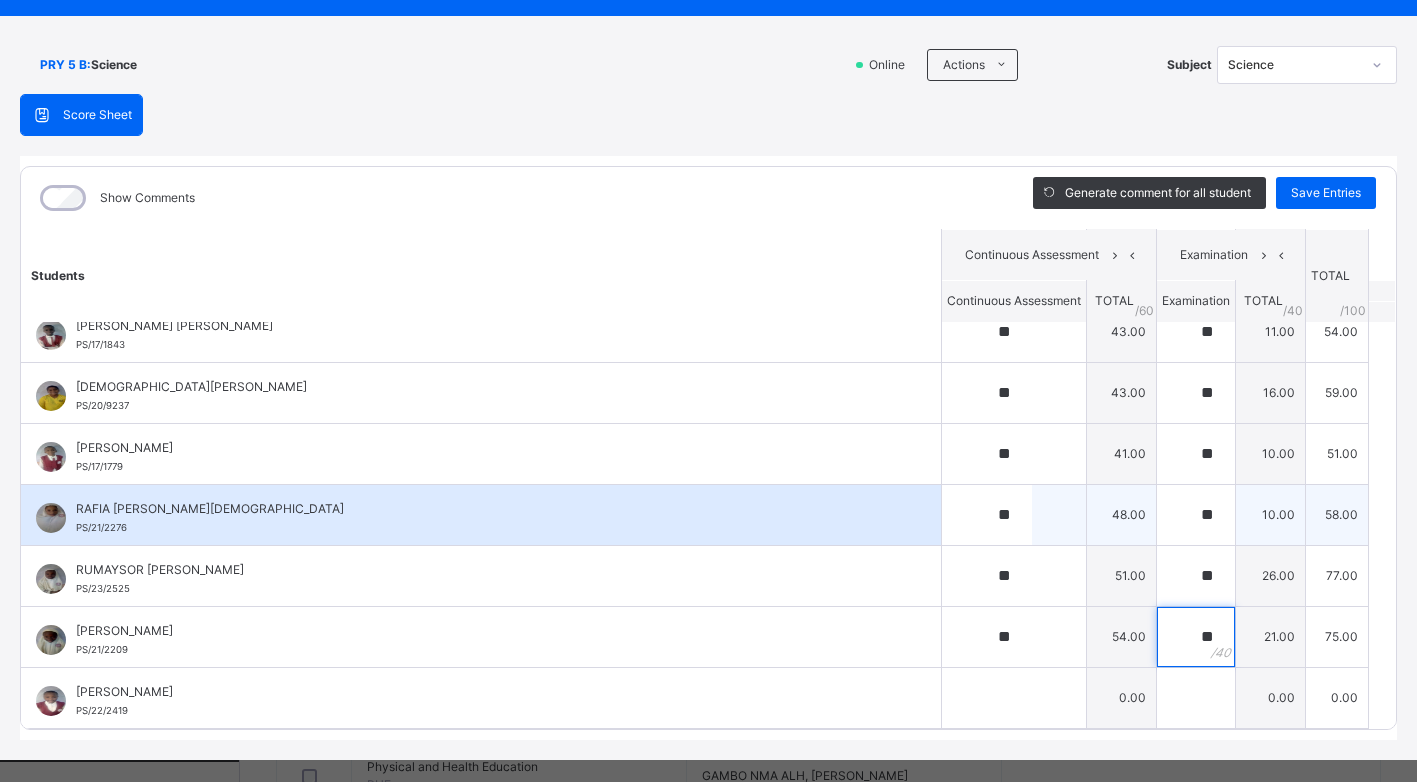 scroll, scrollTop: 129, scrollLeft: 0, axis: vertical 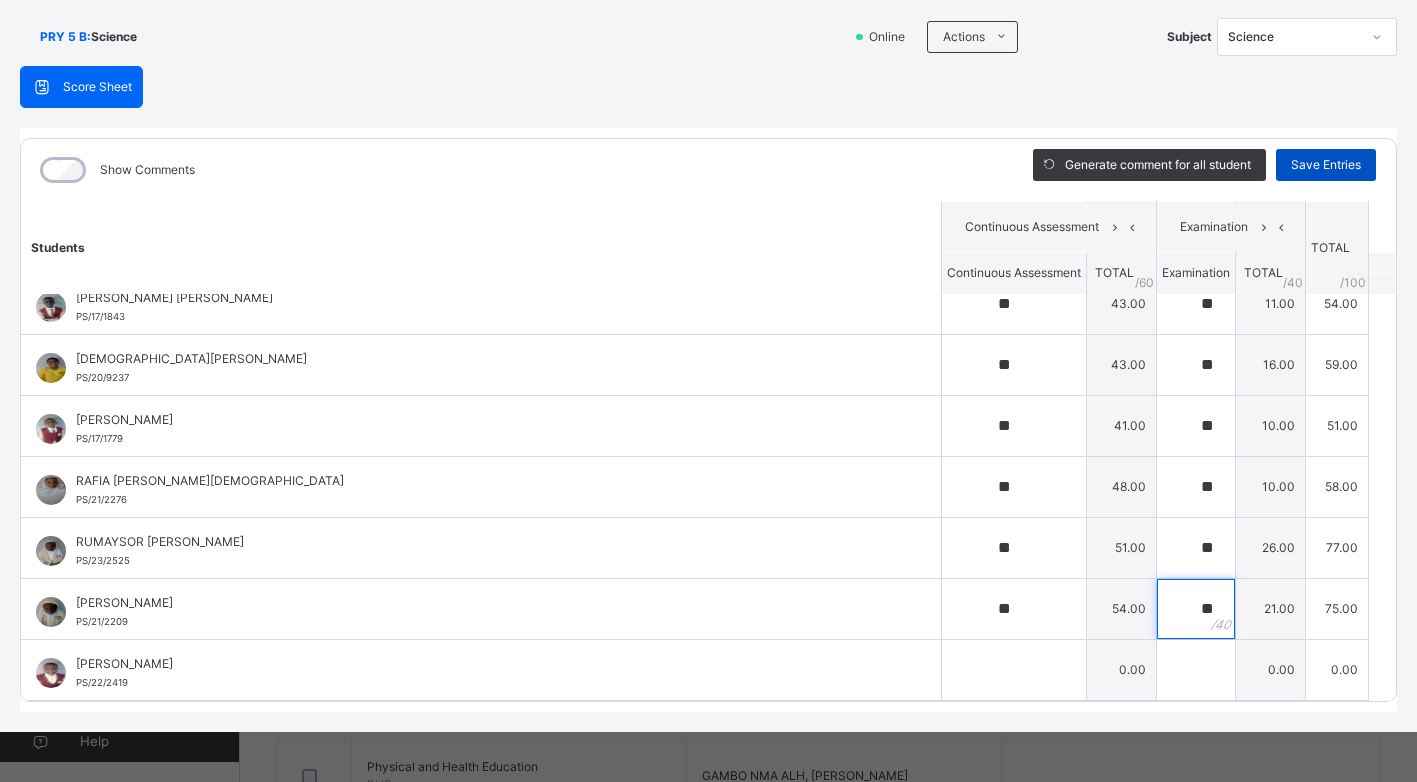 type on "**" 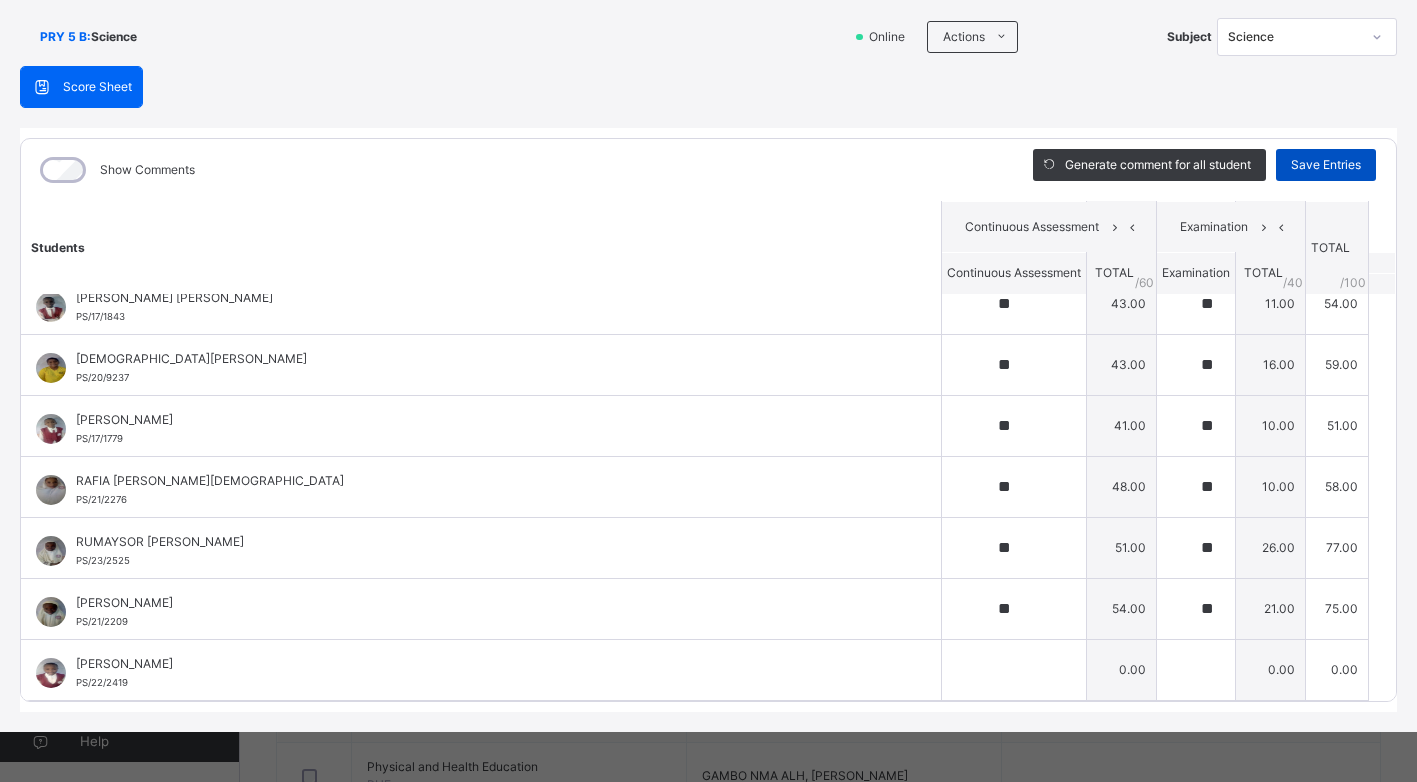 click on "Save Entries" at bounding box center [1326, 165] 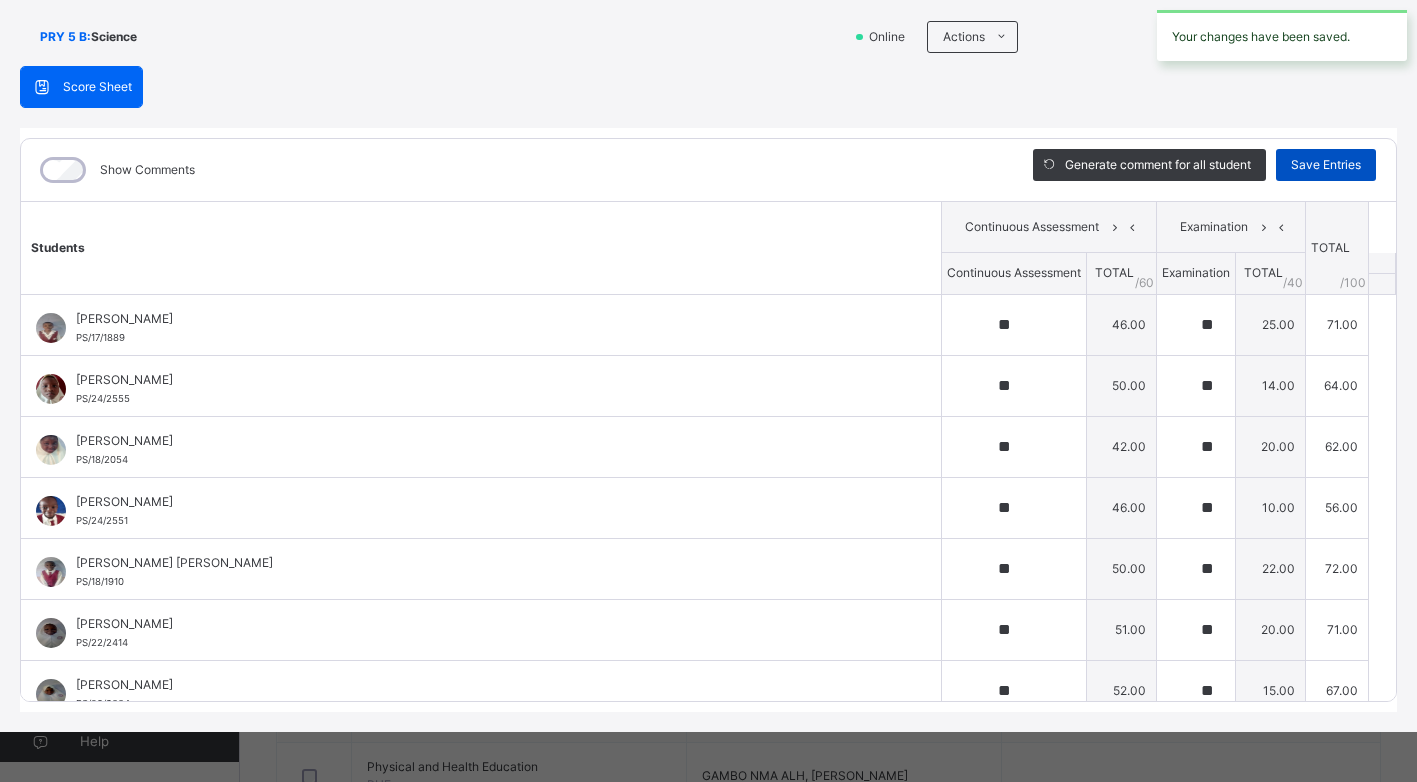 type on "**" 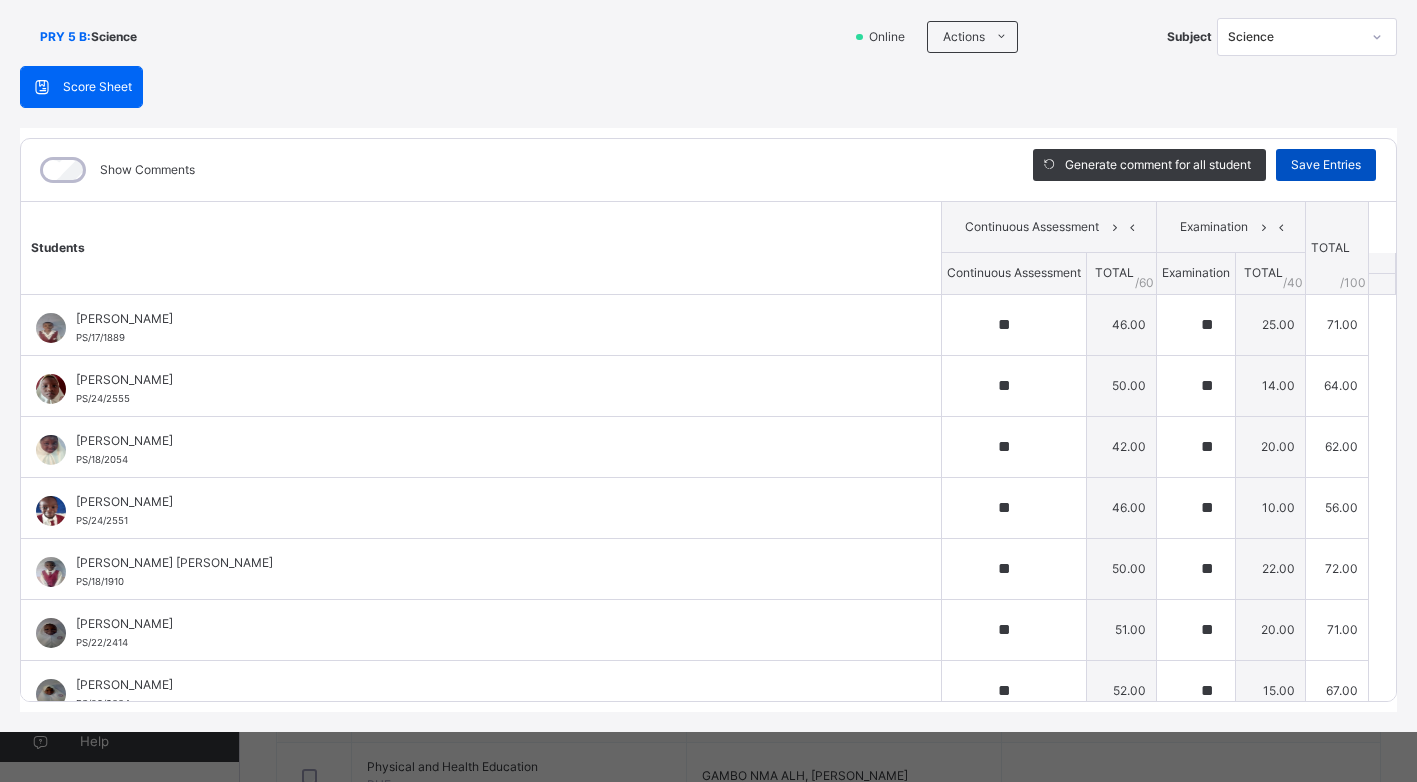 click on "Save Entries" at bounding box center (1326, 165) 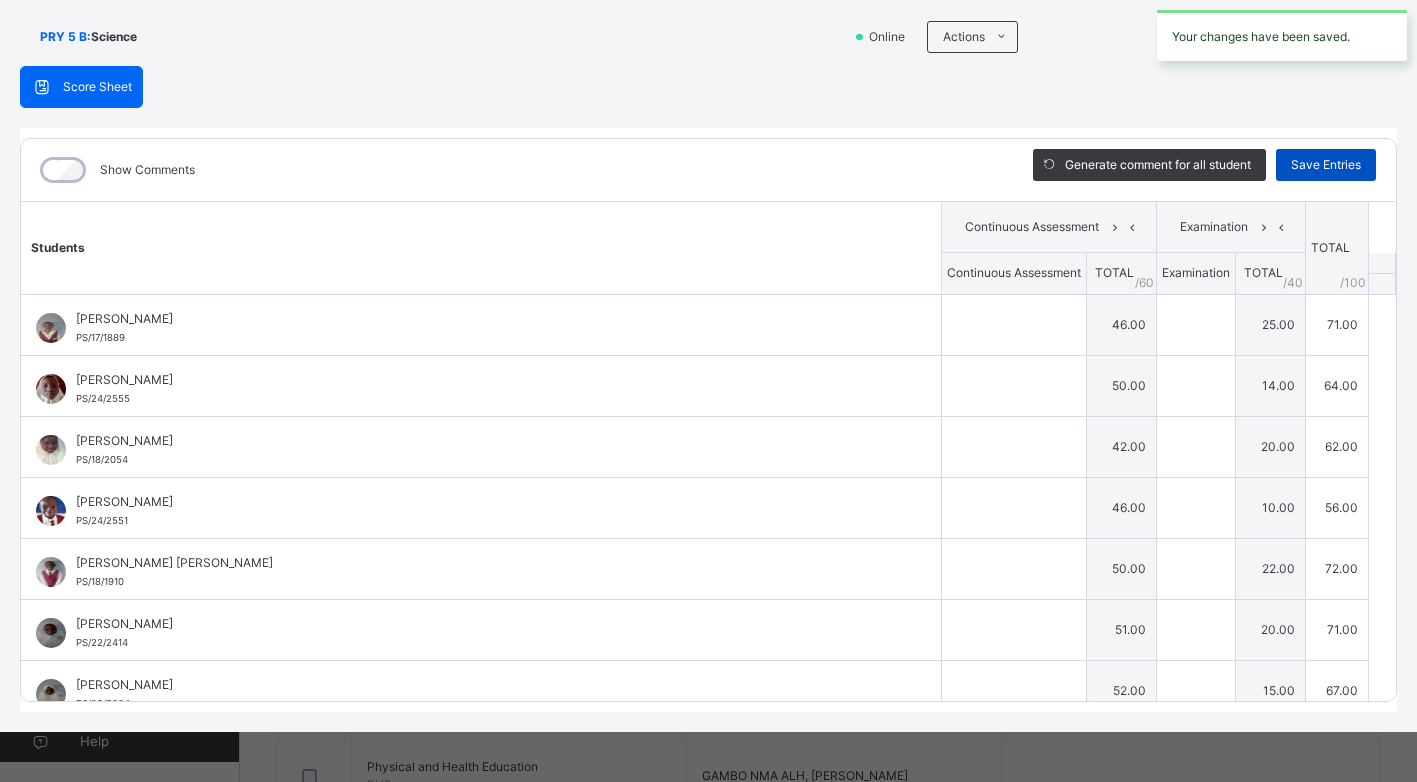 type on "**" 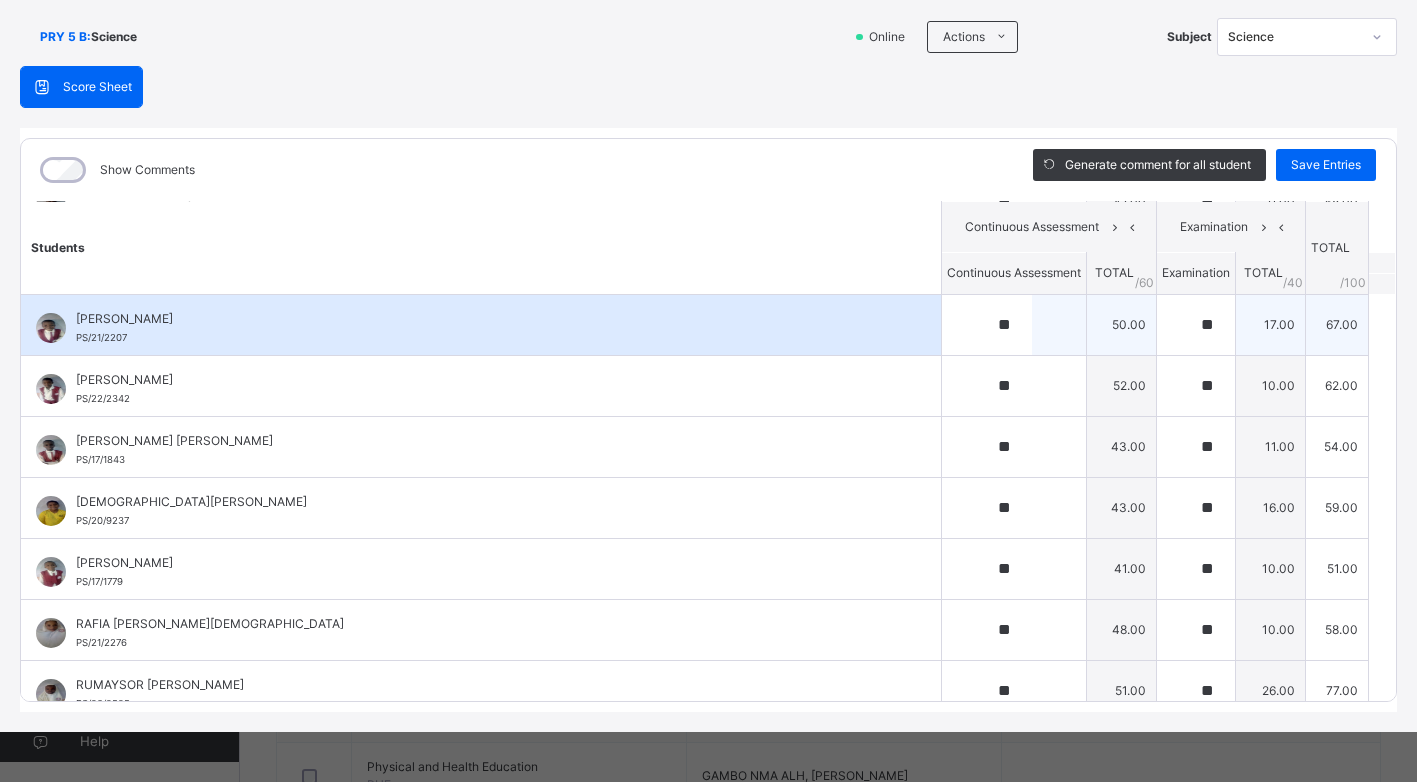 scroll, scrollTop: 753, scrollLeft: 0, axis: vertical 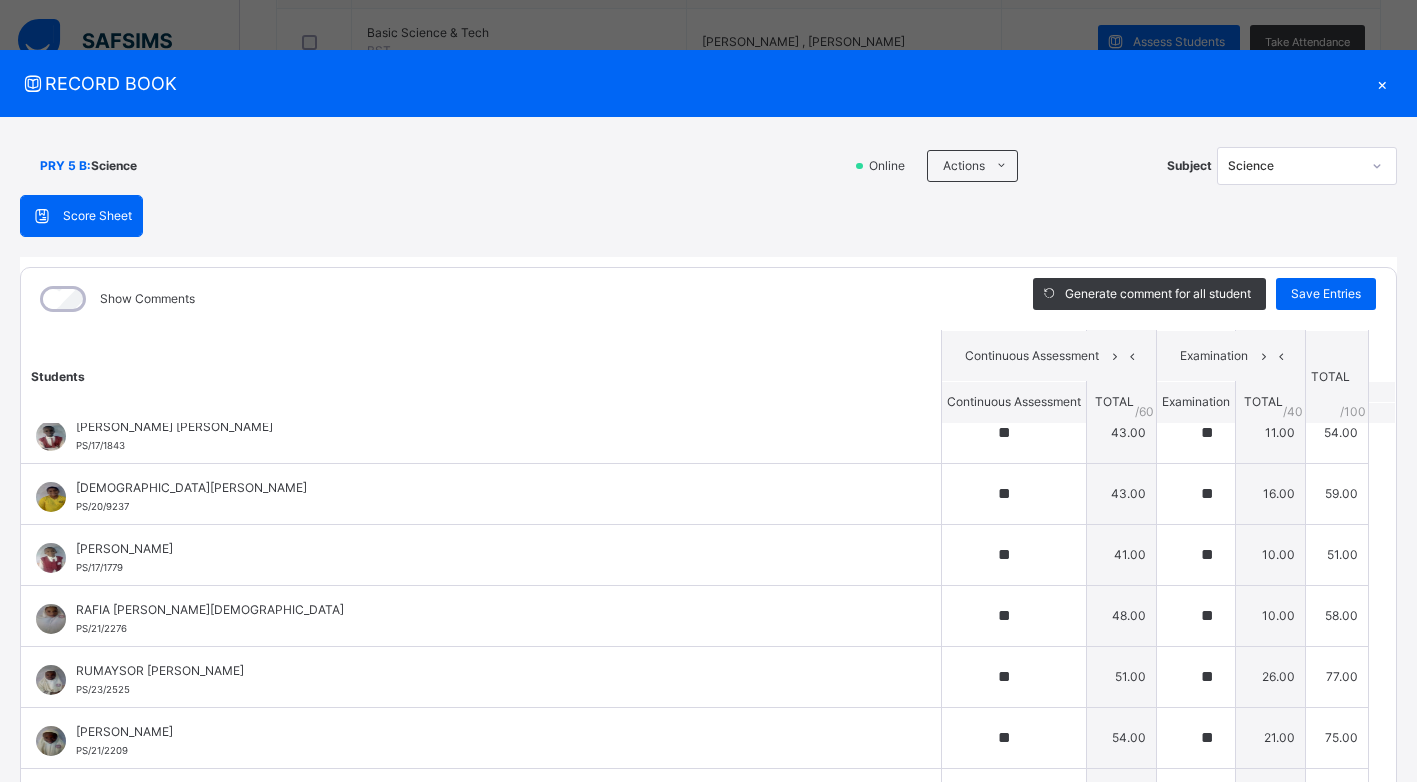 click on "×" at bounding box center (1382, 83) 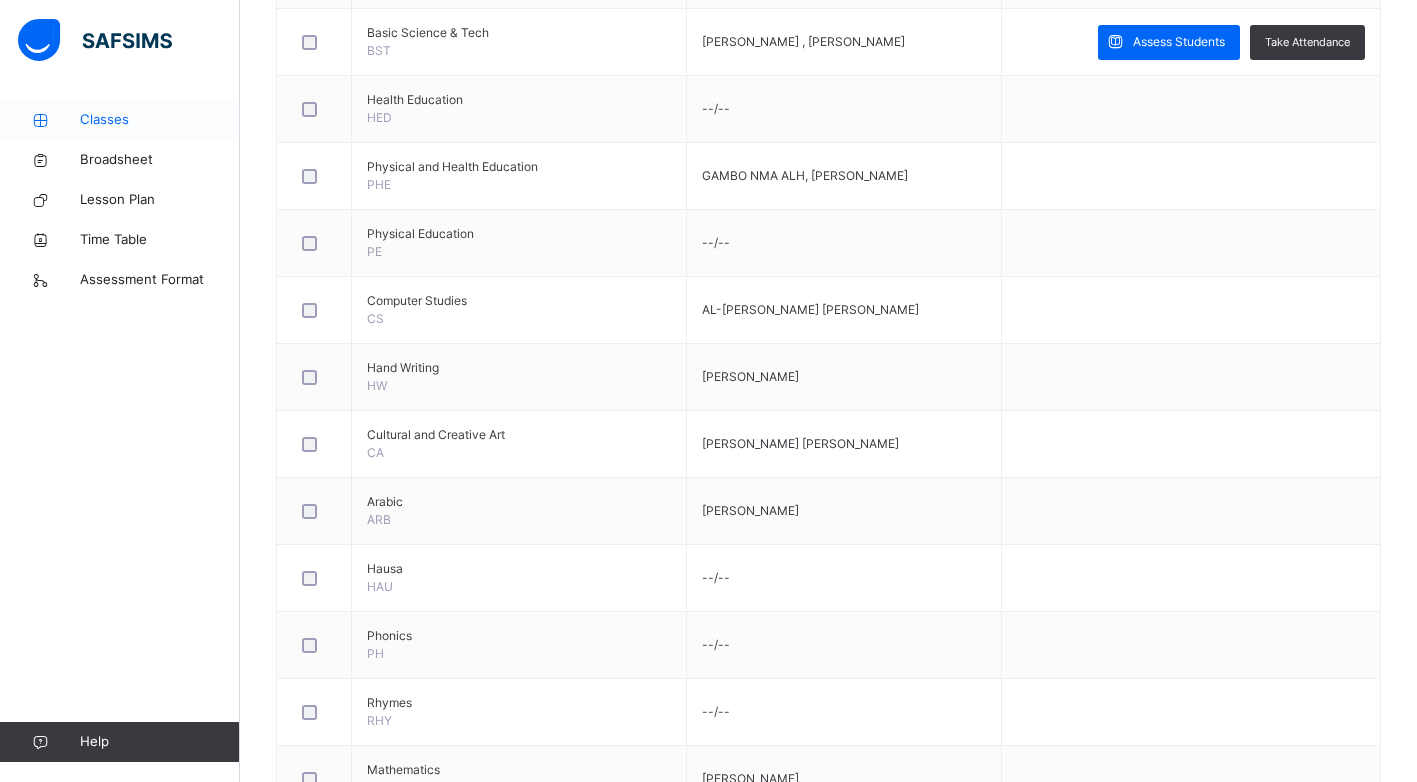 click on "Classes" at bounding box center [160, 120] 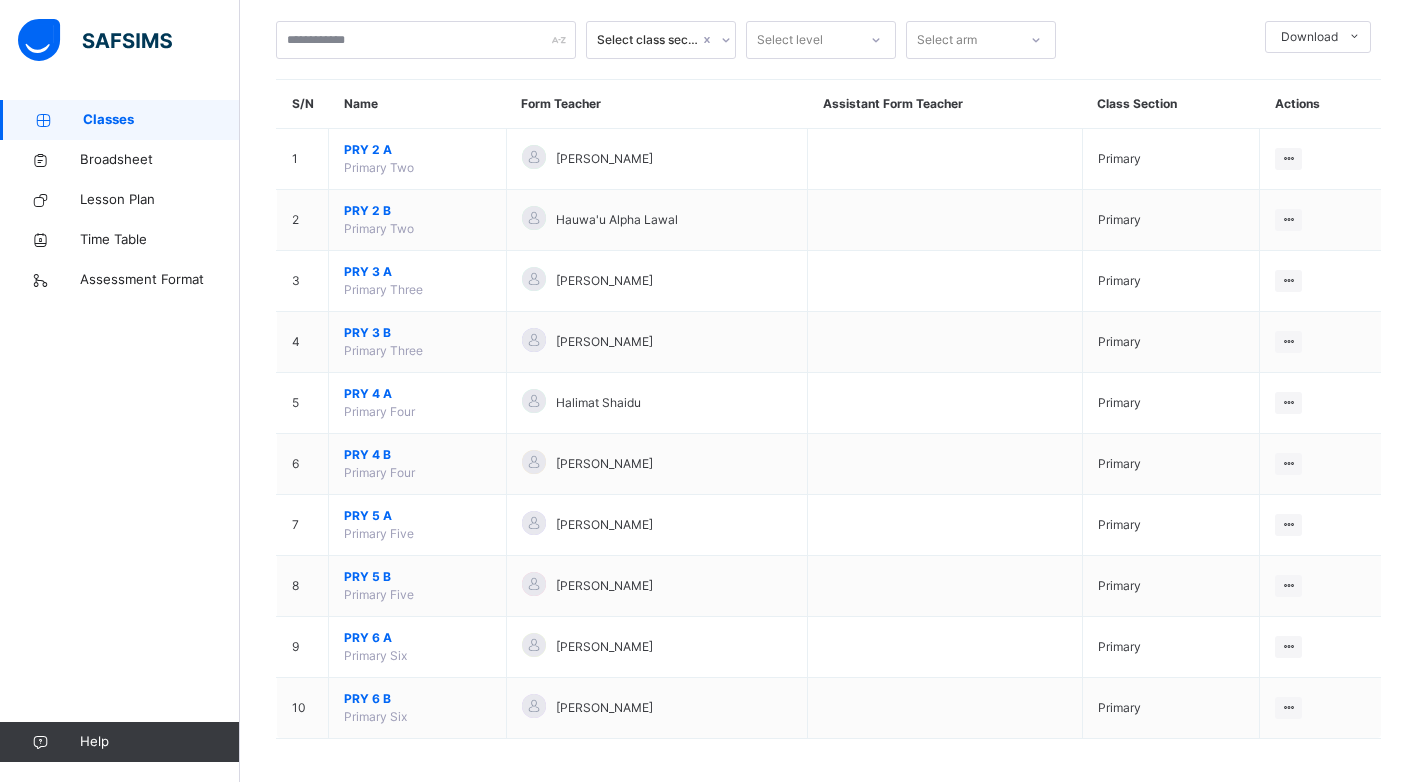 scroll, scrollTop: 116, scrollLeft: 0, axis: vertical 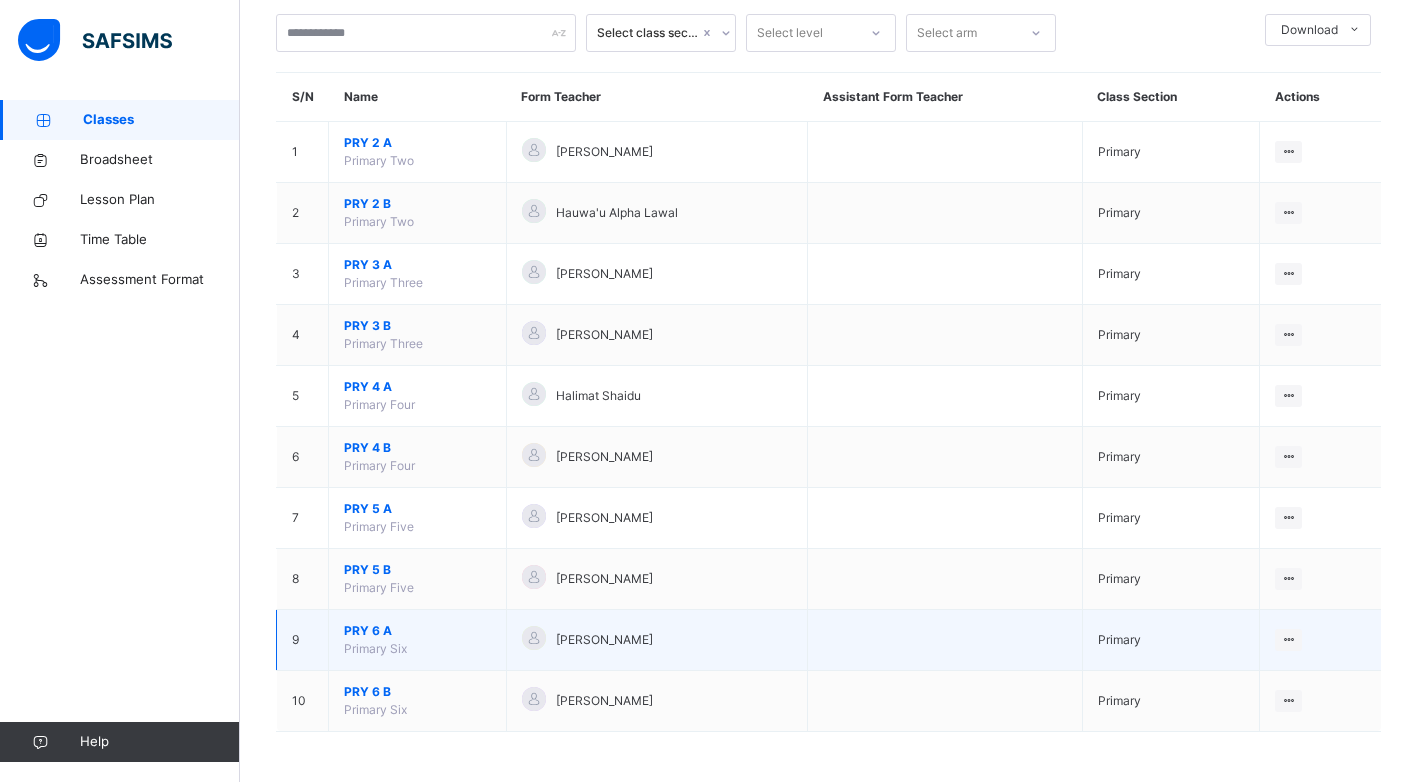 click on "PRY 6   A   Primary Six" at bounding box center (418, 640) 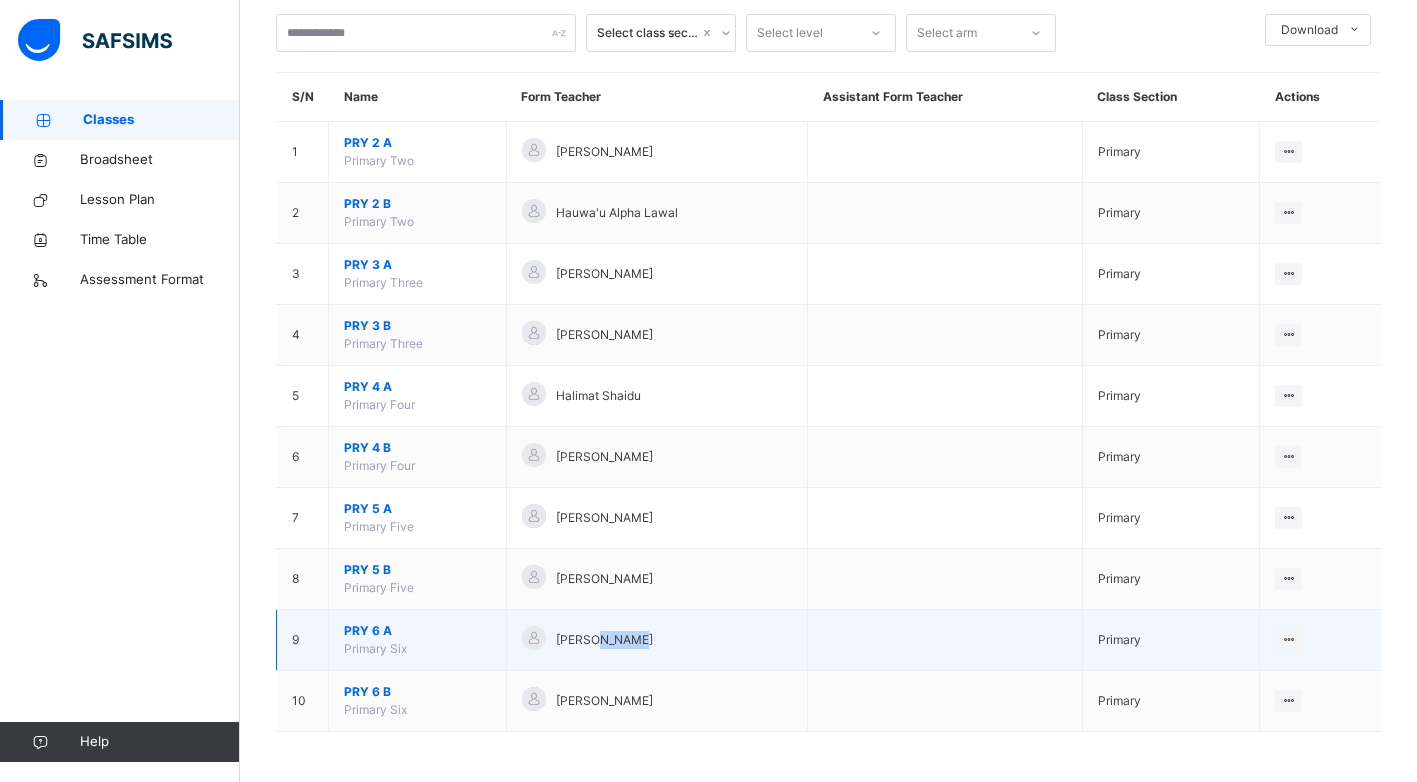 click on "[PERSON_NAME]" at bounding box center [657, 640] 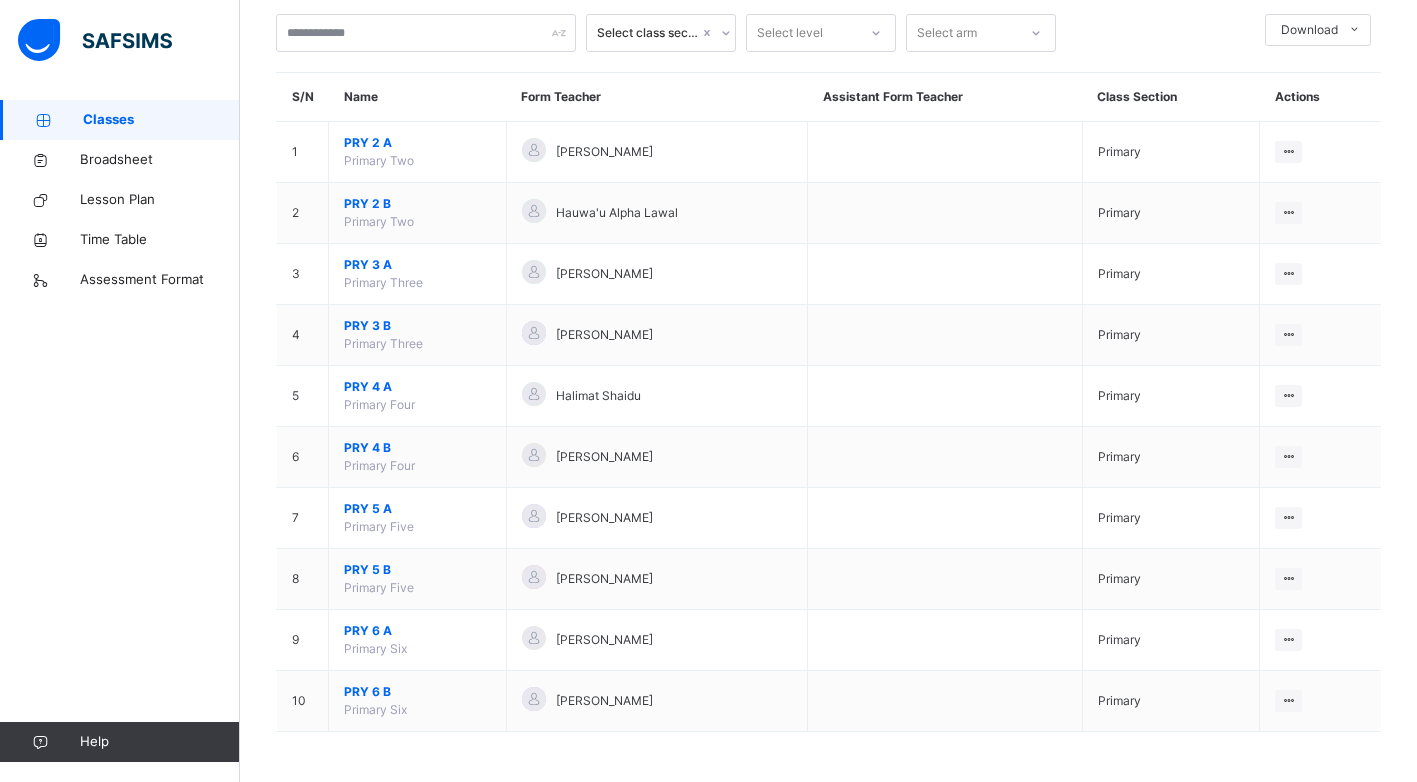 drag, startPoint x: 594, startPoint y: 649, endPoint x: 473, endPoint y: 638, distance: 121.49897 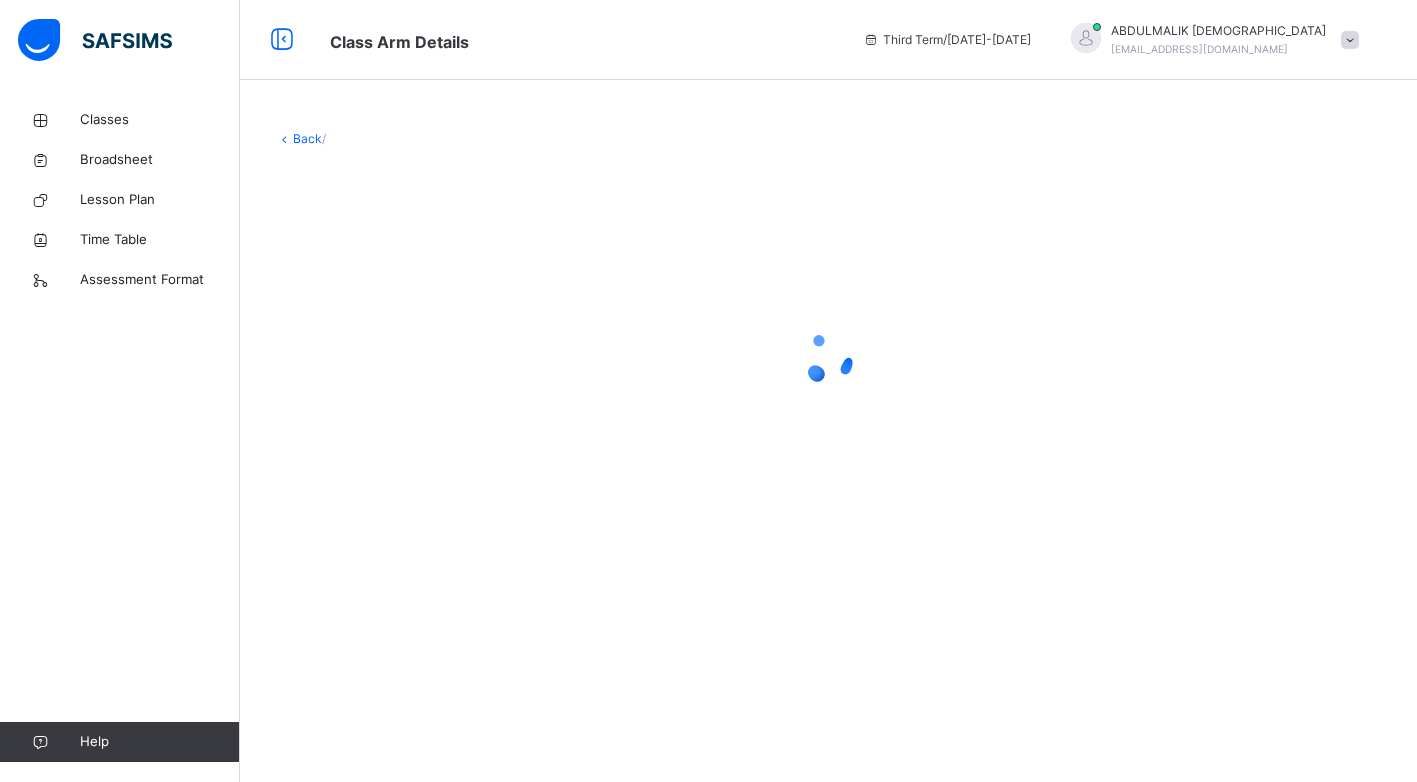 scroll, scrollTop: 0, scrollLeft: 0, axis: both 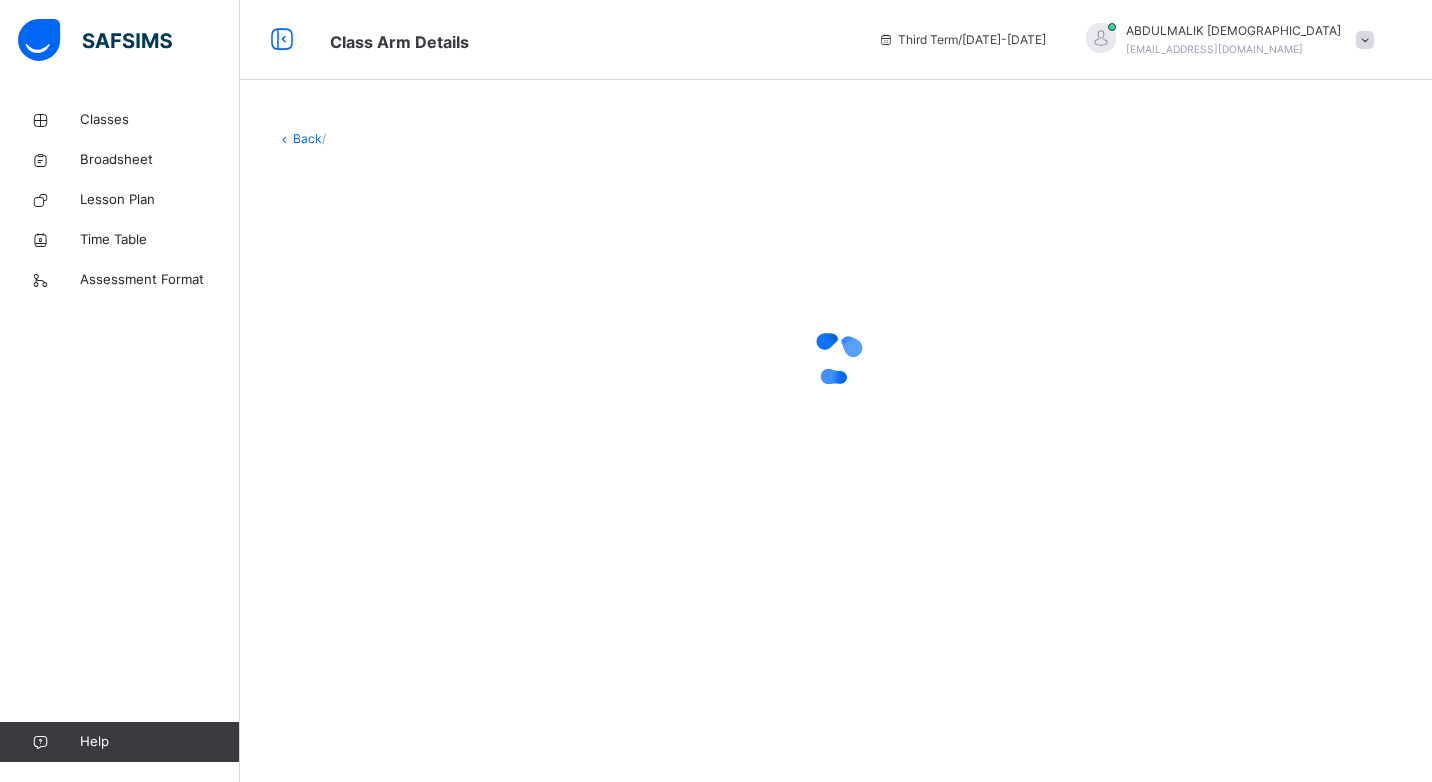 click on "Back  /" at bounding box center [836, 391] 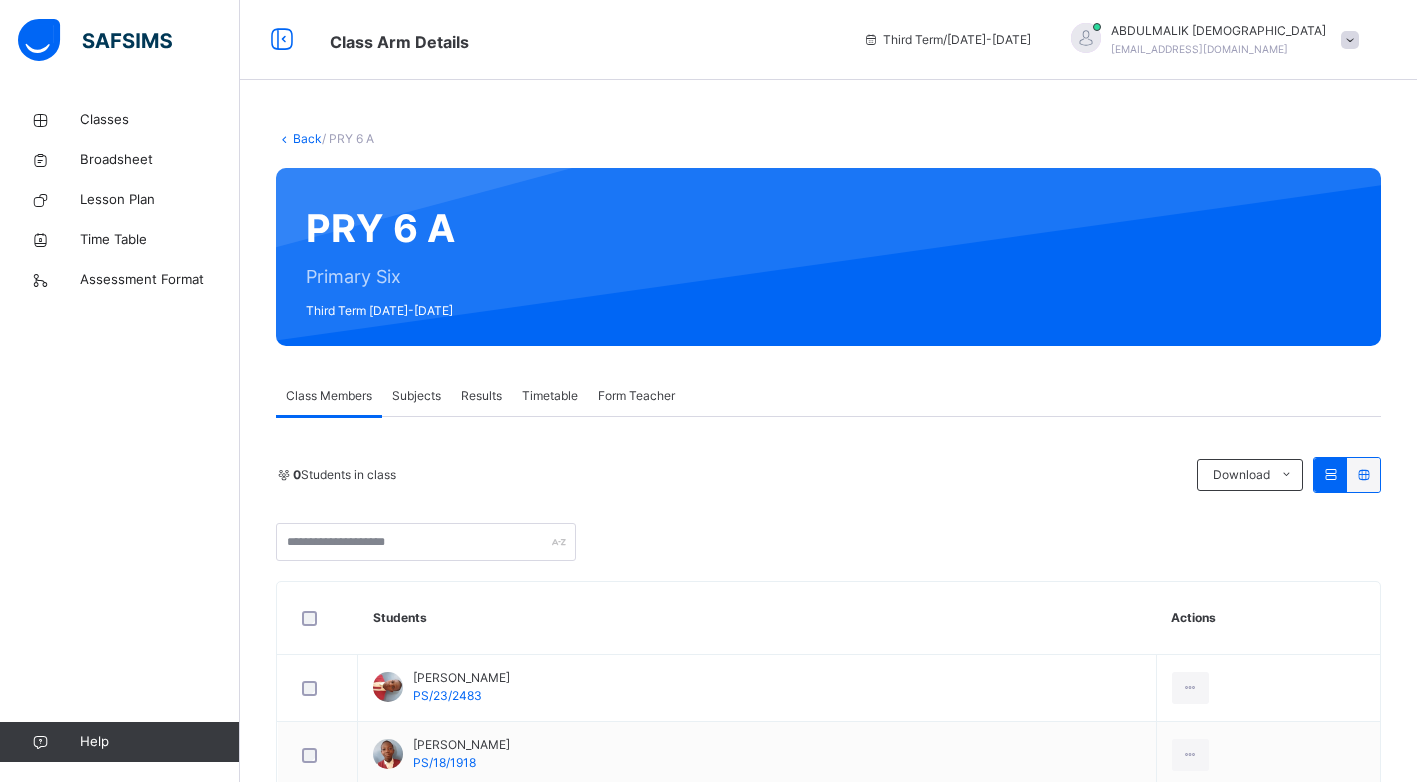 click on "Subjects" at bounding box center (416, 396) 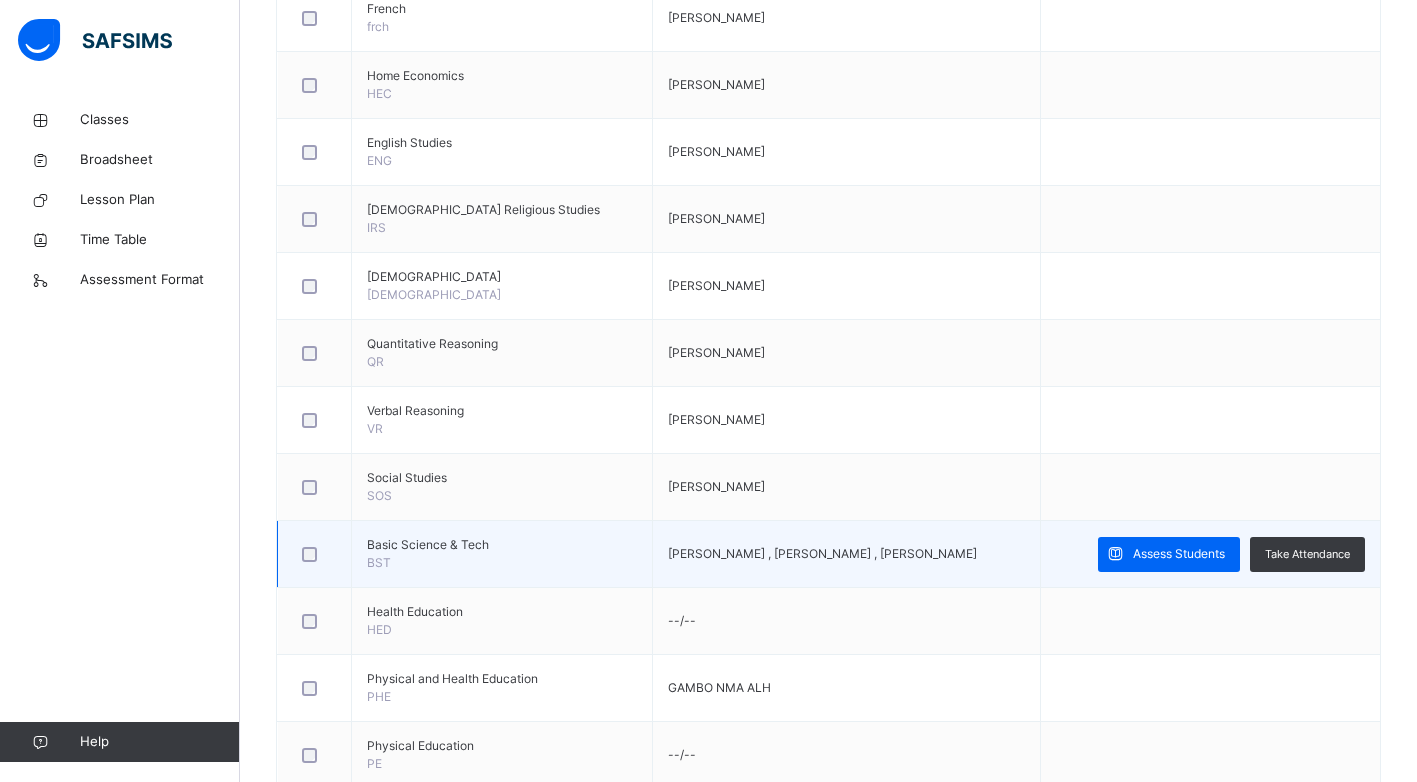 scroll, scrollTop: 600, scrollLeft: 0, axis: vertical 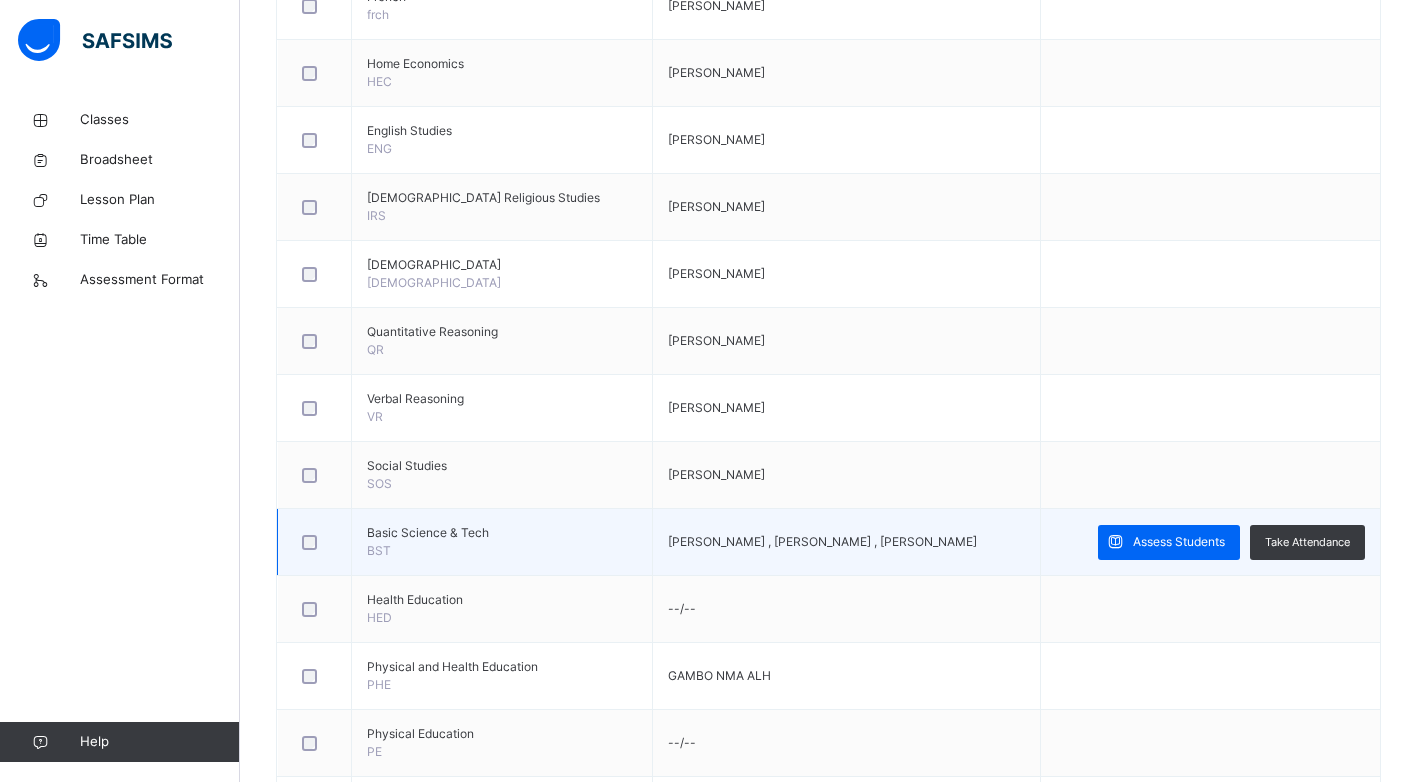 click on "Basic Science & Tech" at bounding box center (502, 533) 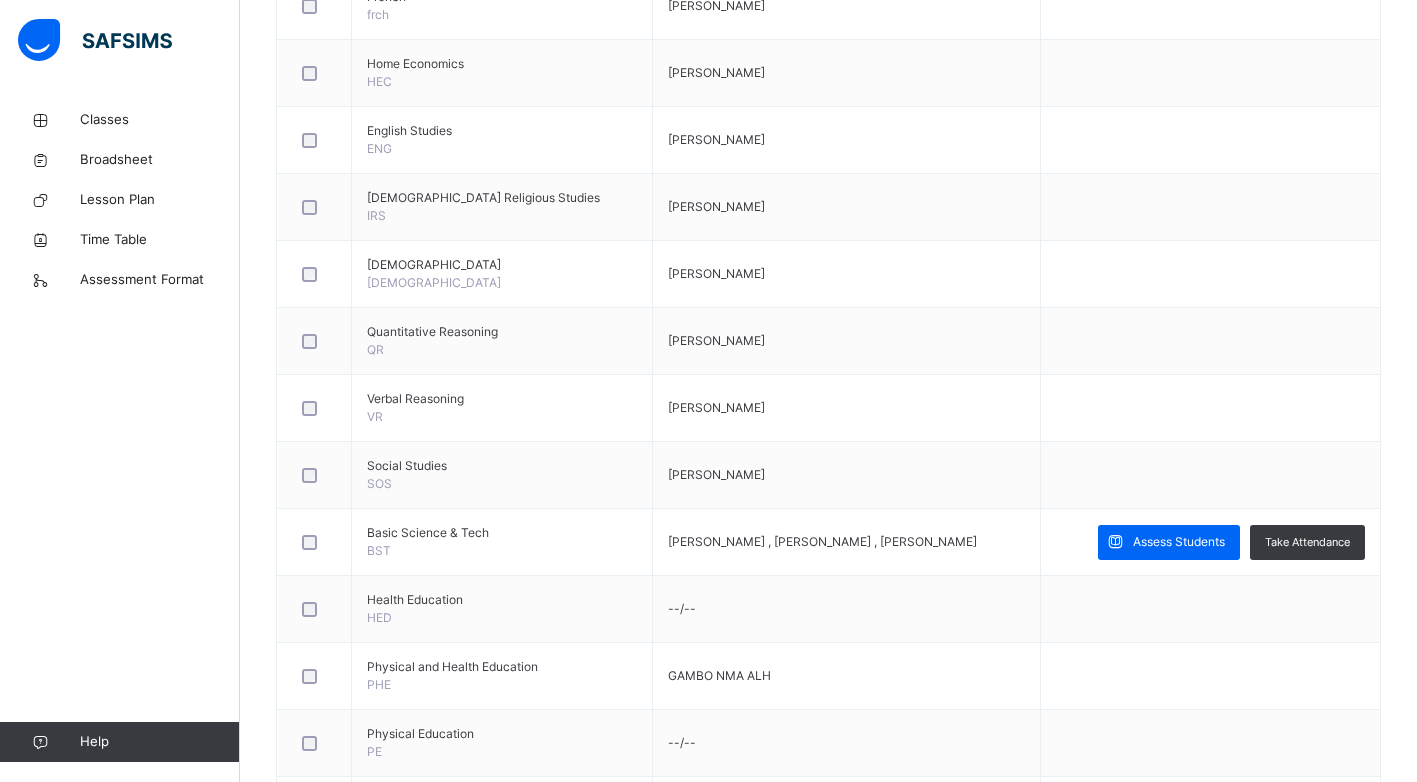 click on "Assess Students" at bounding box center [1179, 542] 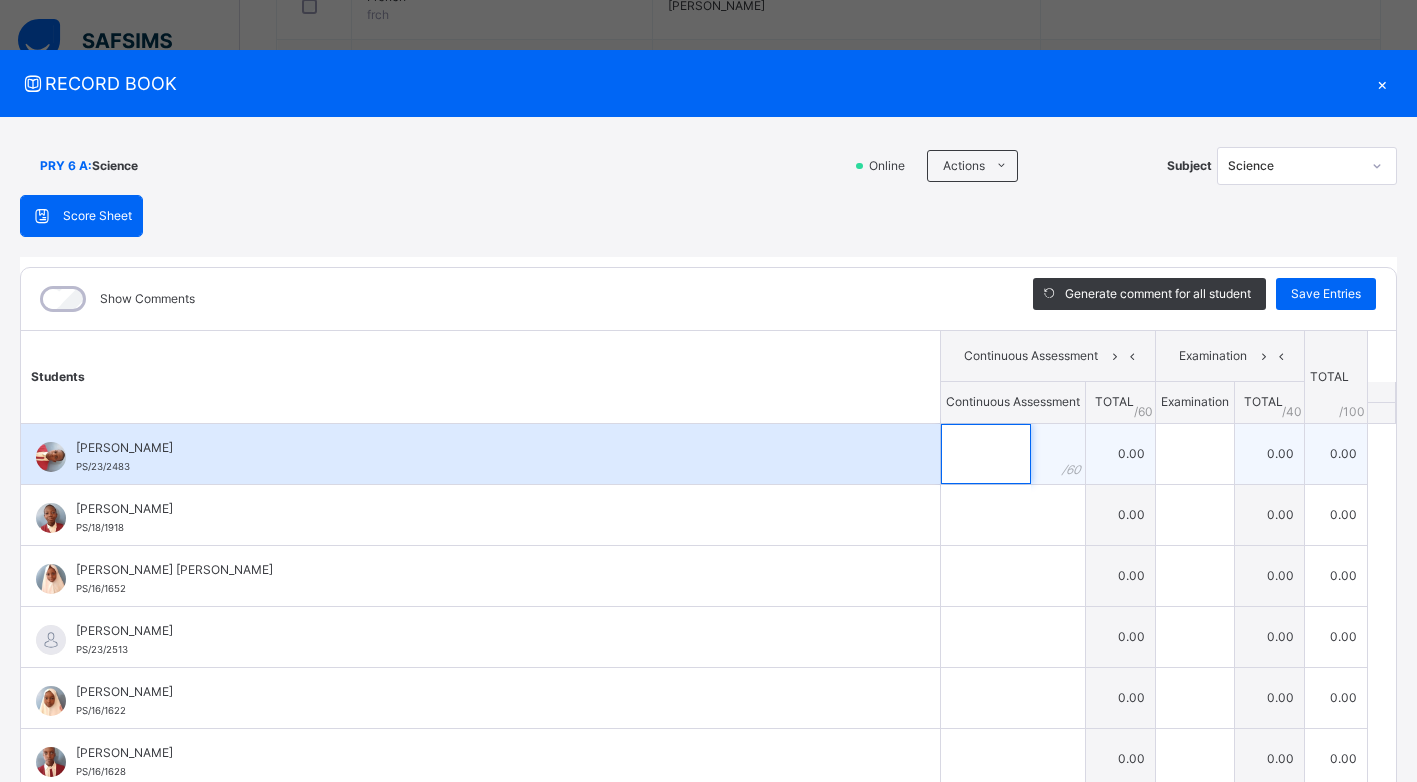 click at bounding box center [986, 454] 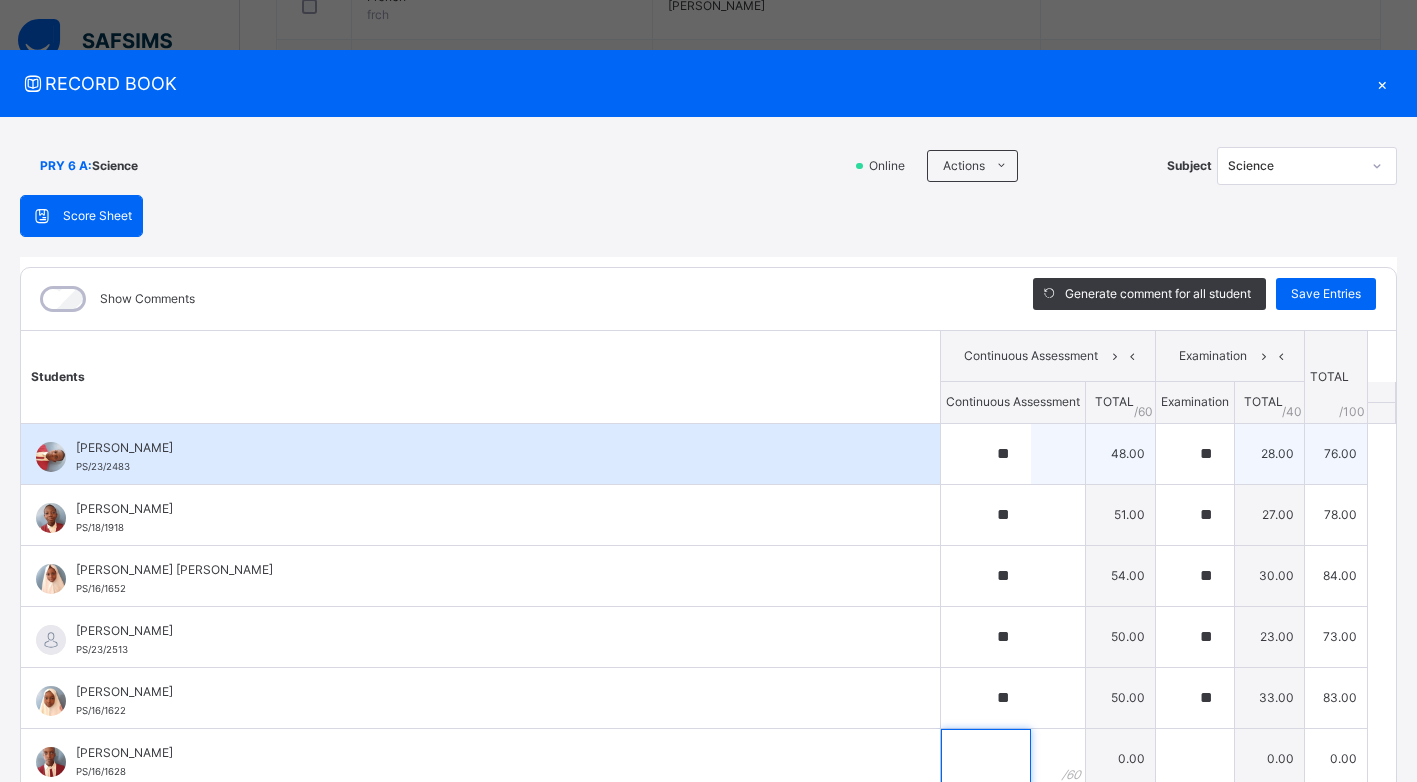 scroll, scrollTop: 7, scrollLeft: 0, axis: vertical 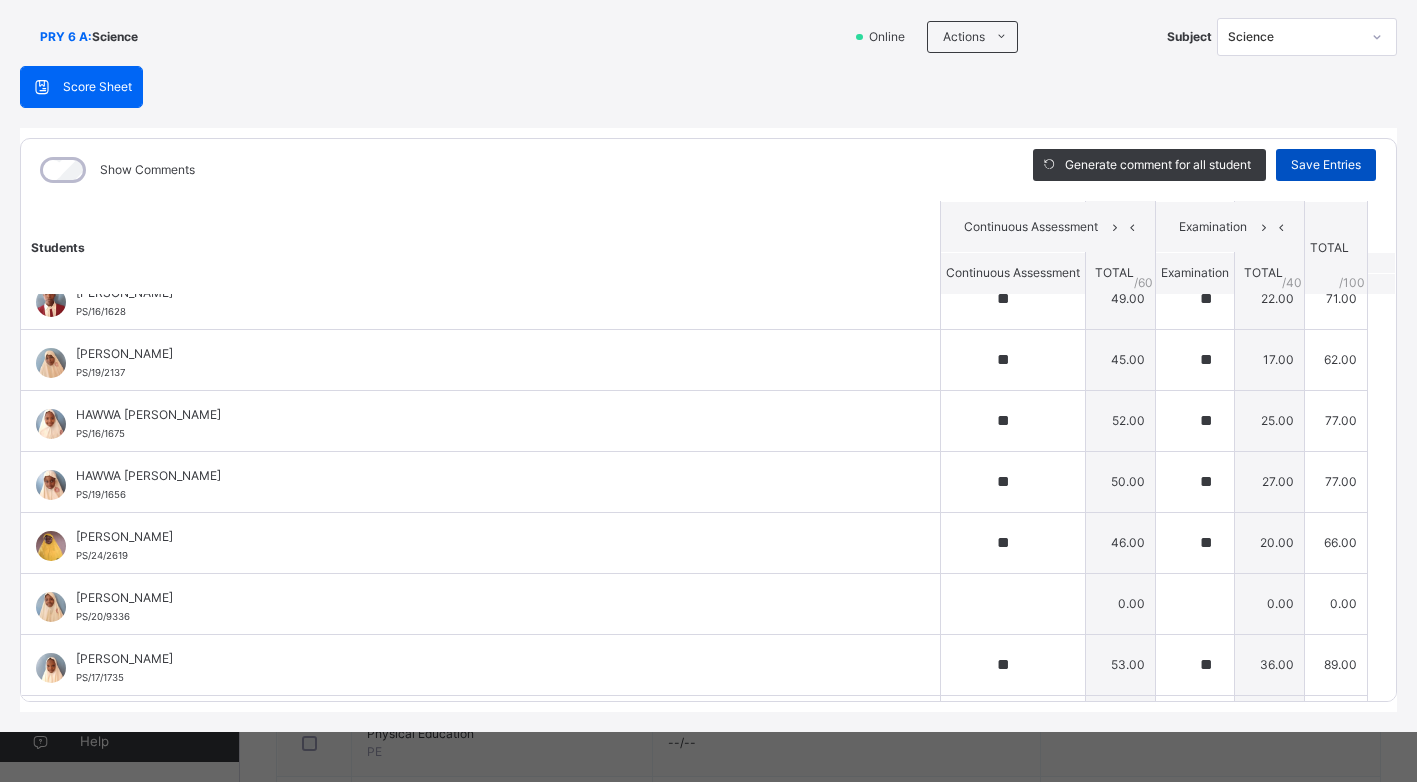 click on "Save Entries" at bounding box center [1326, 165] 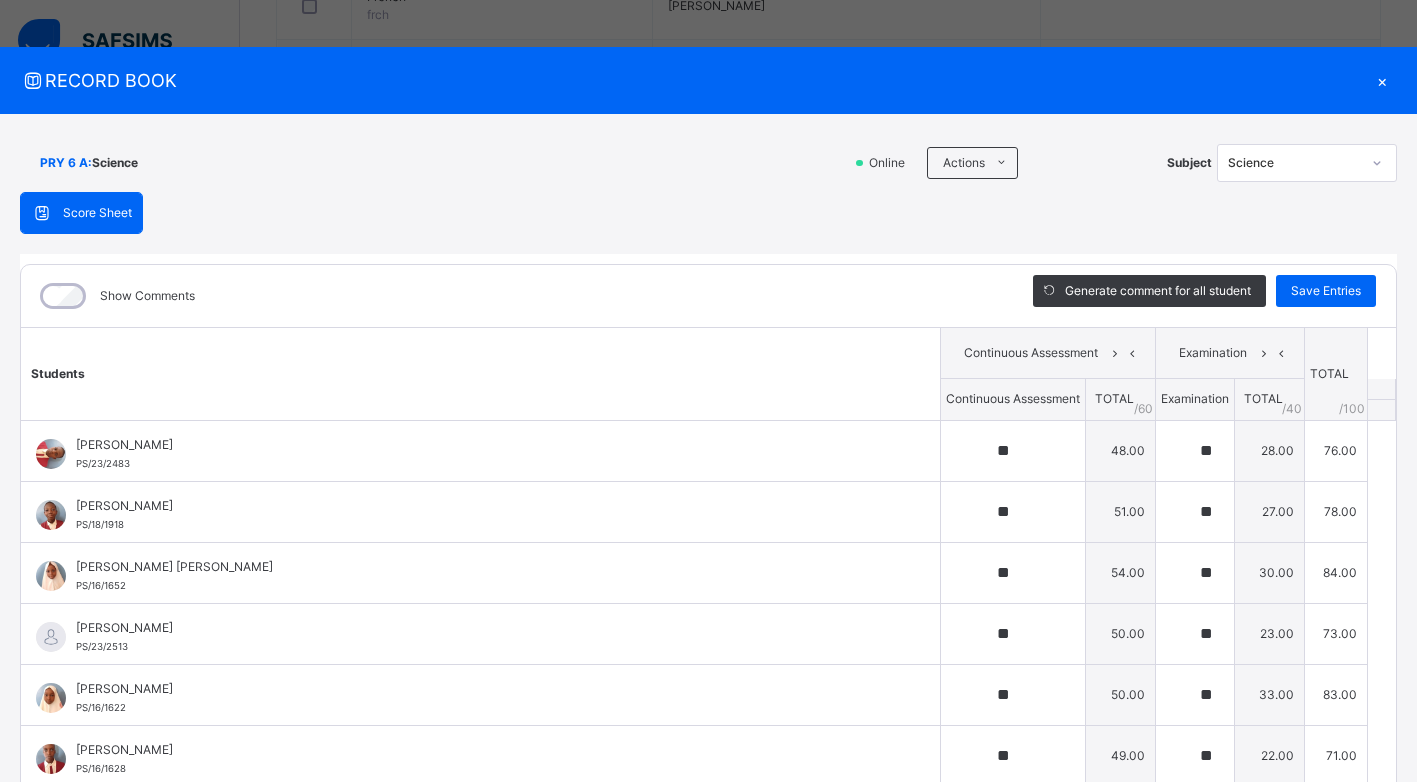 scroll, scrollTop: 0, scrollLeft: 0, axis: both 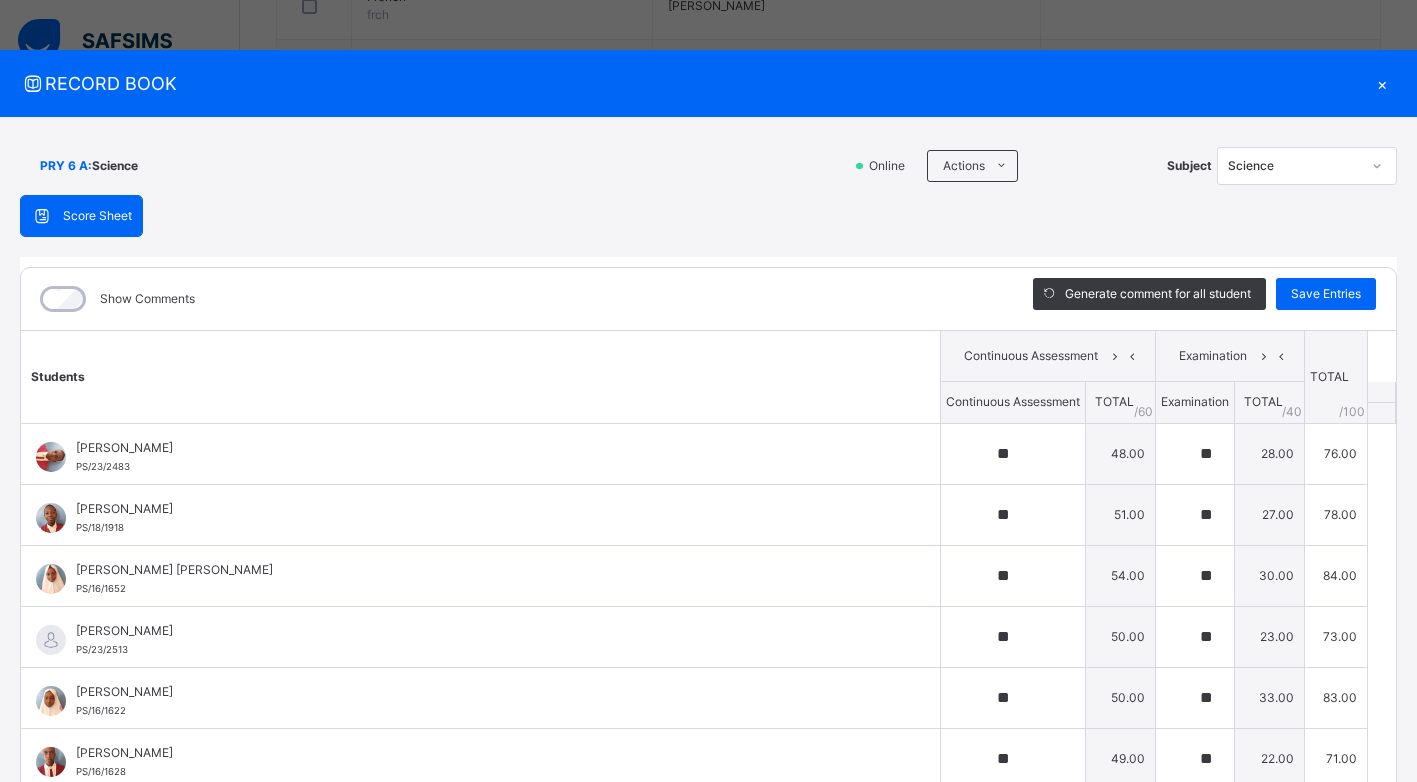 click on "×" at bounding box center (1382, 83) 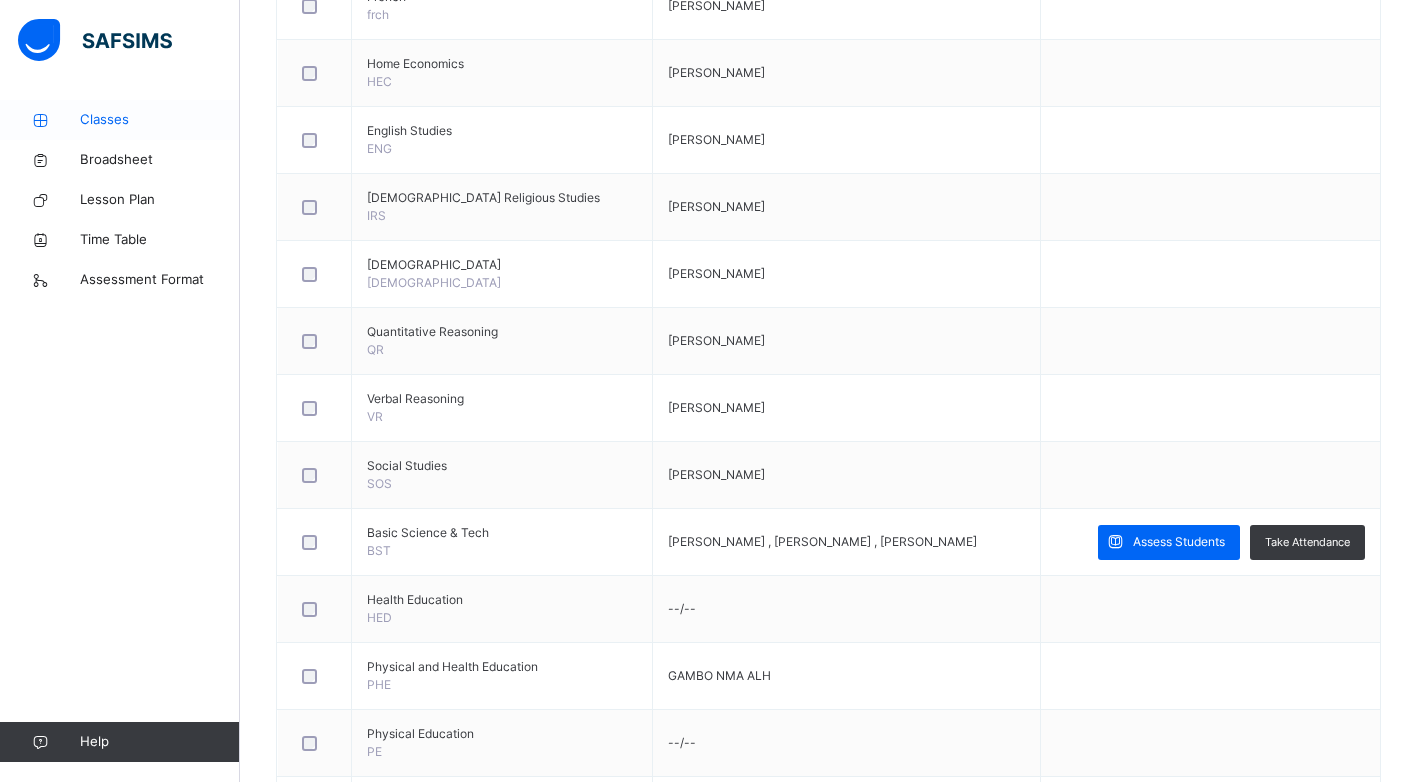 click on "Classes" at bounding box center [160, 120] 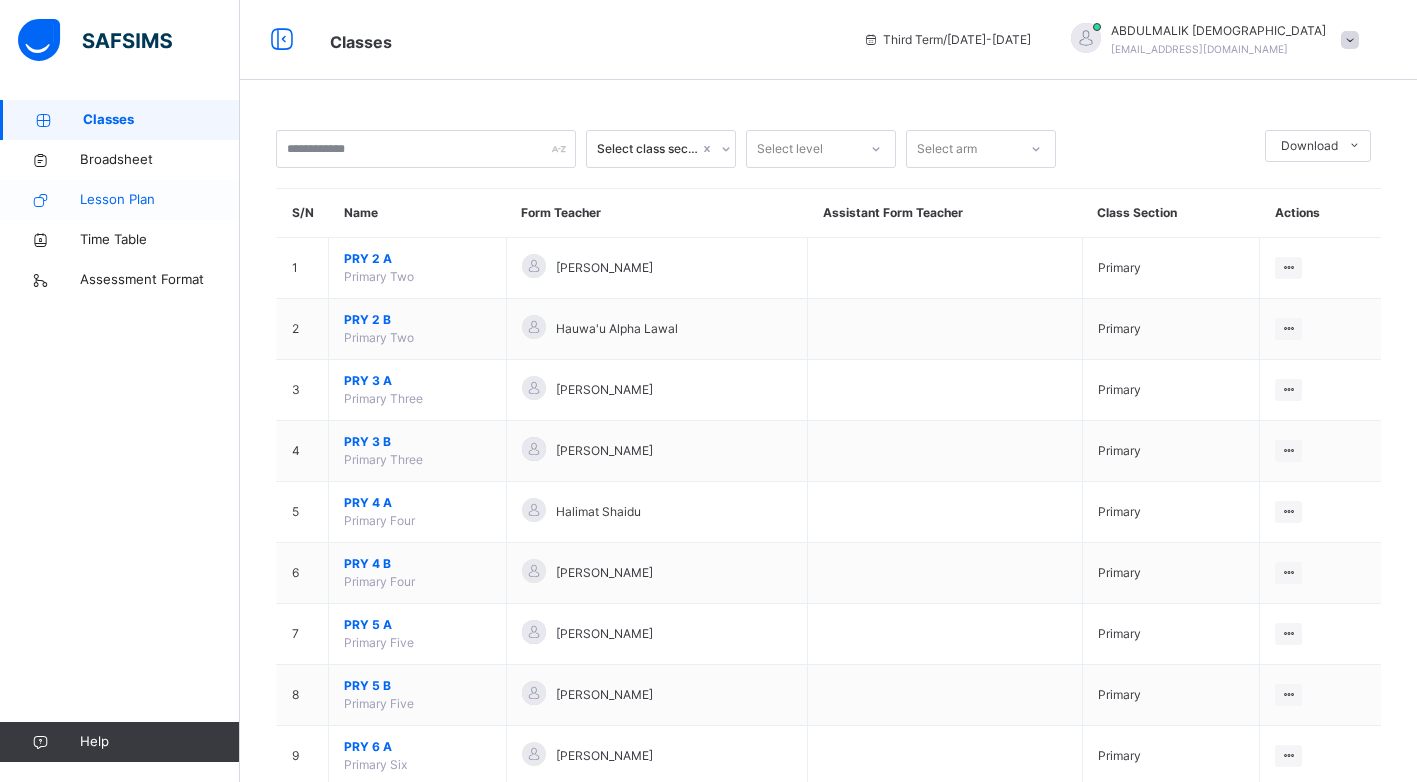 scroll, scrollTop: 116, scrollLeft: 0, axis: vertical 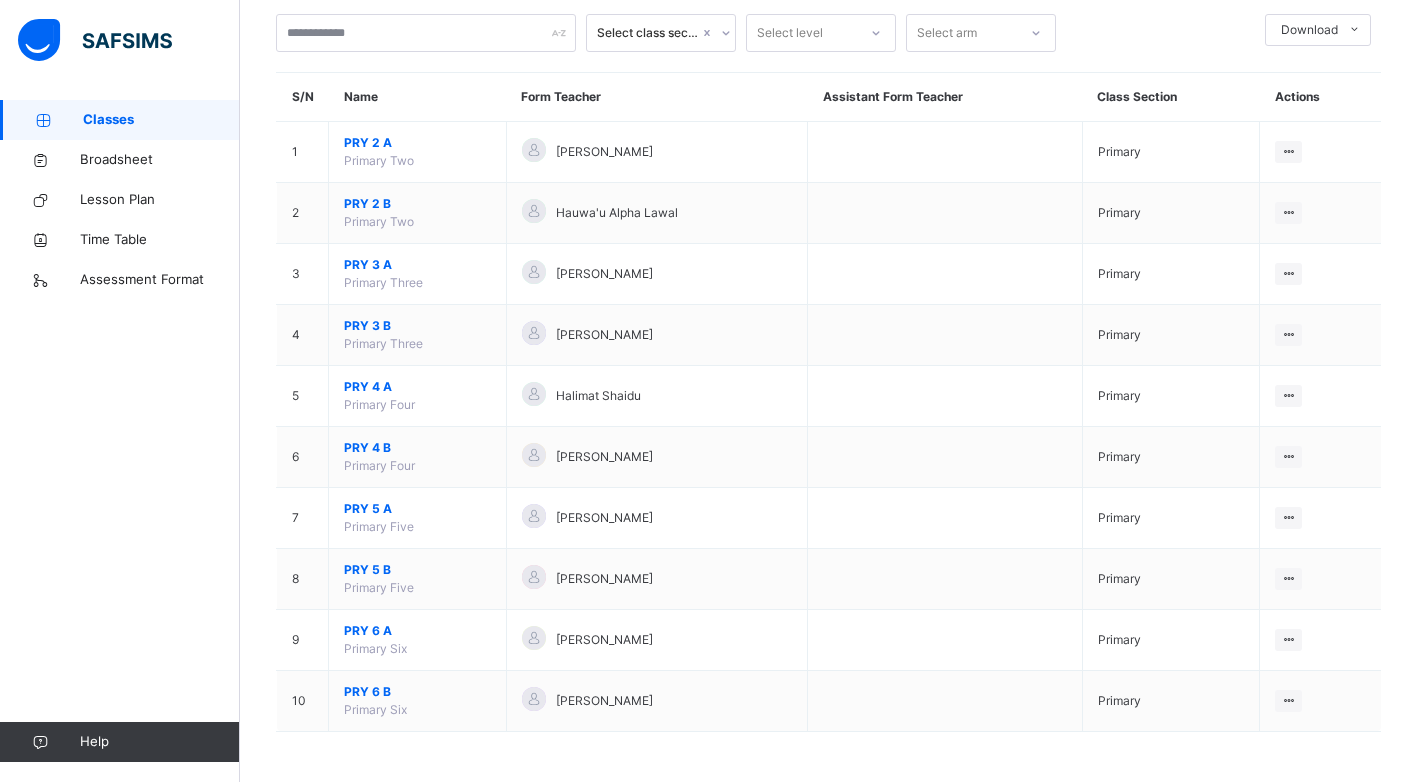 click on "PRY 6   B" at bounding box center (417, 692) 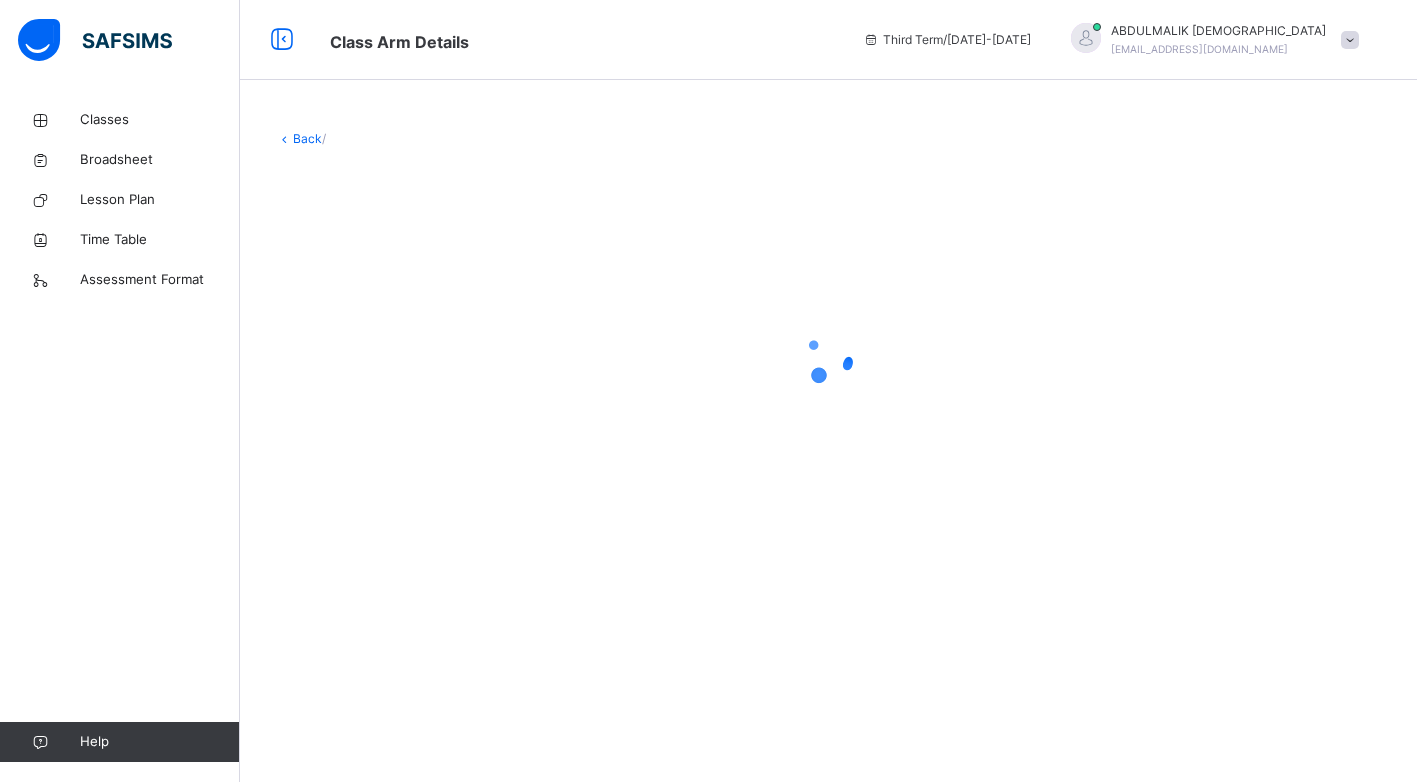 scroll, scrollTop: 0, scrollLeft: 0, axis: both 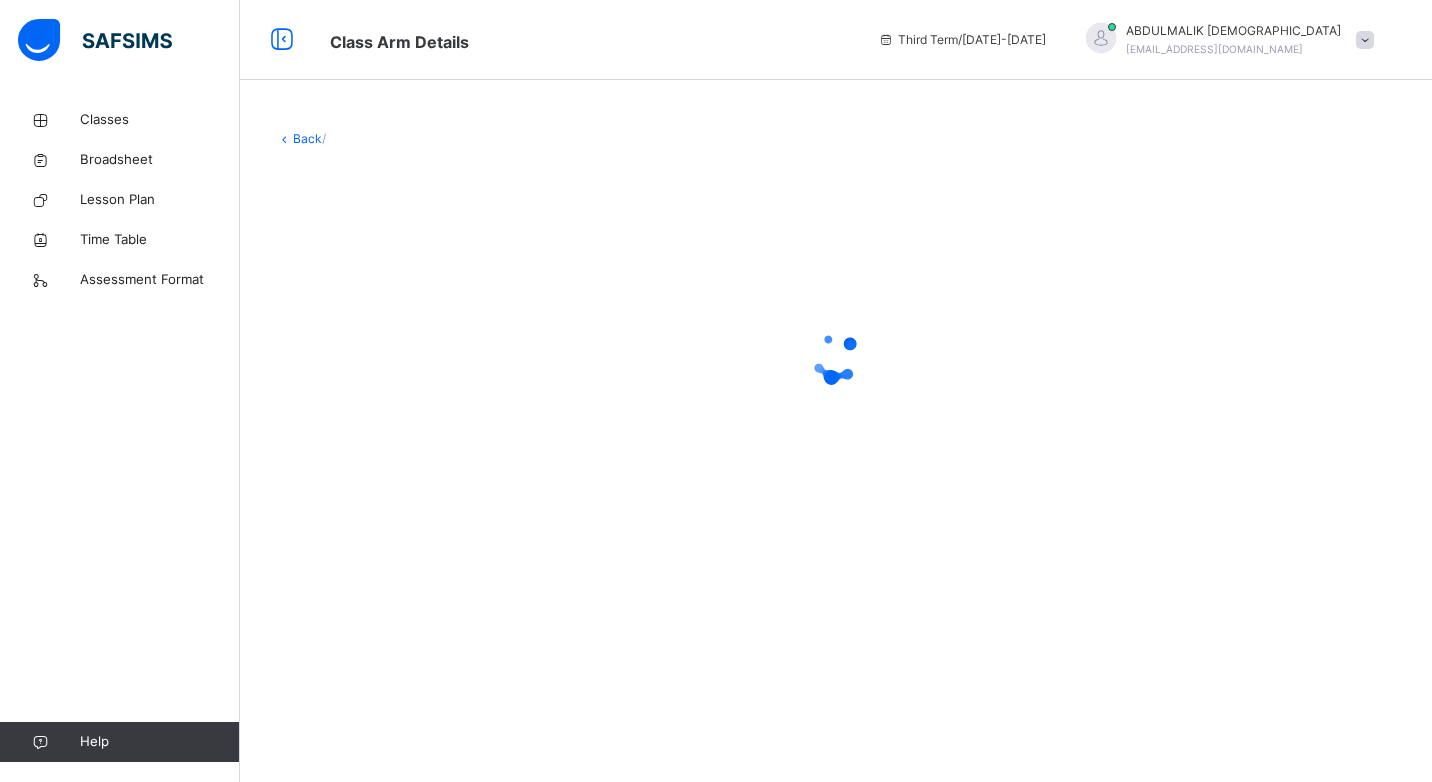 click on "Back  /" at bounding box center (836, 391) 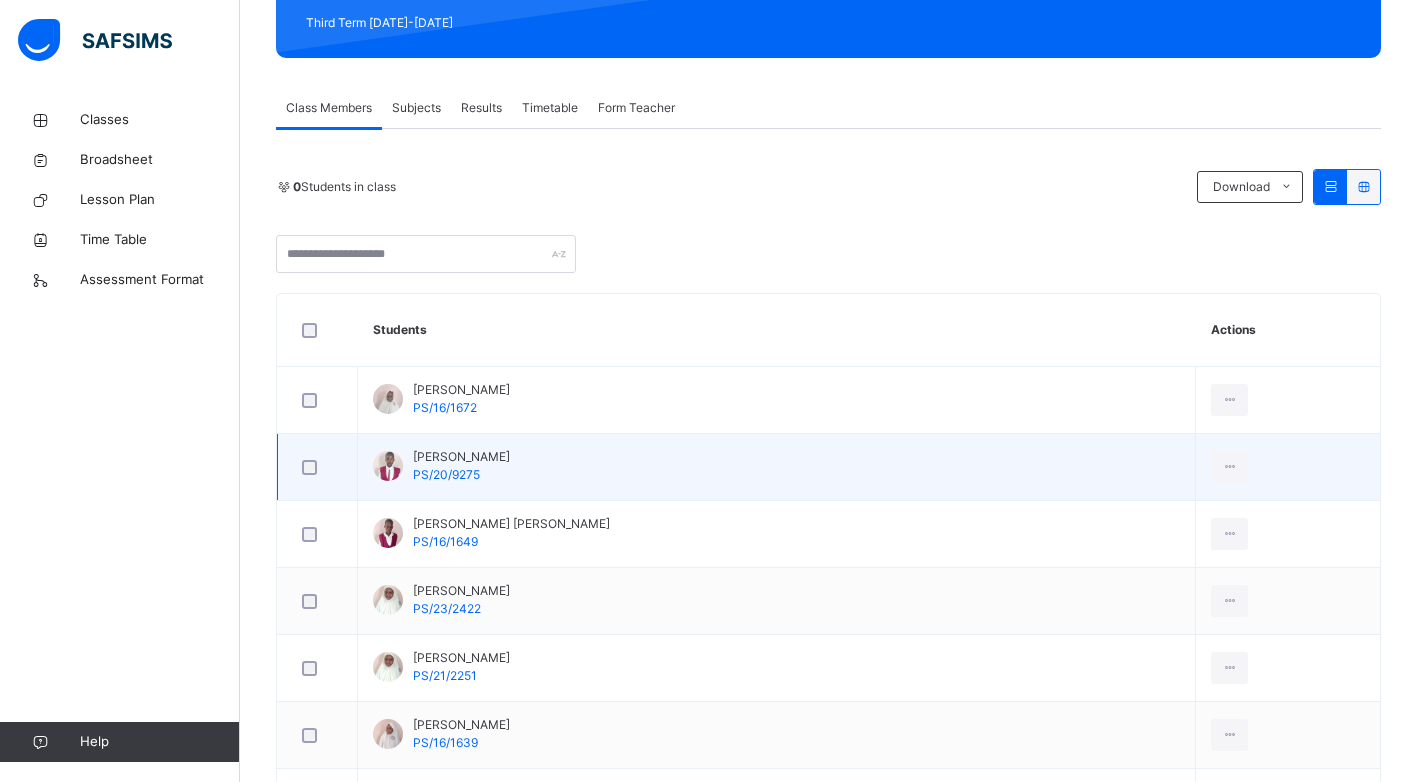 scroll, scrollTop: 200, scrollLeft: 0, axis: vertical 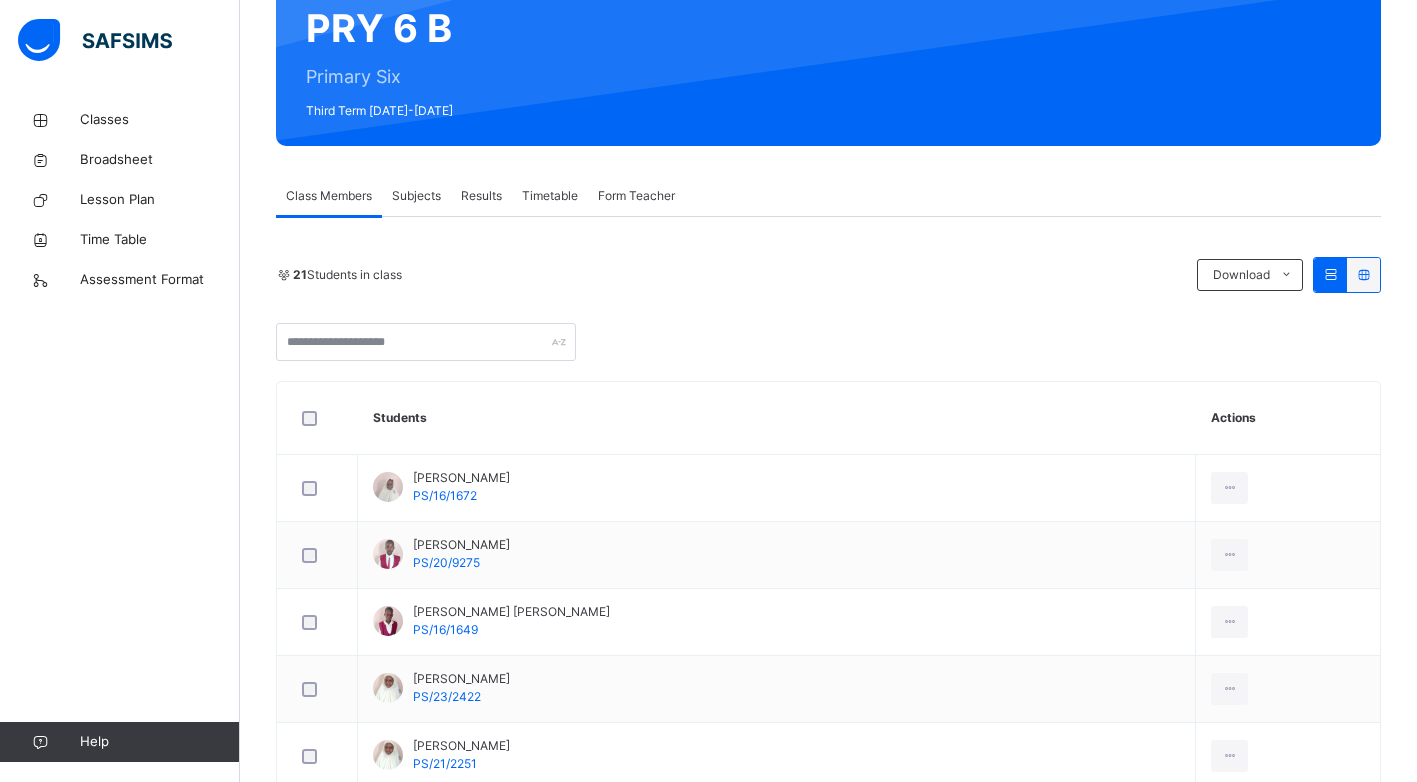 click on "Subjects" at bounding box center [416, 196] 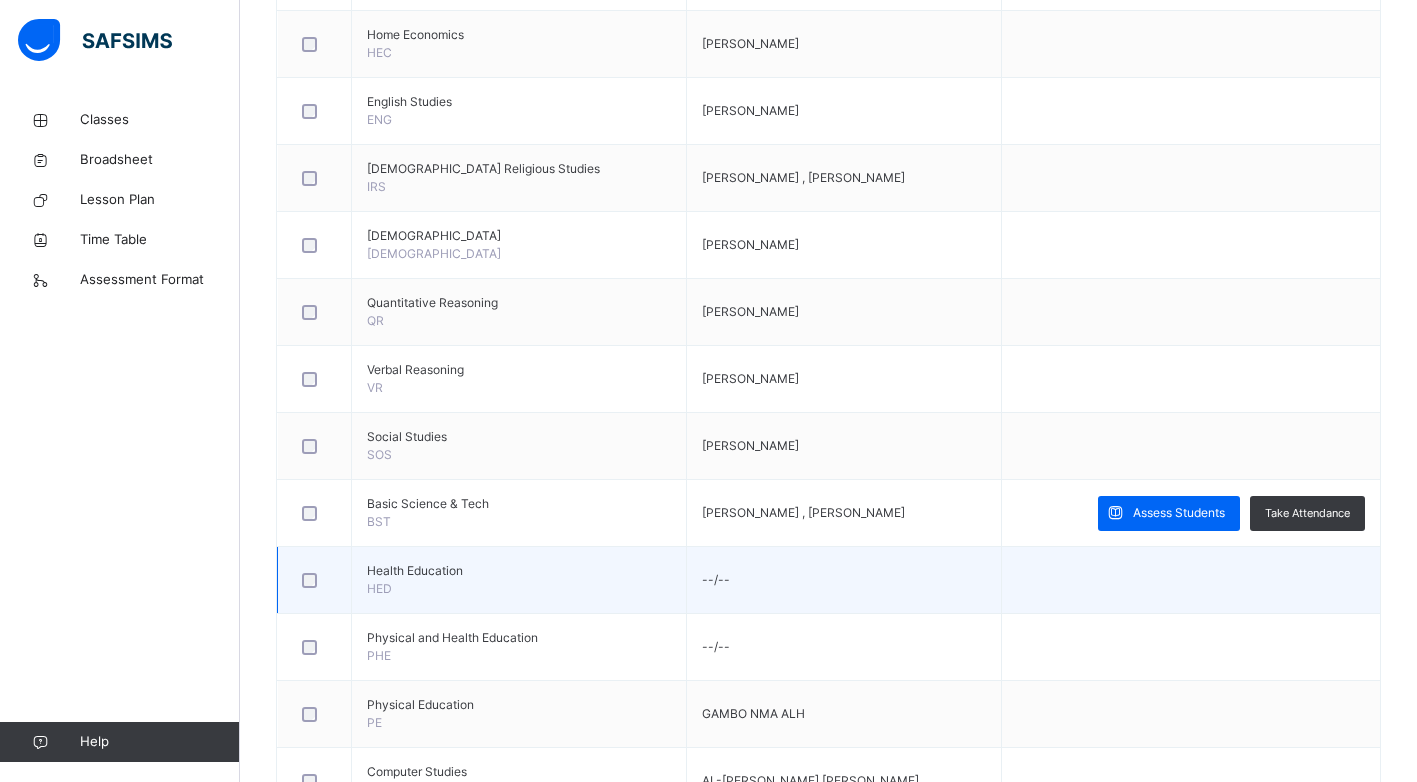 scroll, scrollTop: 900, scrollLeft: 0, axis: vertical 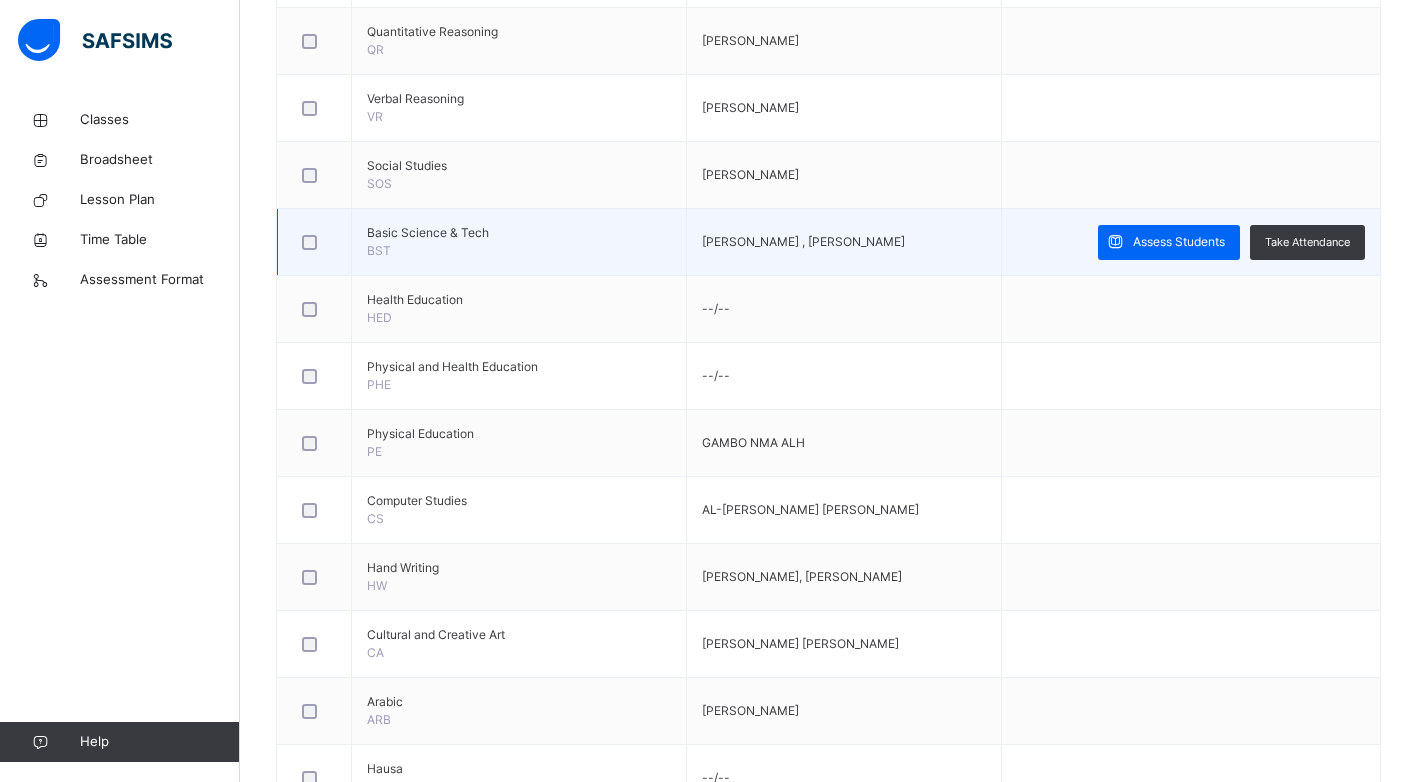 click on "Basic Science & Tech" at bounding box center [519, 233] 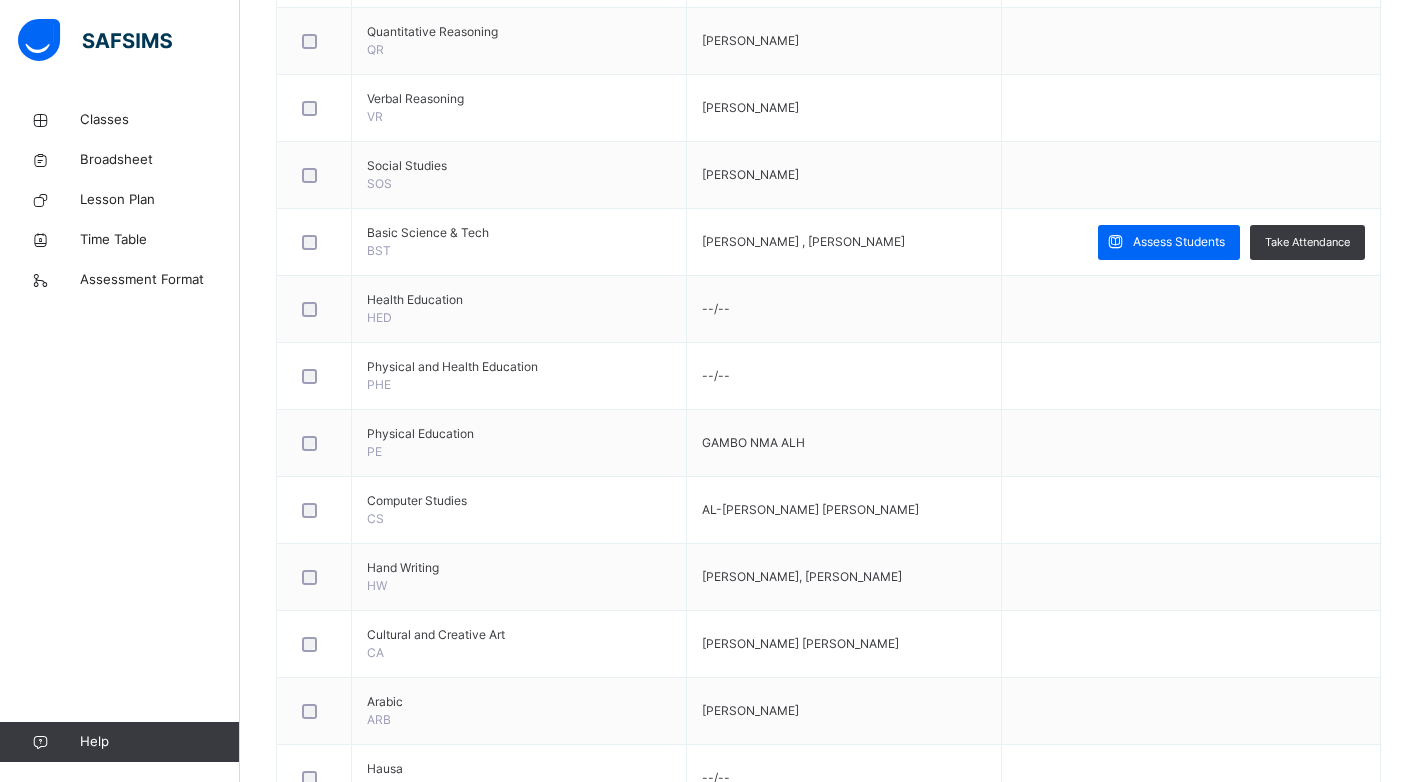 click on "Assess Students" at bounding box center (1169, 242) 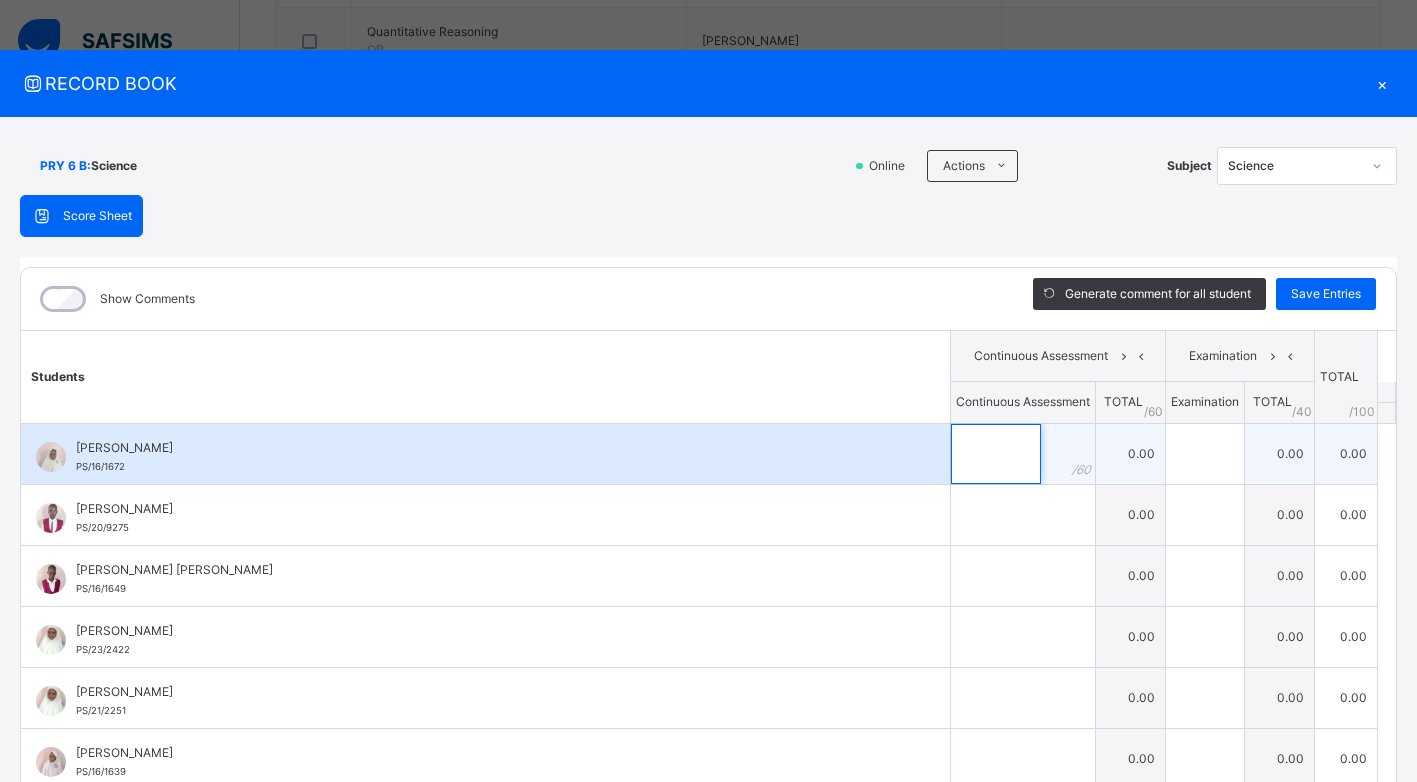 click at bounding box center [996, 454] 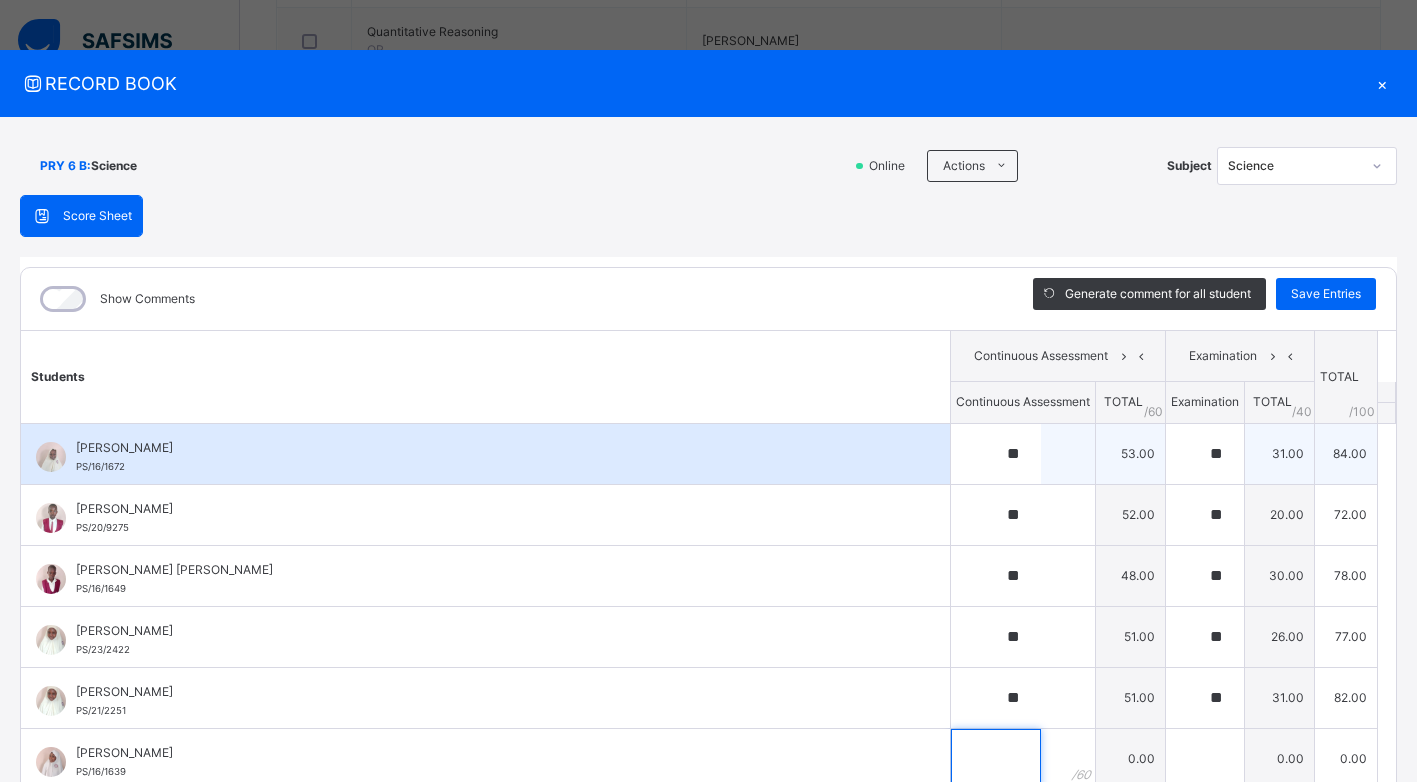 scroll, scrollTop: 7, scrollLeft: 0, axis: vertical 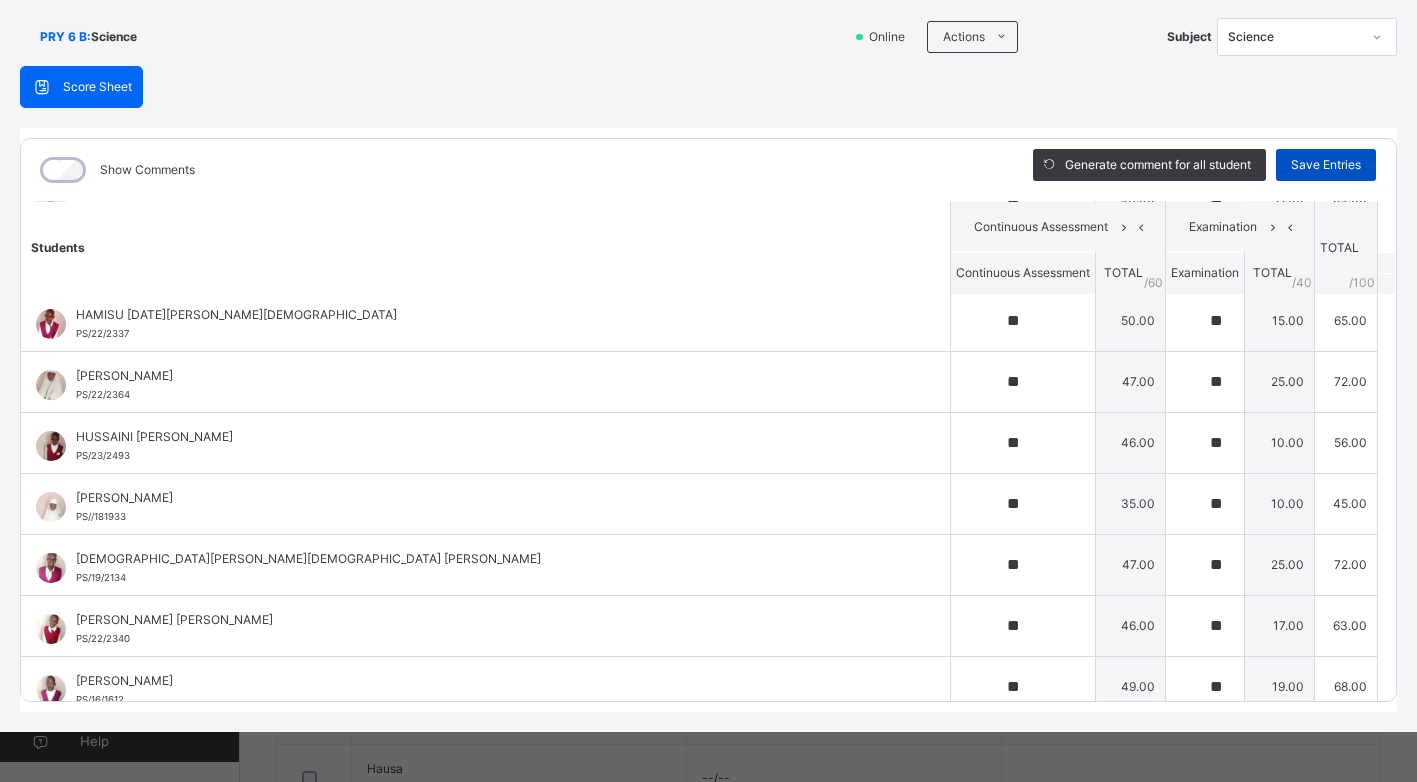 click on "Save Entries" at bounding box center (1326, 165) 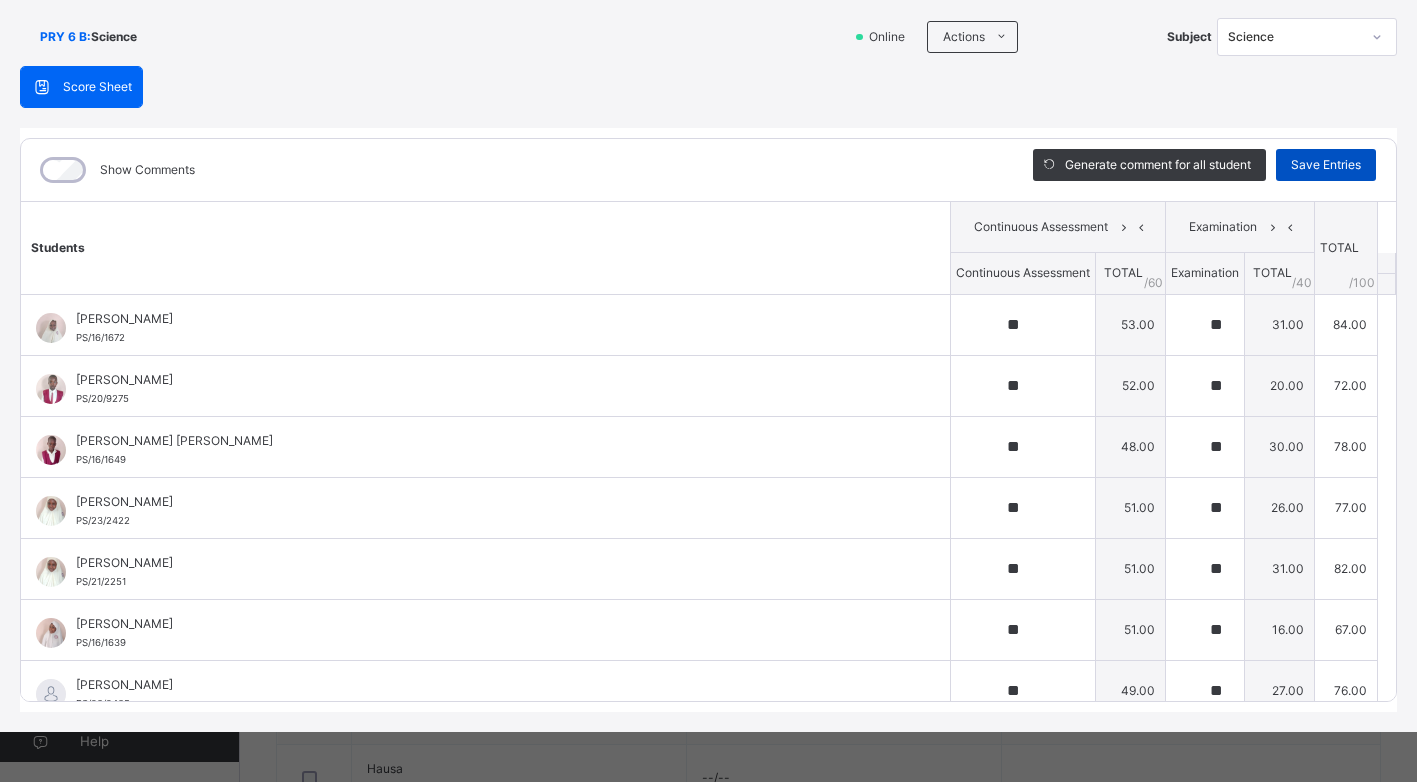click on "Save Entries" at bounding box center [1326, 165] 